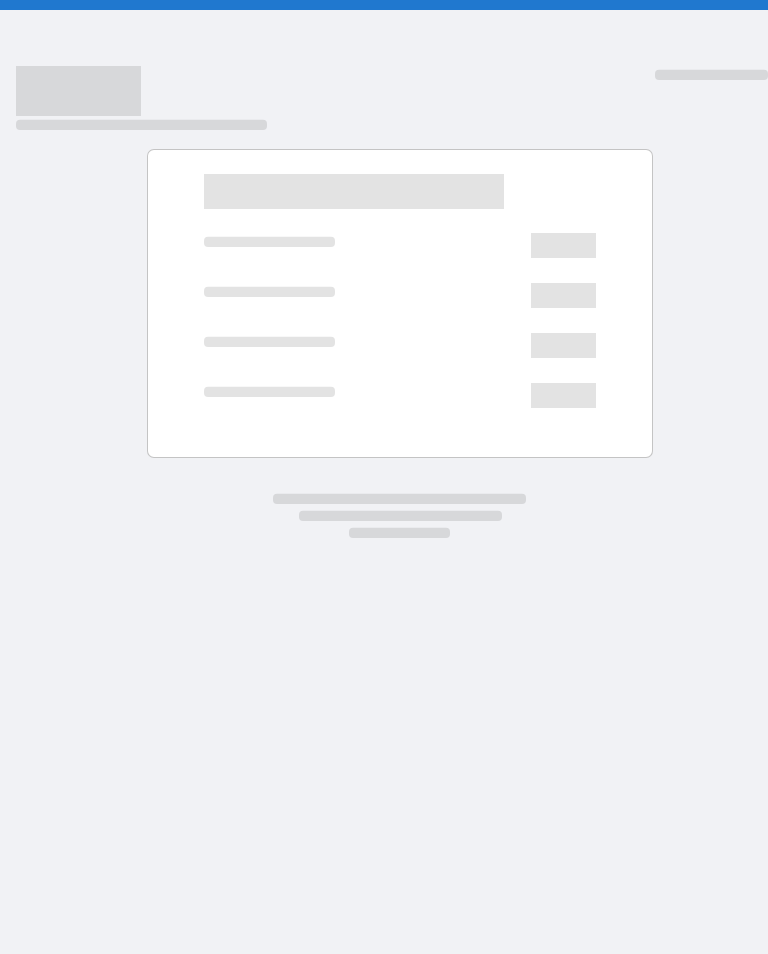 scroll, scrollTop: 0, scrollLeft: 0, axis: both 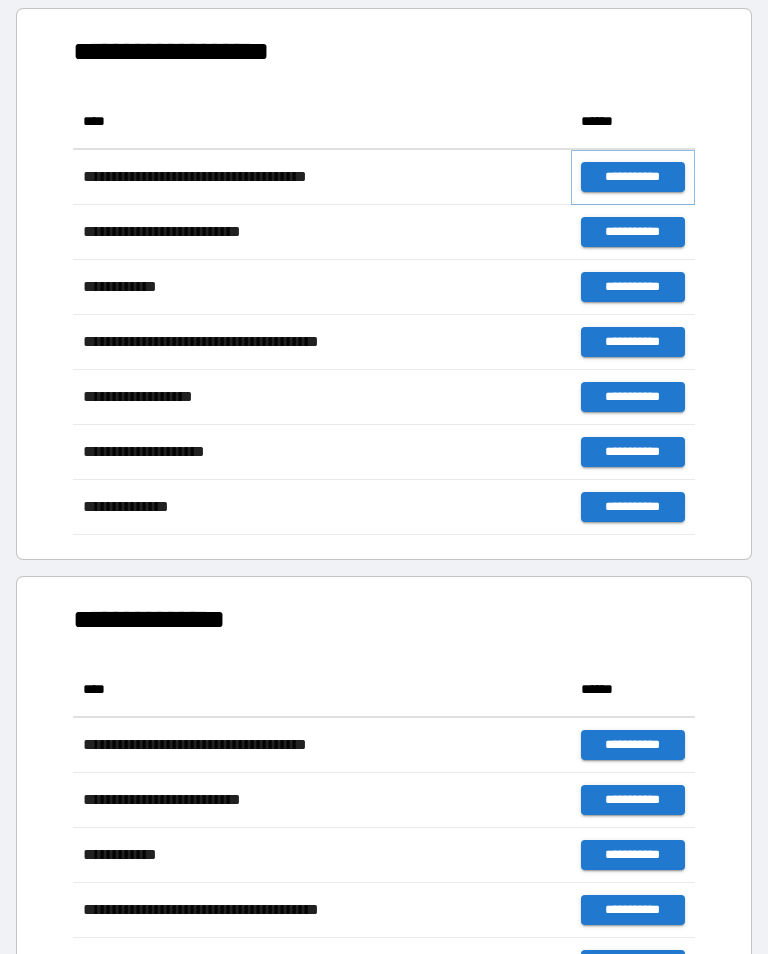 click on "**********" at bounding box center (633, 177) 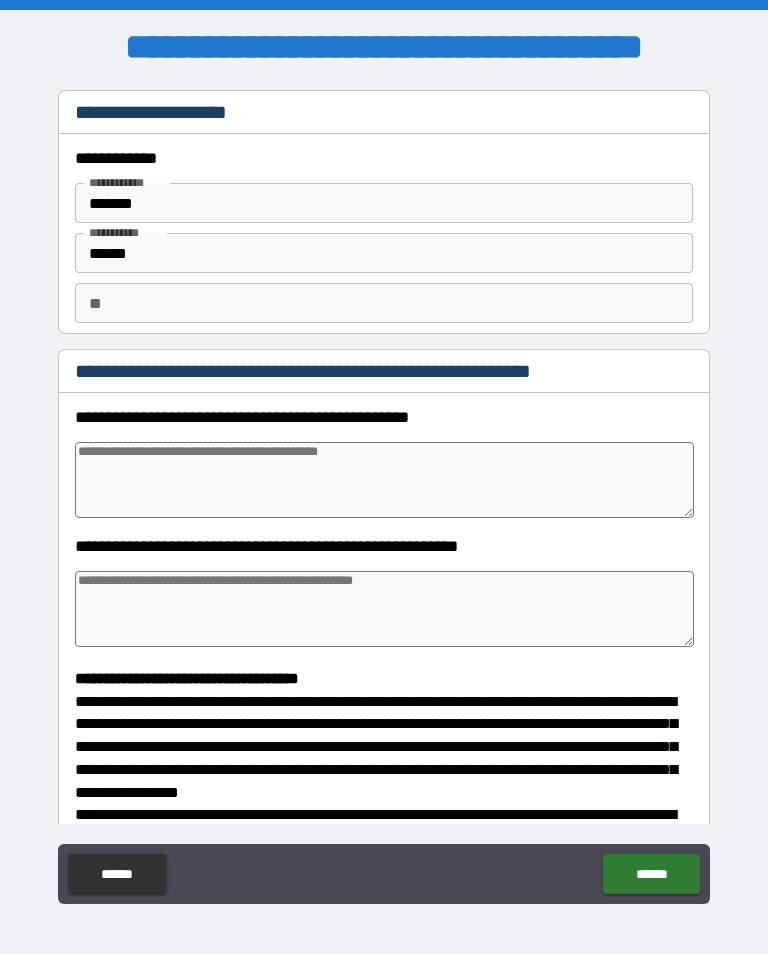 type on "*" 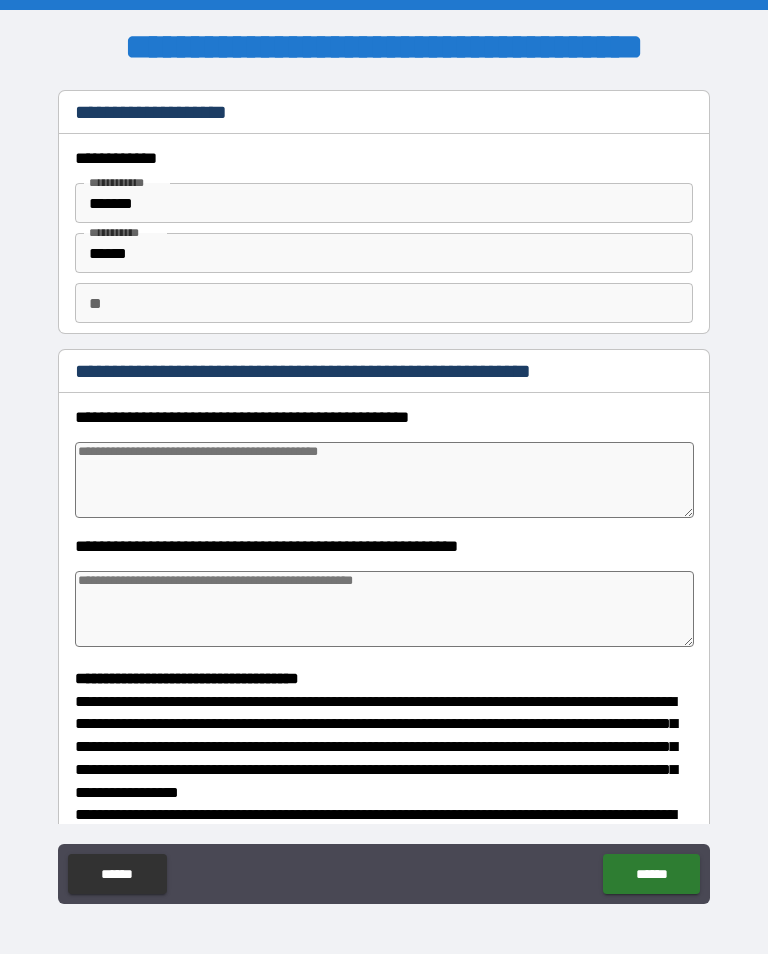 type on "*" 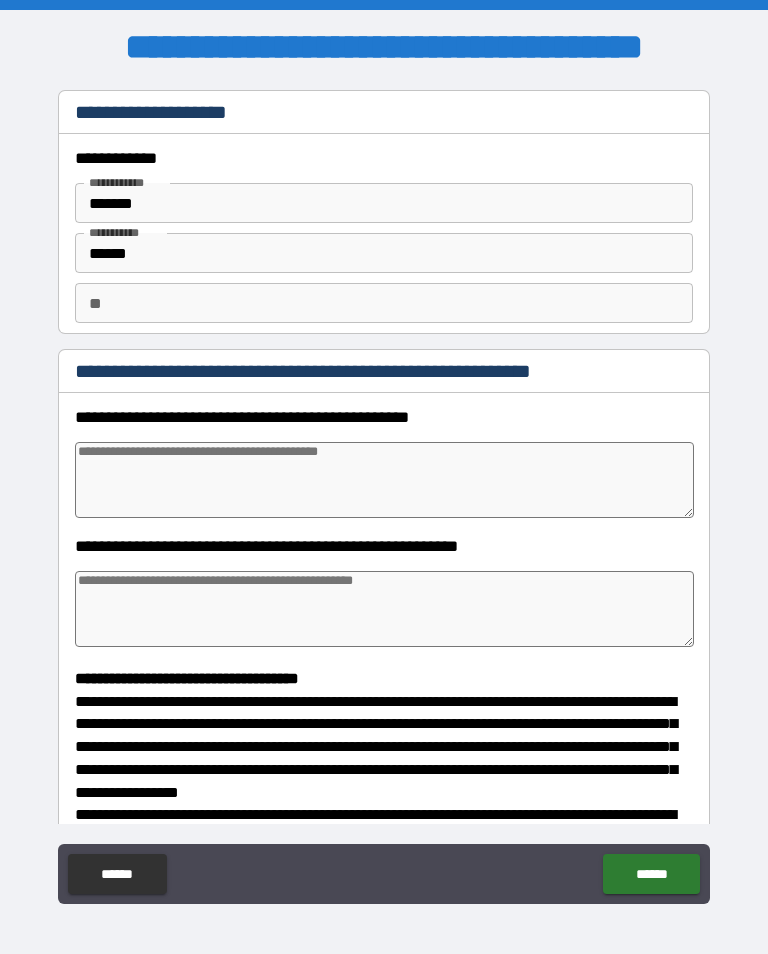 type on "*" 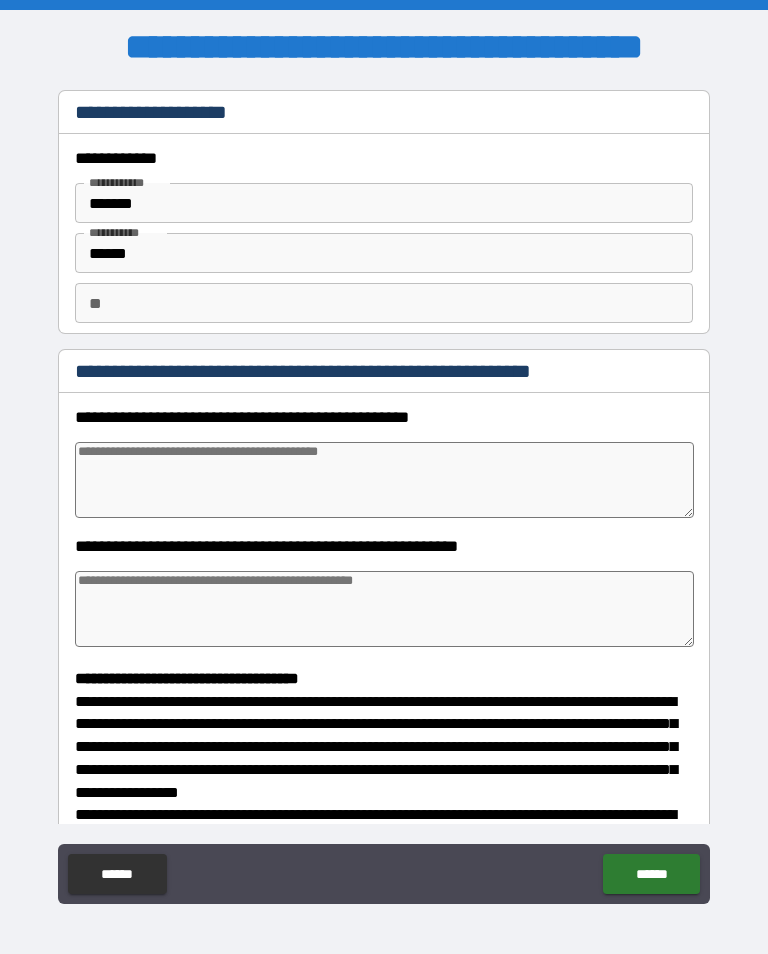 type on "*" 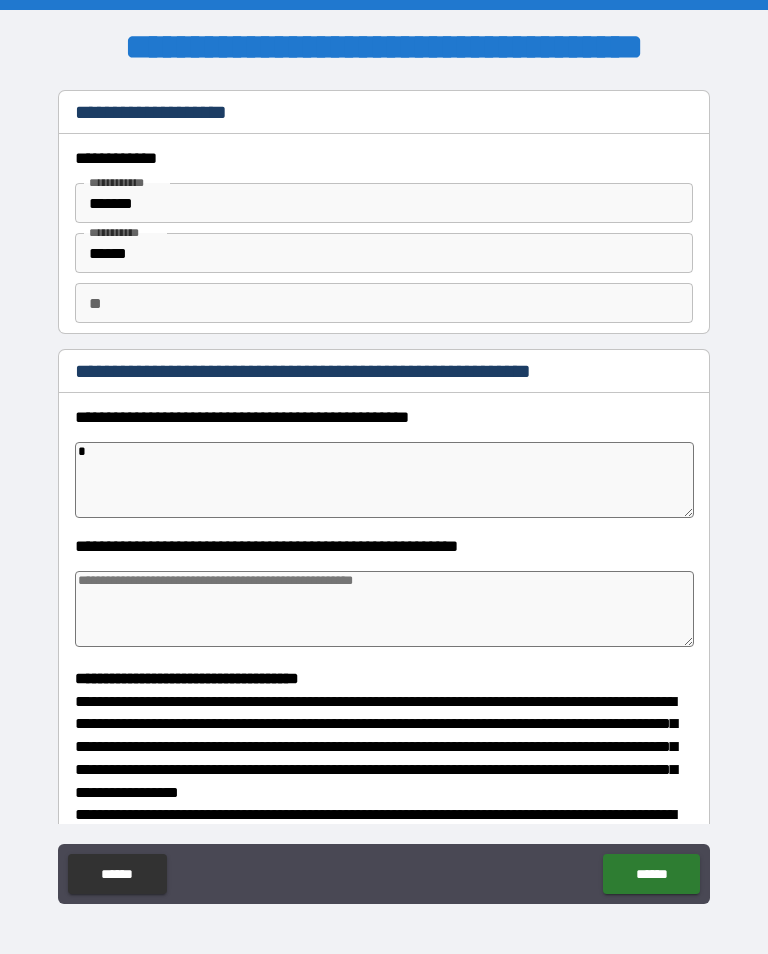 type on "*" 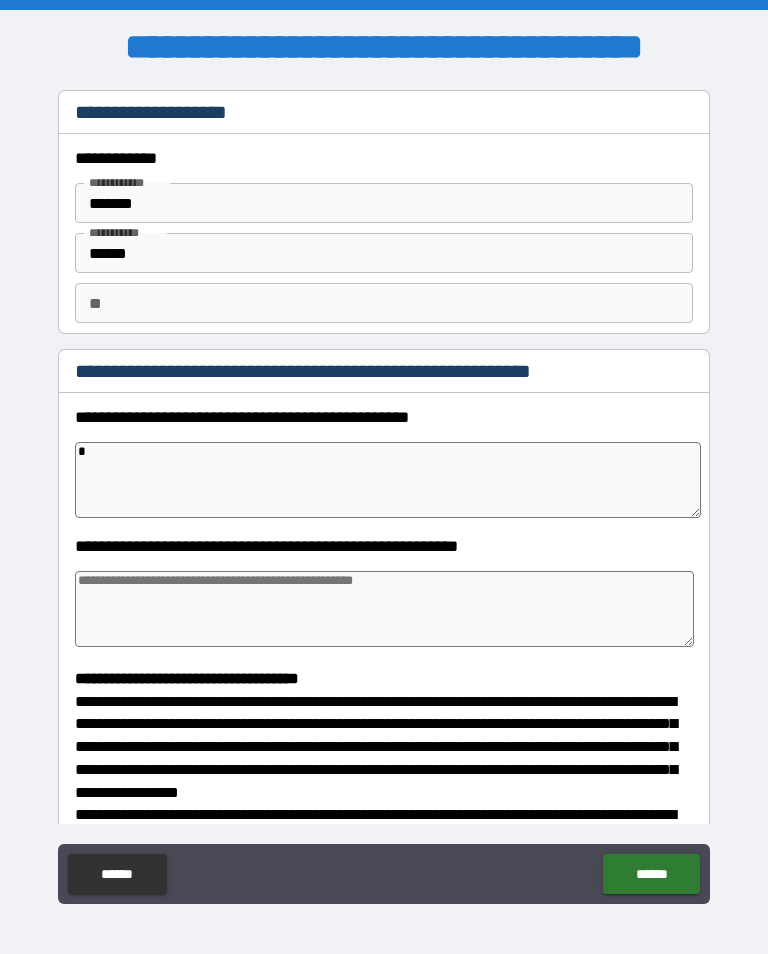 type on "**" 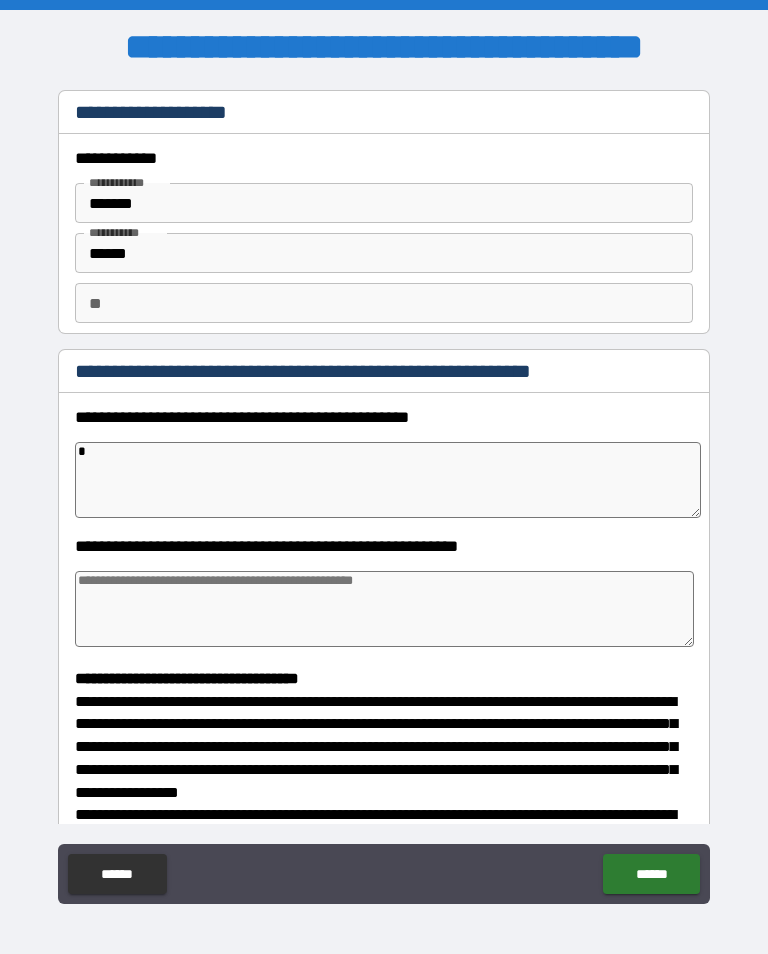 type on "*" 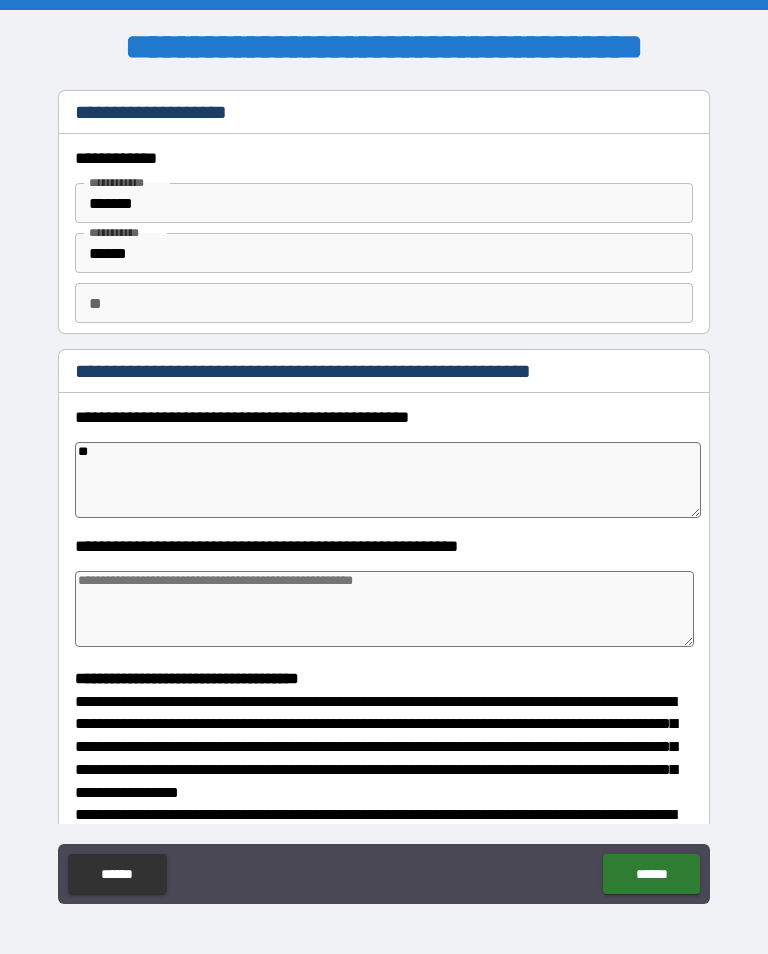 type on "***" 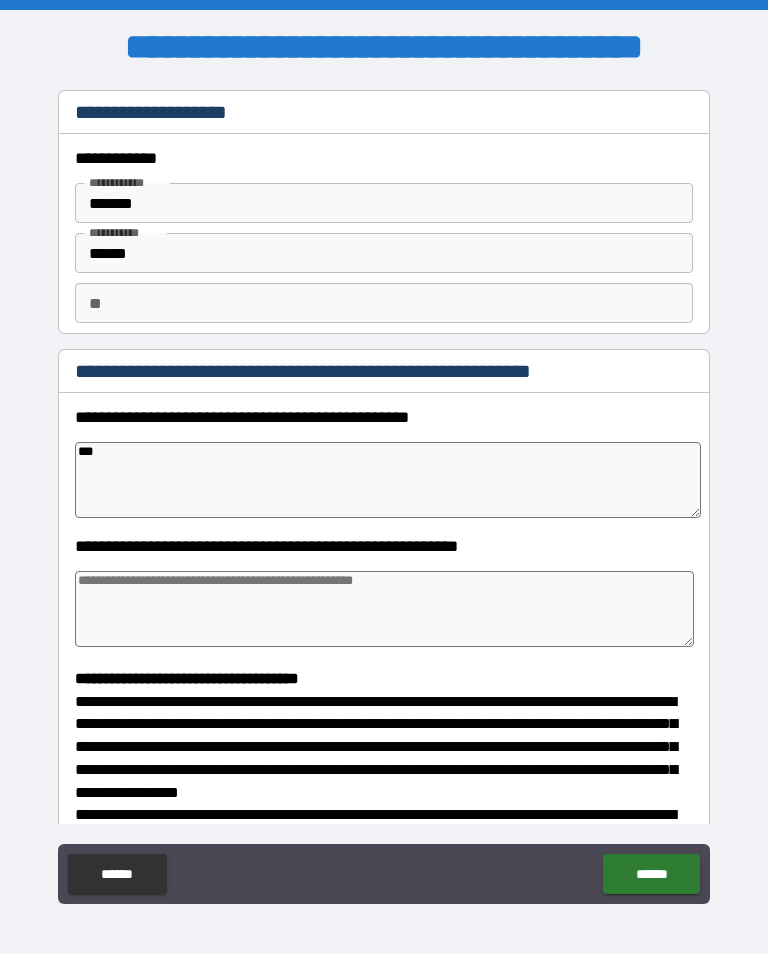type on "*" 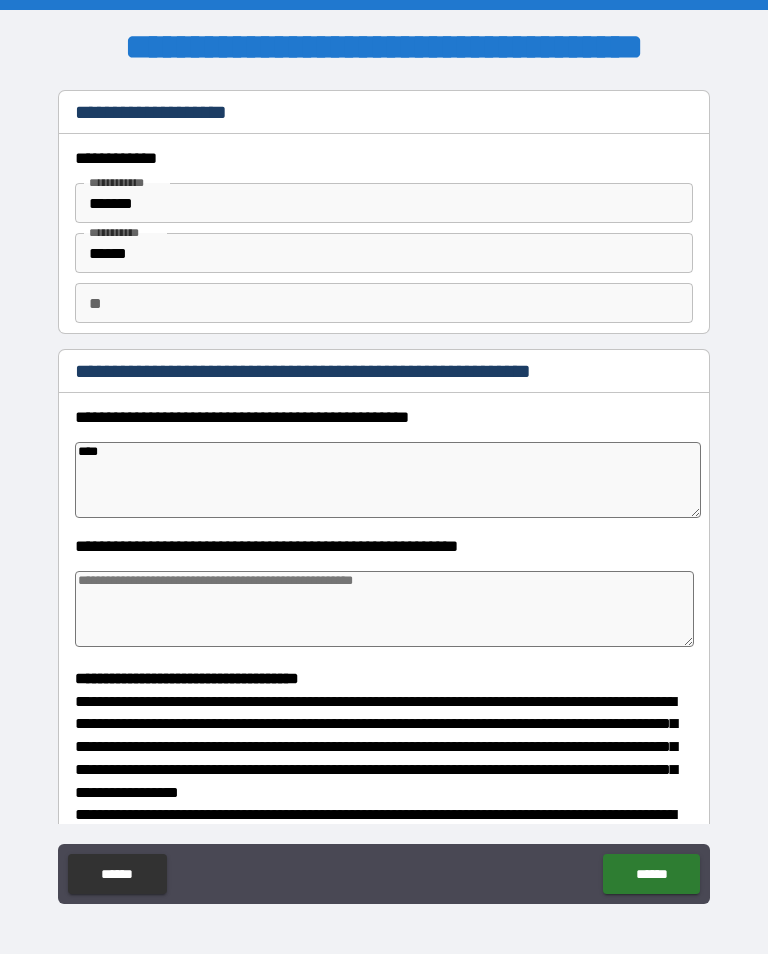 type on "*" 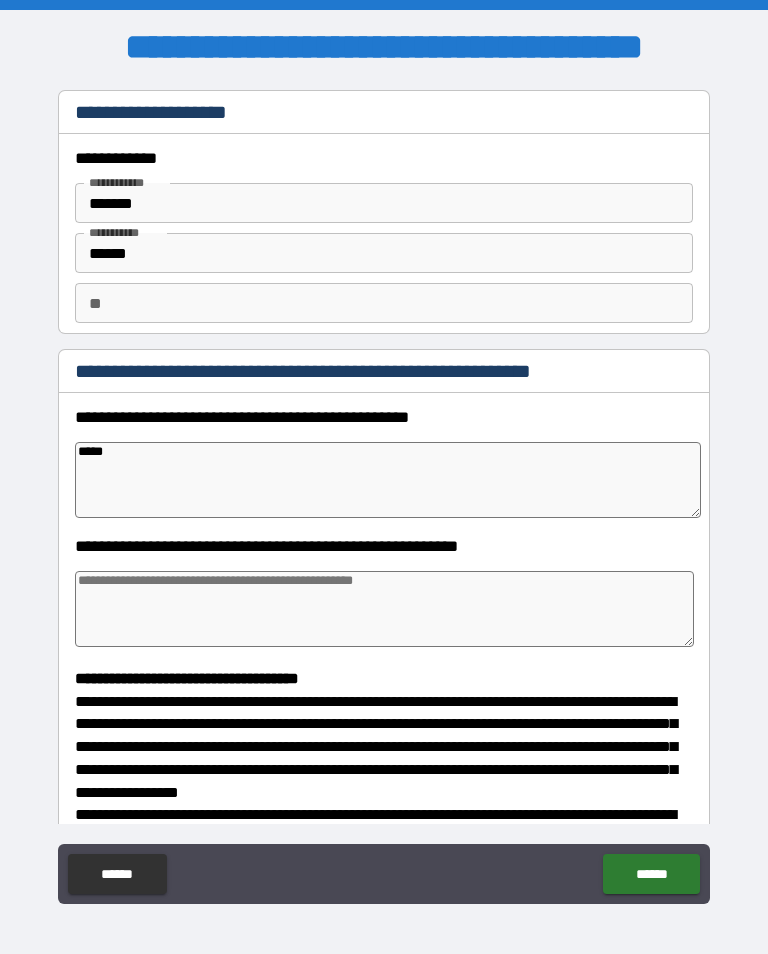 type on "*" 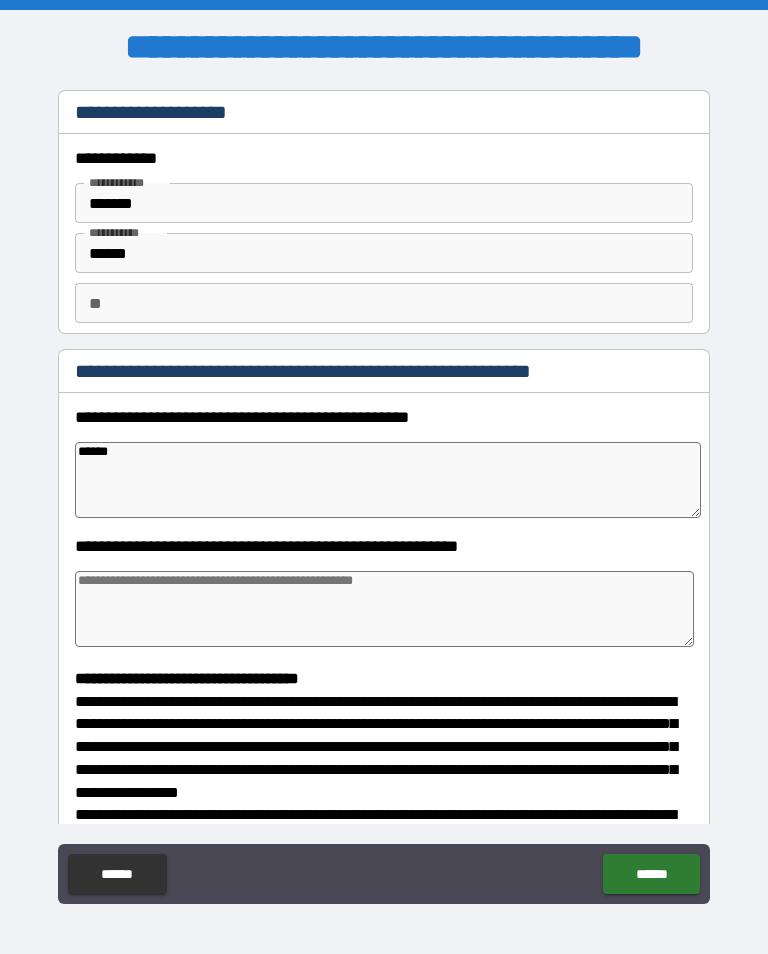 type on "*" 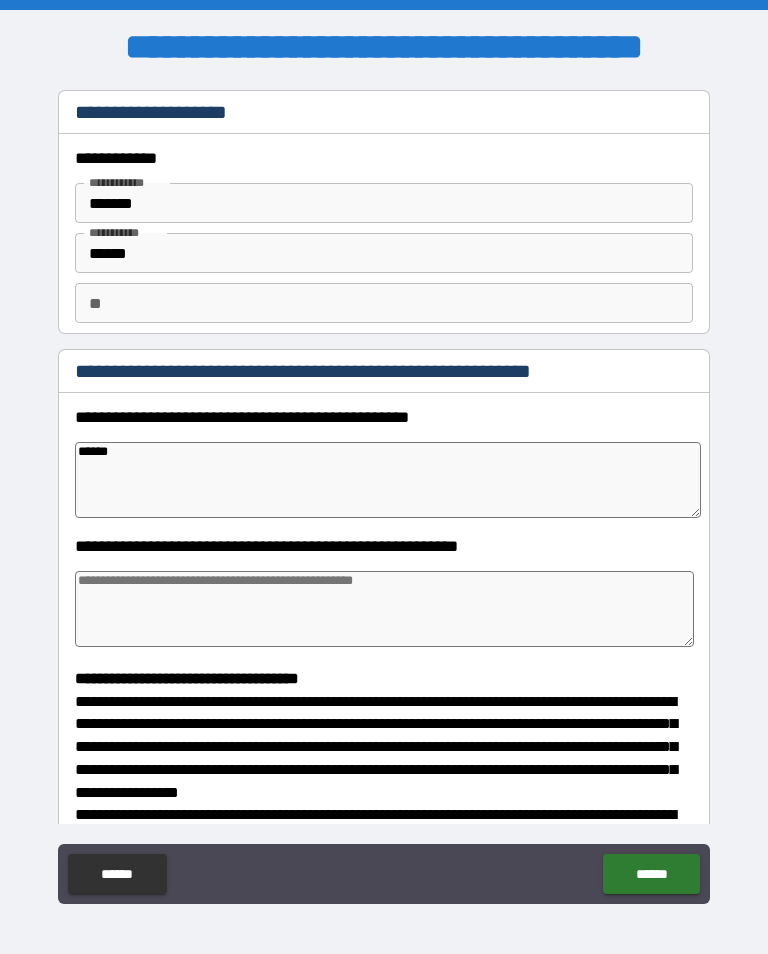 type on "*****" 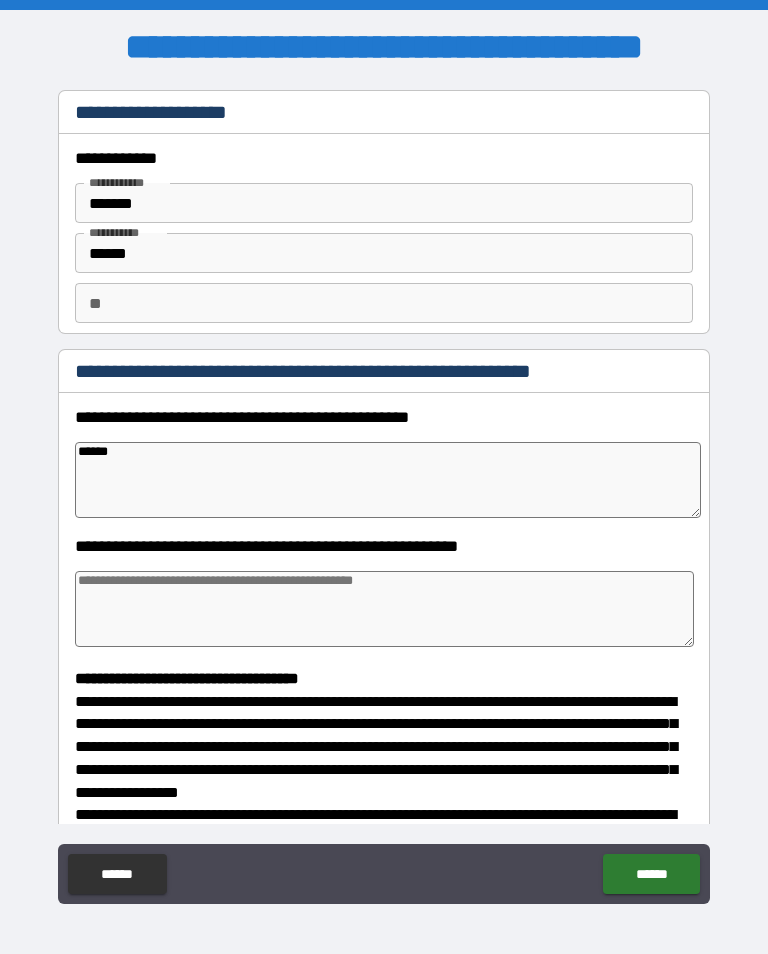 type on "*" 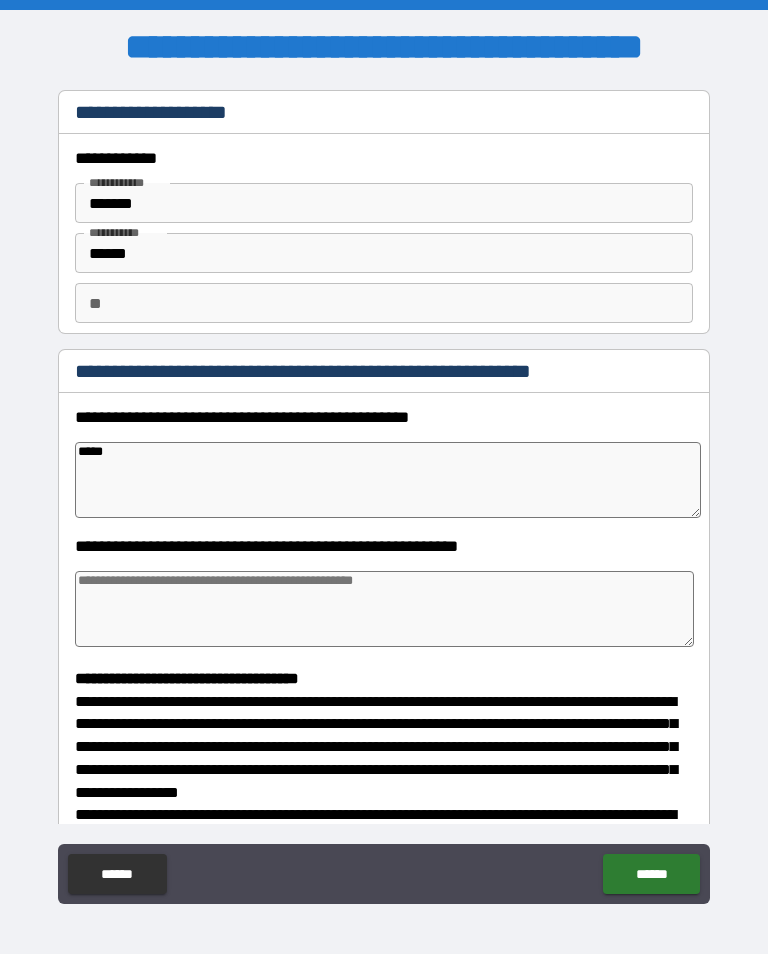 type on "*****" 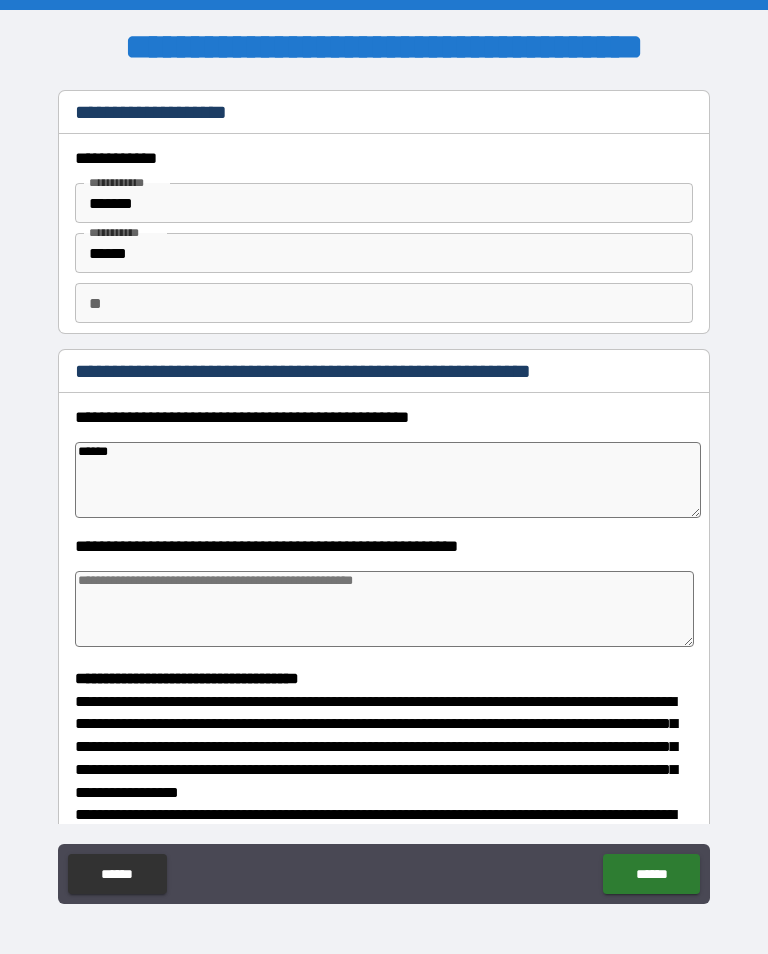 type on "*" 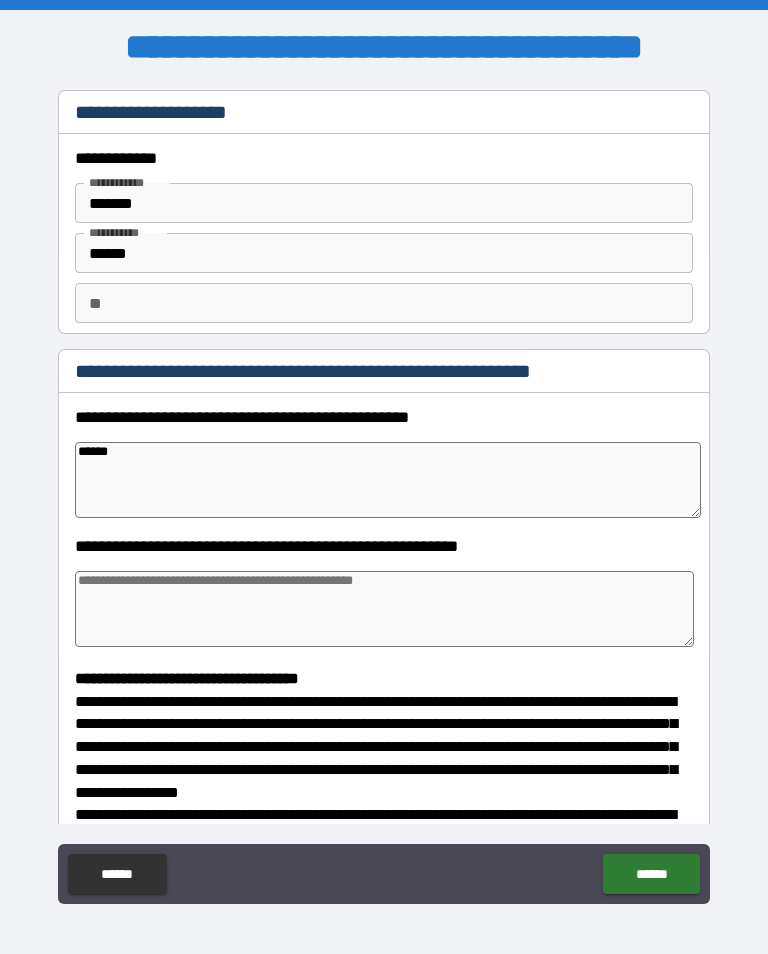 type on "*******" 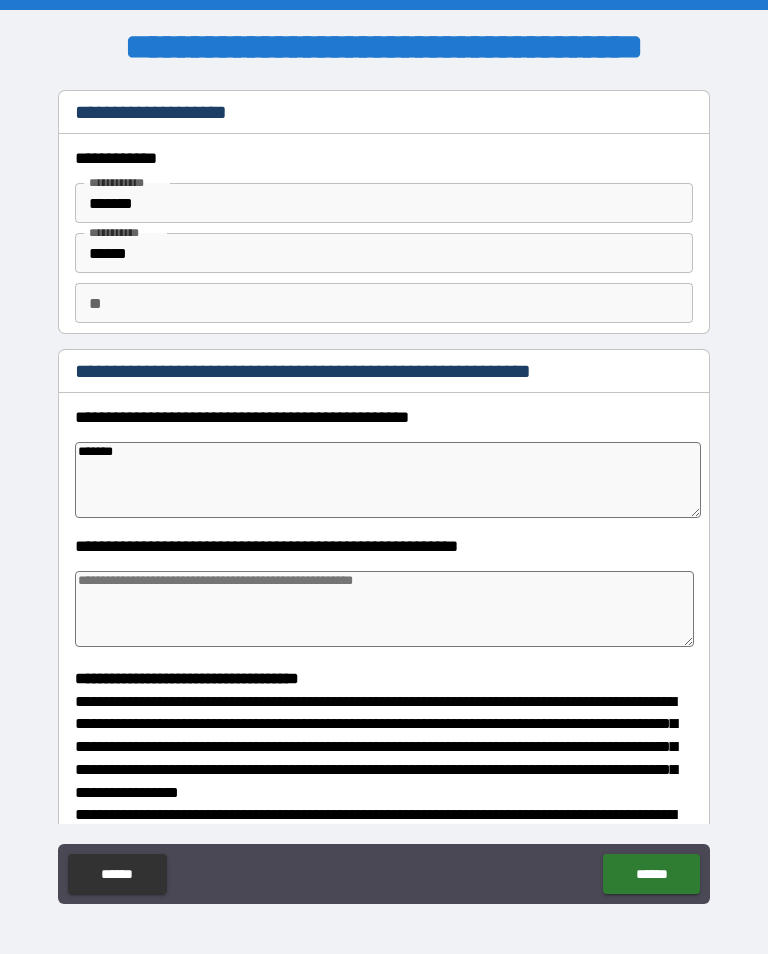 type on "*" 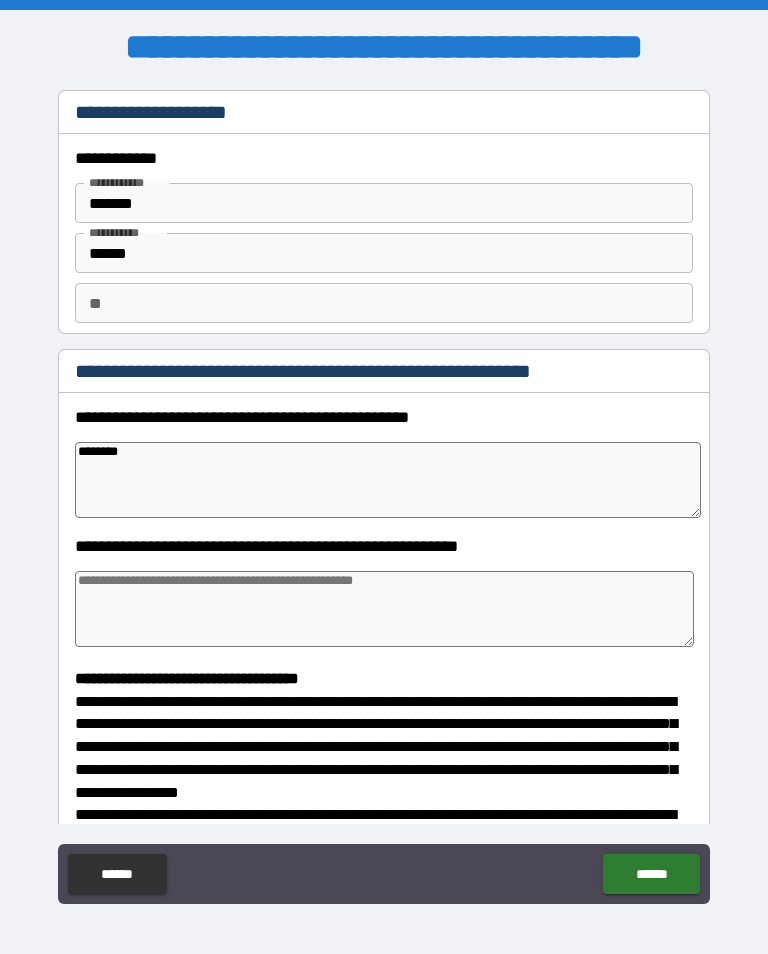 type on "*" 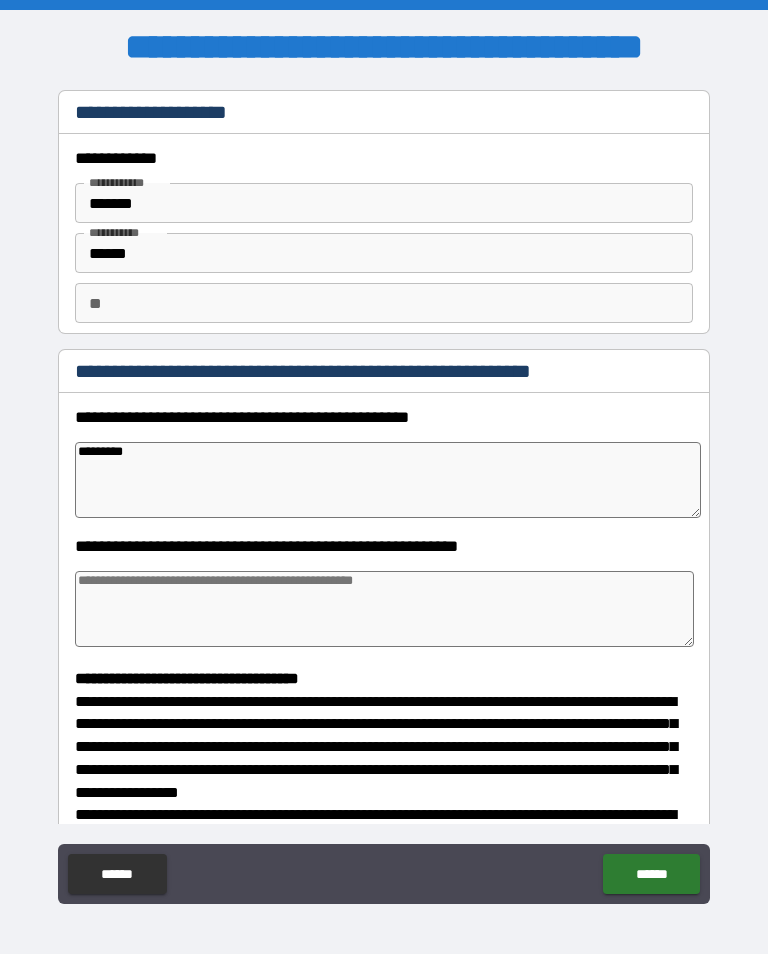 type on "*" 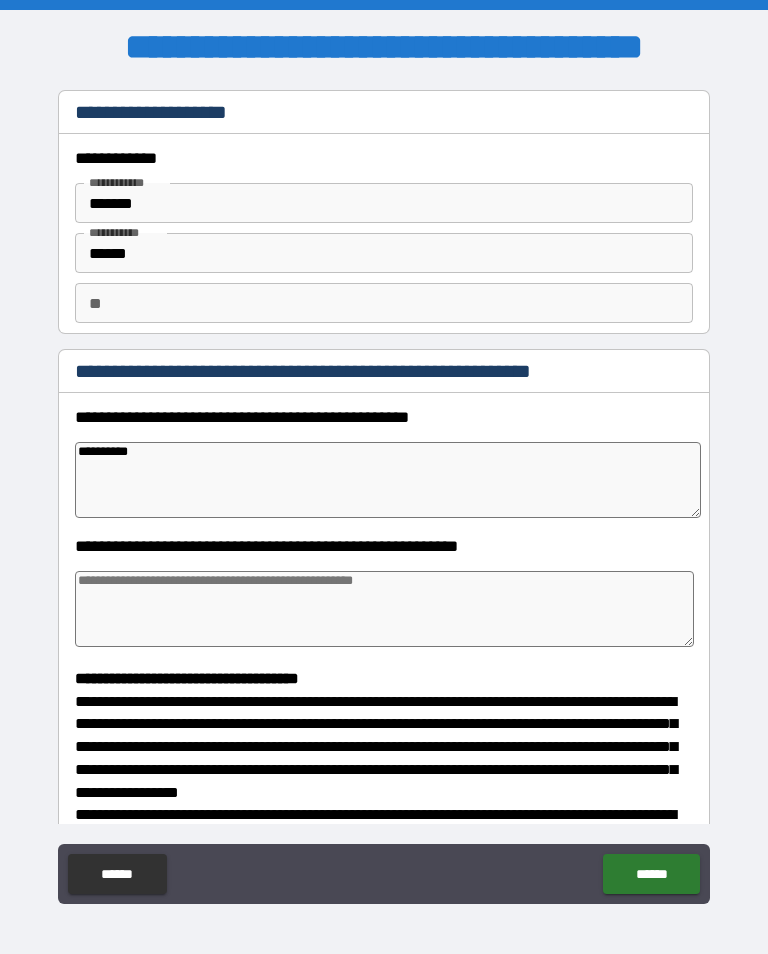 type on "*" 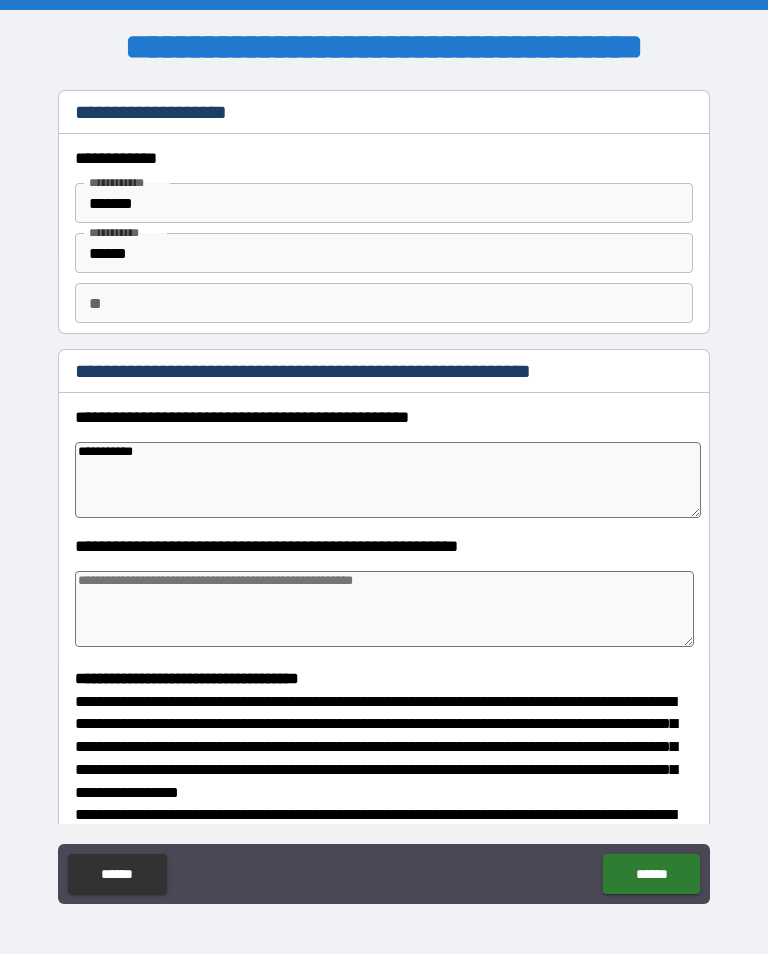 type on "*" 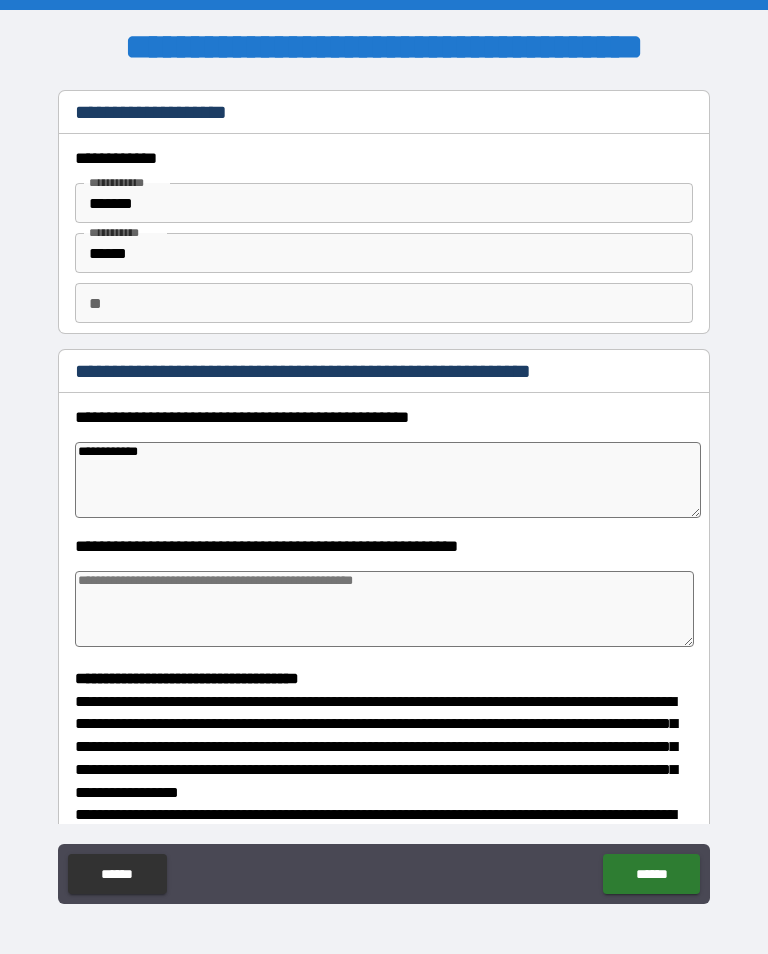 type on "*" 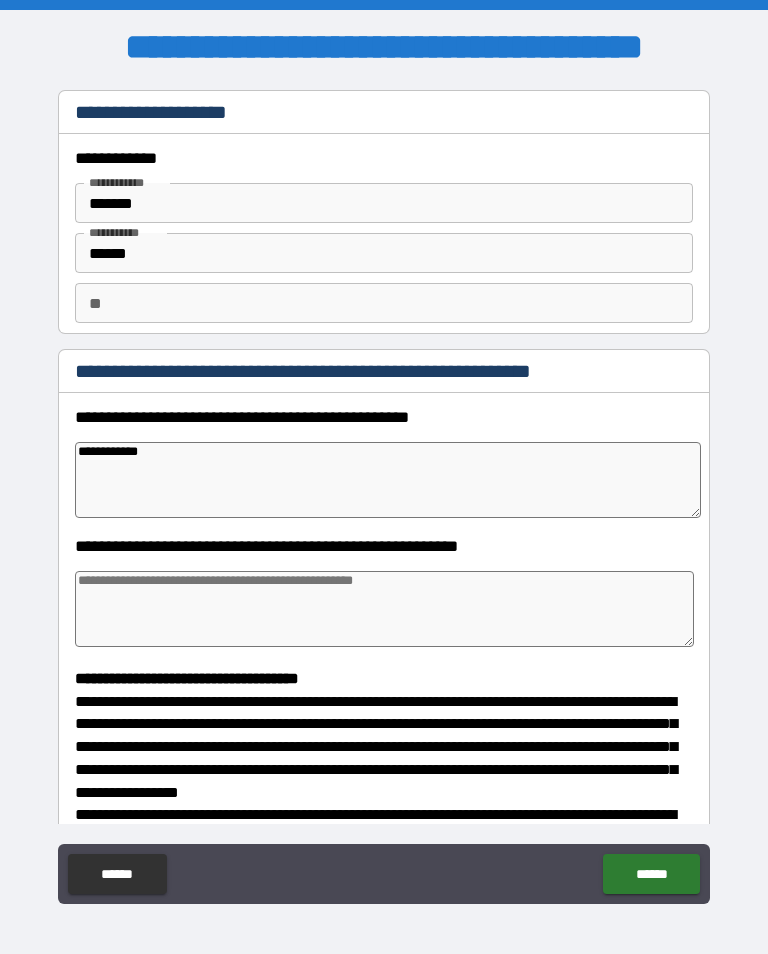 type on "**********" 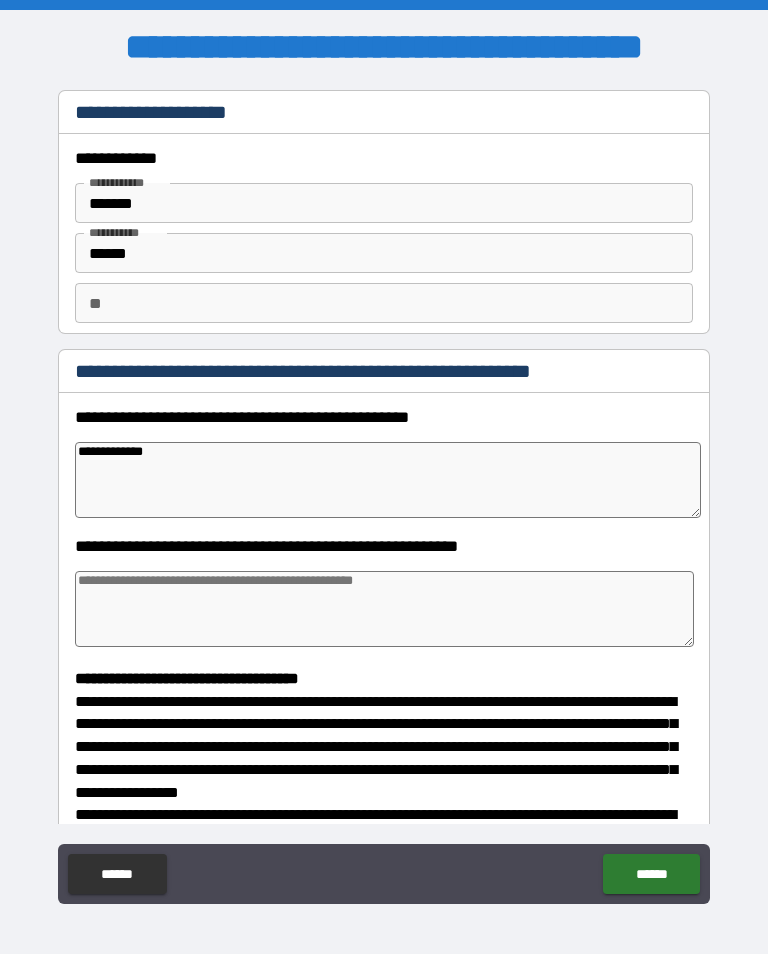 type on "*" 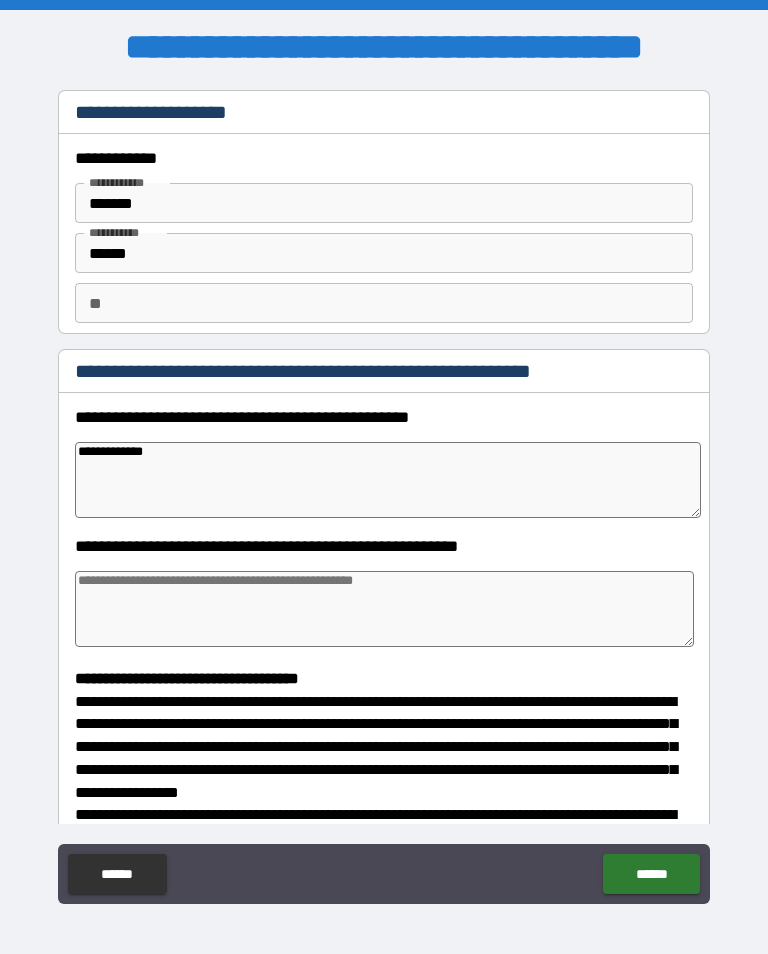 type on "**********" 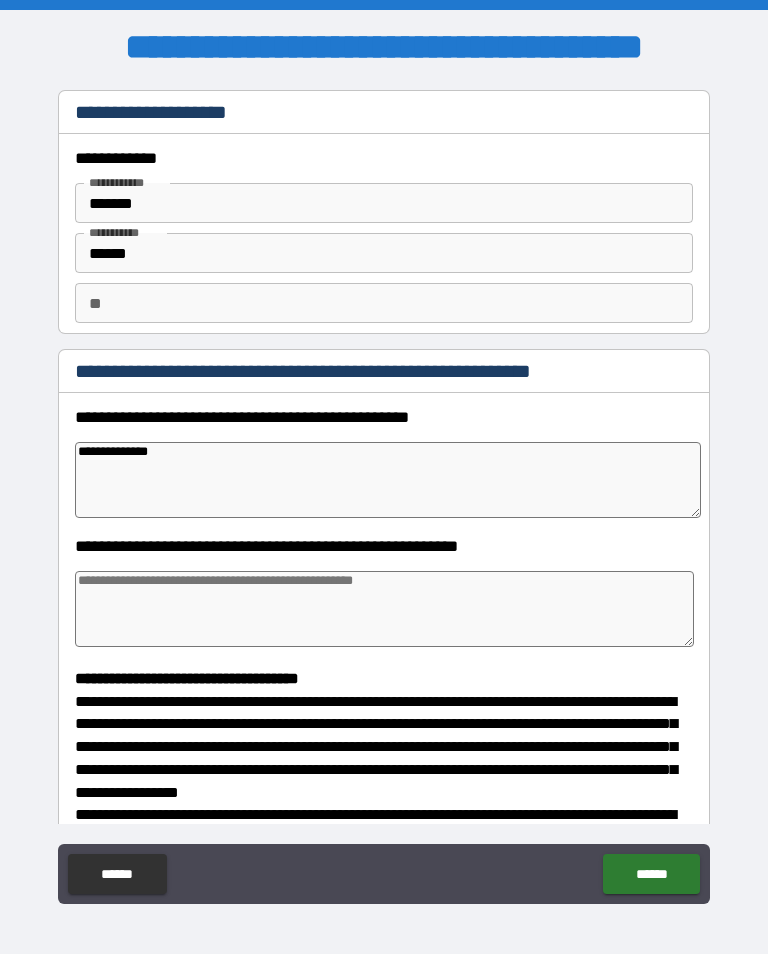type on "*" 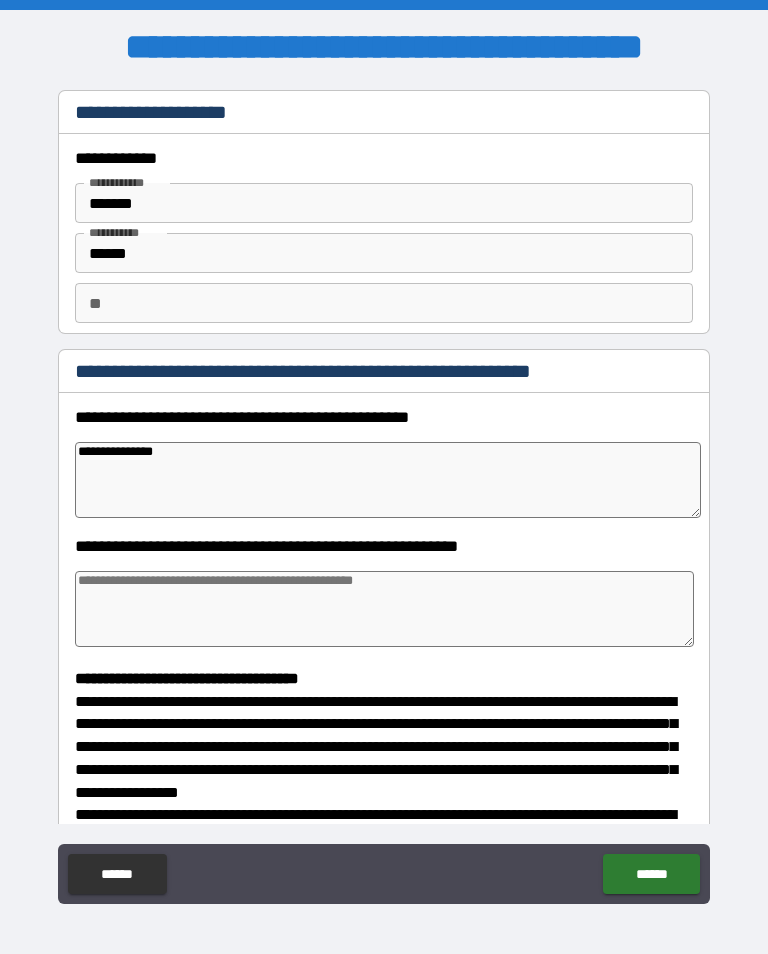 type on "*" 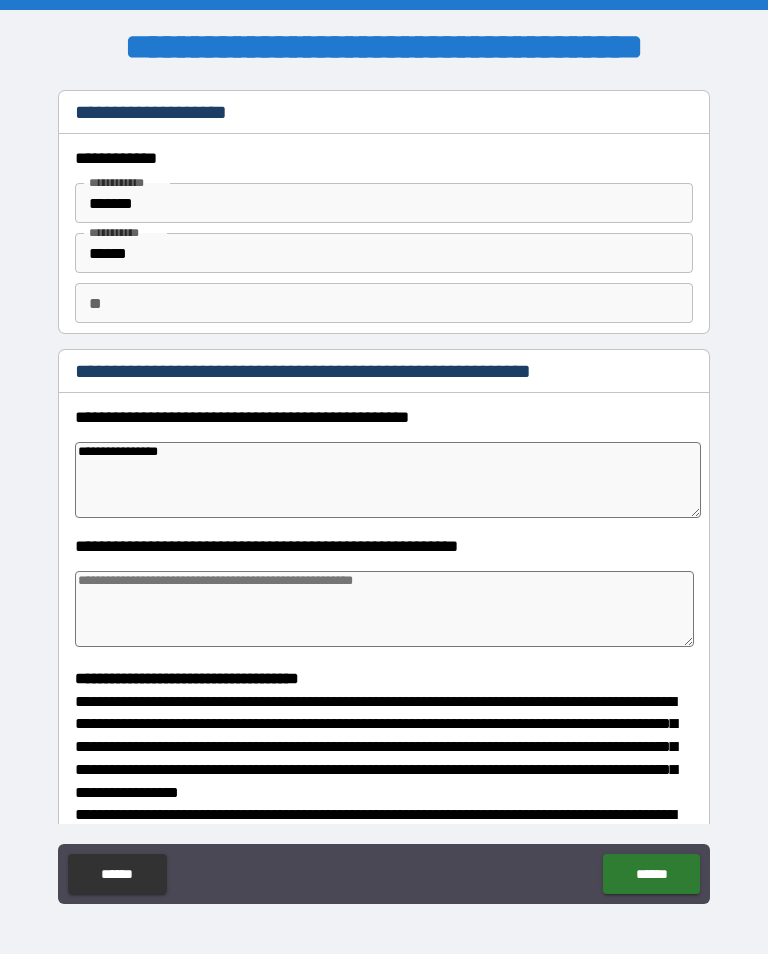 type on "*" 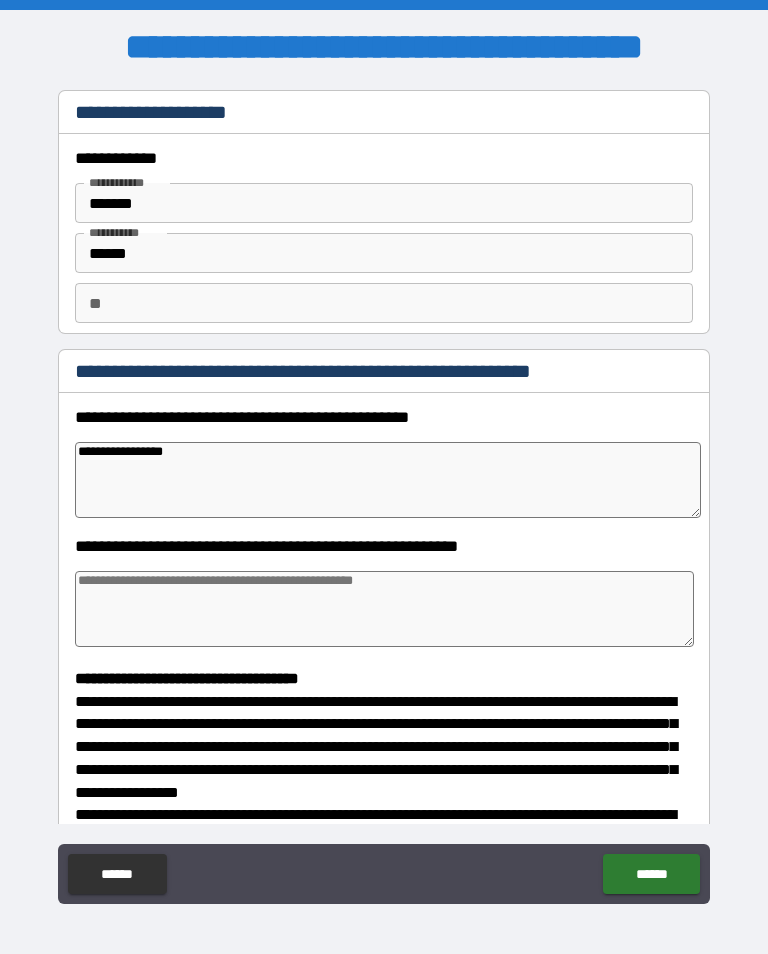 type on "*" 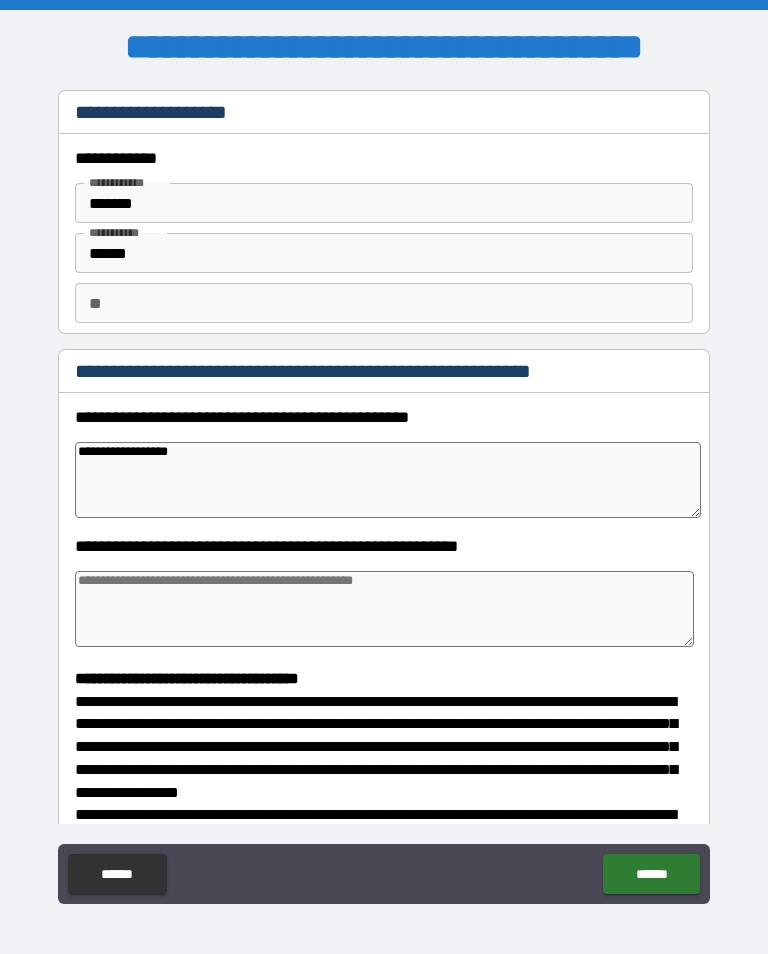 type on "*" 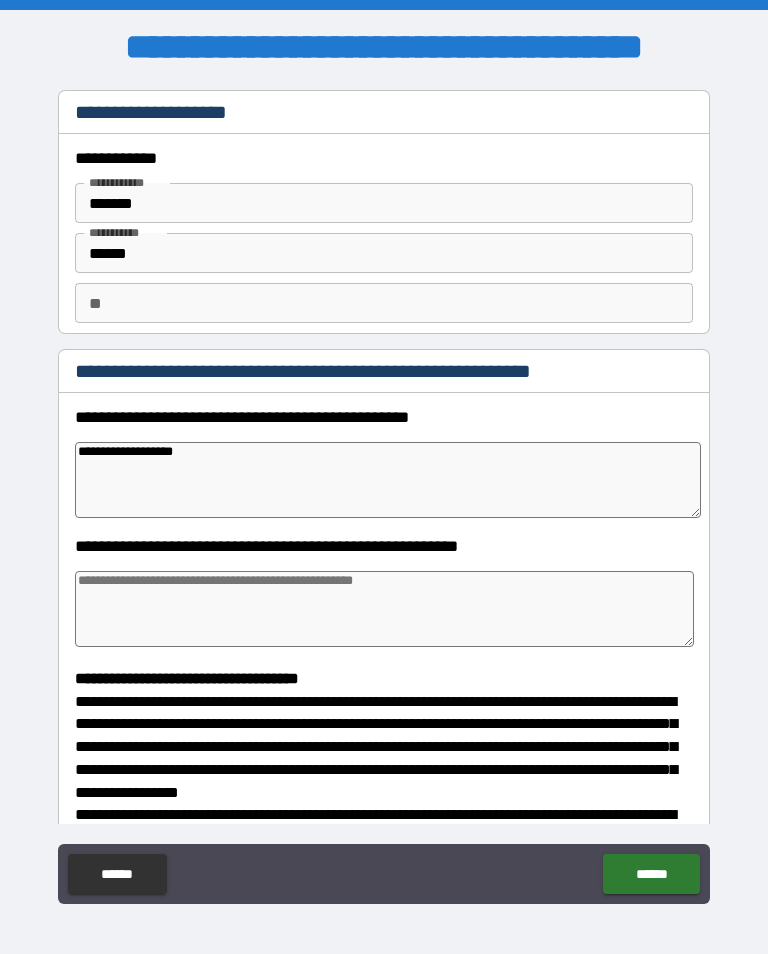 type on "*" 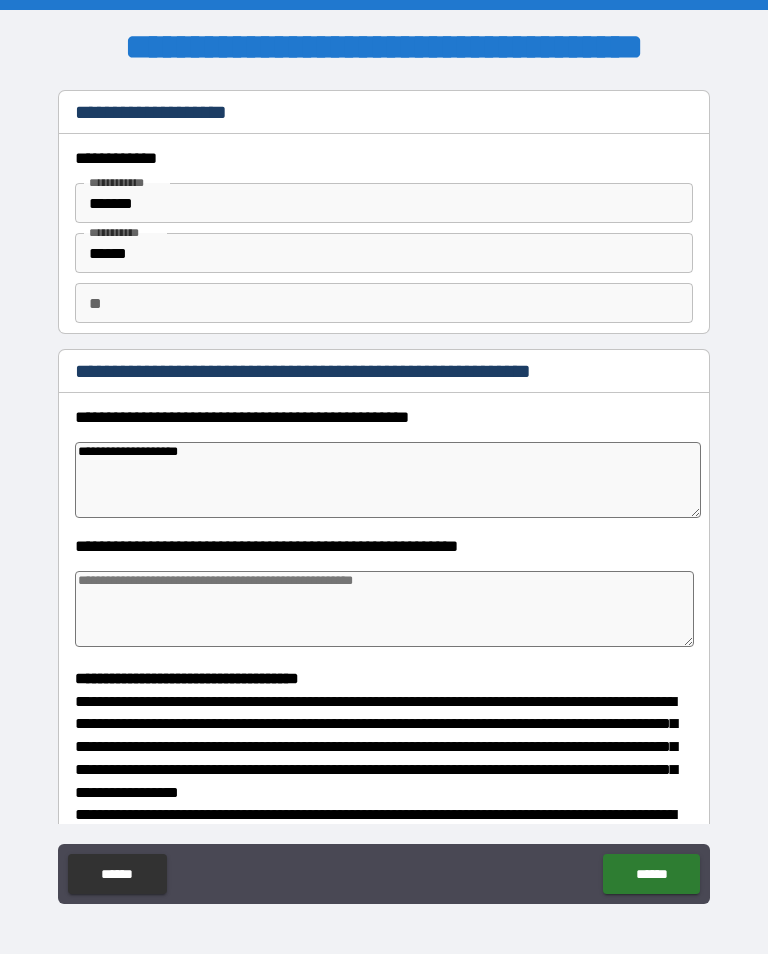 type on "*" 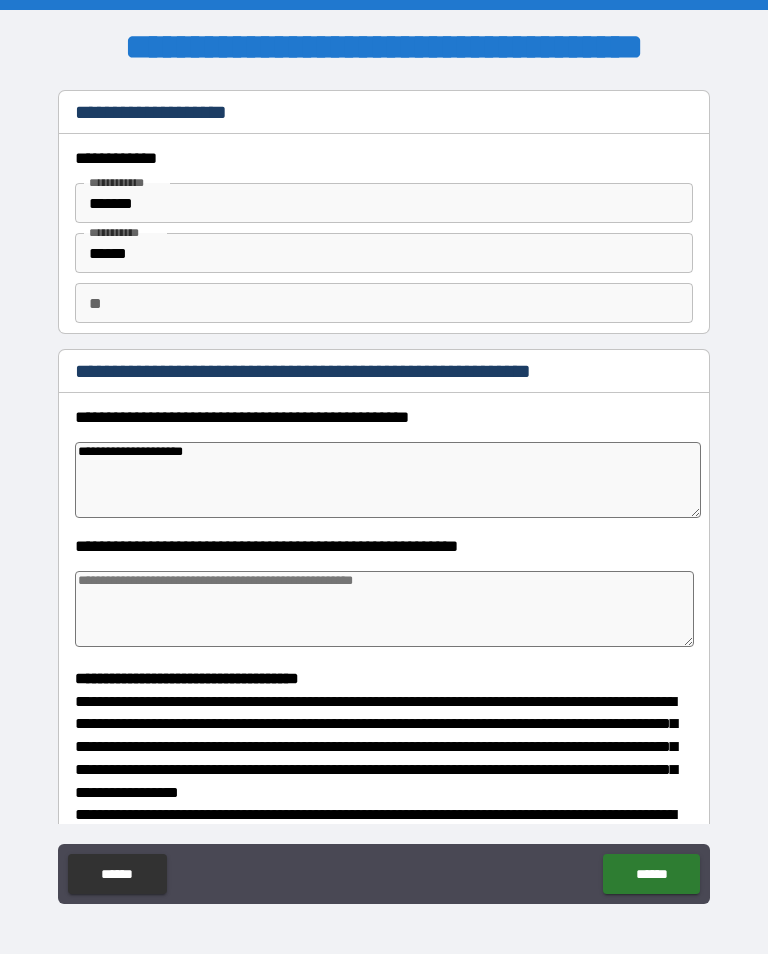type on "*" 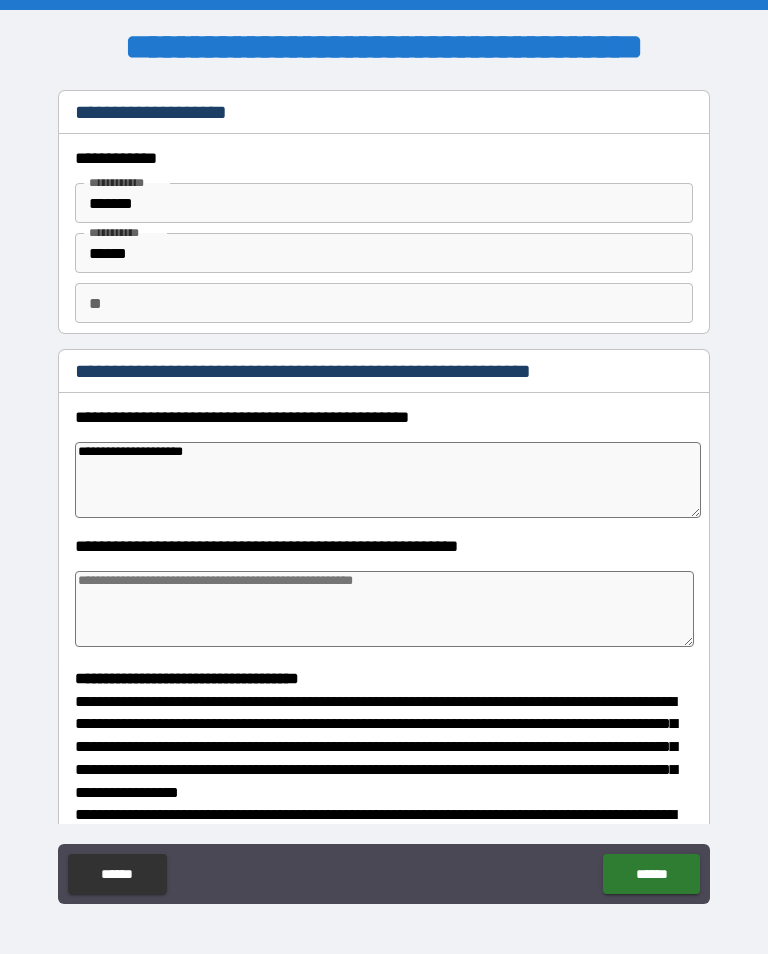 type on "**********" 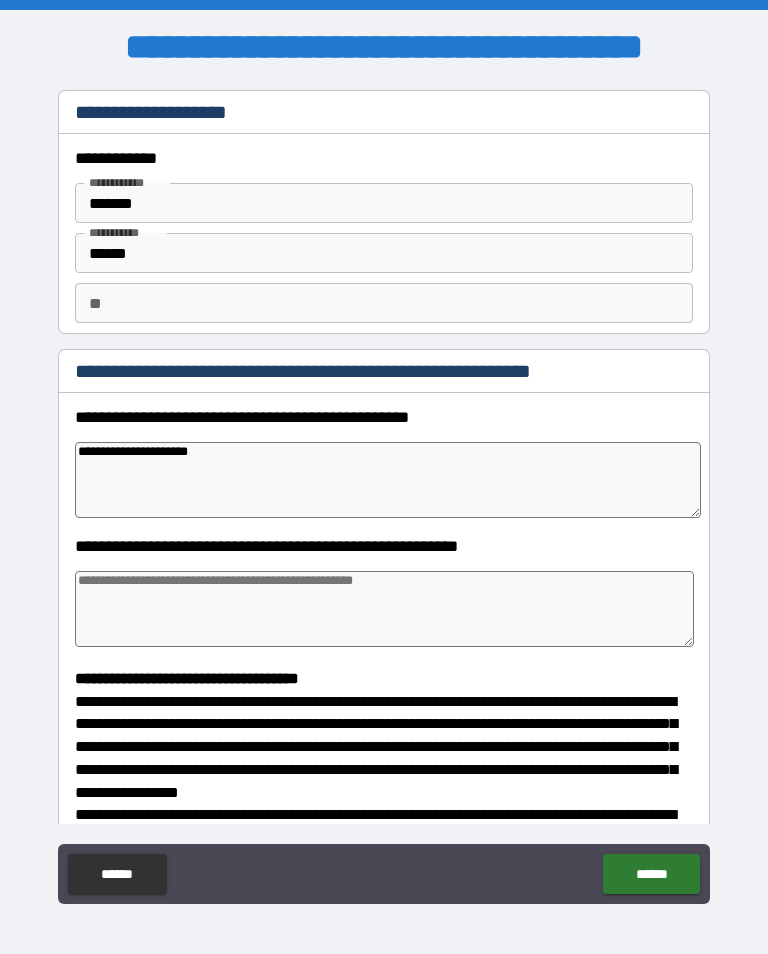 type on "*" 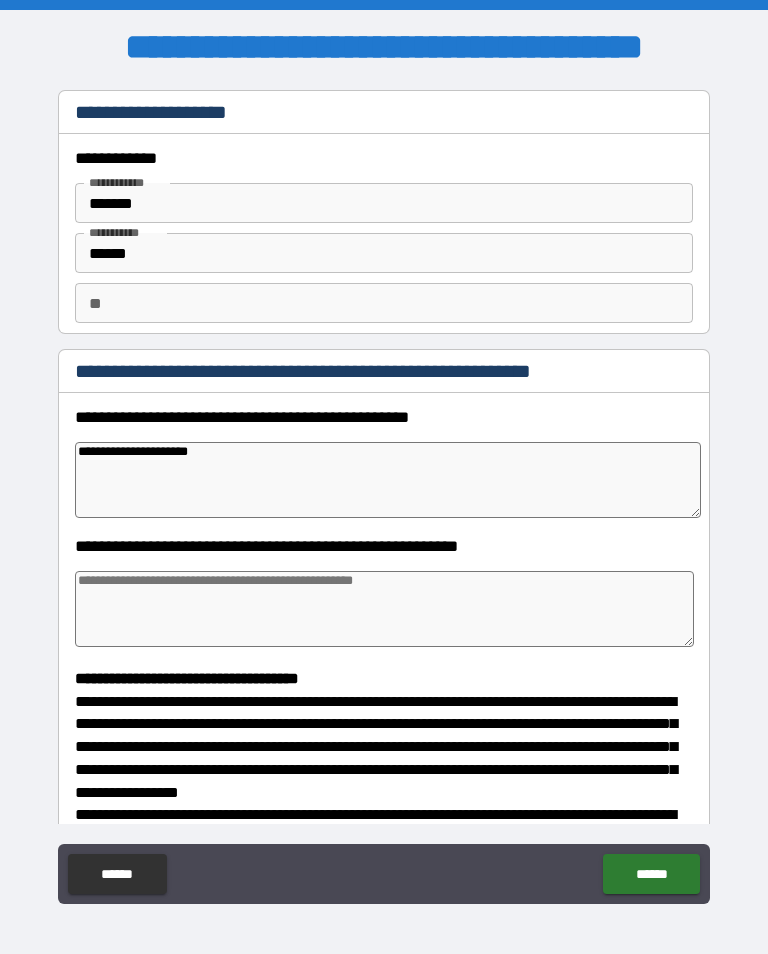 type on "**********" 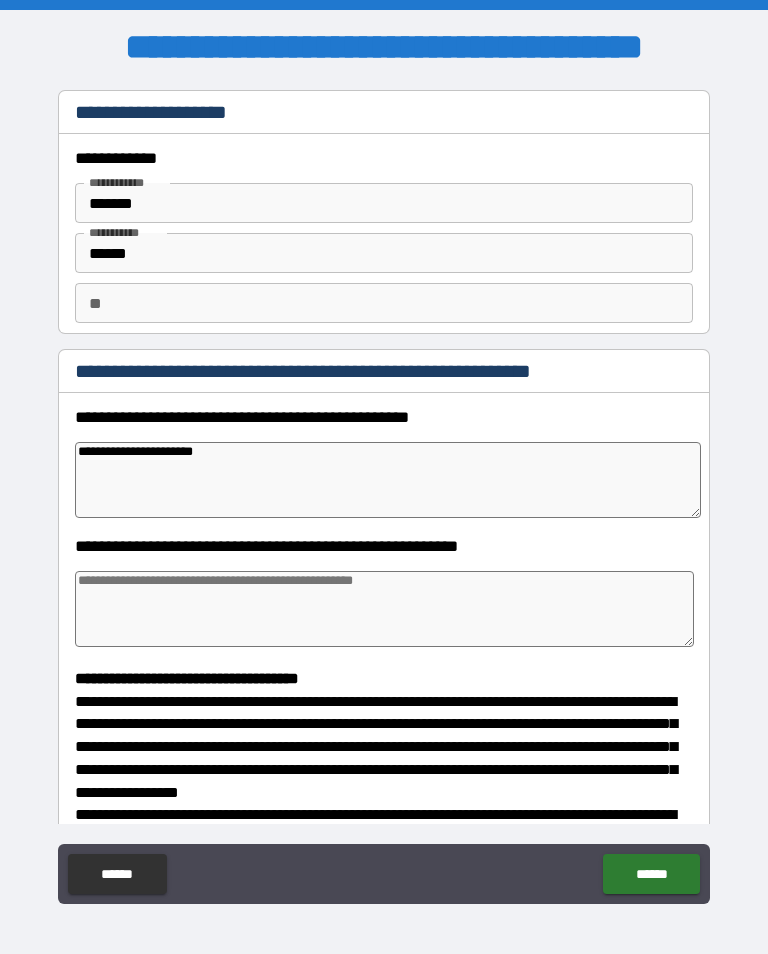 type on "*" 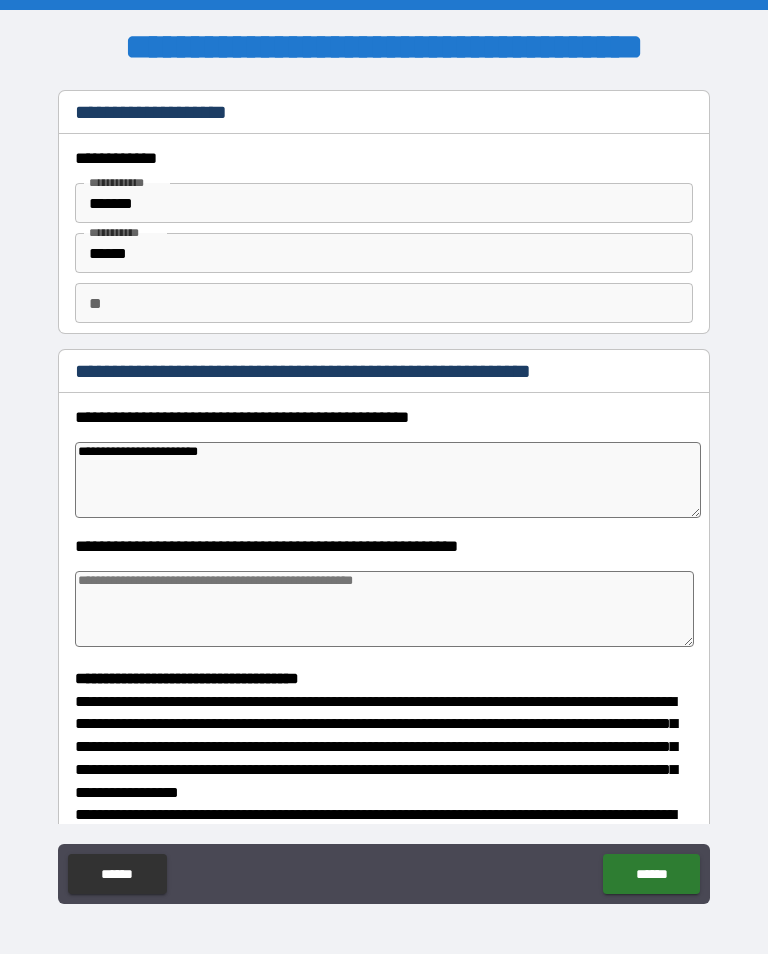 type on "**********" 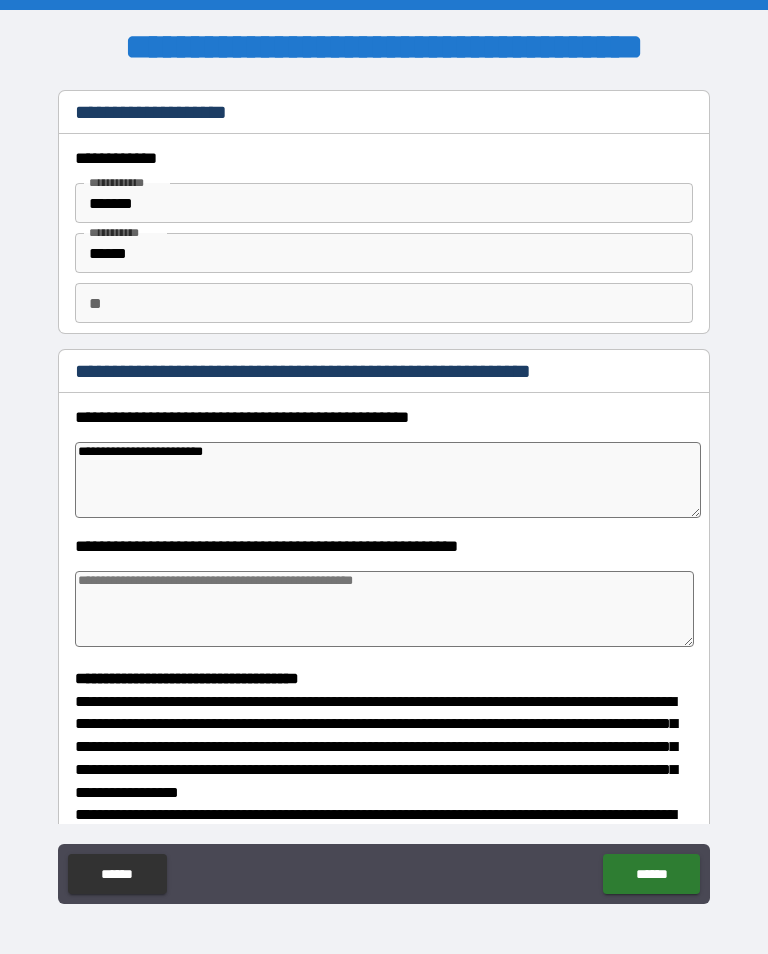 type on "*" 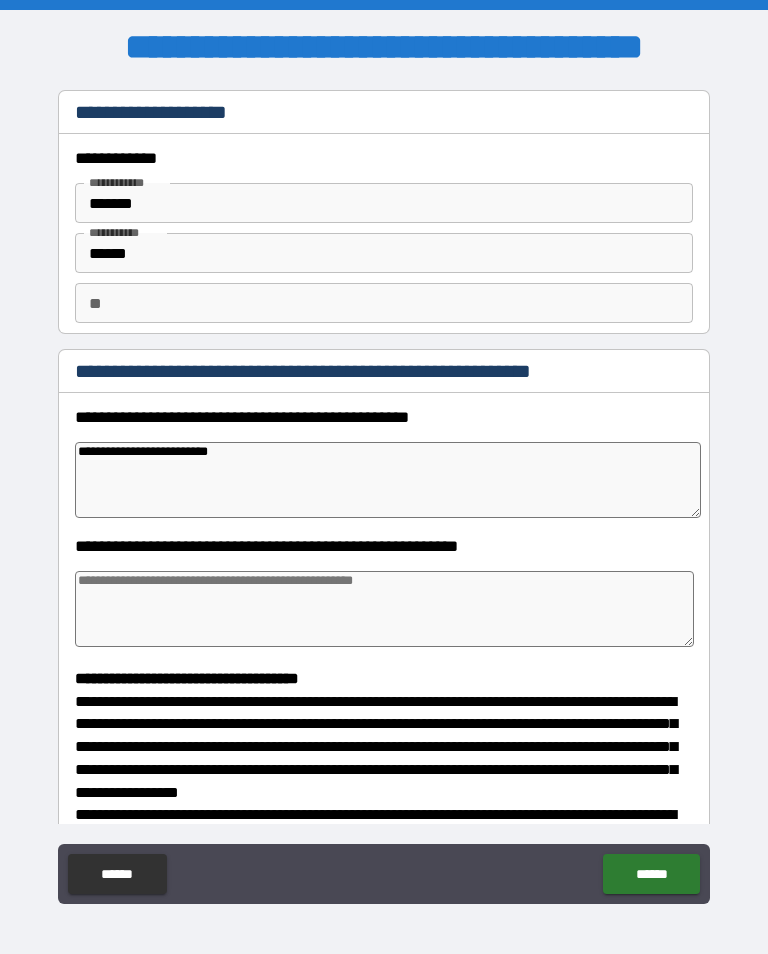 type on "*" 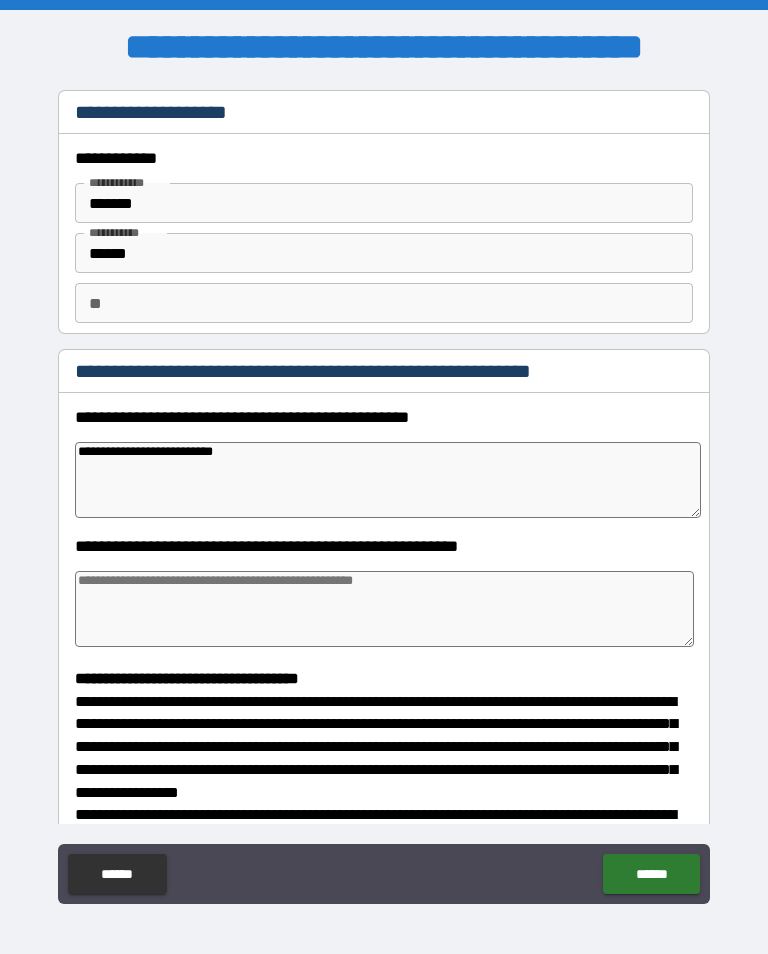 type on "*" 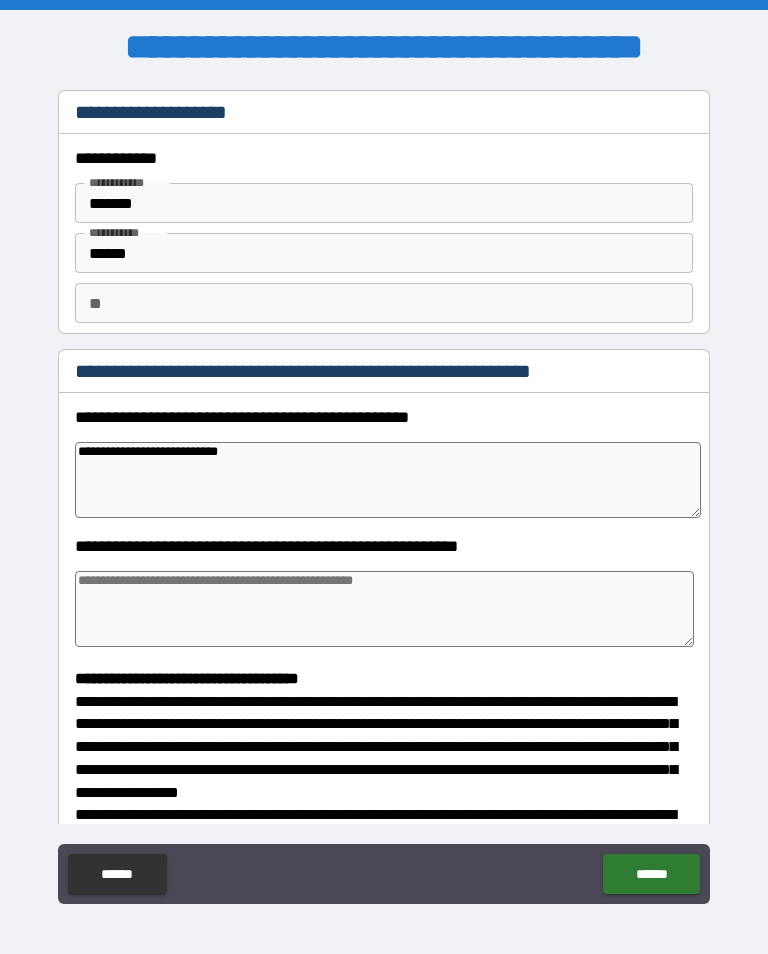 type on "*" 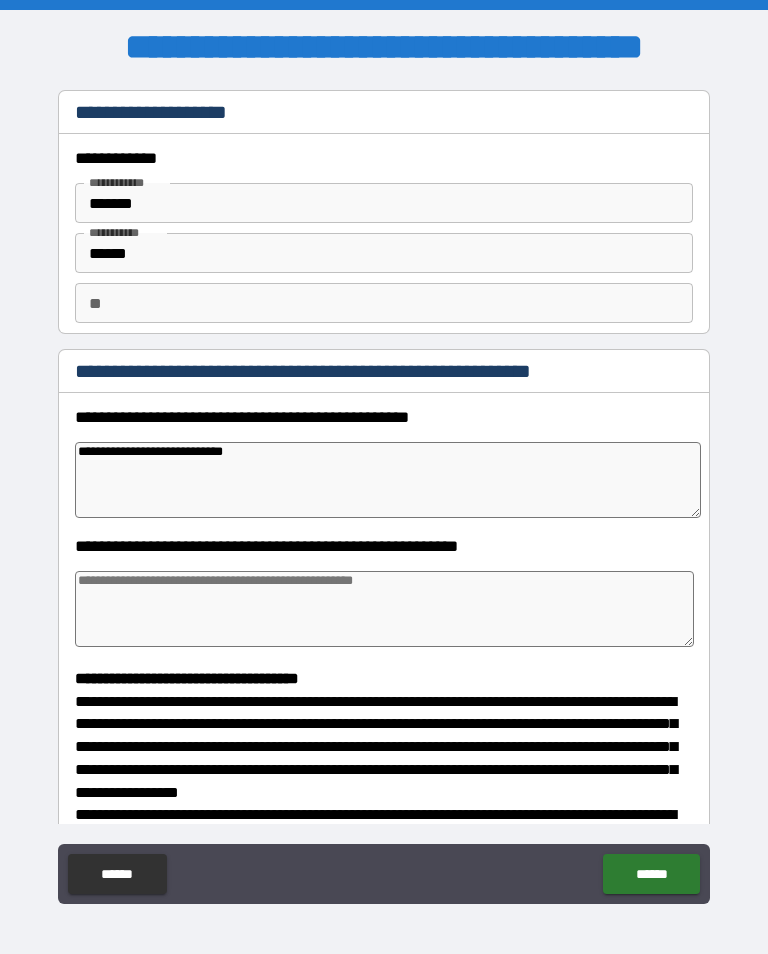 type on "**********" 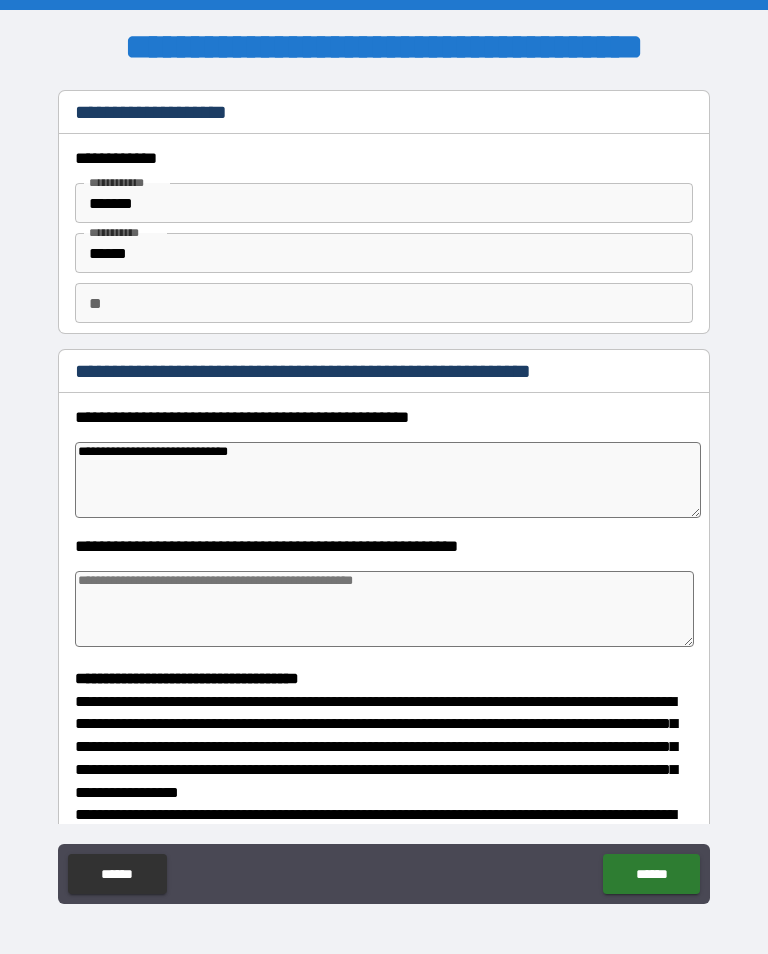 type on "*" 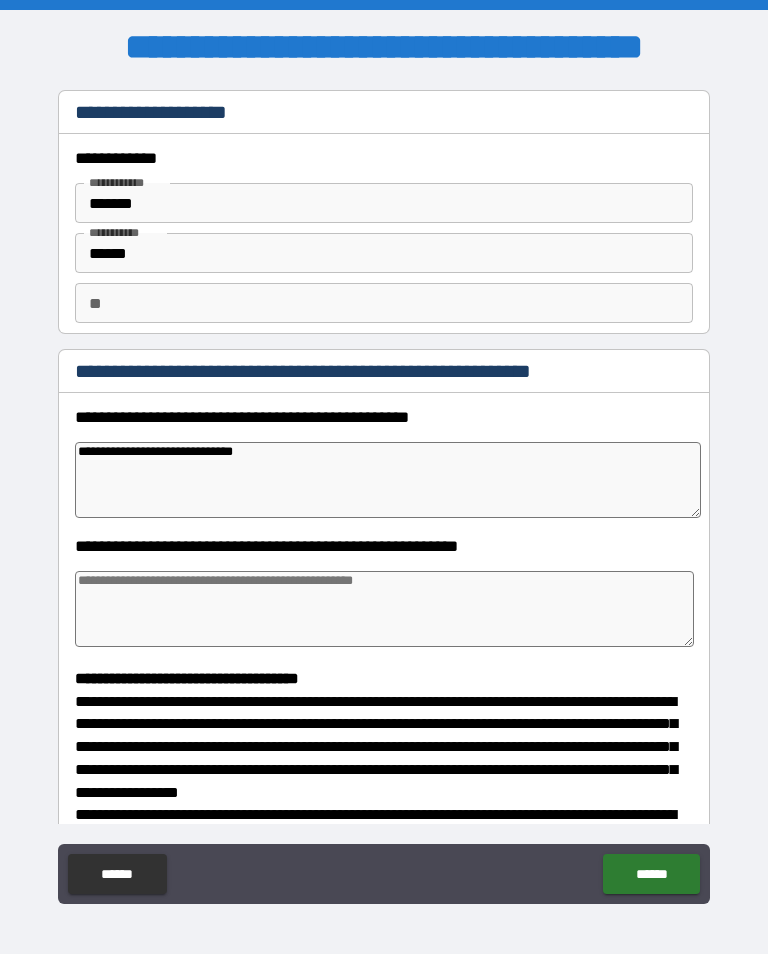 type on "*" 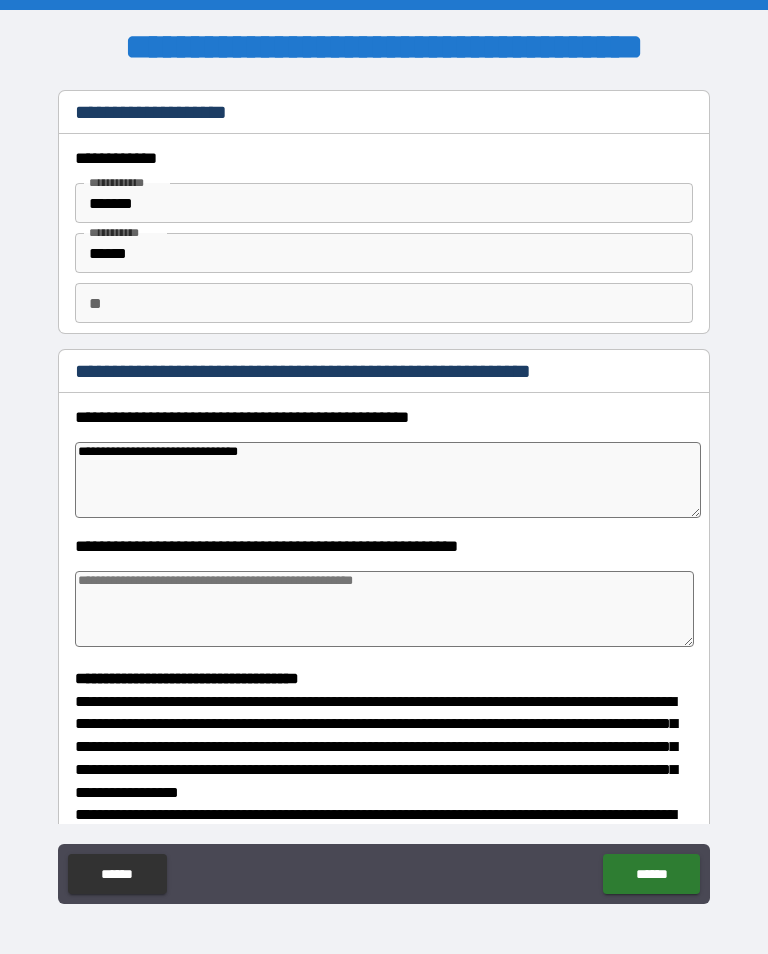 type on "*" 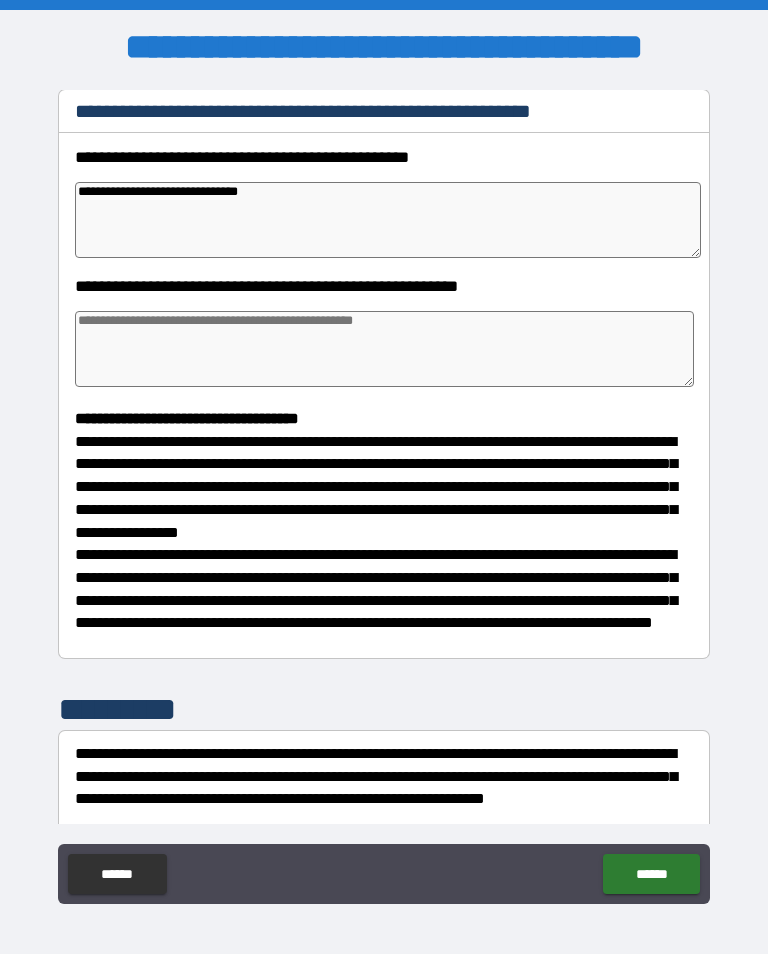 scroll, scrollTop: 265, scrollLeft: 0, axis: vertical 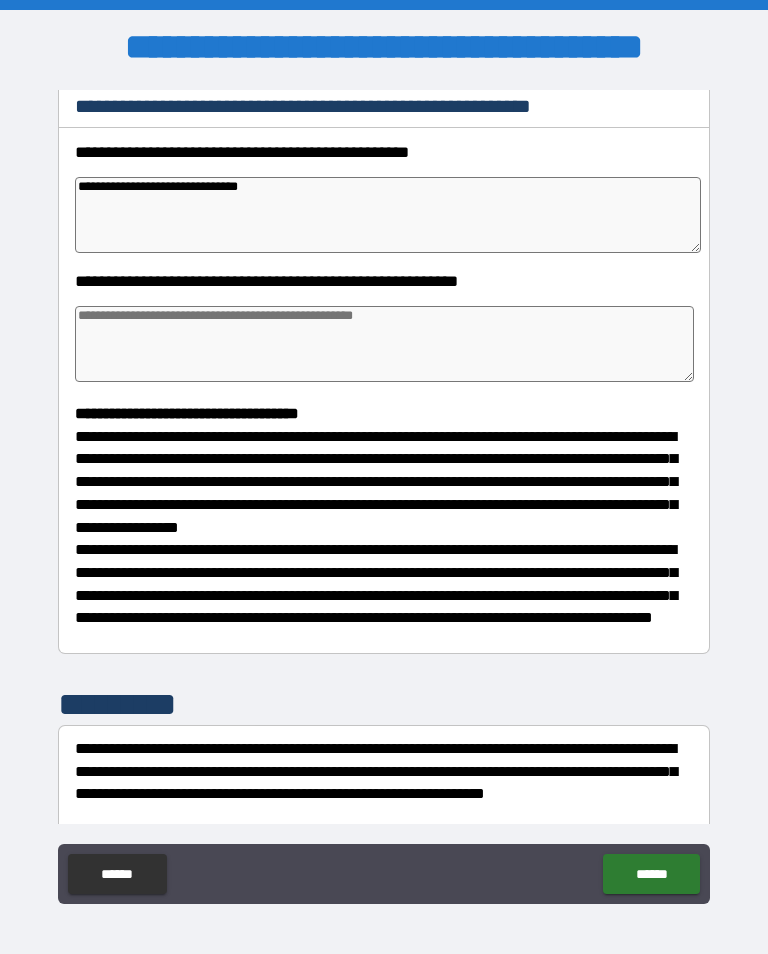 type on "**********" 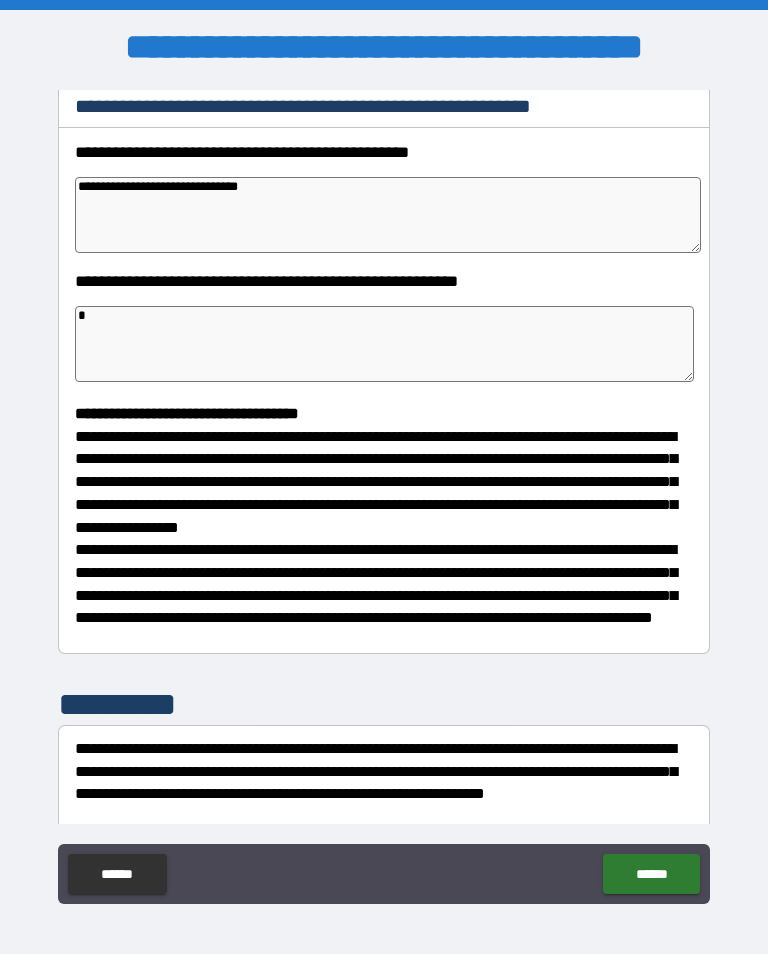 type on "*" 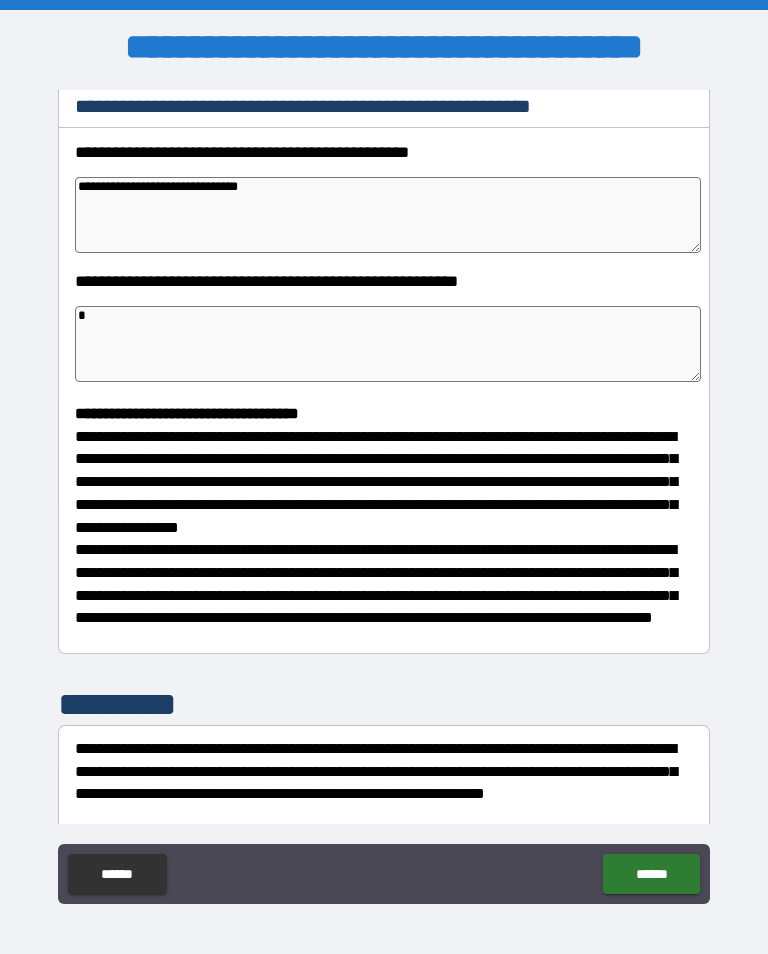 type 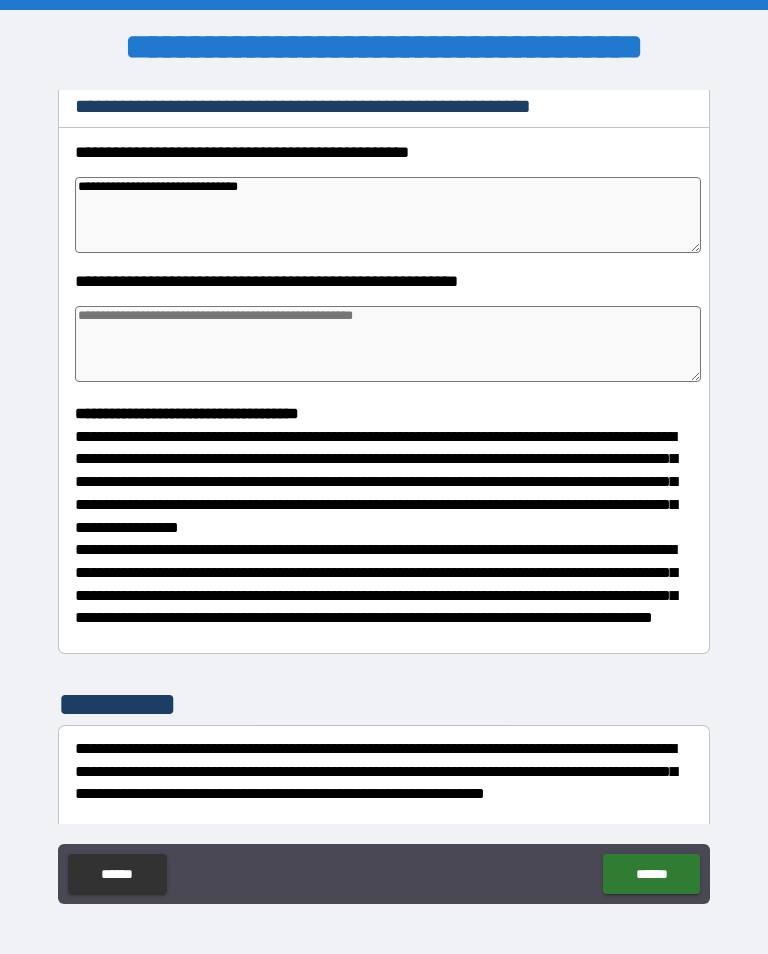 type on "*" 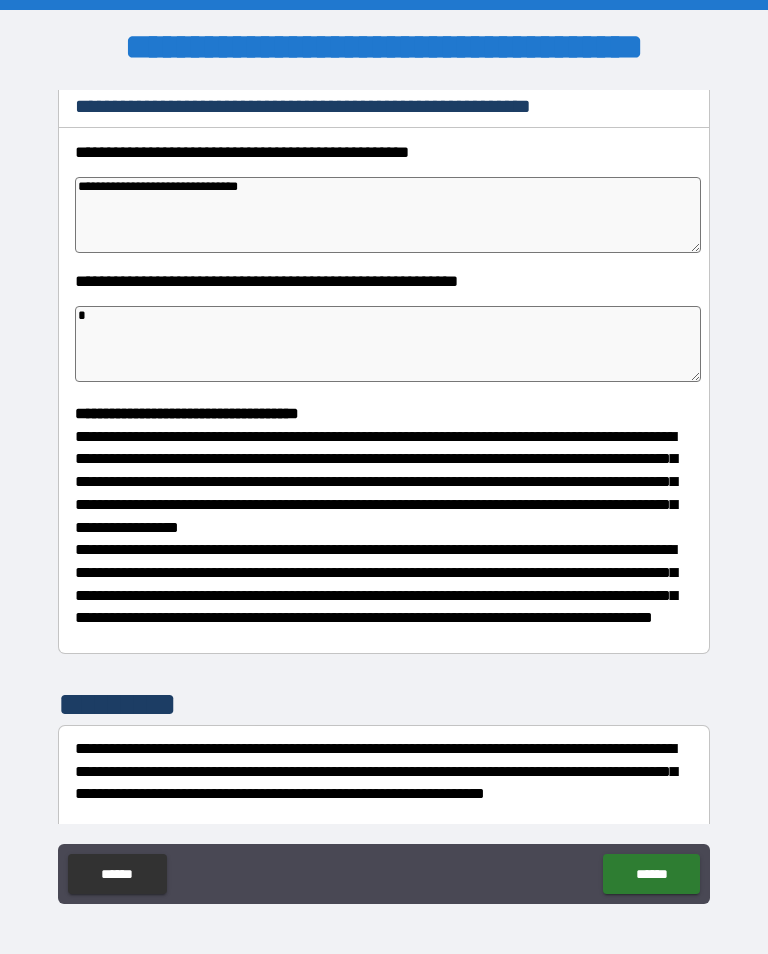 type on "*" 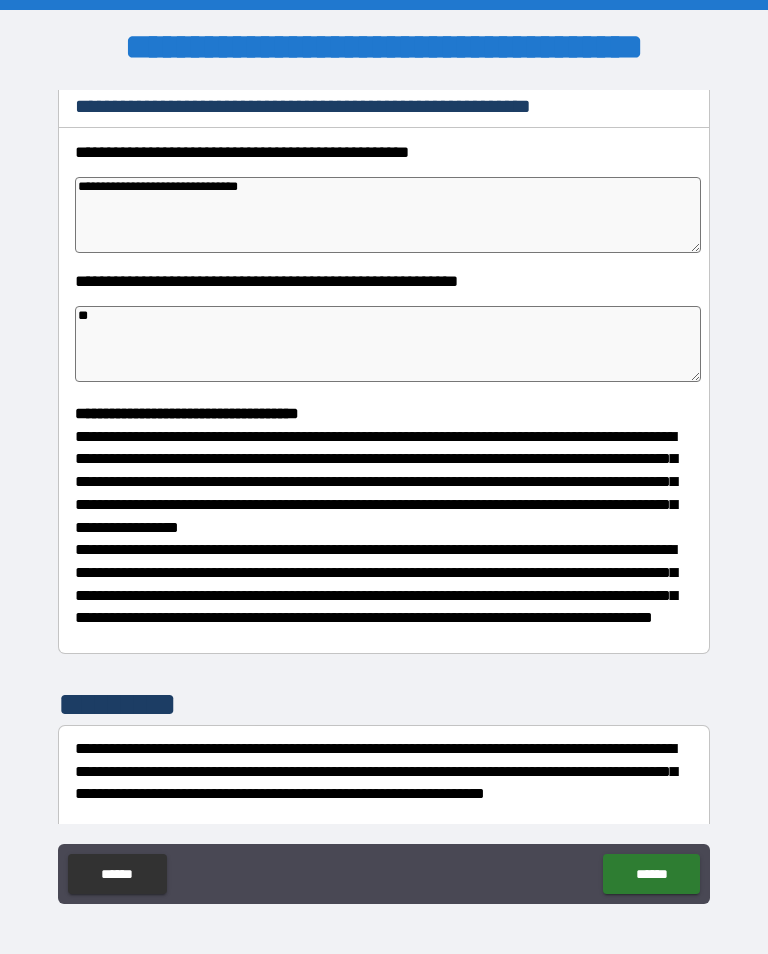 type on "***" 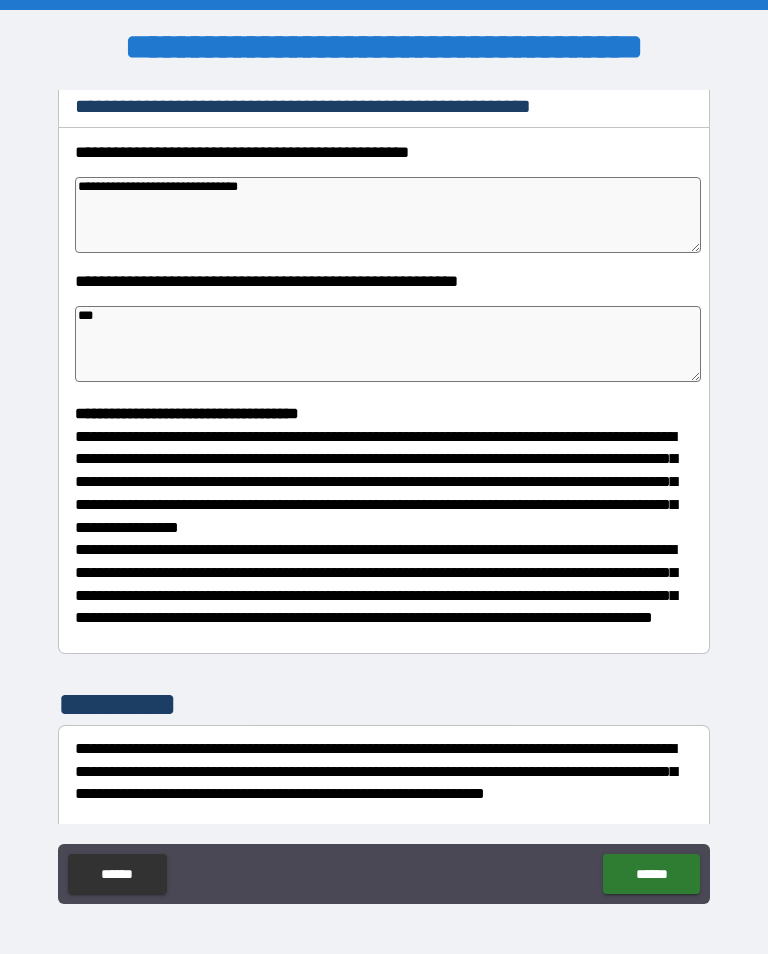 type on "*" 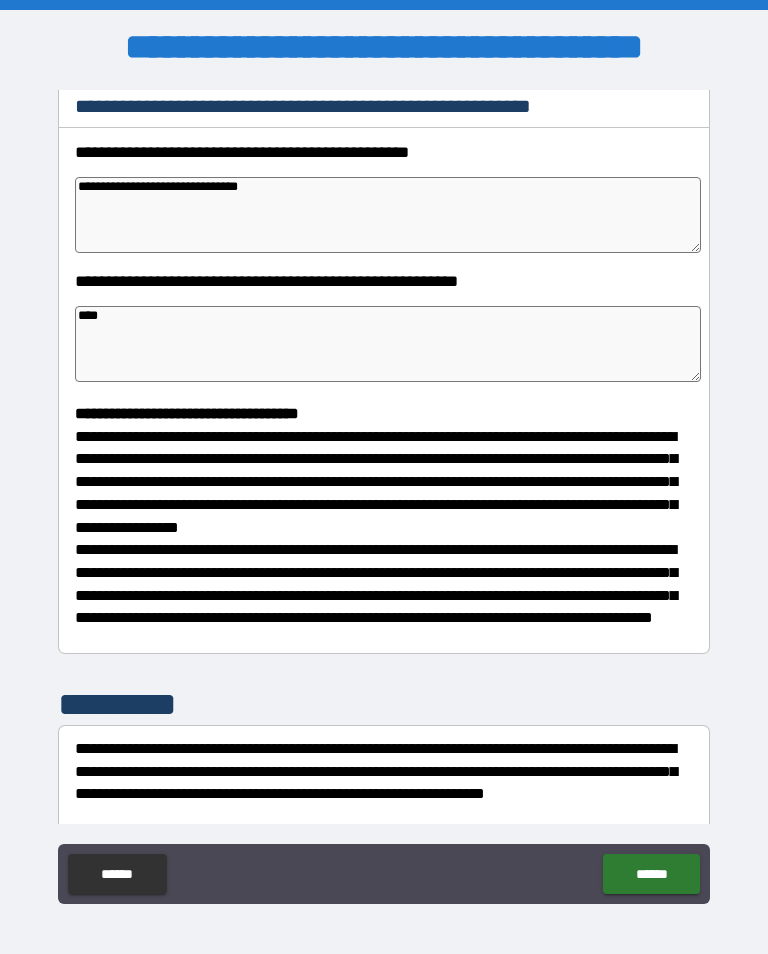 type on "*" 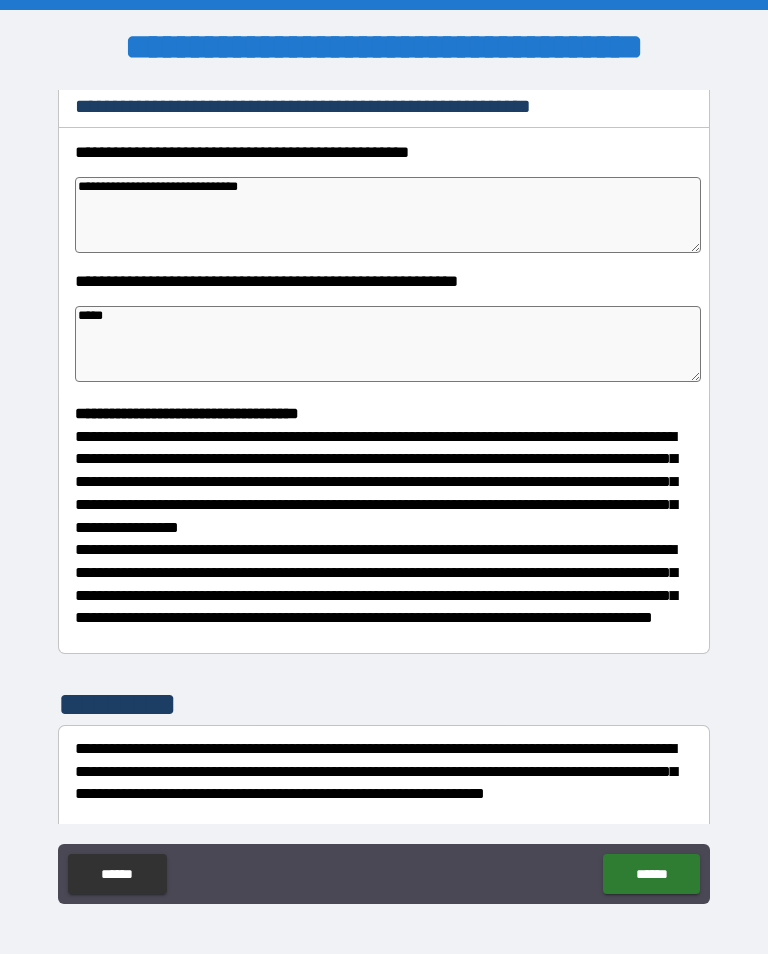 type on "*" 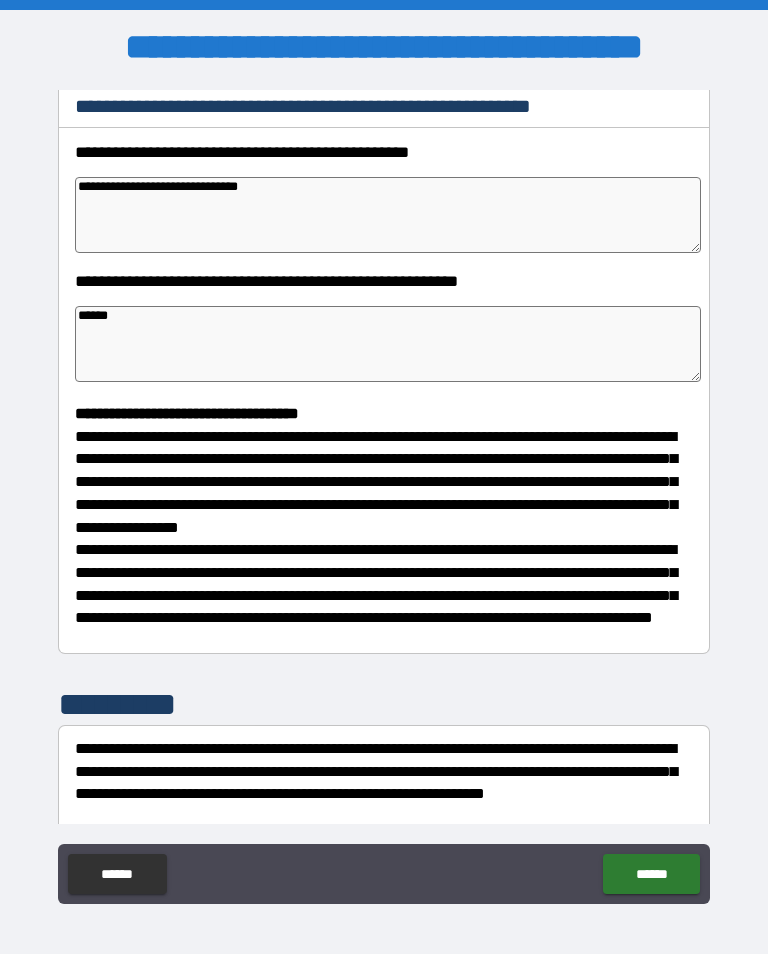 type on "*" 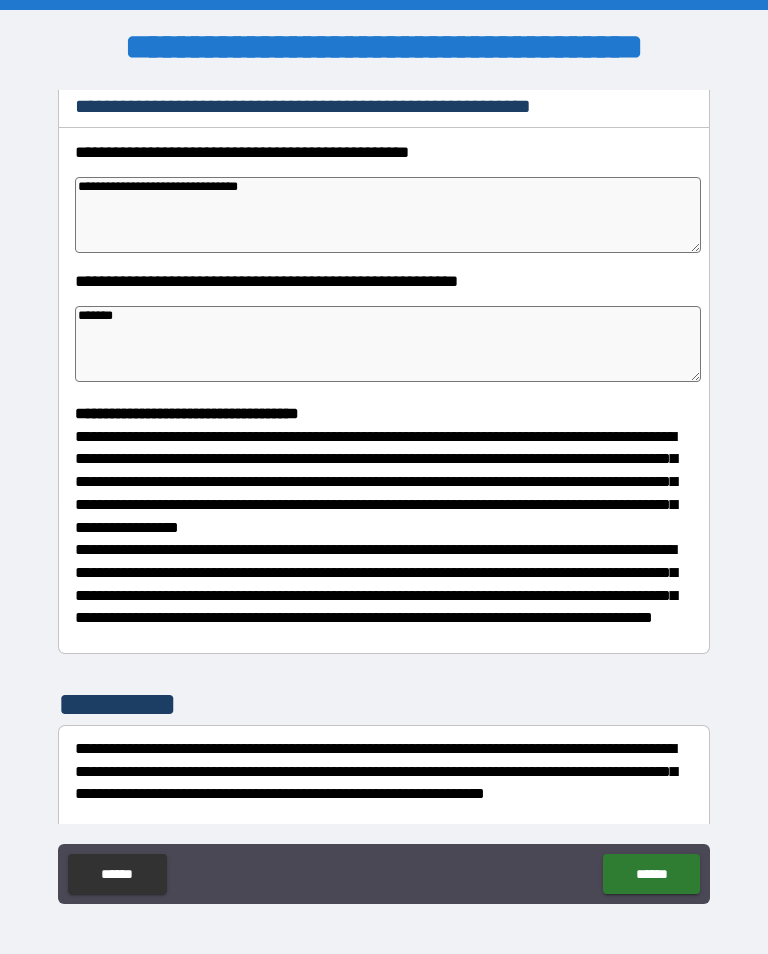 type on "*" 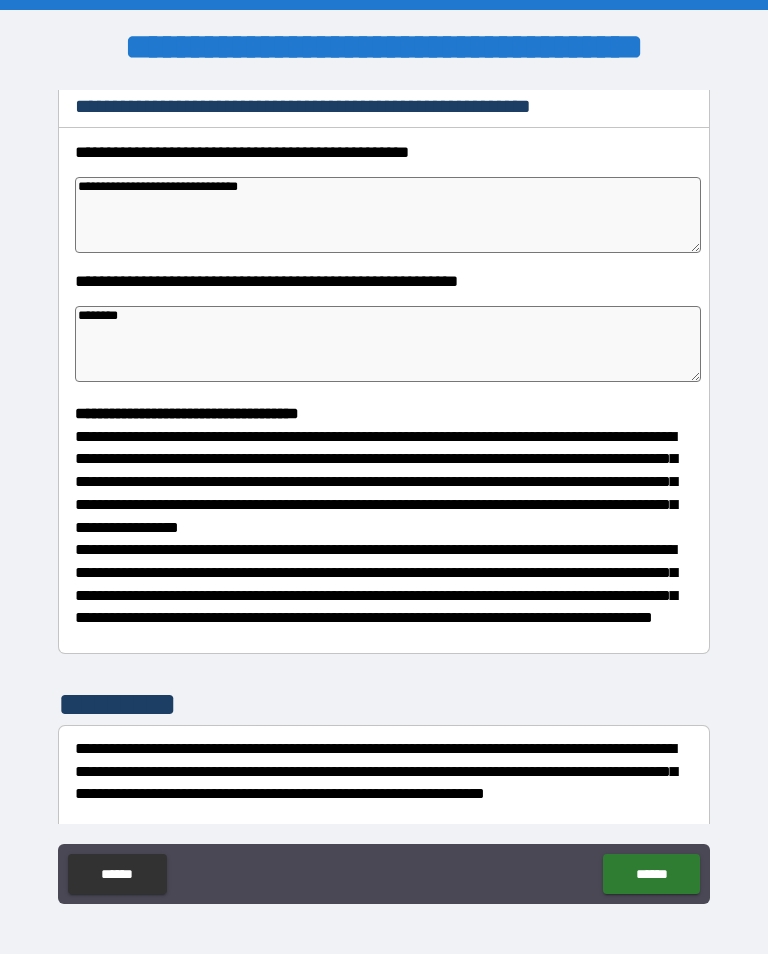type 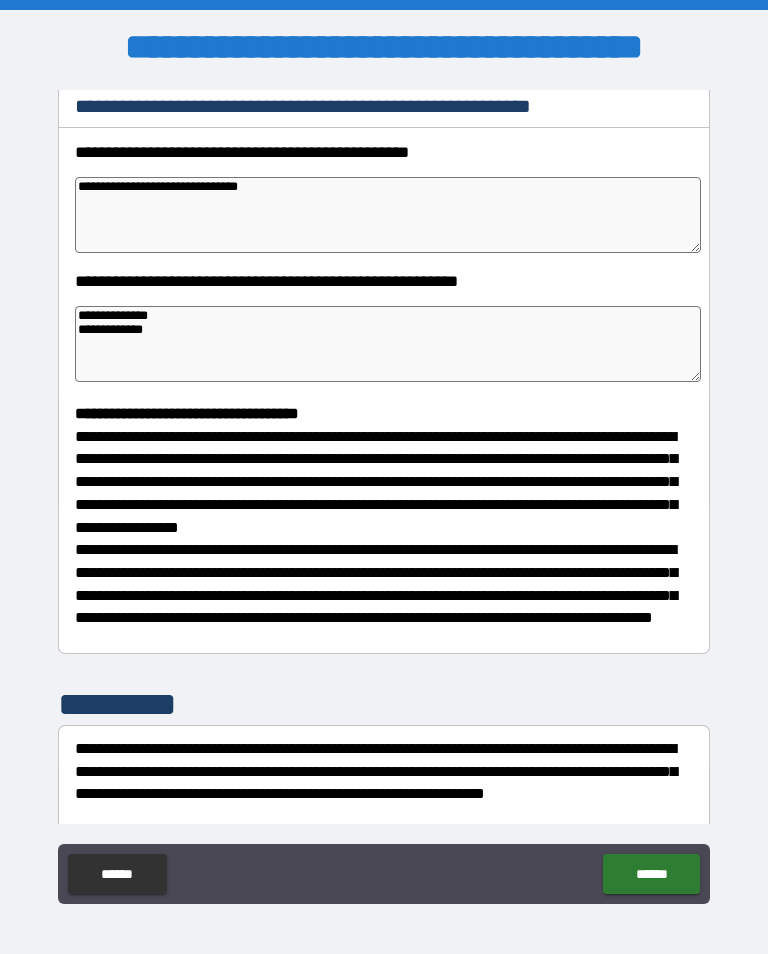 scroll, scrollTop: 31, scrollLeft: 0, axis: vertical 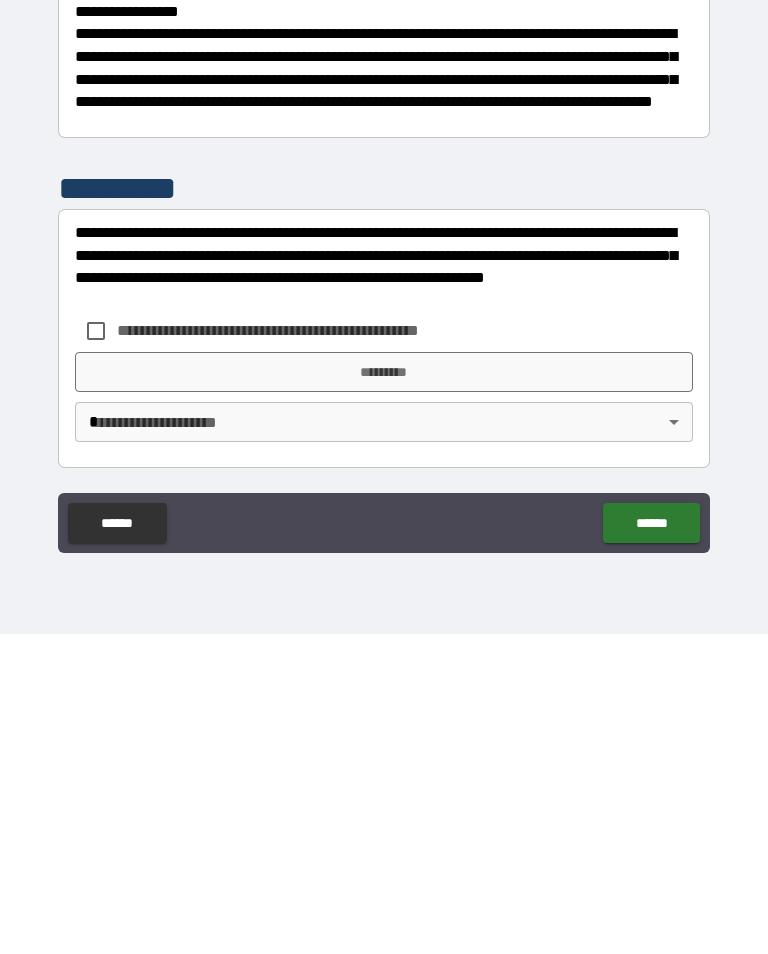 click on "*********" at bounding box center [384, 692] 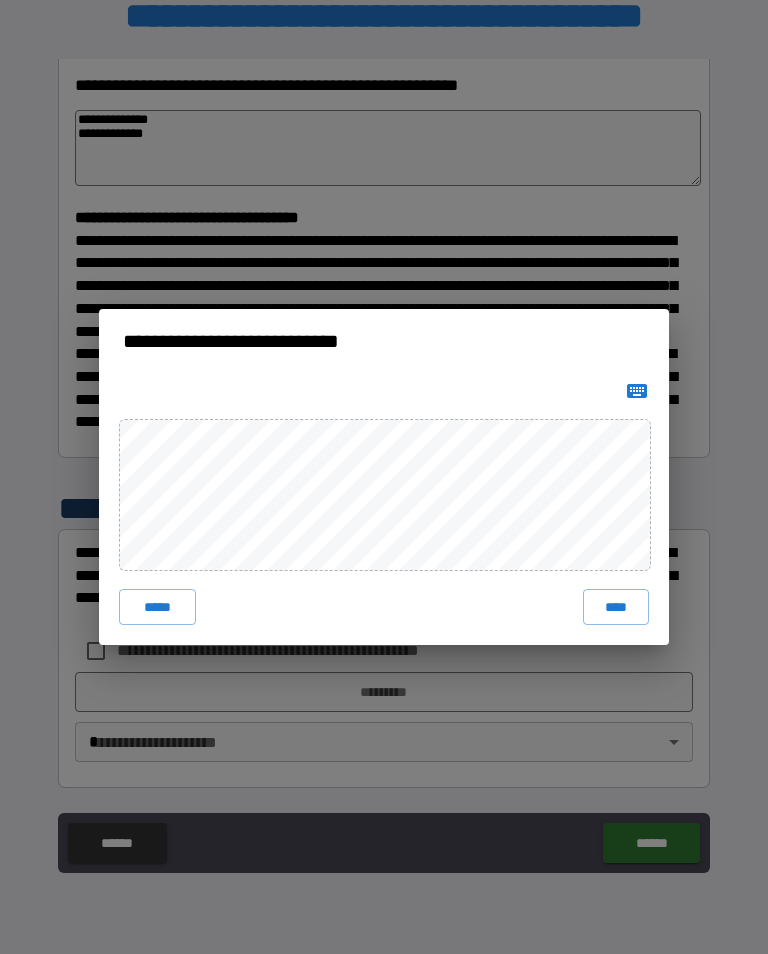click on "****" at bounding box center [616, 607] 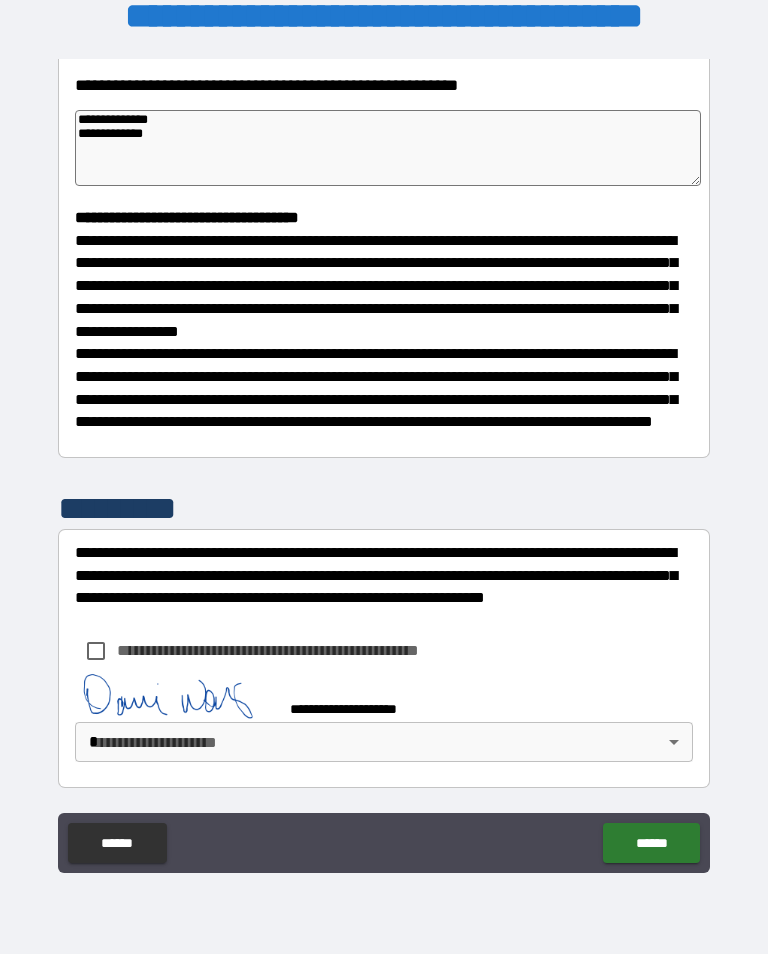 scroll, scrollTop: 434, scrollLeft: 0, axis: vertical 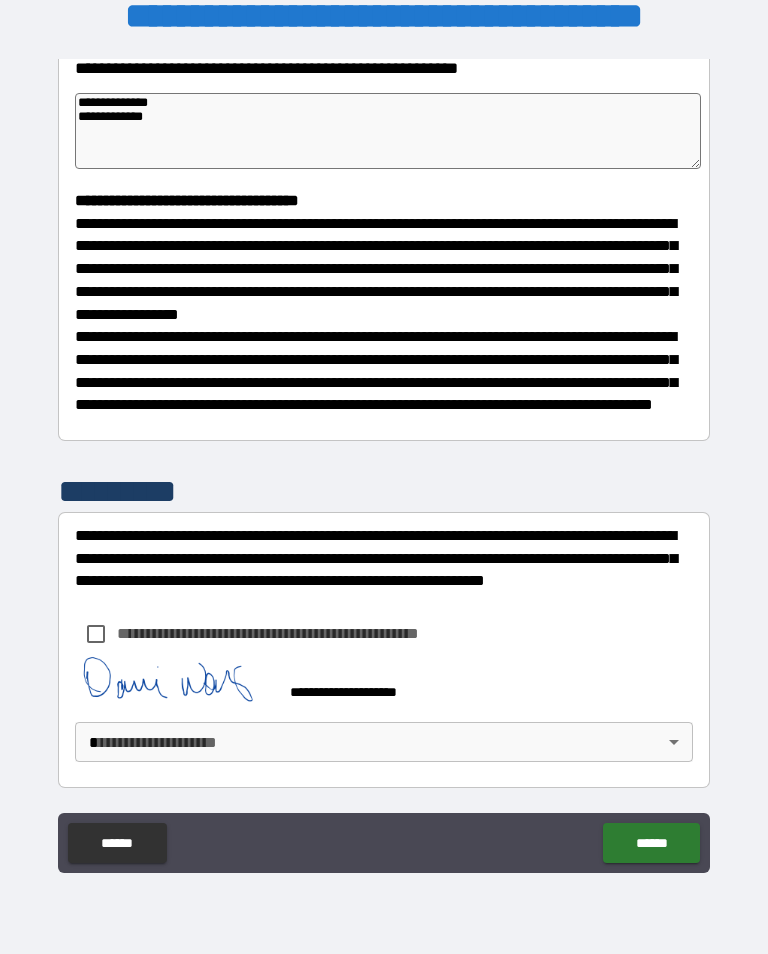 click on "**********" at bounding box center (384, 461) 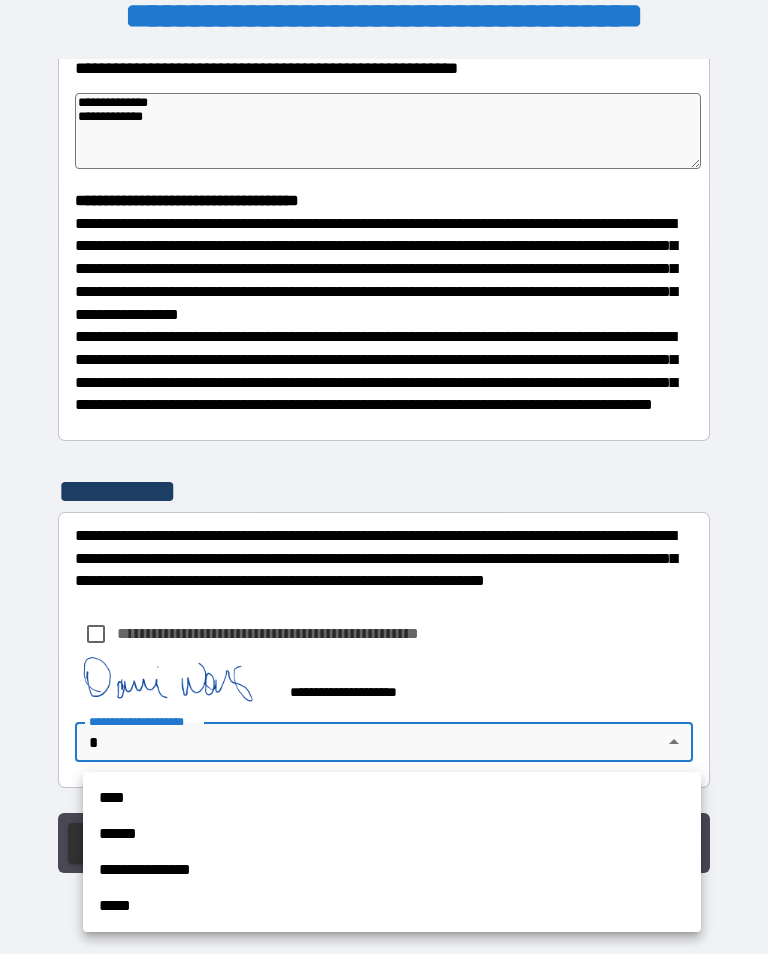 click on "**********" at bounding box center (392, 870) 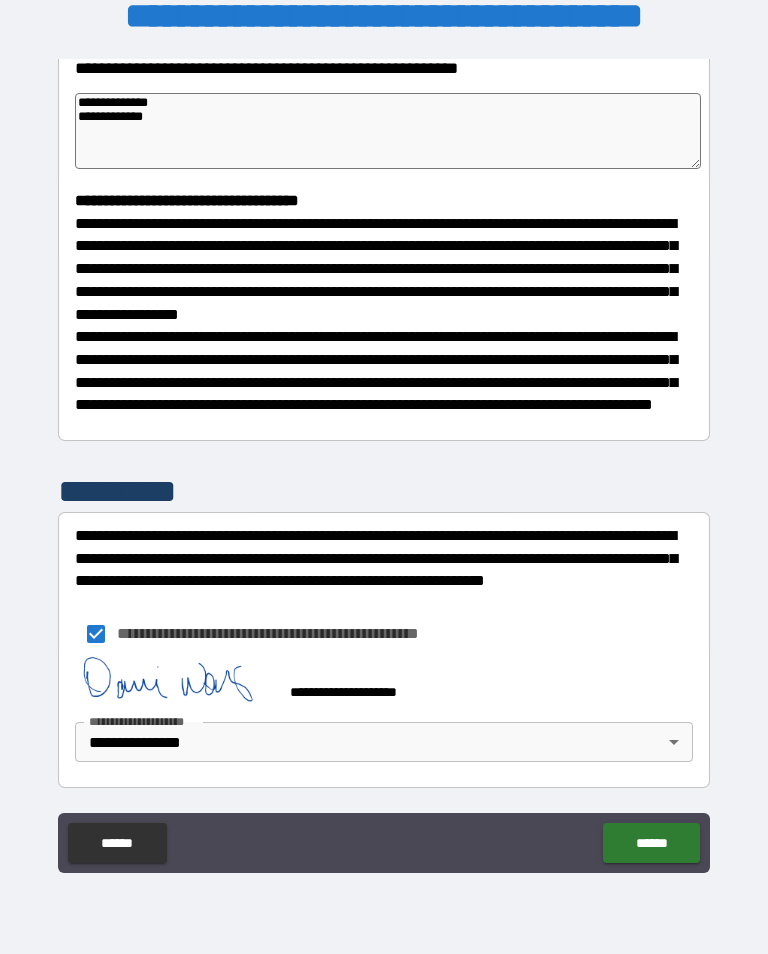 click on "******" at bounding box center [651, 843] 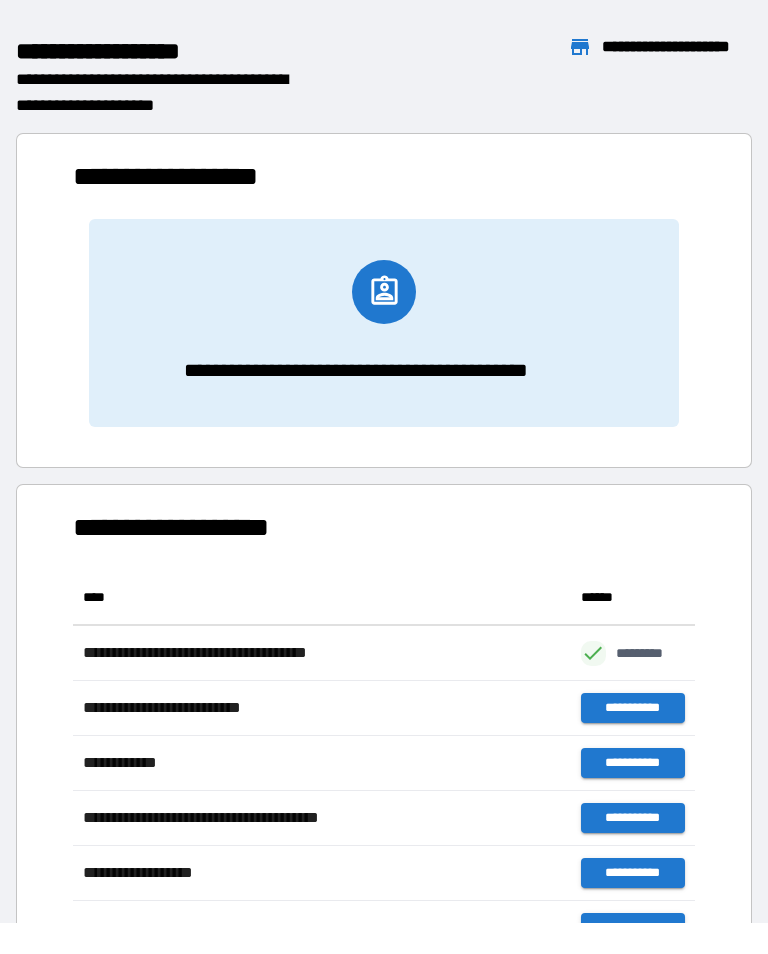 scroll, scrollTop: 1, scrollLeft: 1, axis: both 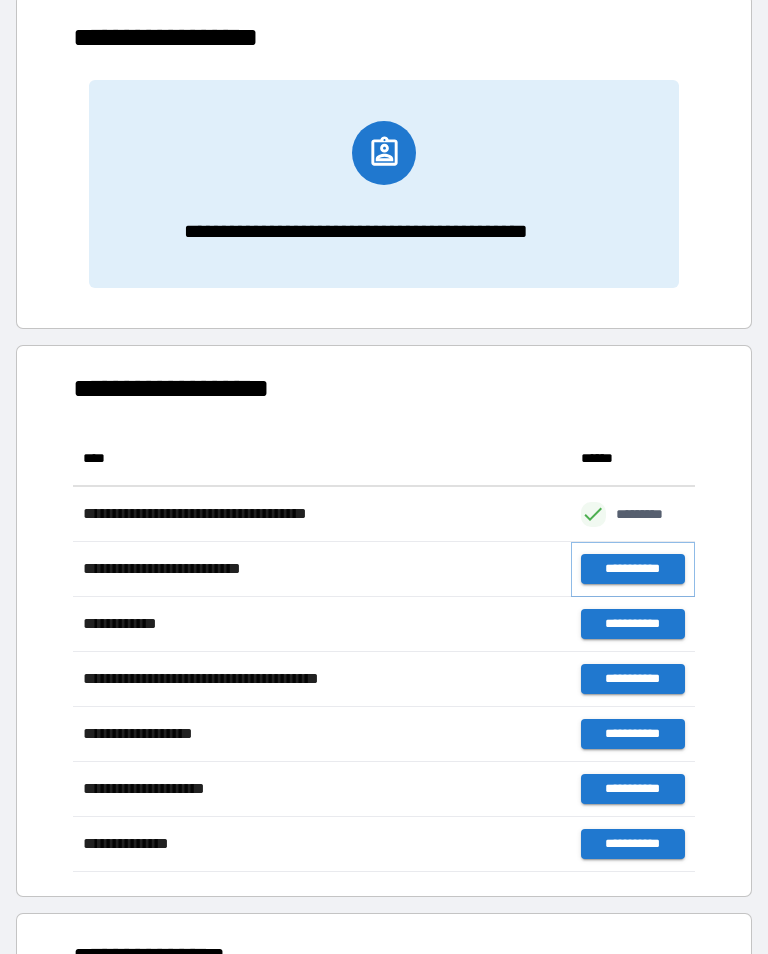 click on "**********" at bounding box center (633, 569) 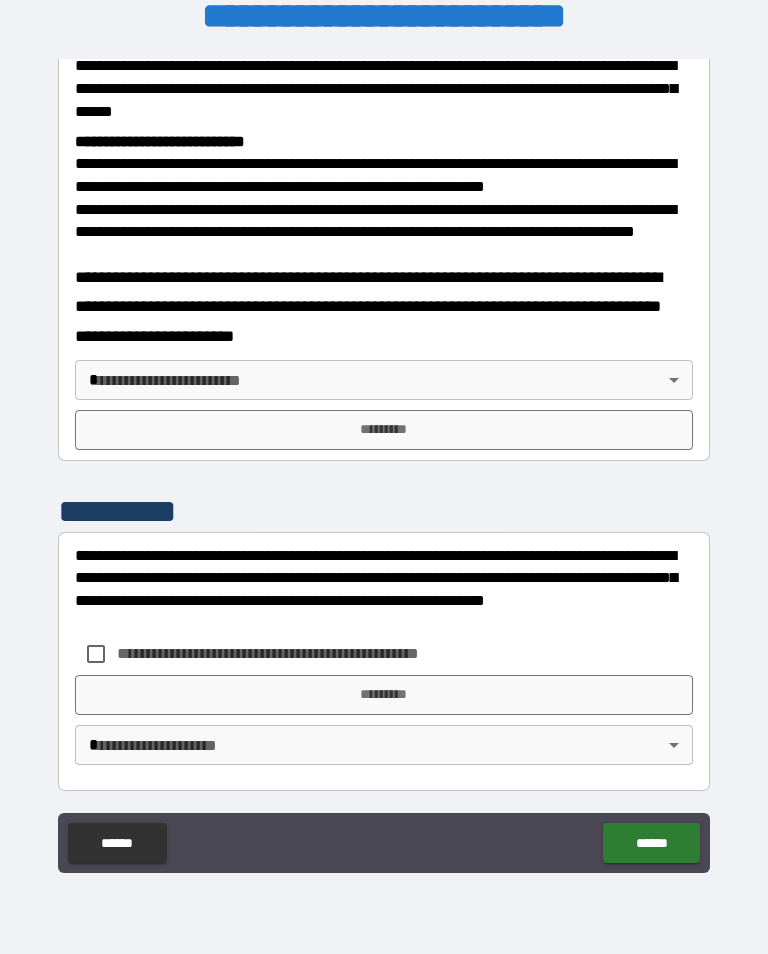scroll, scrollTop: 734, scrollLeft: 0, axis: vertical 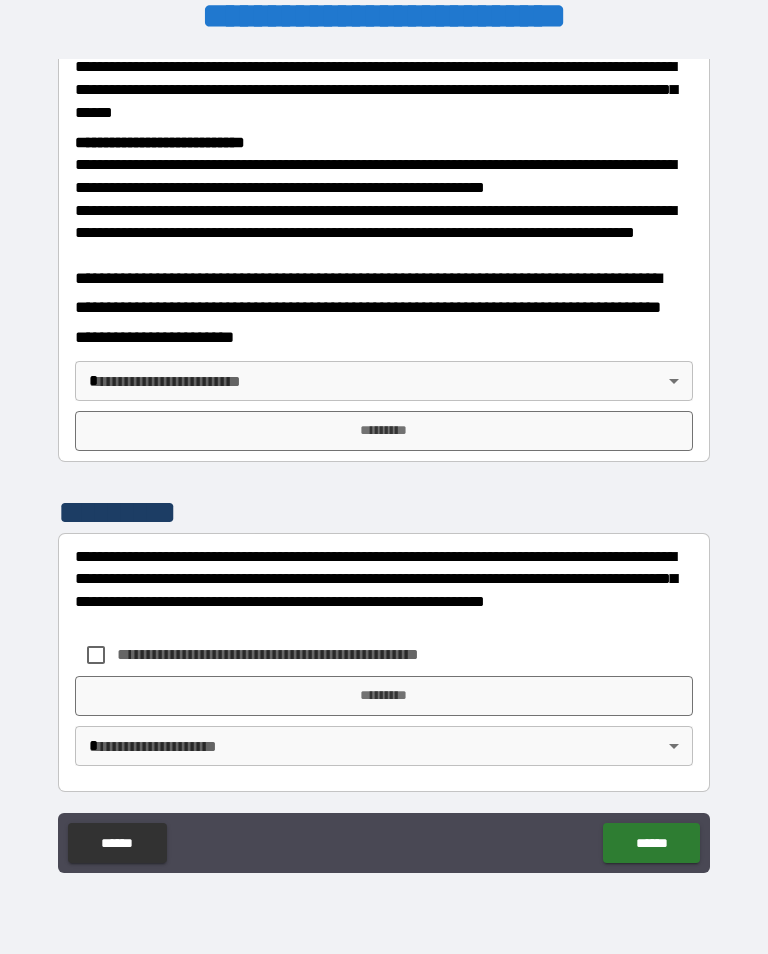 click on "**********" at bounding box center [384, 461] 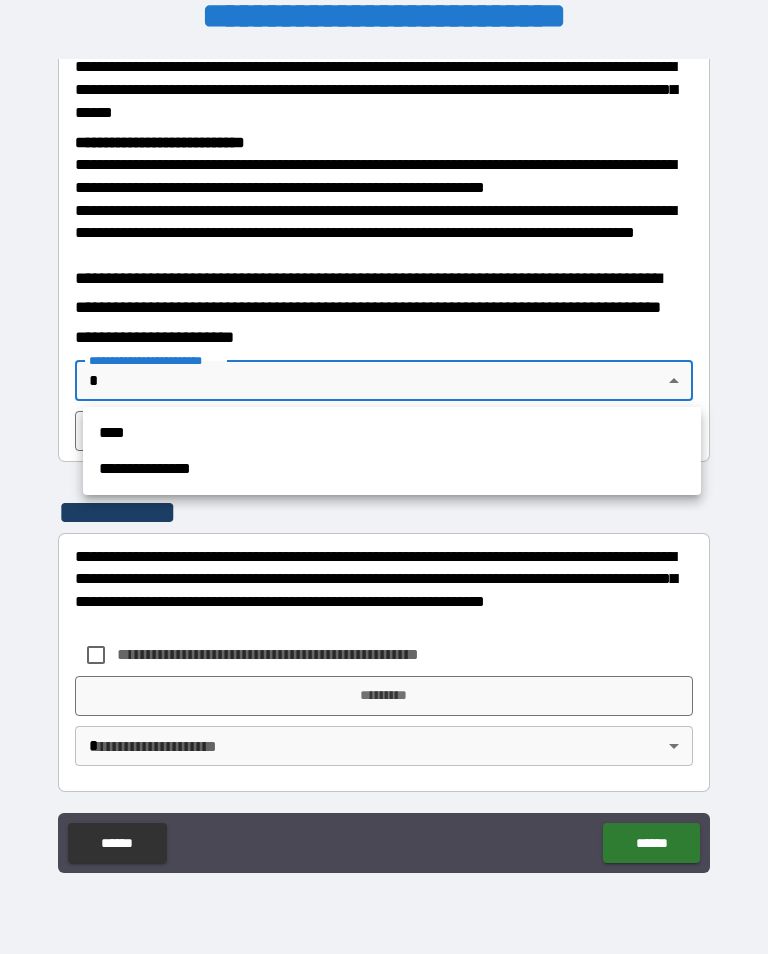 click on "**********" at bounding box center (392, 469) 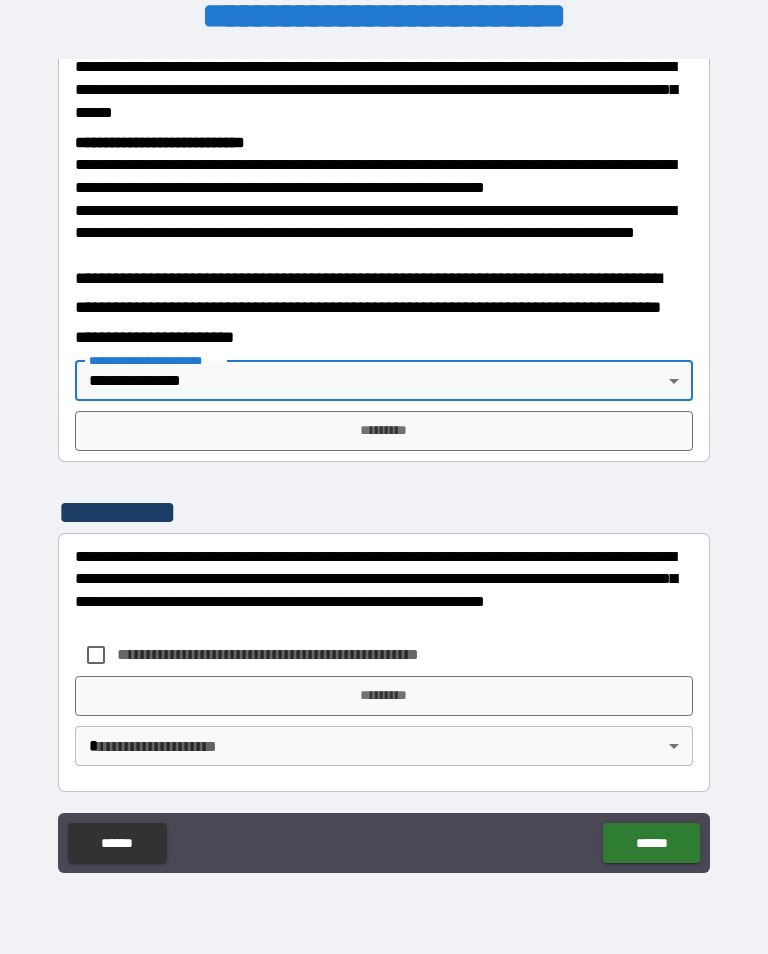 click on "*********" at bounding box center [384, 431] 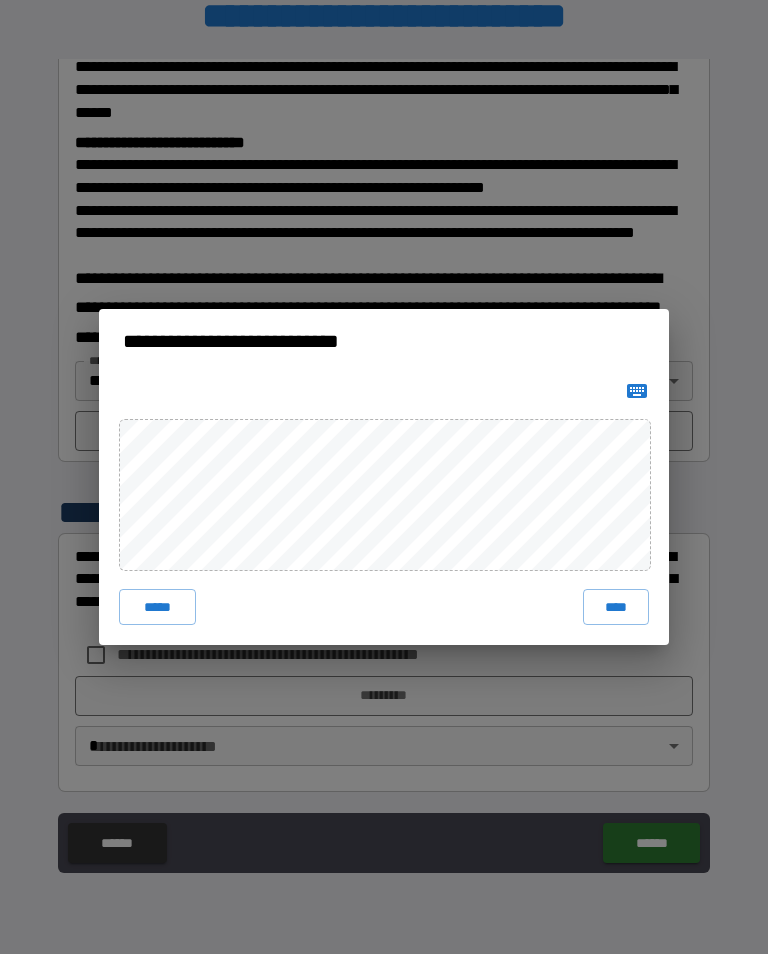 click on "****" at bounding box center [616, 607] 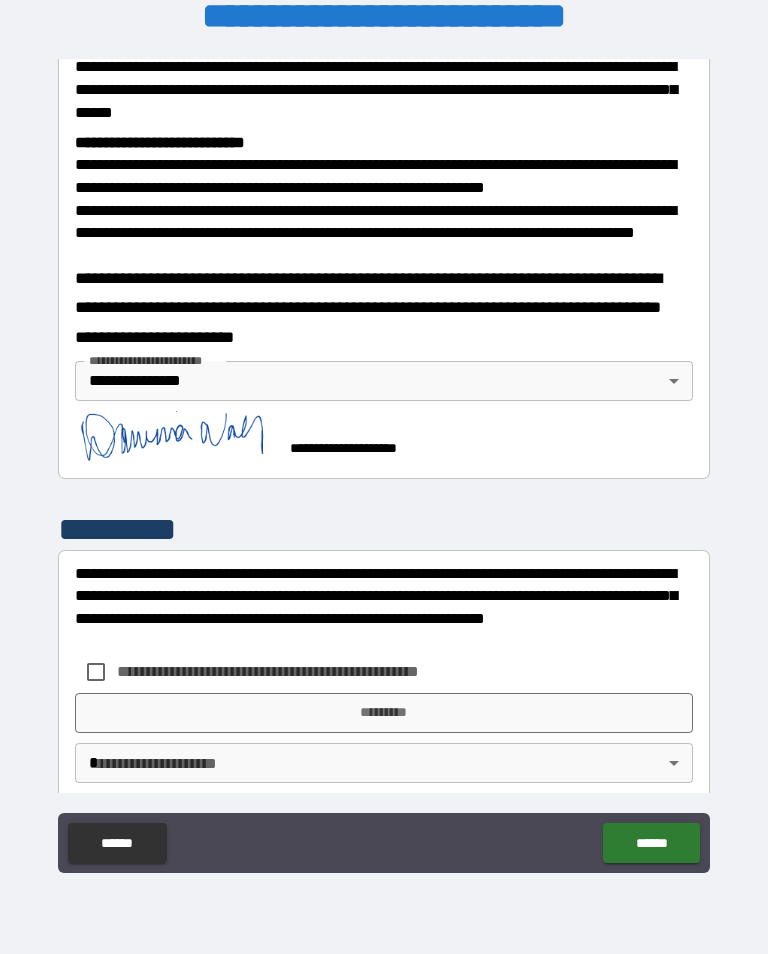 scroll, scrollTop: 724, scrollLeft: 0, axis: vertical 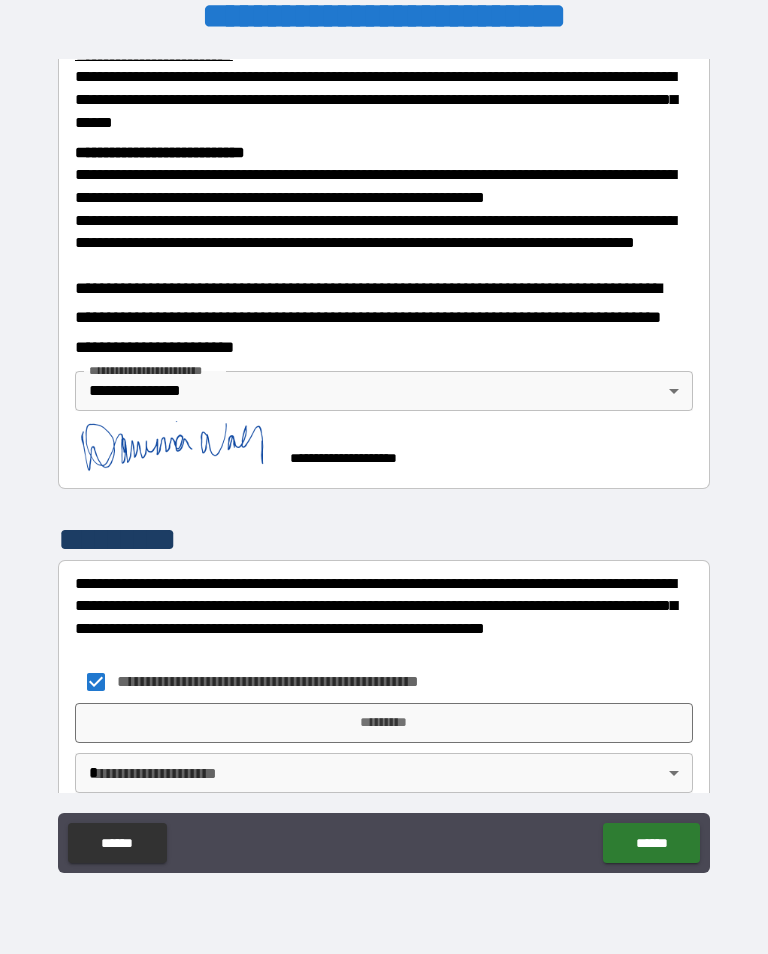 click on "*********" at bounding box center (384, 723) 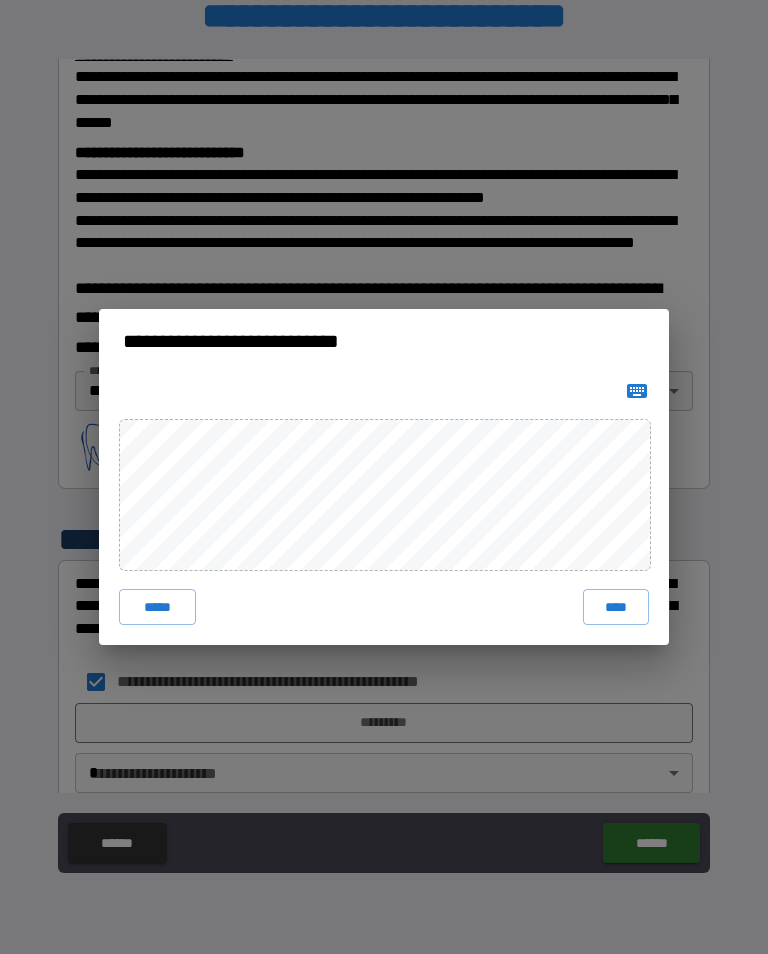 click on "****" at bounding box center (616, 607) 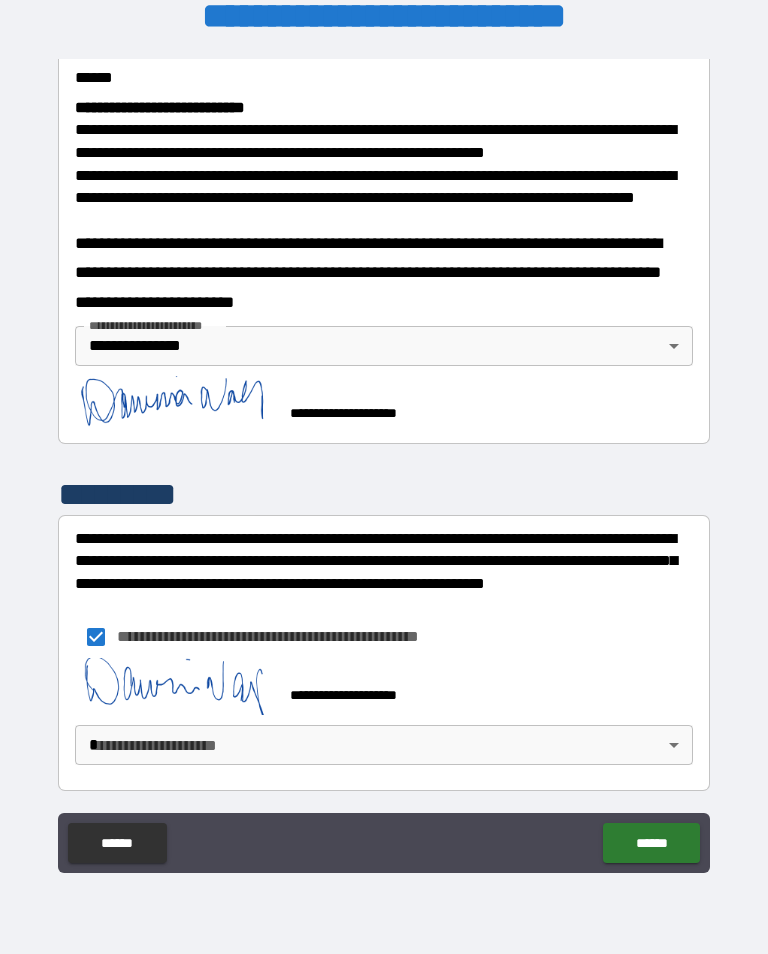 scroll, scrollTop: 768, scrollLeft: 0, axis: vertical 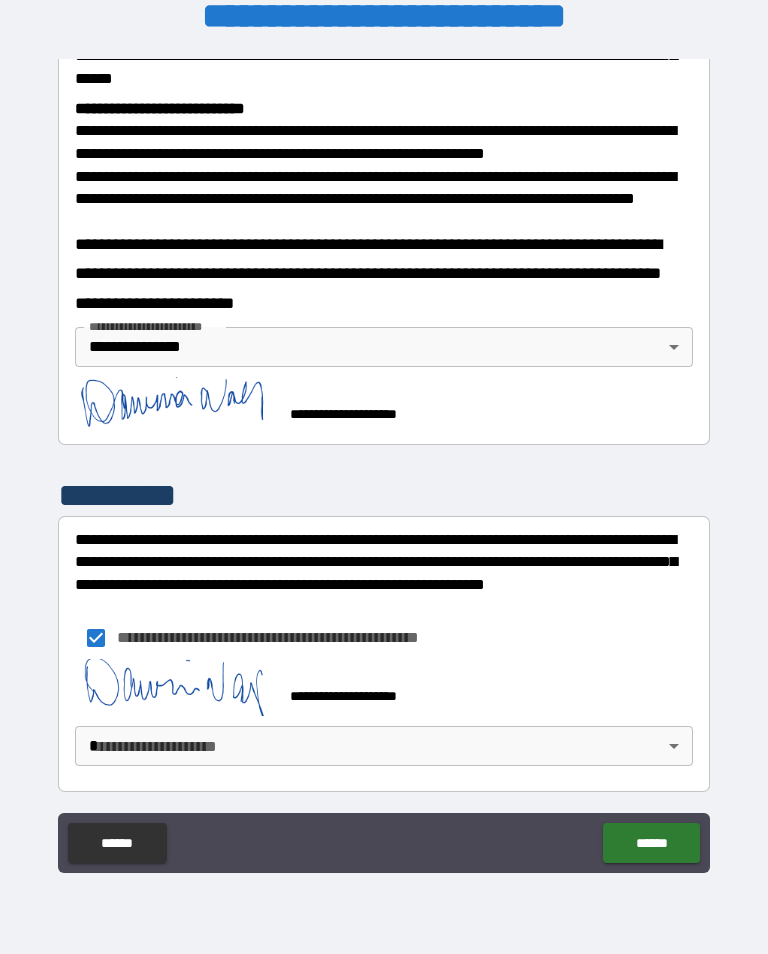 click on "**********" at bounding box center (384, 461) 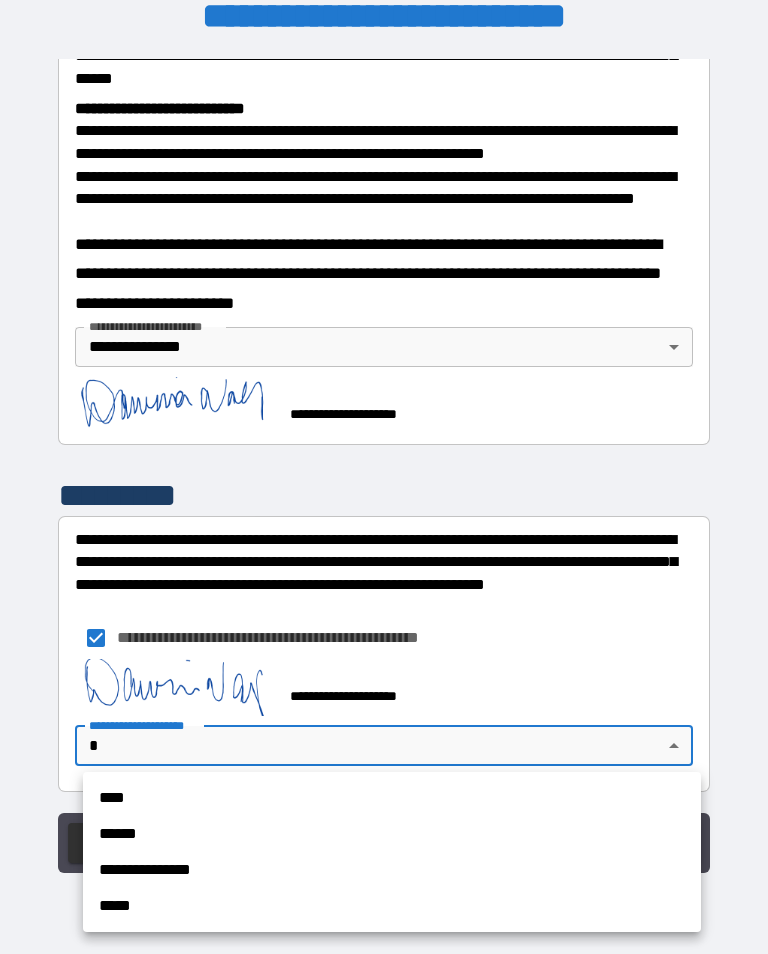 click on "**********" at bounding box center [392, 870] 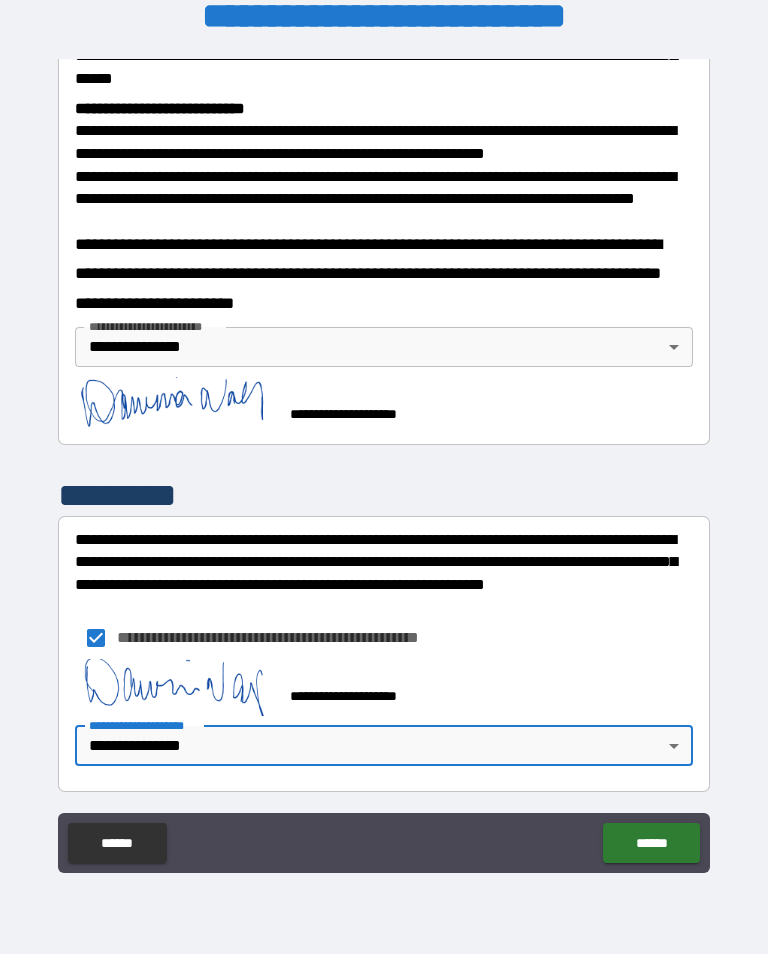 click on "******" at bounding box center (651, 843) 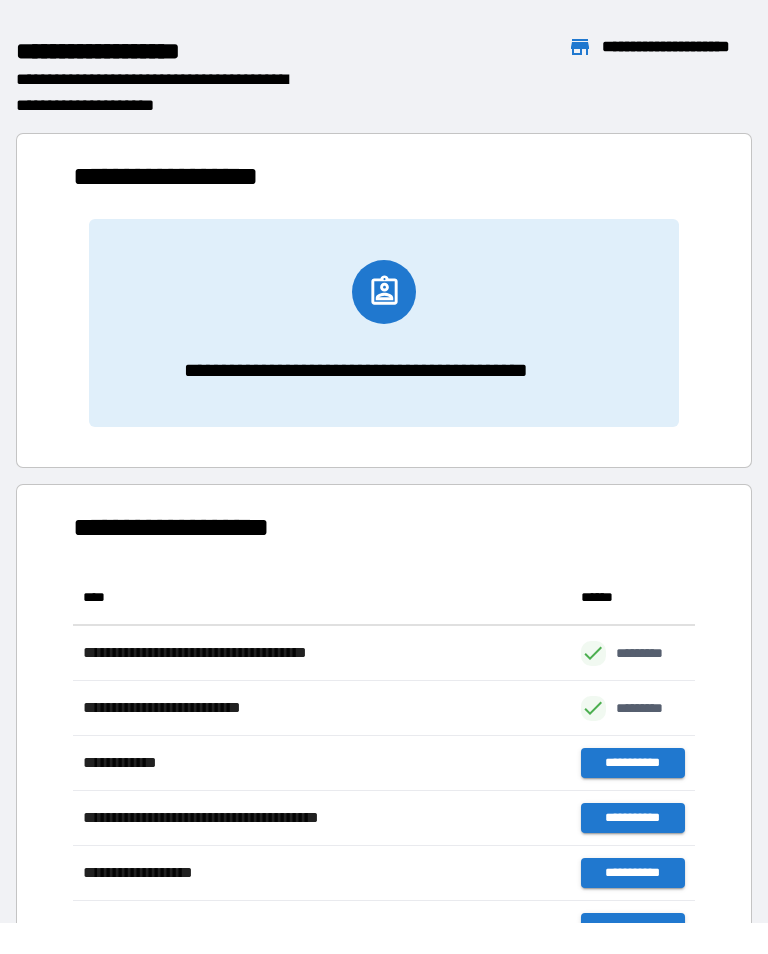 scroll, scrollTop: 441, scrollLeft: 622, axis: both 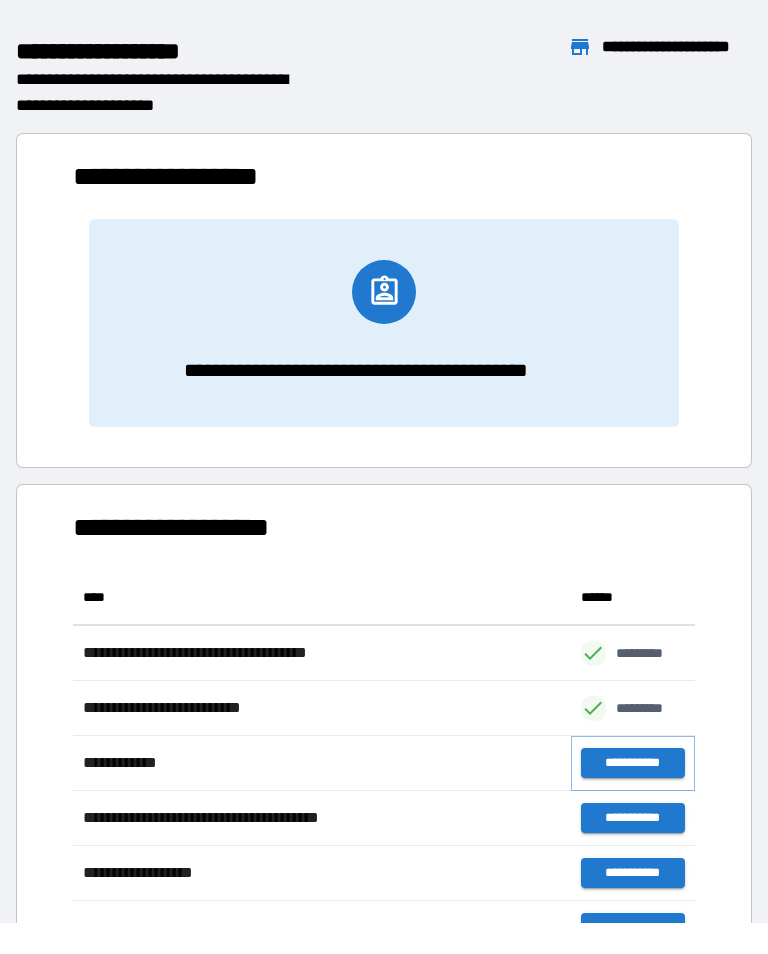 click on "**********" at bounding box center [633, 763] 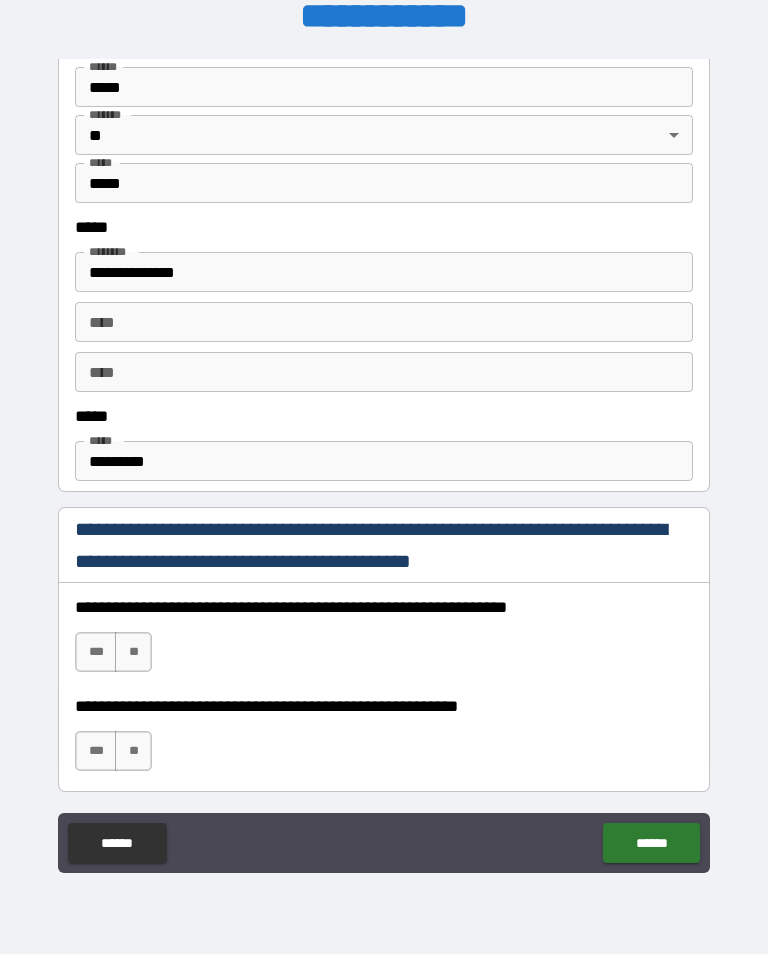 scroll, scrollTop: 910, scrollLeft: 0, axis: vertical 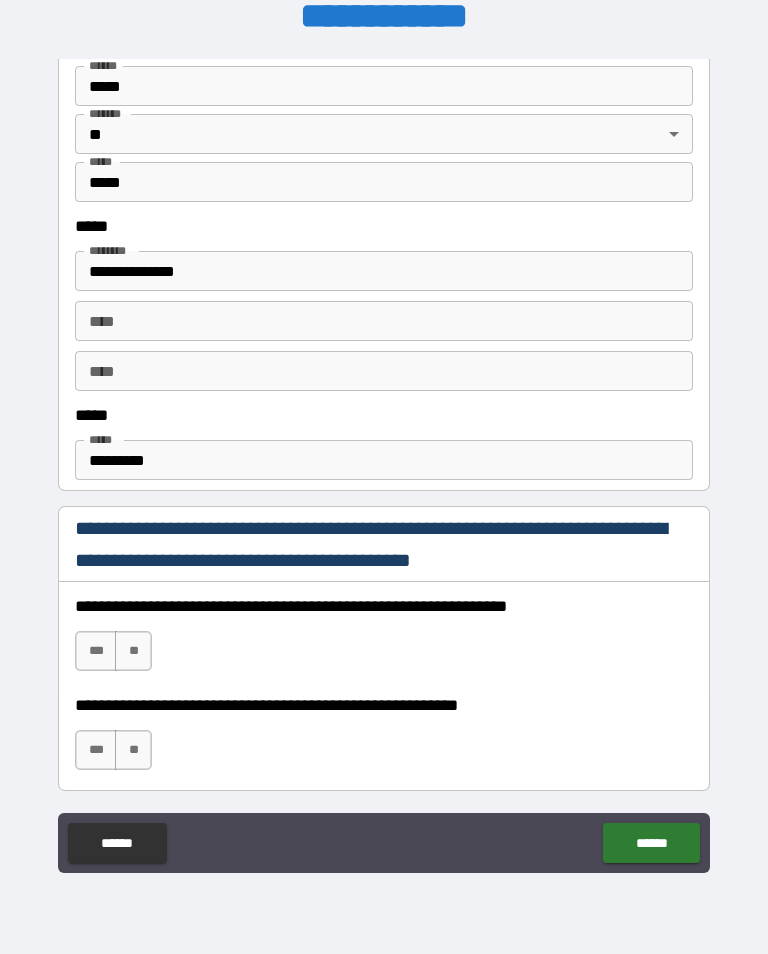 click on "***" at bounding box center (96, 651) 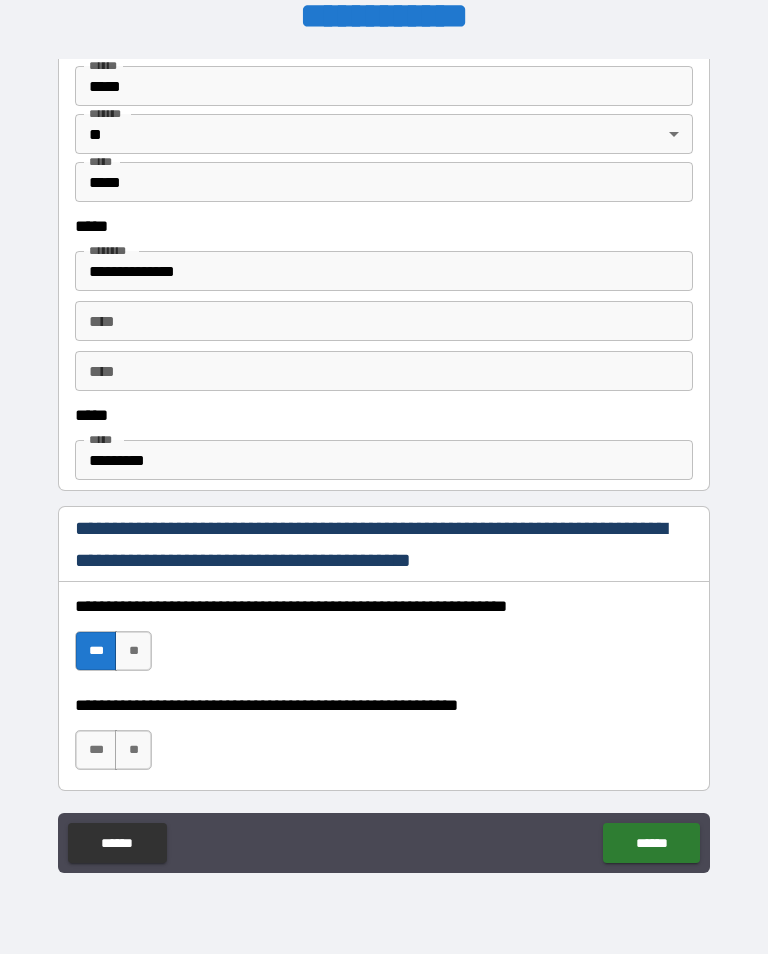 scroll, scrollTop: 965, scrollLeft: 0, axis: vertical 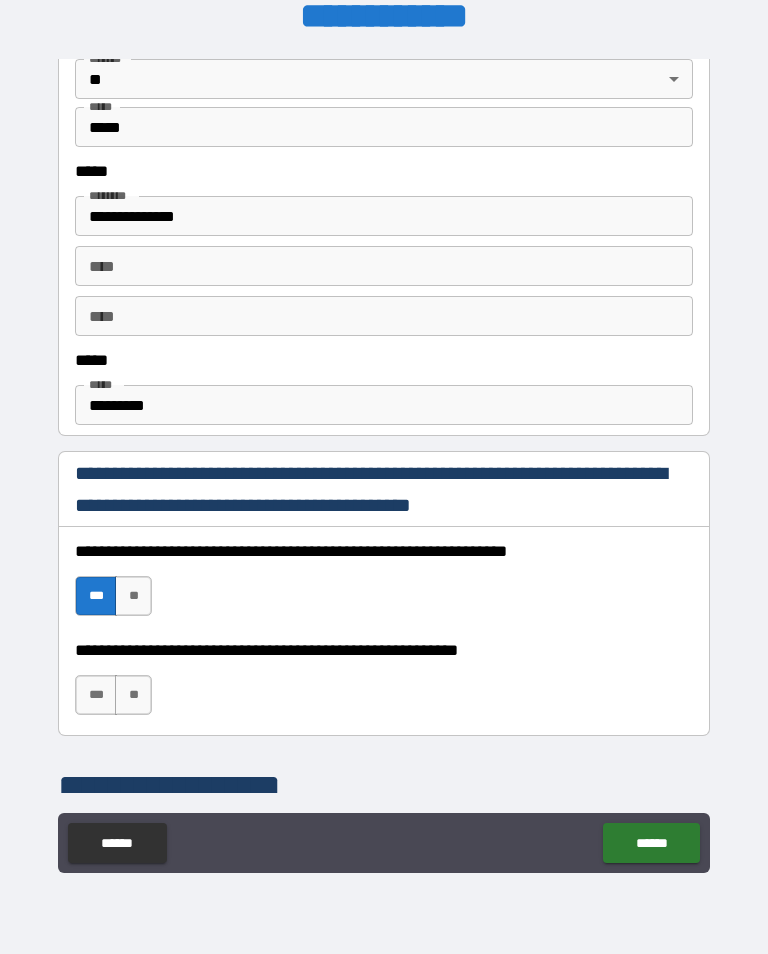 click on "***" at bounding box center [96, 695] 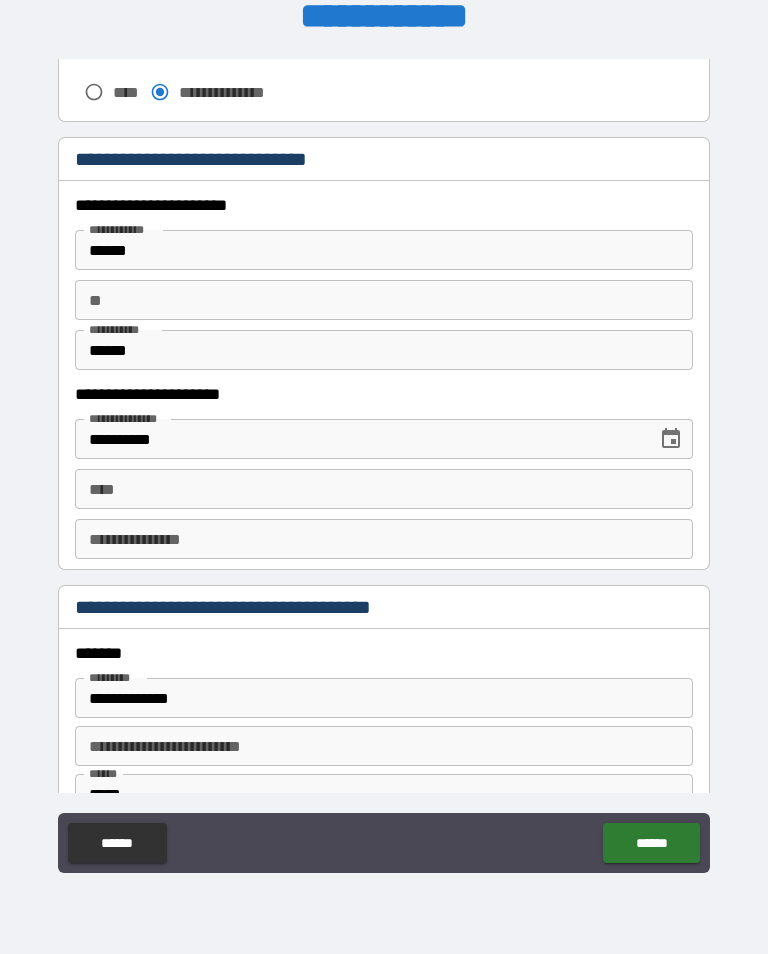 scroll, scrollTop: 1840, scrollLeft: 0, axis: vertical 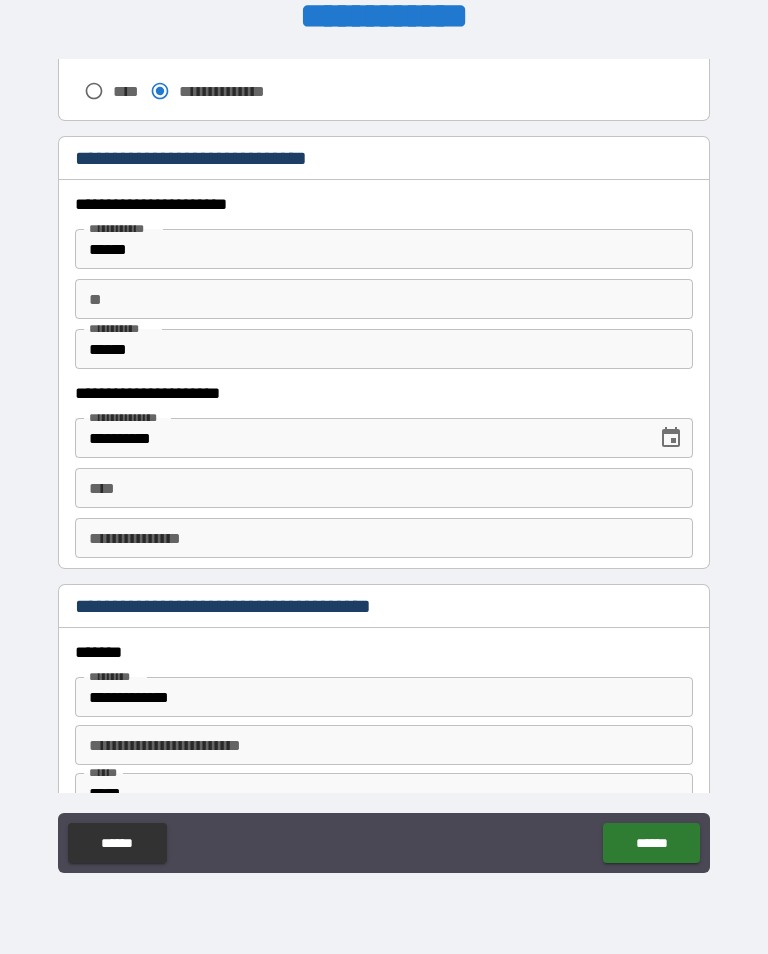 click on "****" at bounding box center [384, 488] 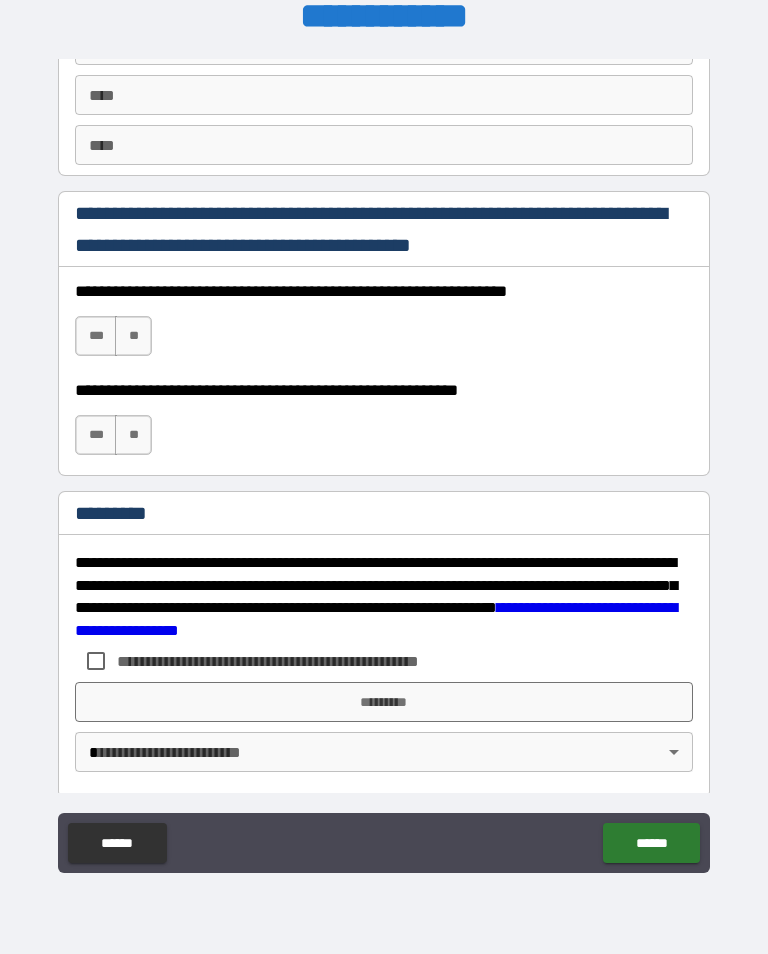scroll, scrollTop: 2870, scrollLeft: 0, axis: vertical 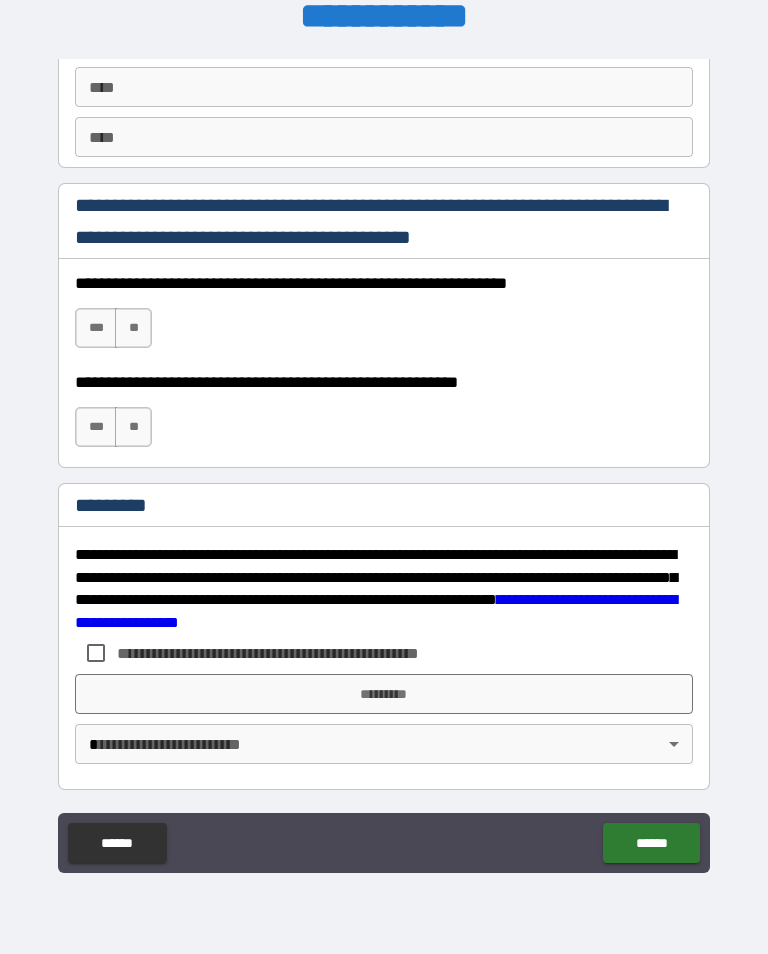 click on "***" at bounding box center [96, 328] 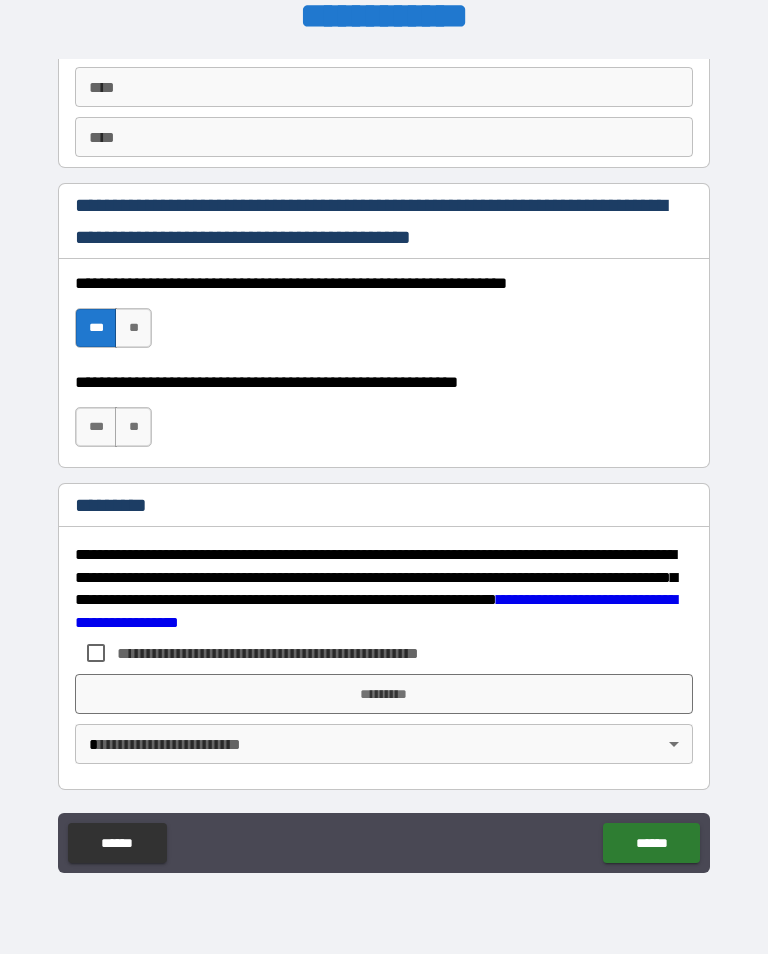 click on "***" at bounding box center (96, 427) 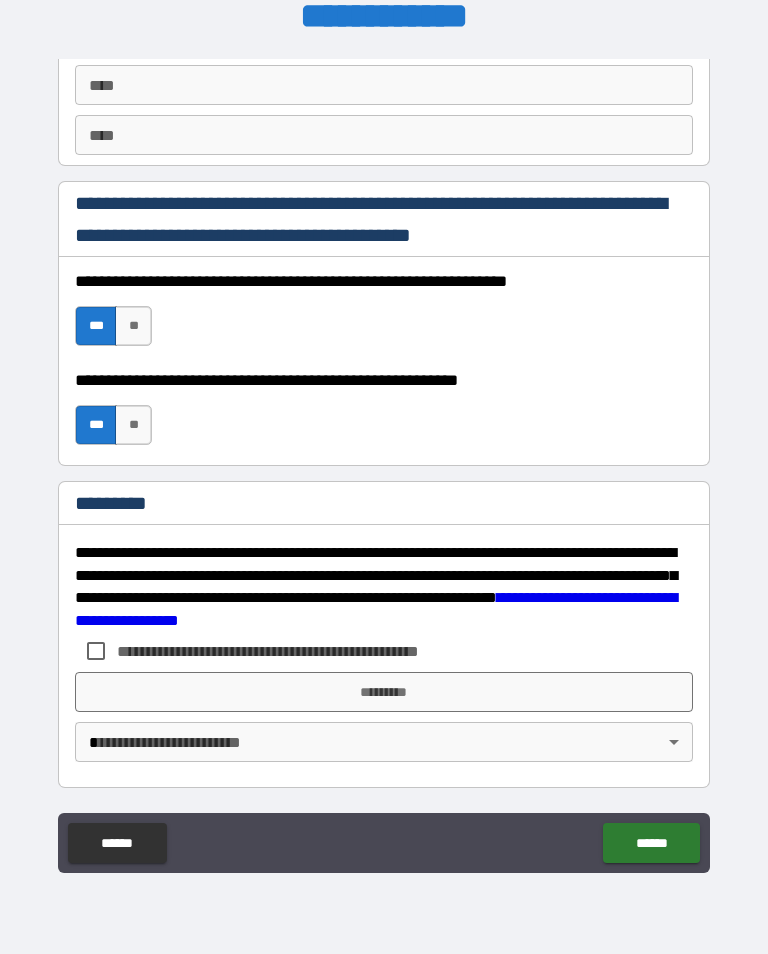 scroll, scrollTop: 2872, scrollLeft: 0, axis: vertical 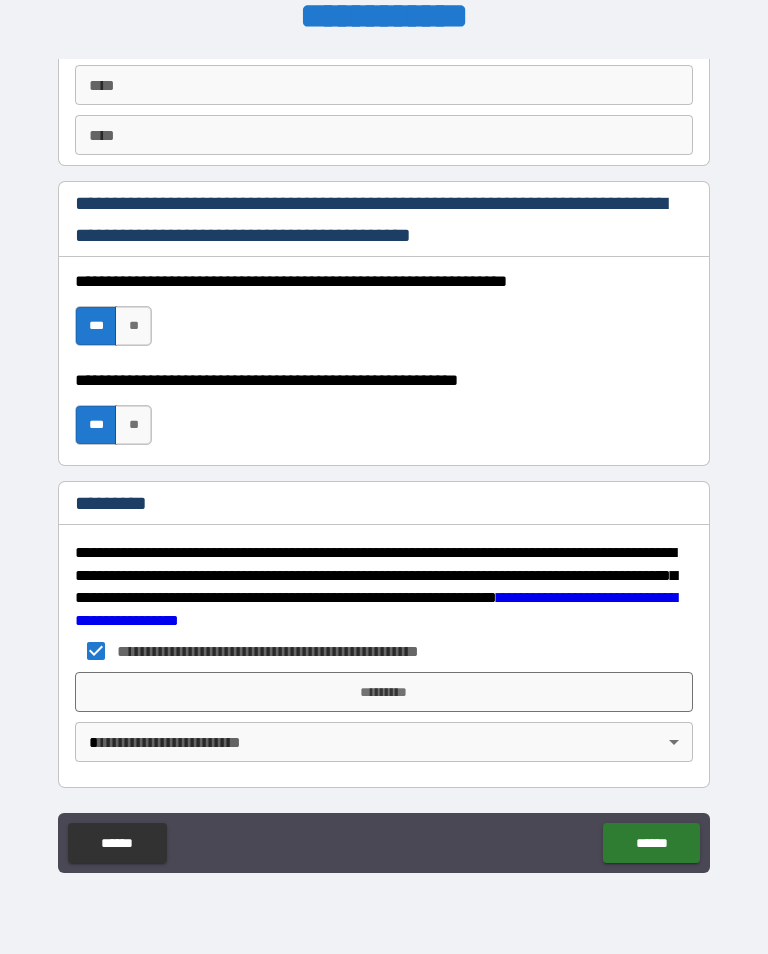 click on "*********" at bounding box center (384, 692) 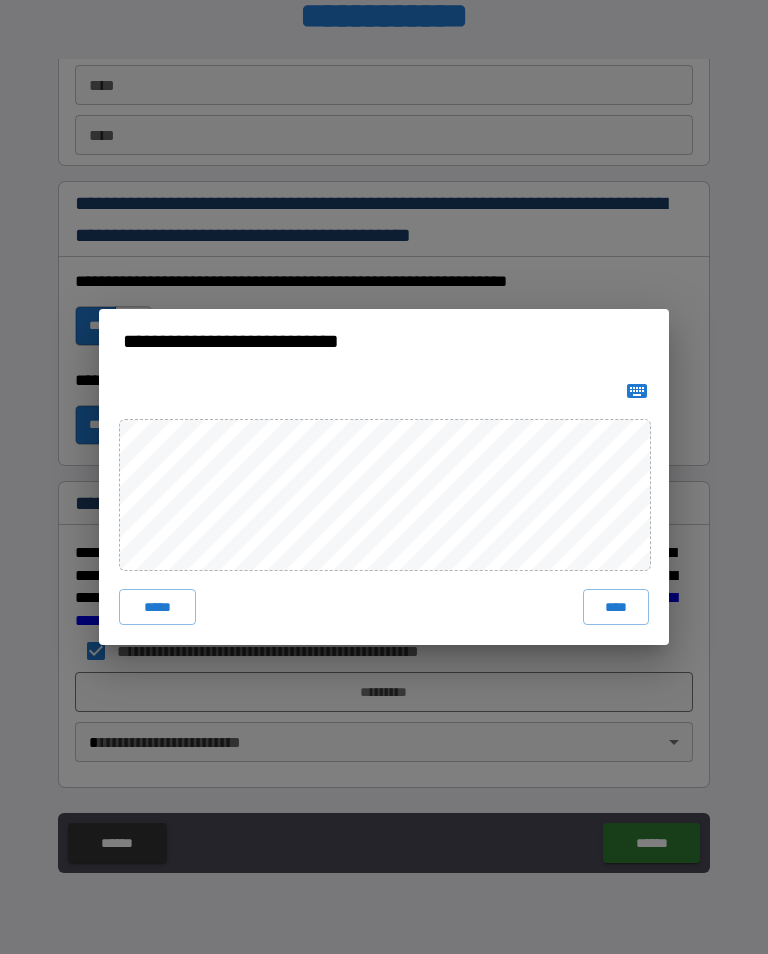 click on "****" at bounding box center (616, 607) 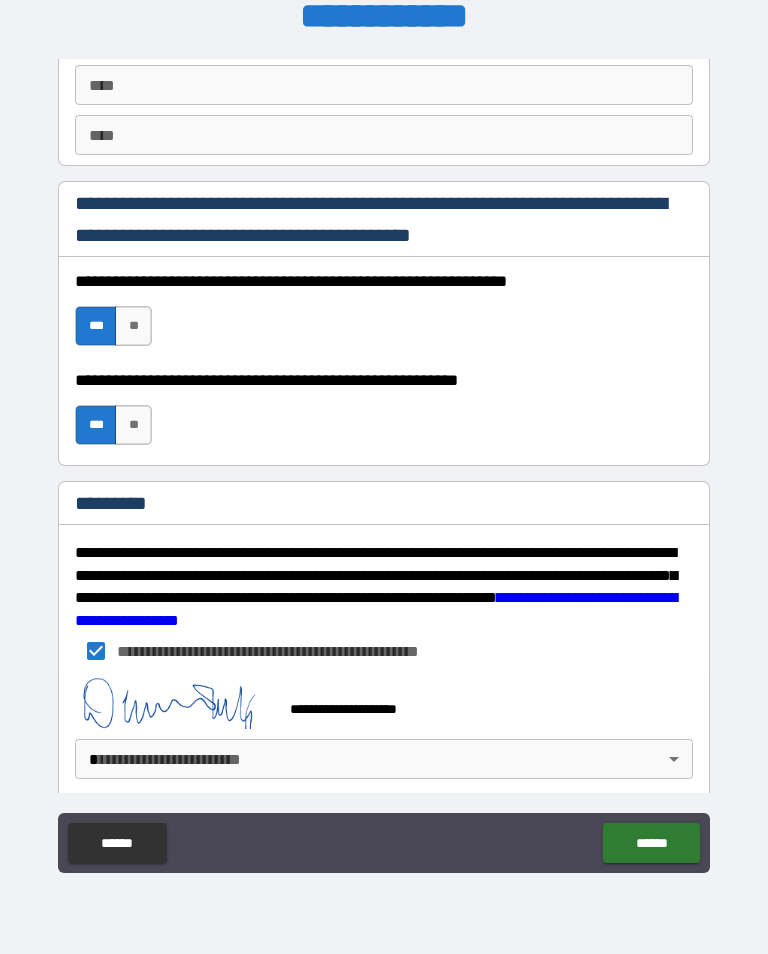 click on "**********" at bounding box center [384, 461] 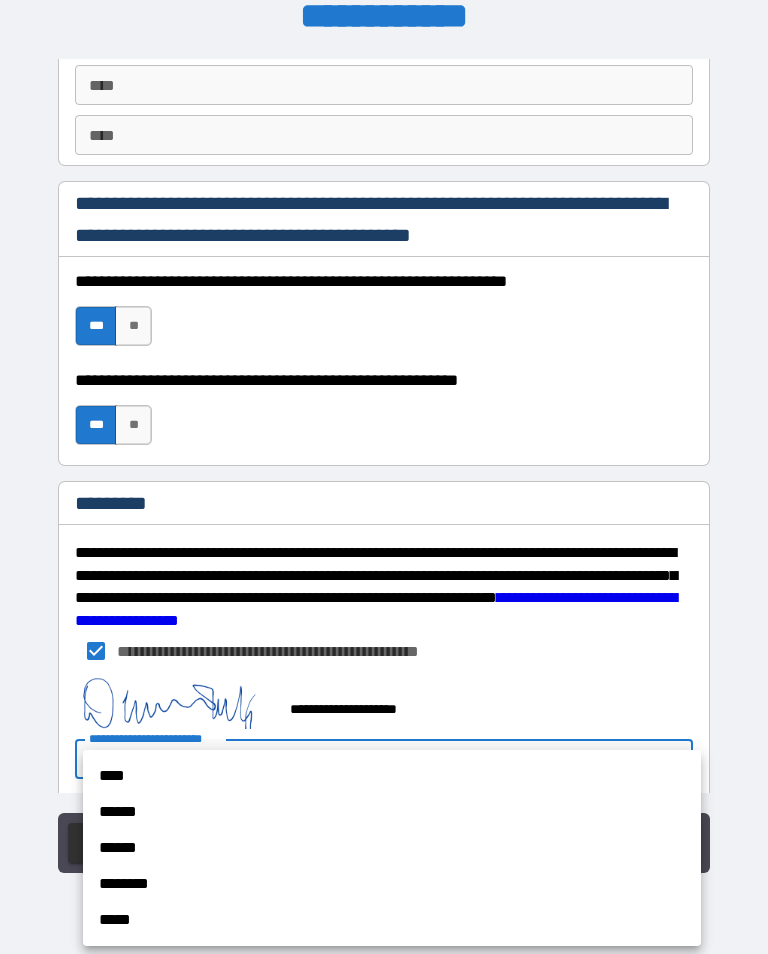 click on "******" at bounding box center [392, 812] 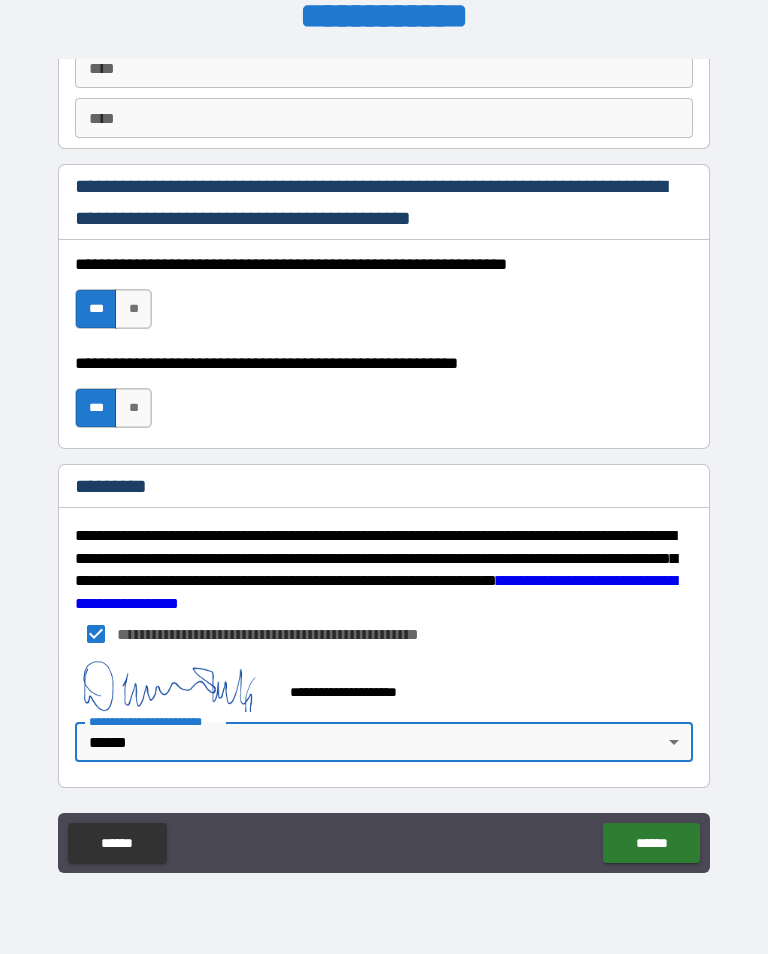 scroll, scrollTop: 2893, scrollLeft: 0, axis: vertical 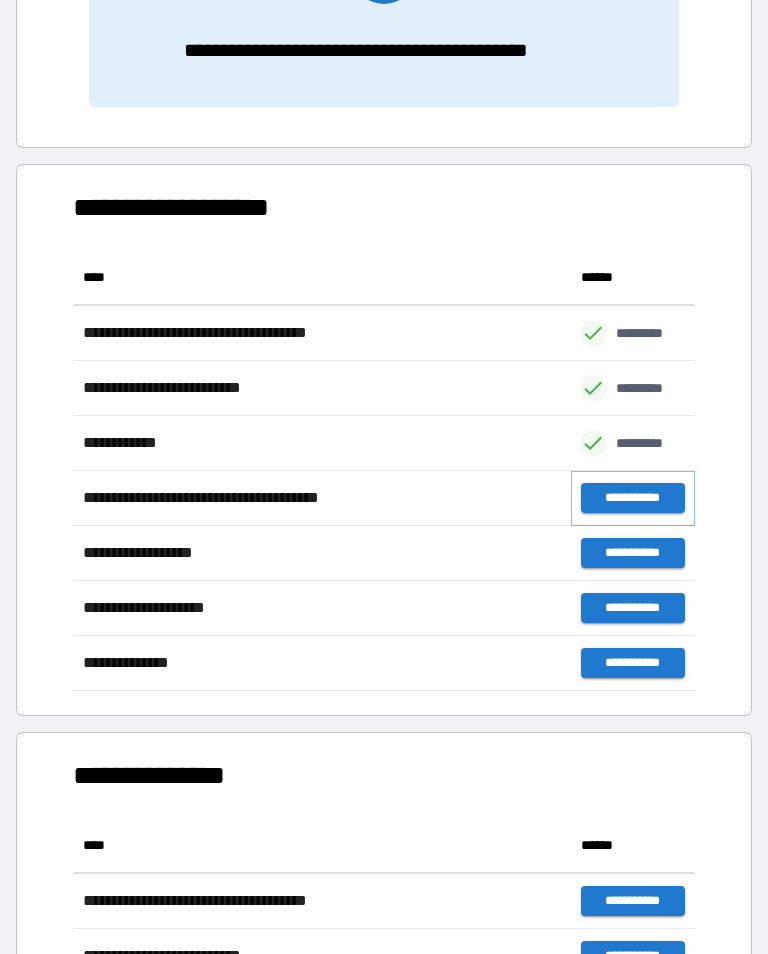 click on "**********" at bounding box center [633, 498] 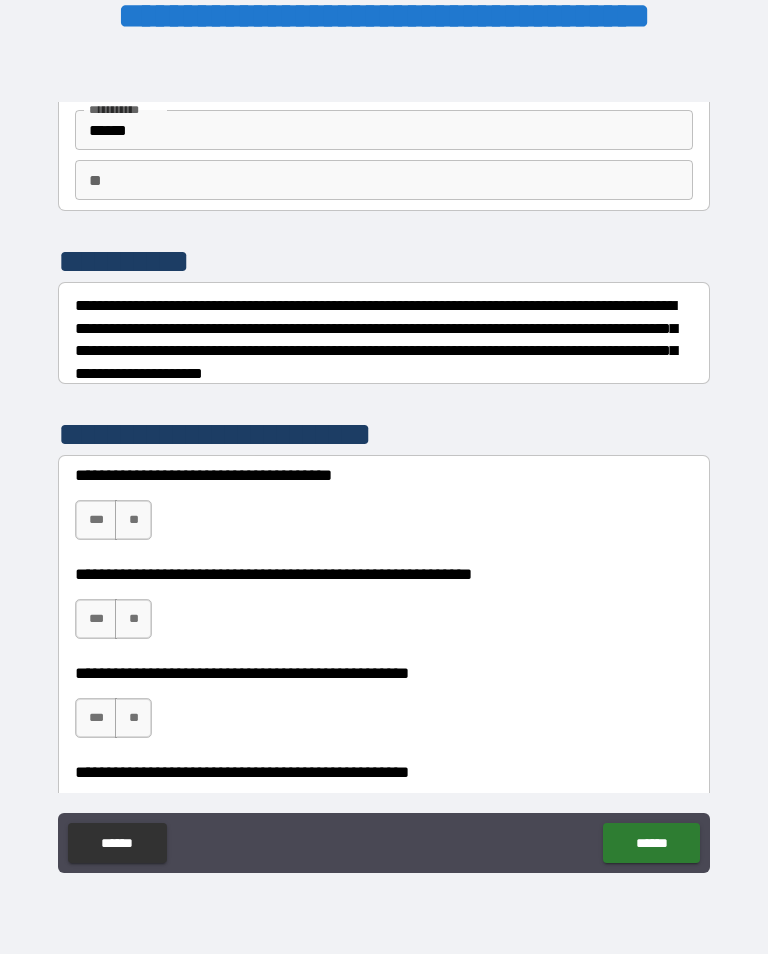 scroll, scrollTop: 138, scrollLeft: 0, axis: vertical 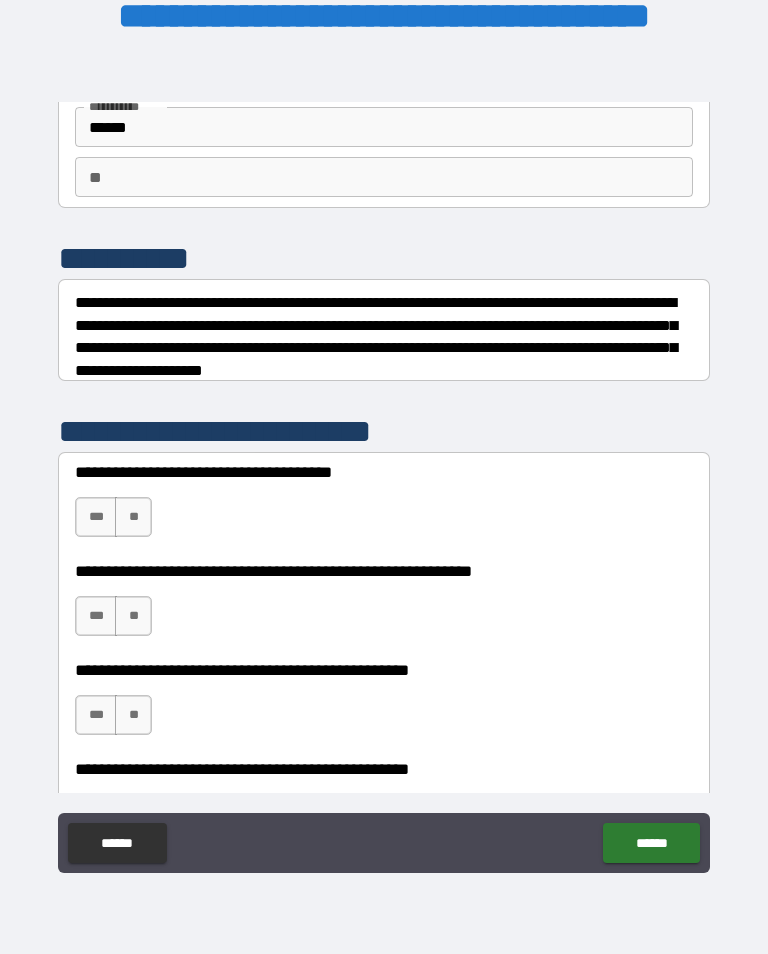 click on "***" at bounding box center [96, 517] 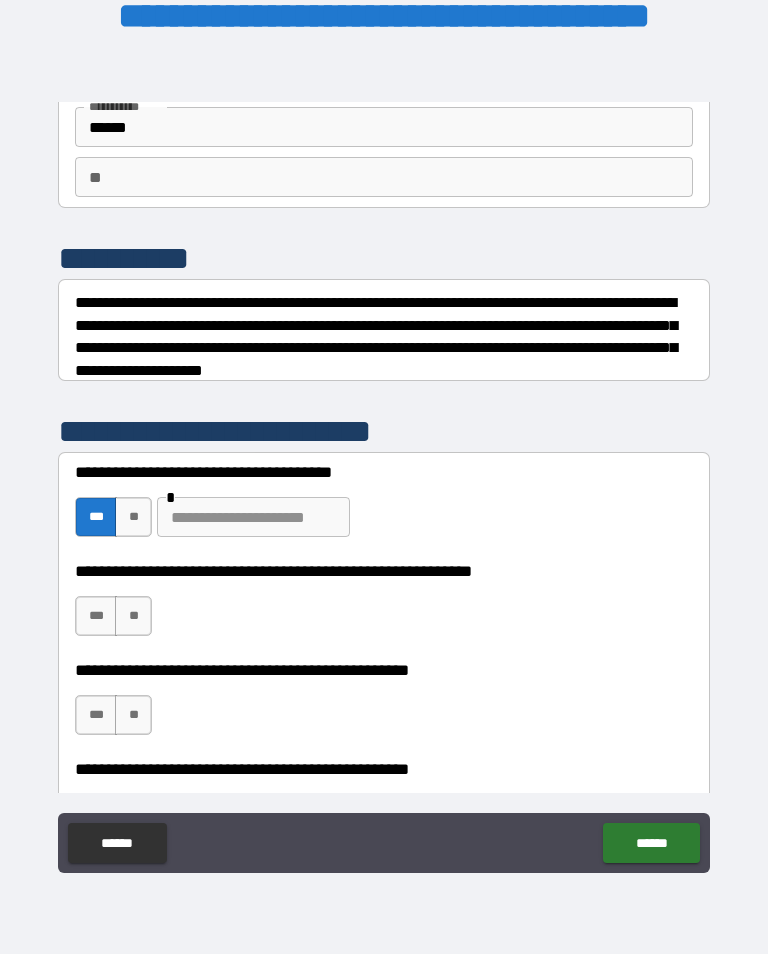scroll, scrollTop: 176, scrollLeft: 0, axis: vertical 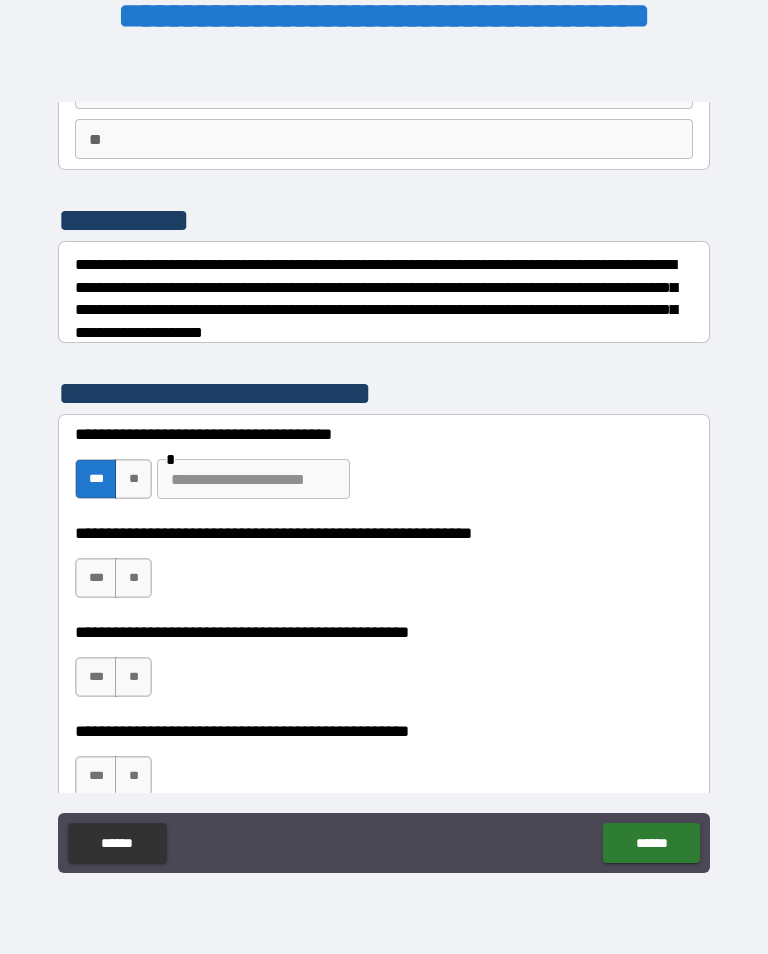 click on "***" at bounding box center (96, 578) 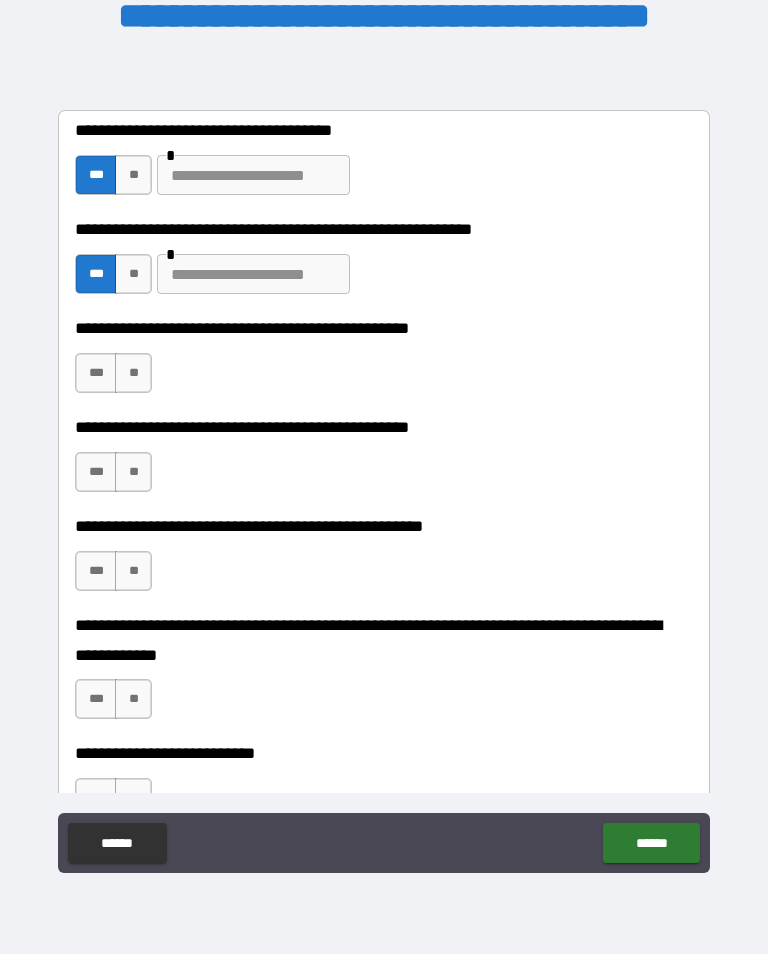 scroll, scrollTop: 484, scrollLeft: 0, axis: vertical 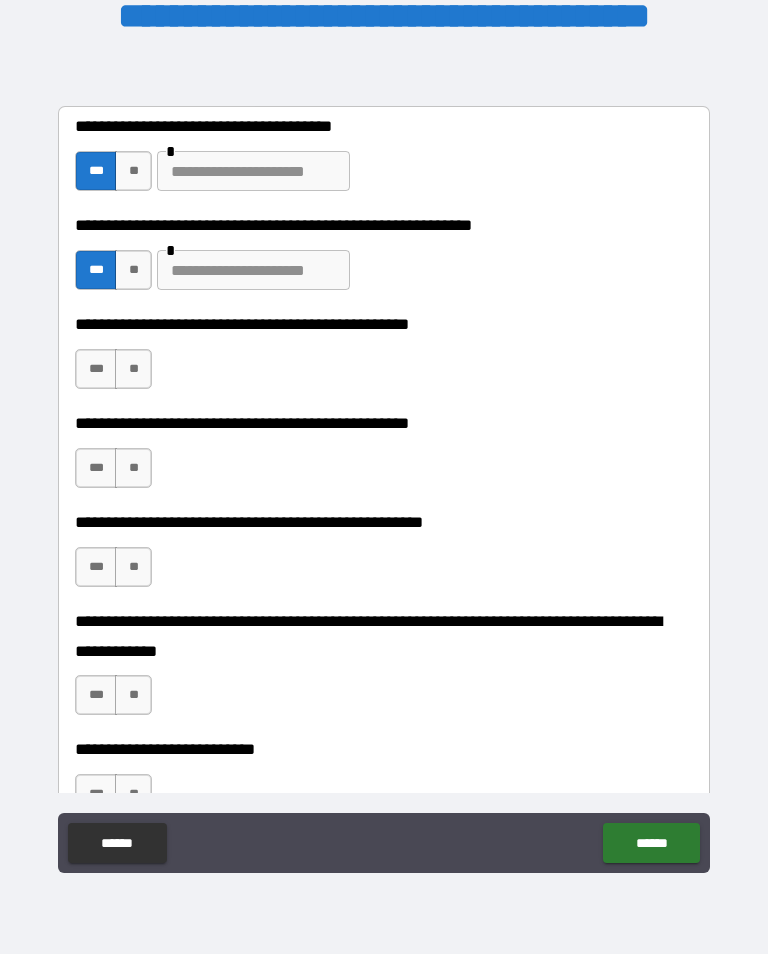 click on "***" at bounding box center (96, 369) 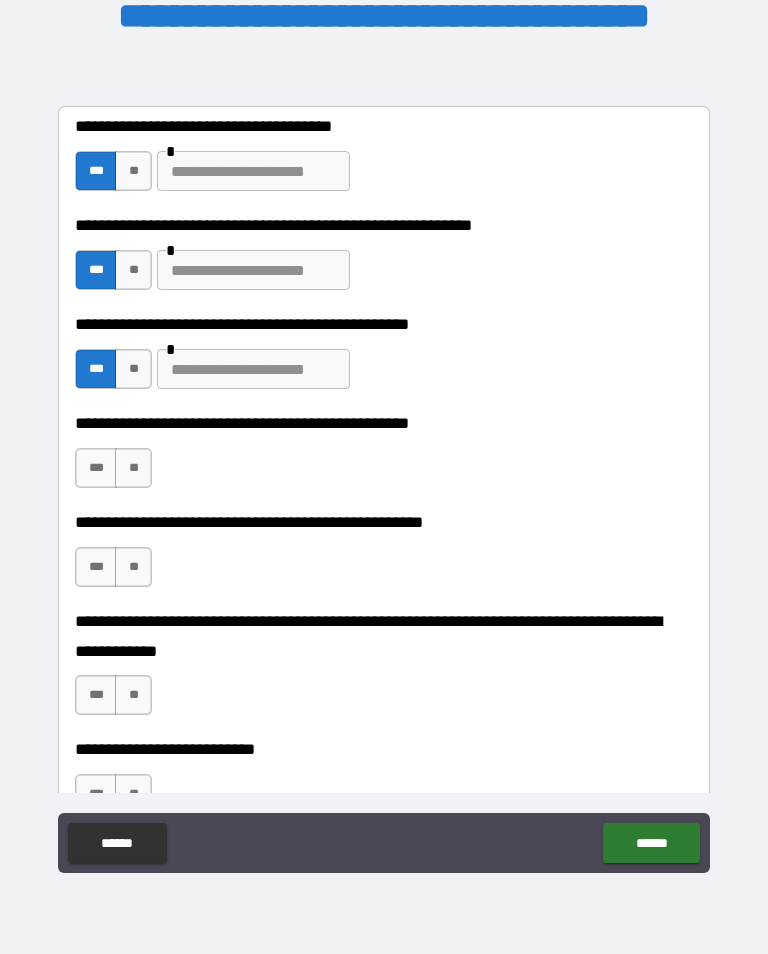 click at bounding box center (253, 369) 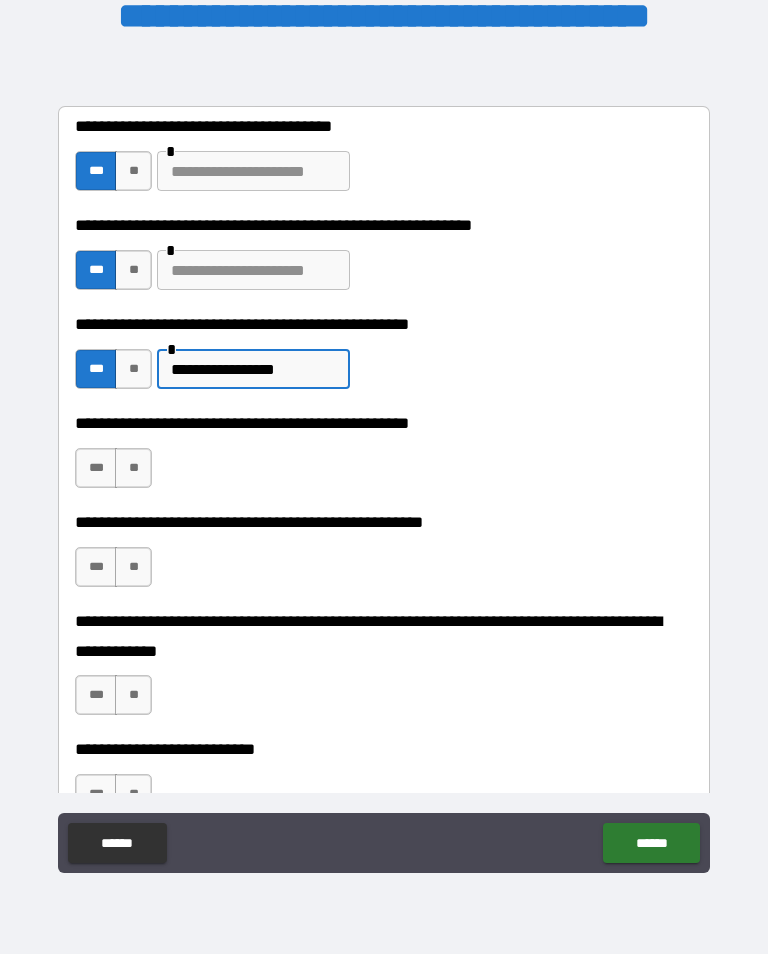 click at bounding box center (253, 270) 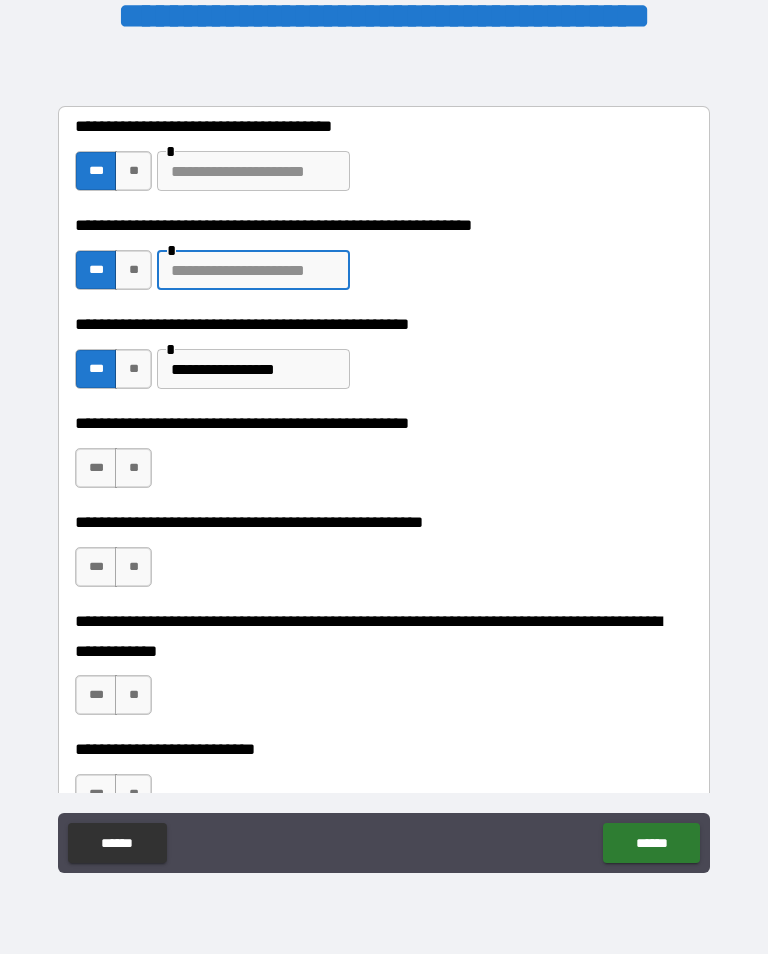 click at bounding box center (253, 270) 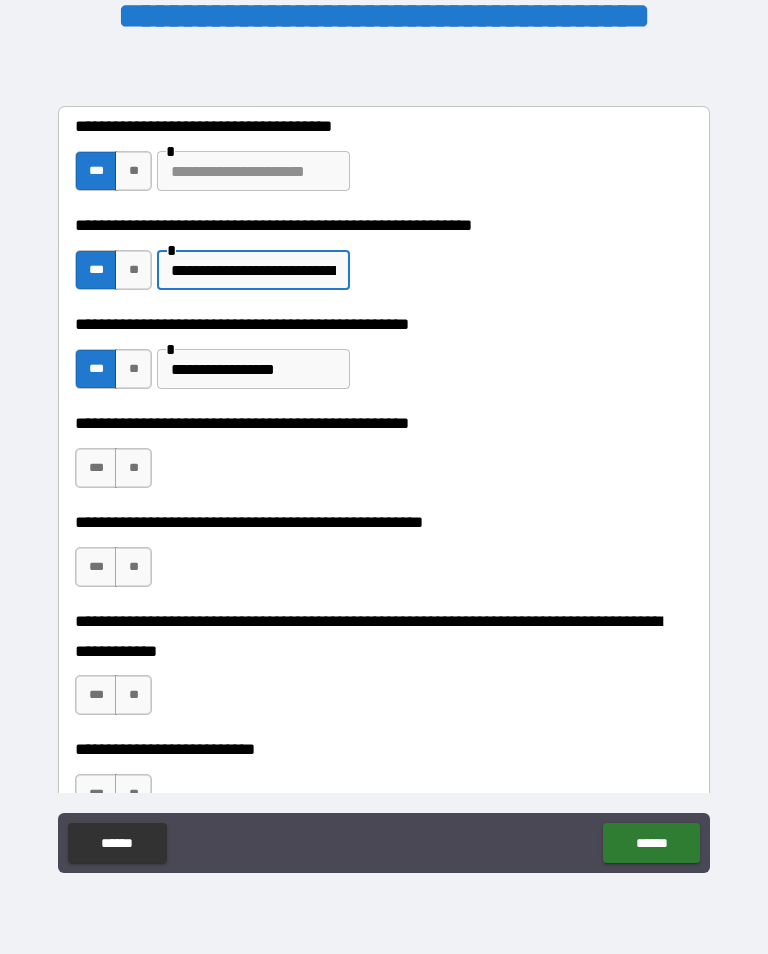 click on "**" at bounding box center (133, 468) 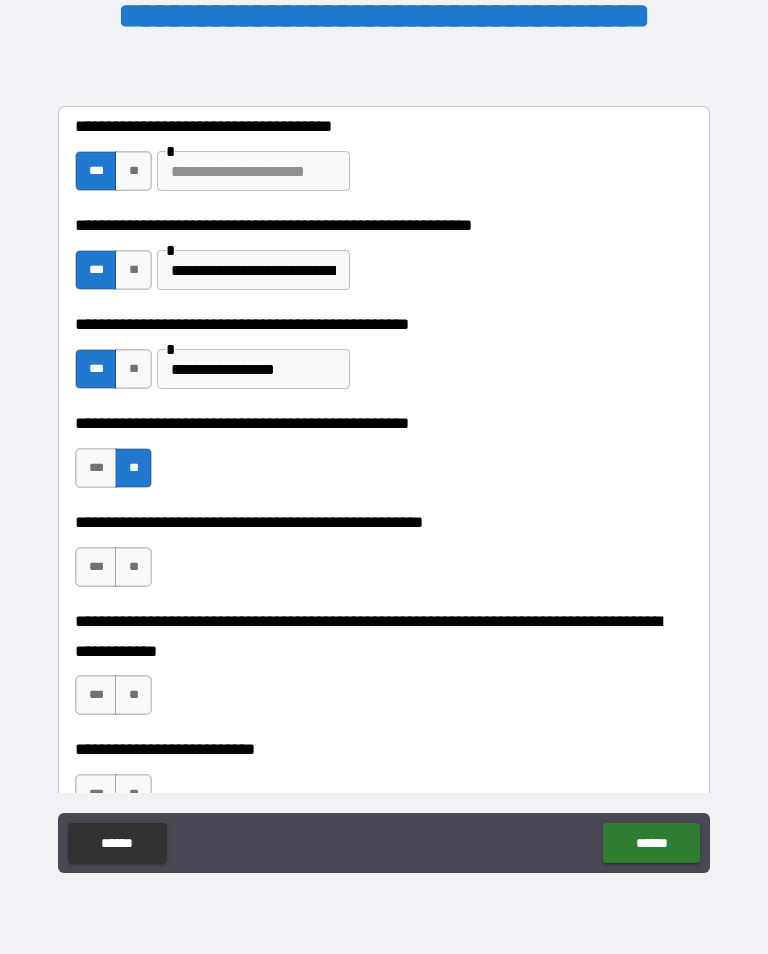 click on "**" at bounding box center (133, 567) 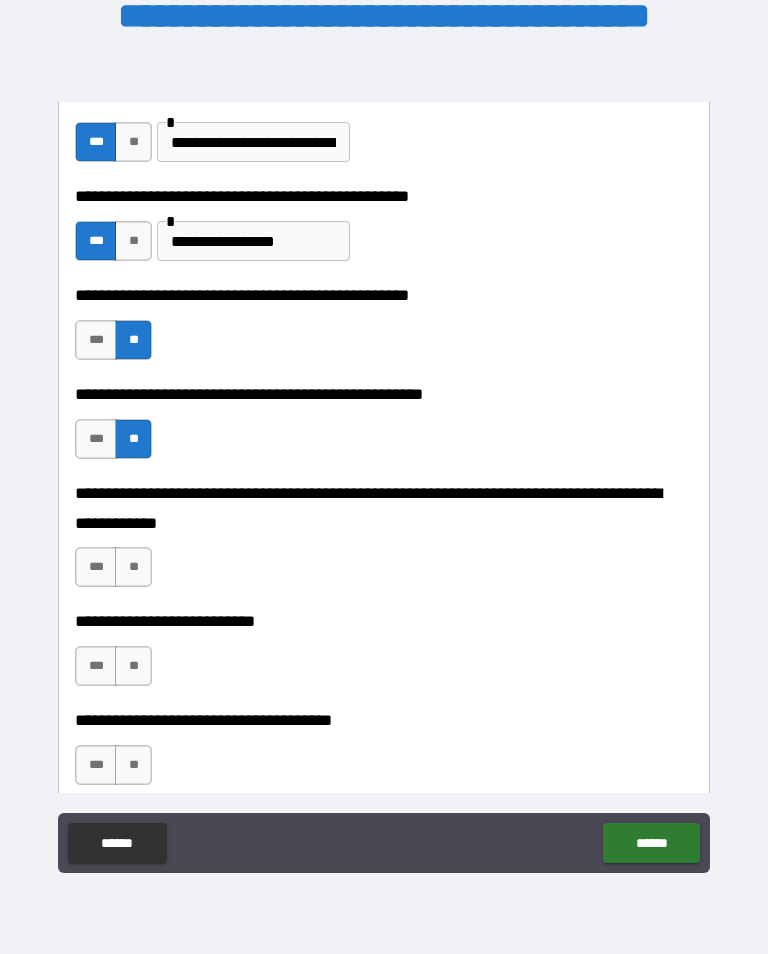 scroll, scrollTop: 659, scrollLeft: 0, axis: vertical 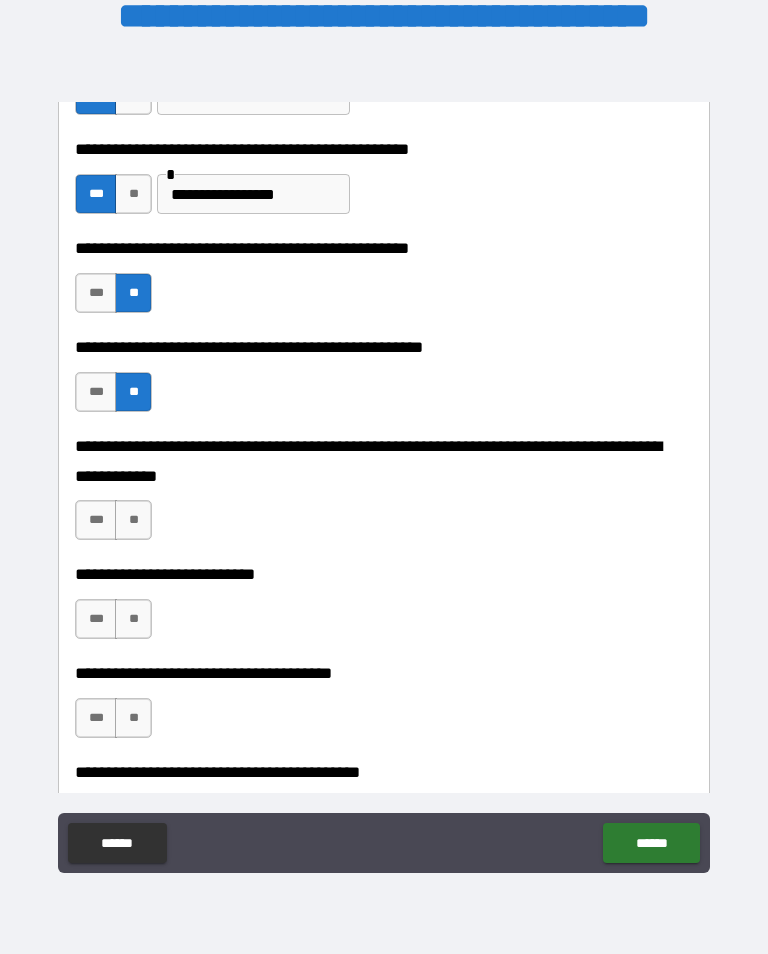 click on "**" at bounding box center [133, 520] 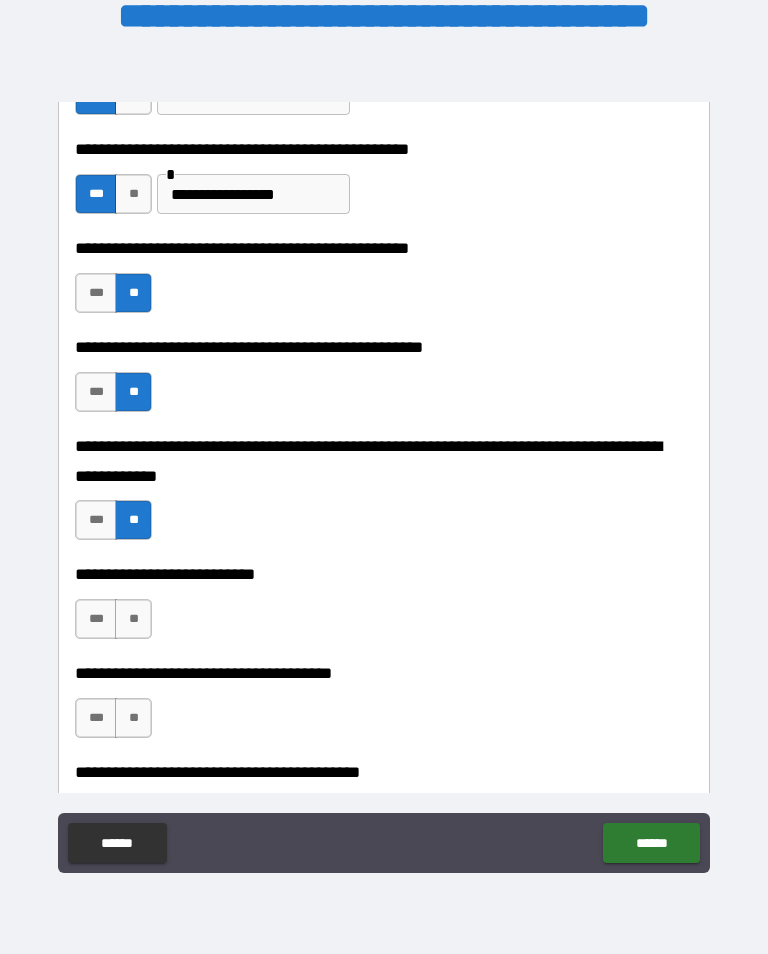 click on "**" at bounding box center (133, 619) 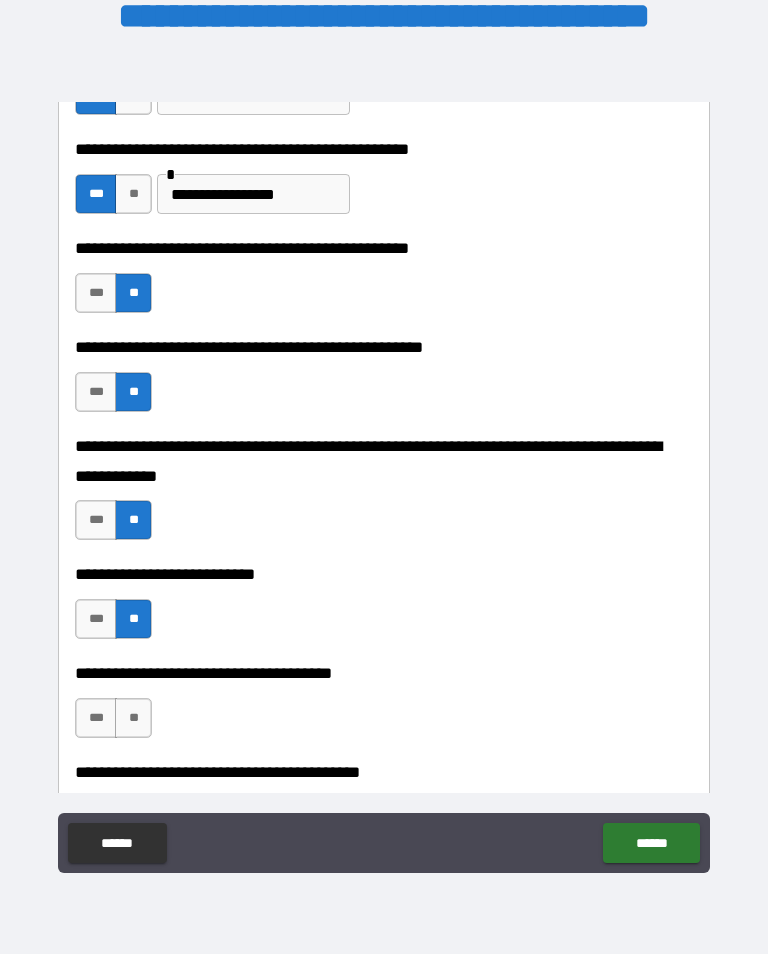 click on "**" at bounding box center (133, 718) 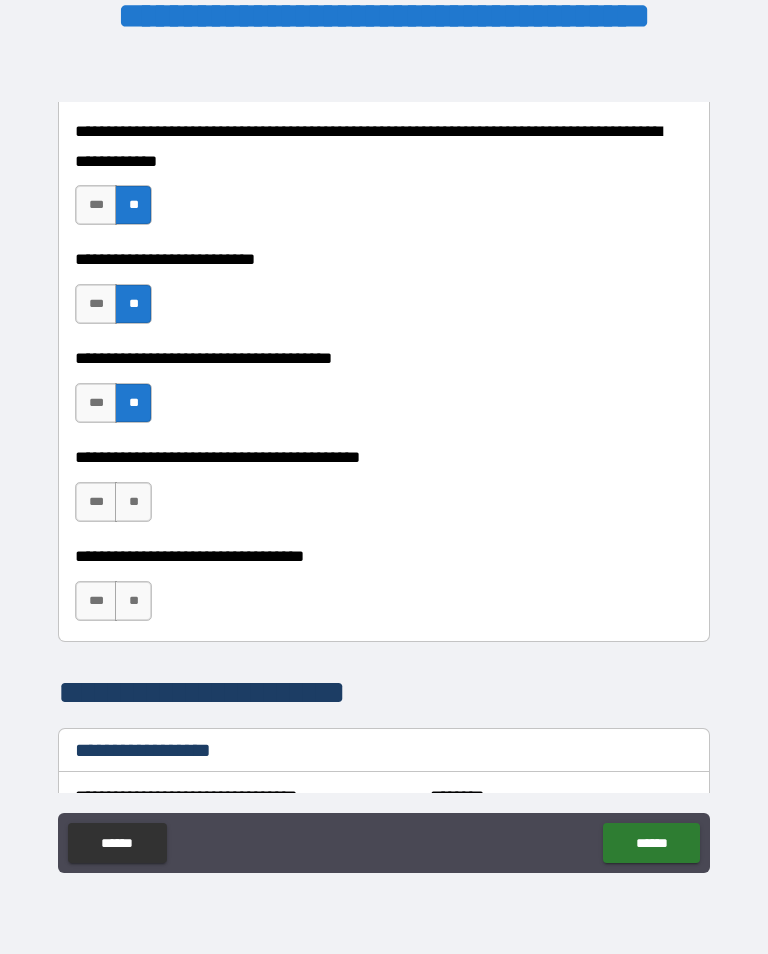 scroll, scrollTop: 992, scrollLeft: 0, axis: vertical 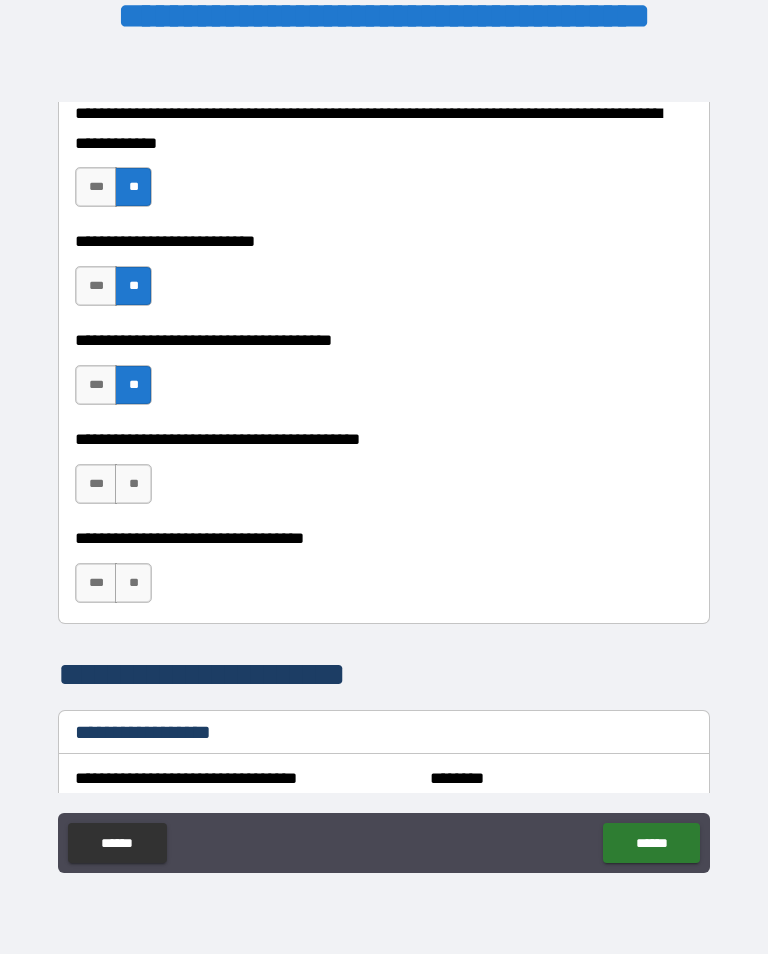 click on "**" at bounding box center [133, 484] 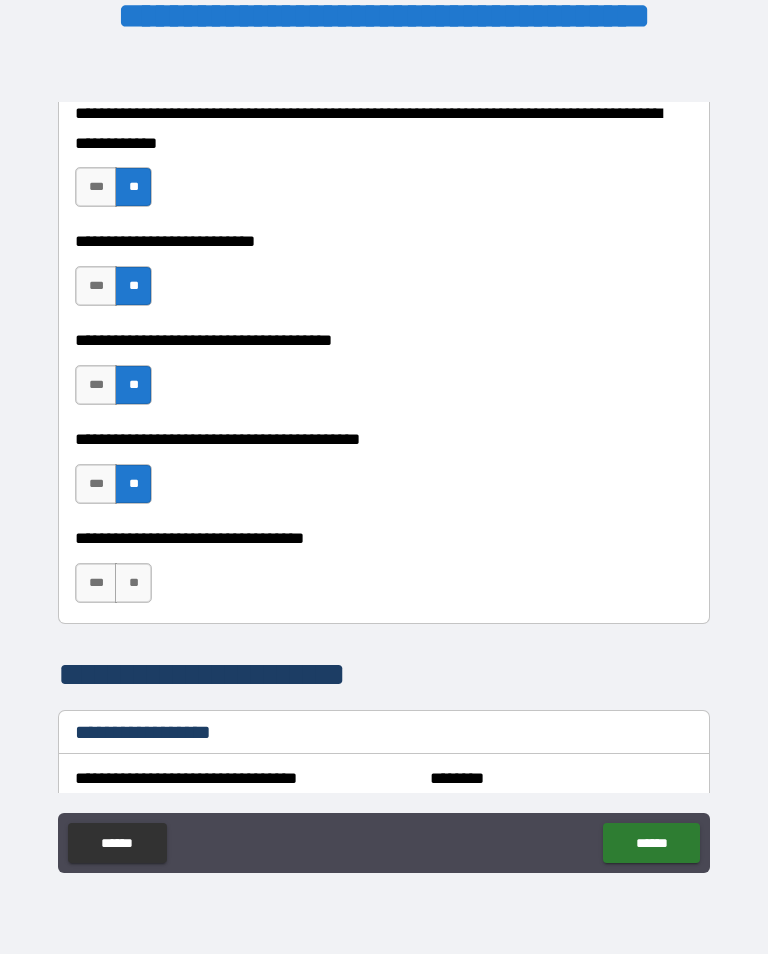 click on "**" at bounding box center [133, 583] 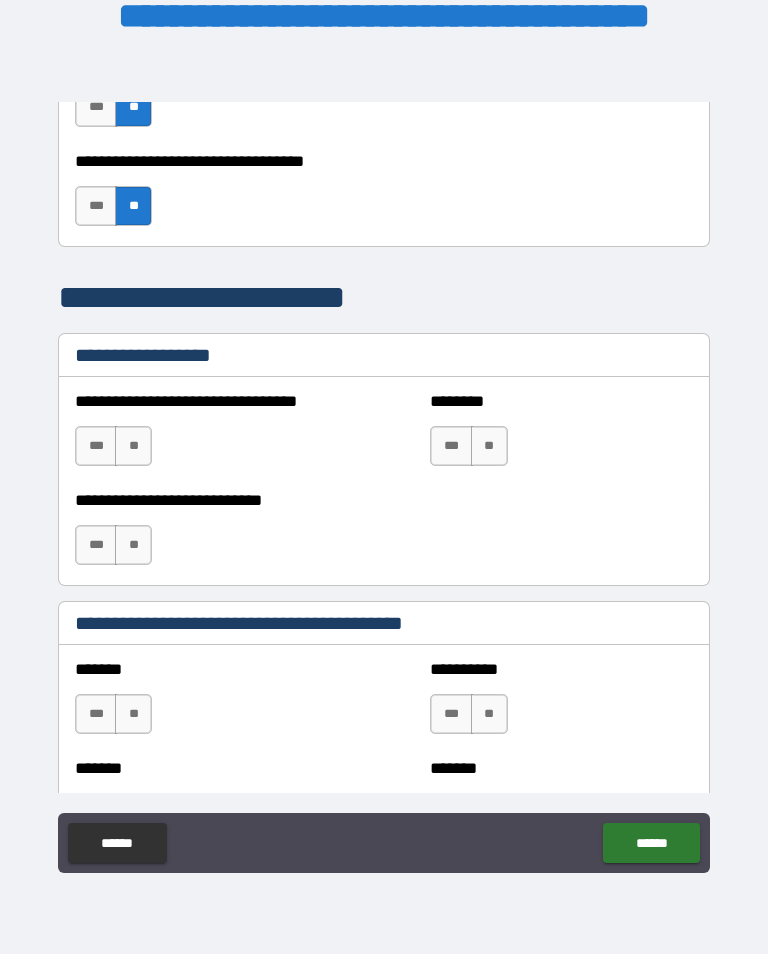 scroll, scrollTop: 1377, scrollLeft: 0, axis: vertical 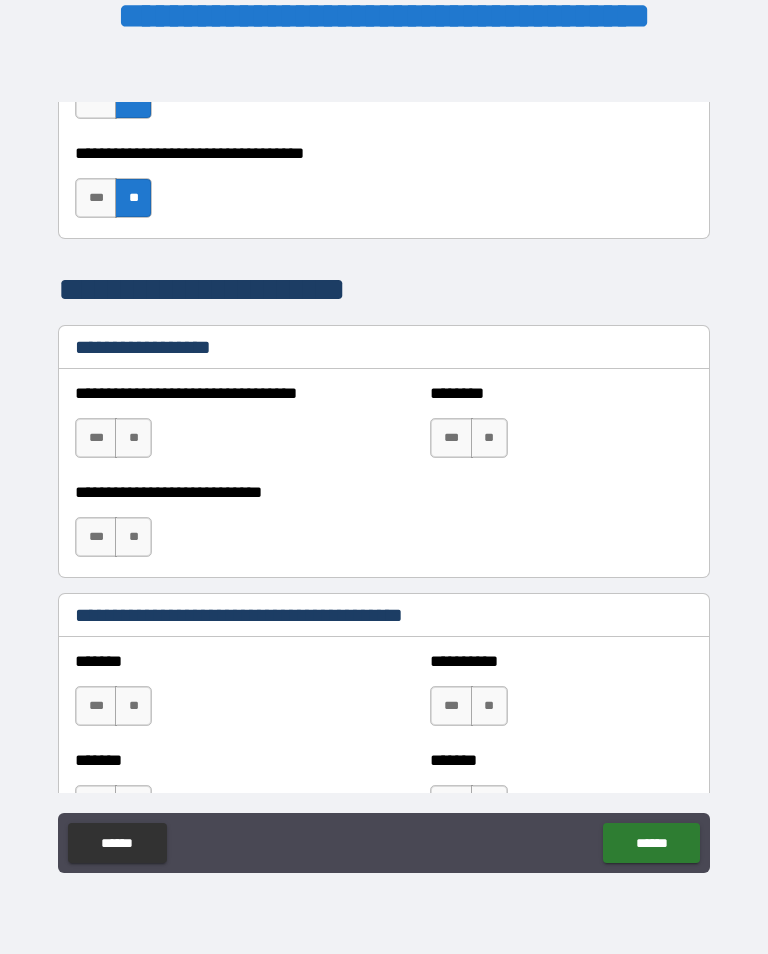 click on "**" at bounding box center (133, 438) 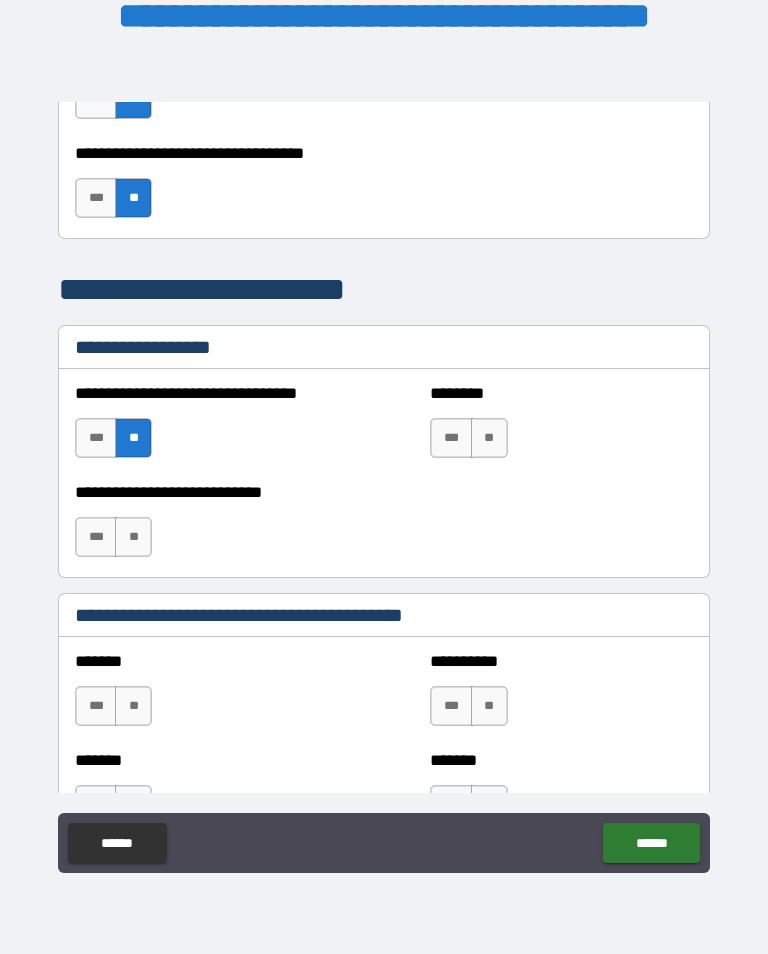 click on "**" at bounding box center (133, 537) 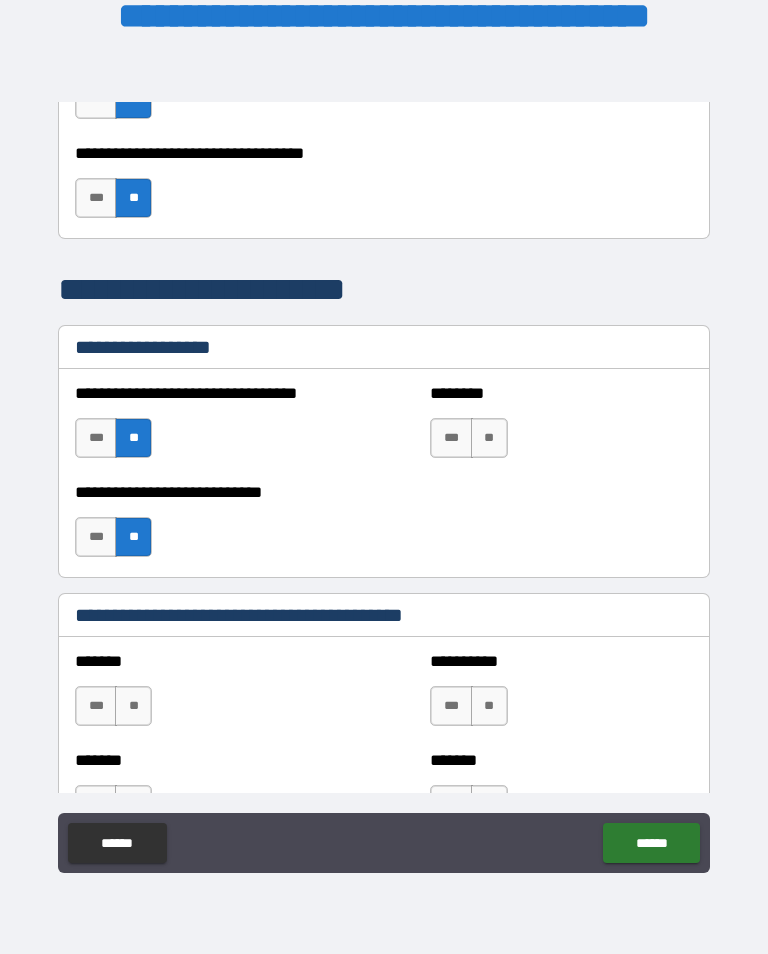 click on "**" at bounding box center (489, 438) 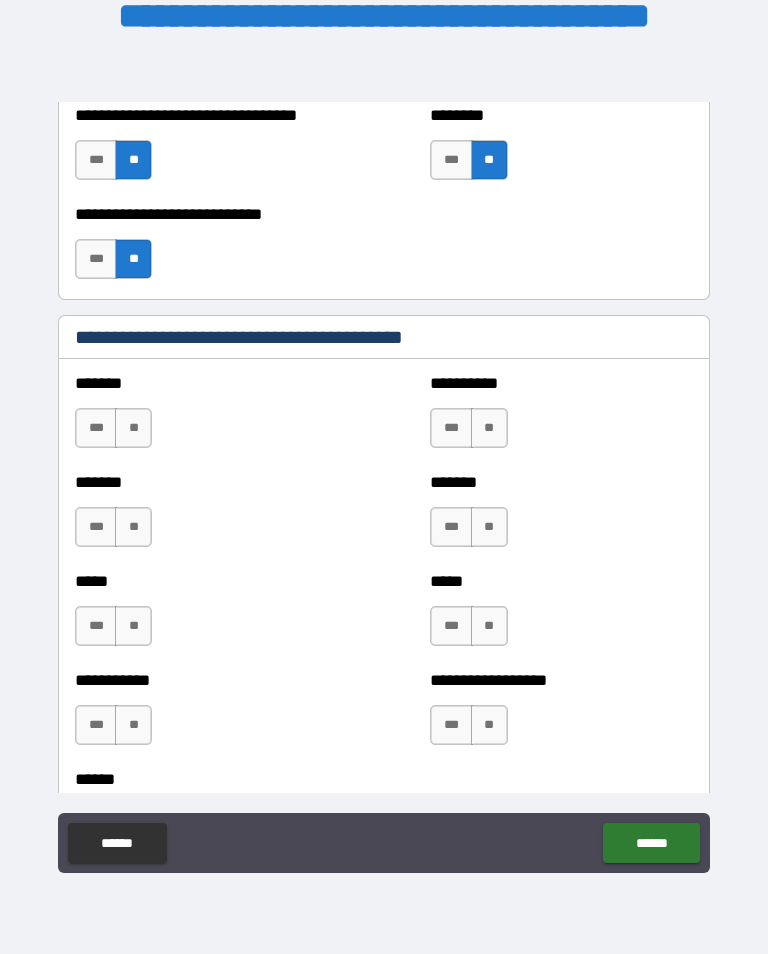 scroll, scrollTop: 1655, scrollLeft: 0, axis: vertical 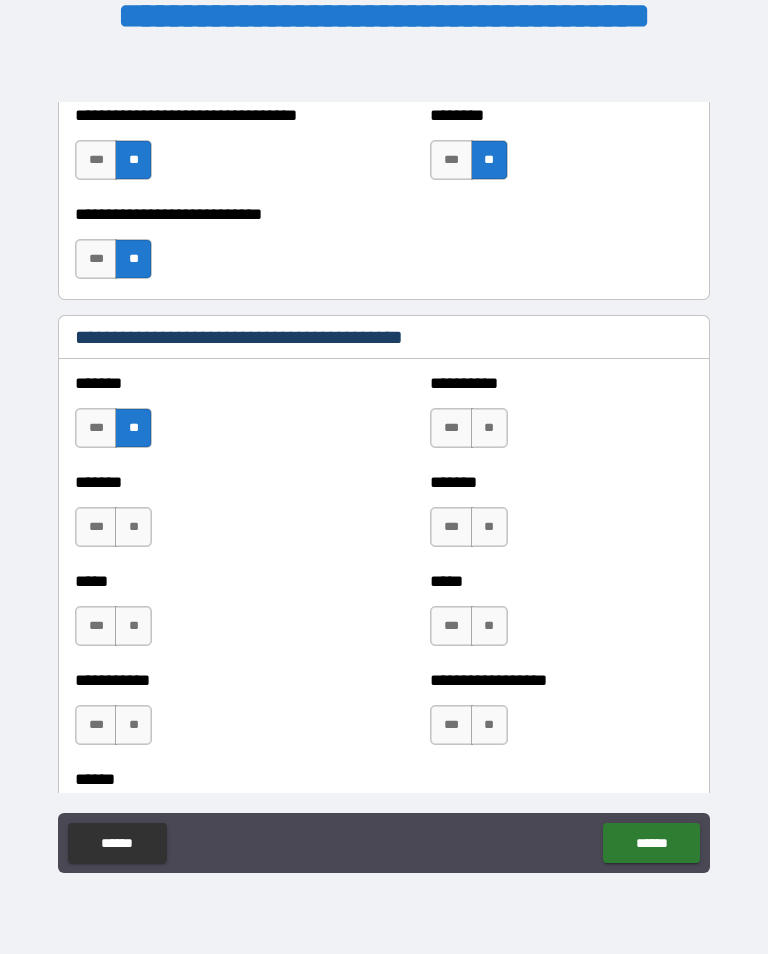 click on "**" at bounding box center (133, 527) 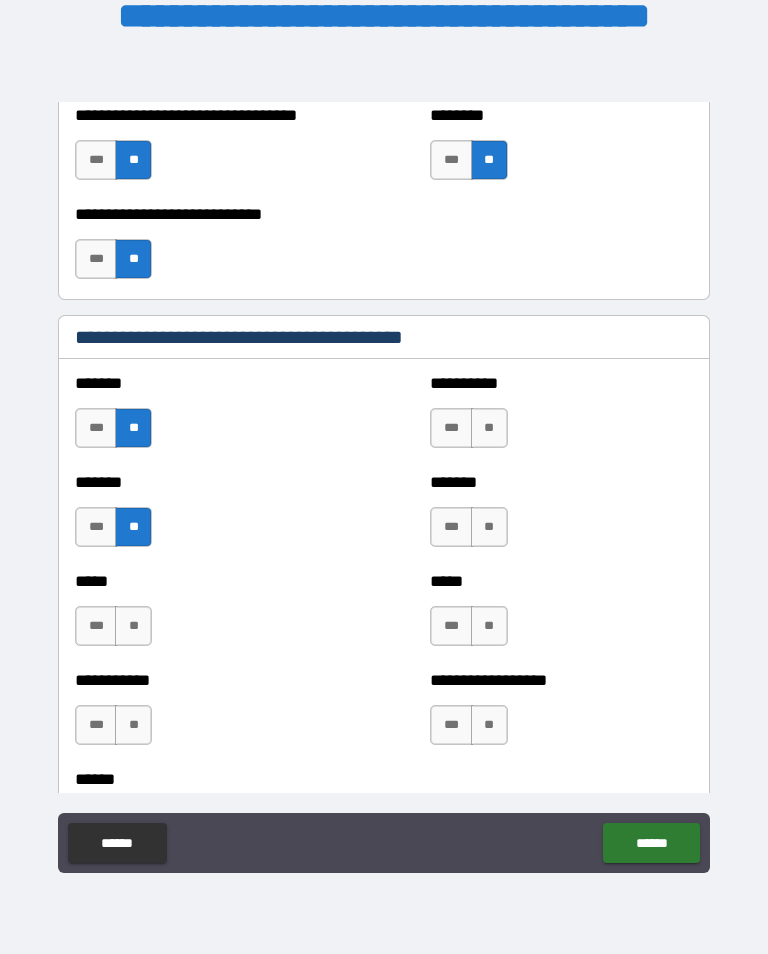 click on "**" at bounding box center [133, 626] 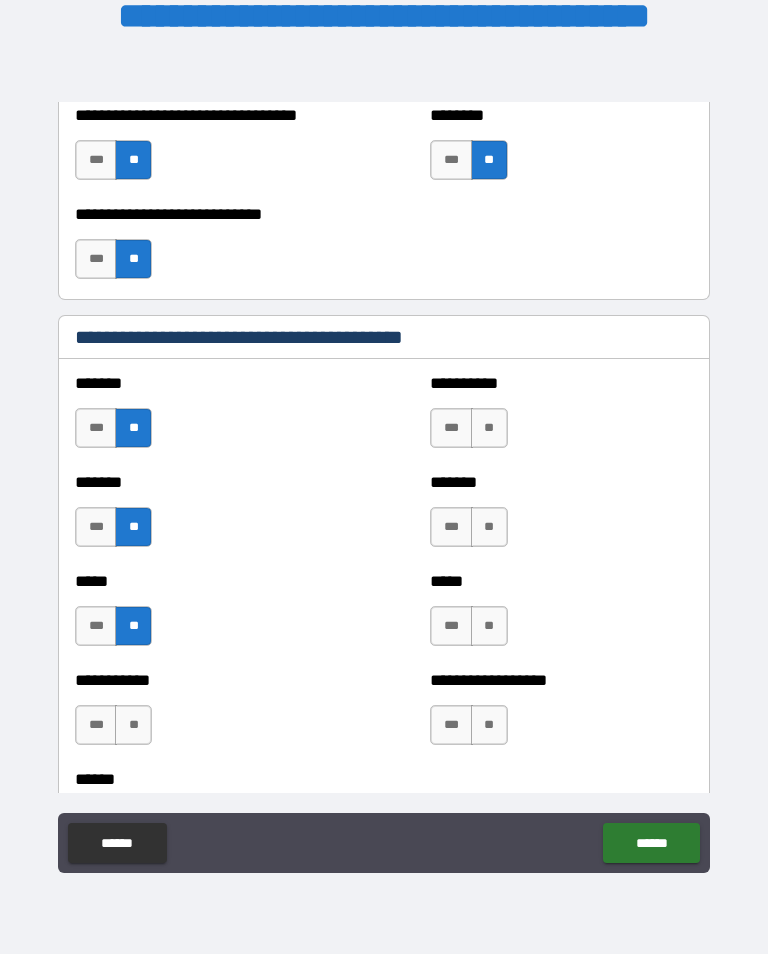 click on "**" at bounding box center (133, 725) 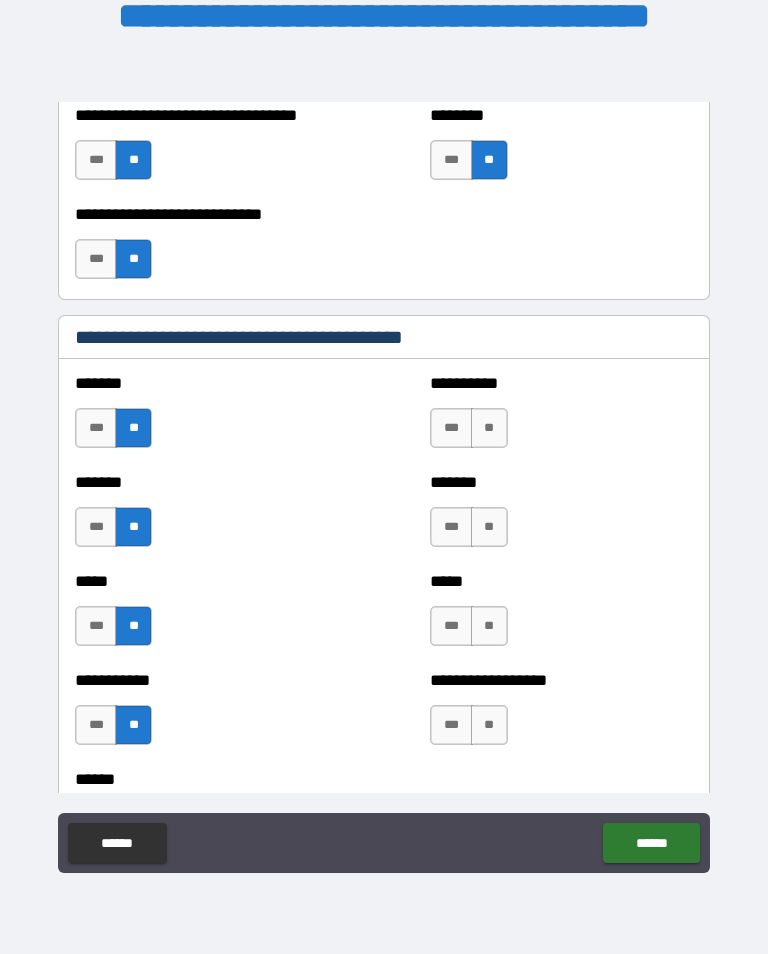 click on "**" at bounding box center [489, 626] 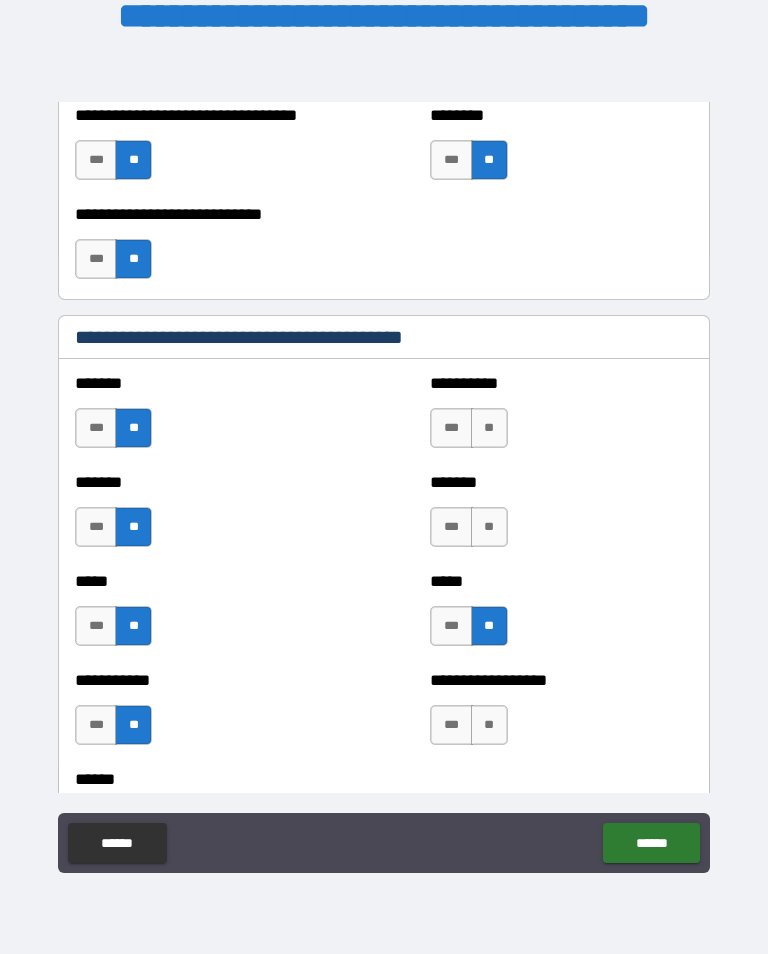 click on "**" at bounding box center [489, 527] 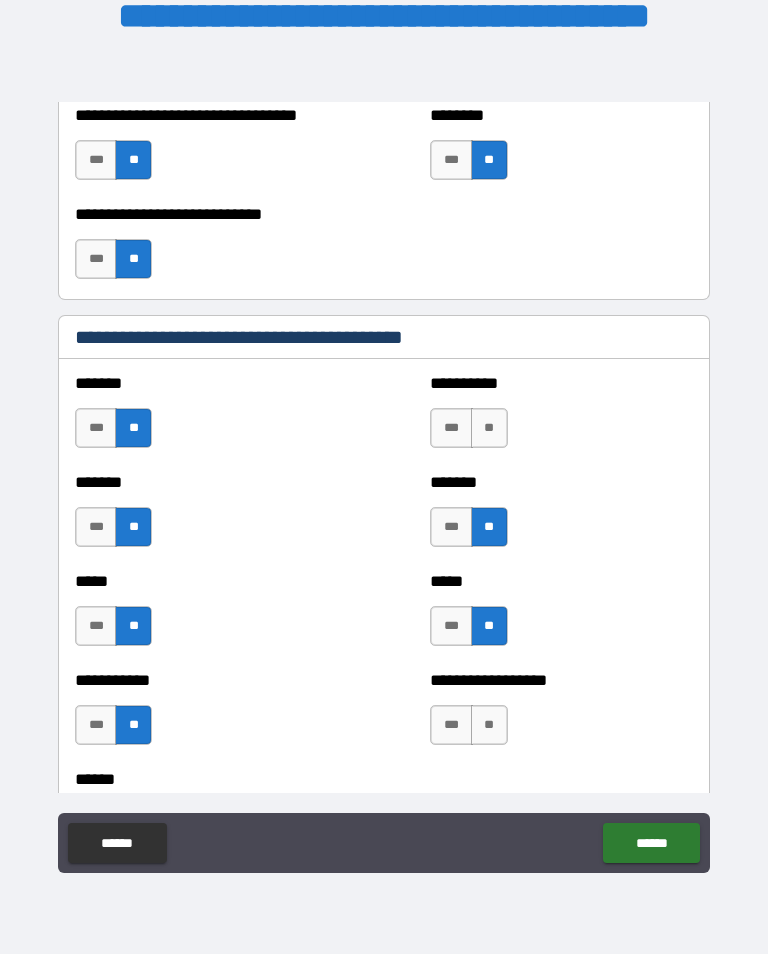 click on "**" at bounding box center (489, 428) 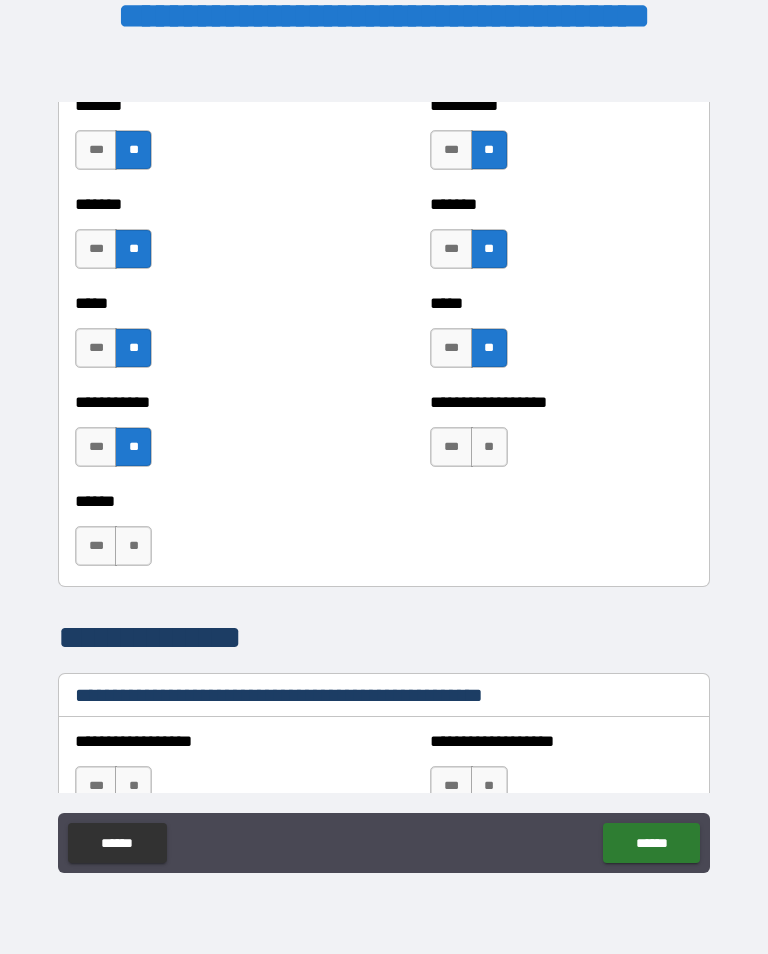 scroll, scrollTop: 1954, scrollLeft: 0, axis: vertical 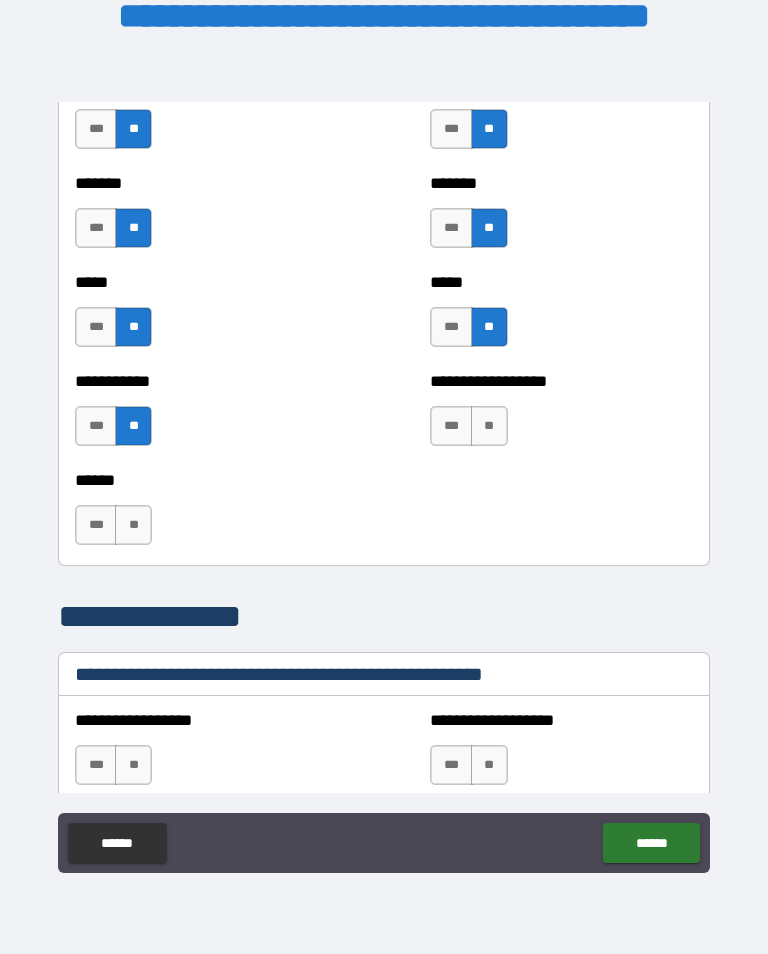 click on "**" at bounding box center [133, 525] 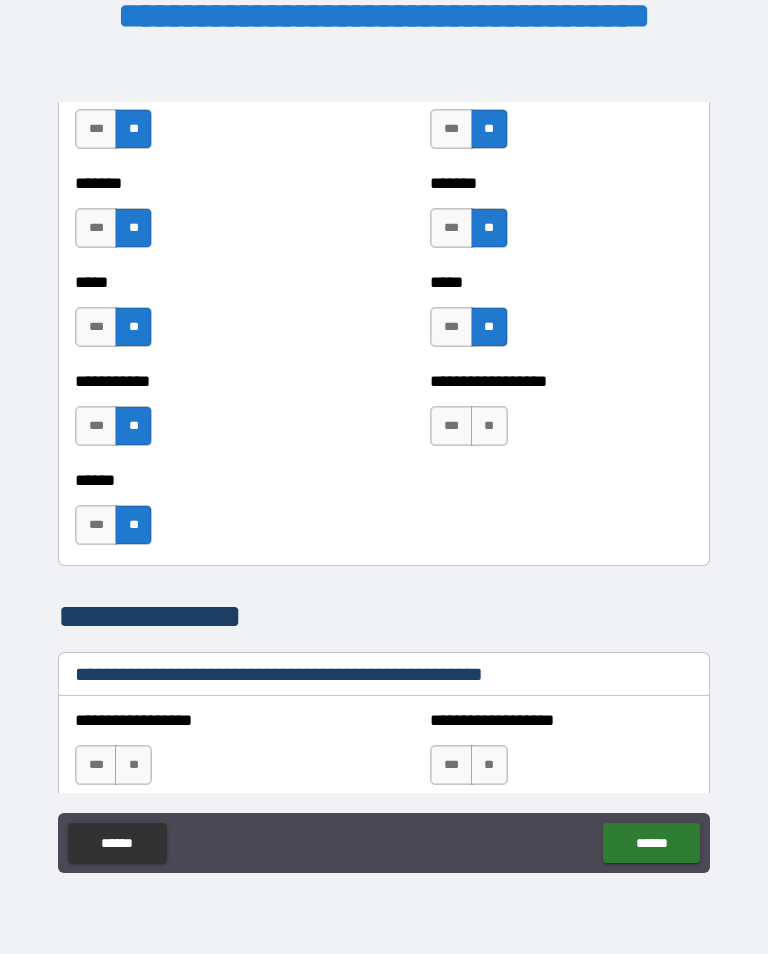 click on "**" at bounding box center (489, 426) 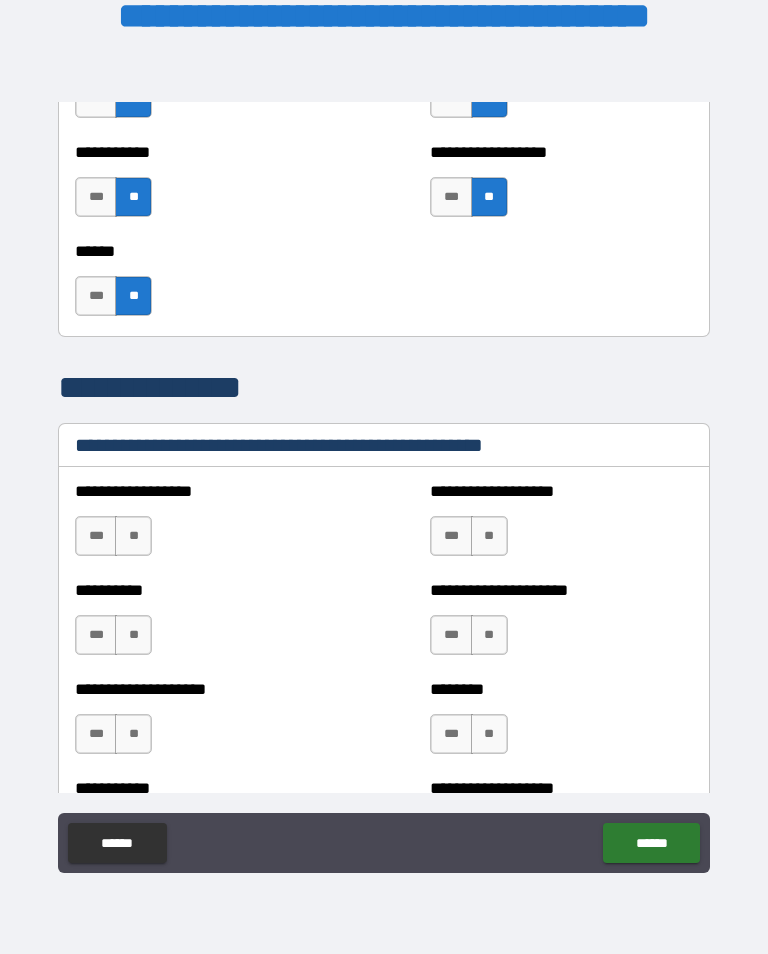 scroll, scrollTop: 2220, scrollLeft: 0, axis: vertical 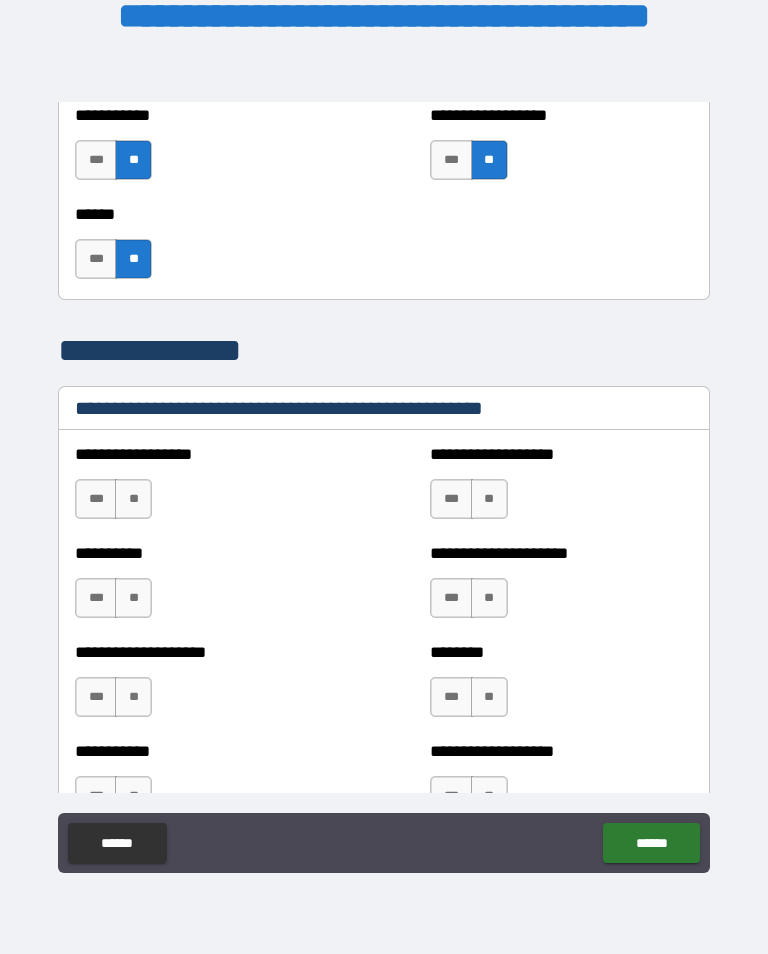 click on "**" at bounding box center [133, 499] 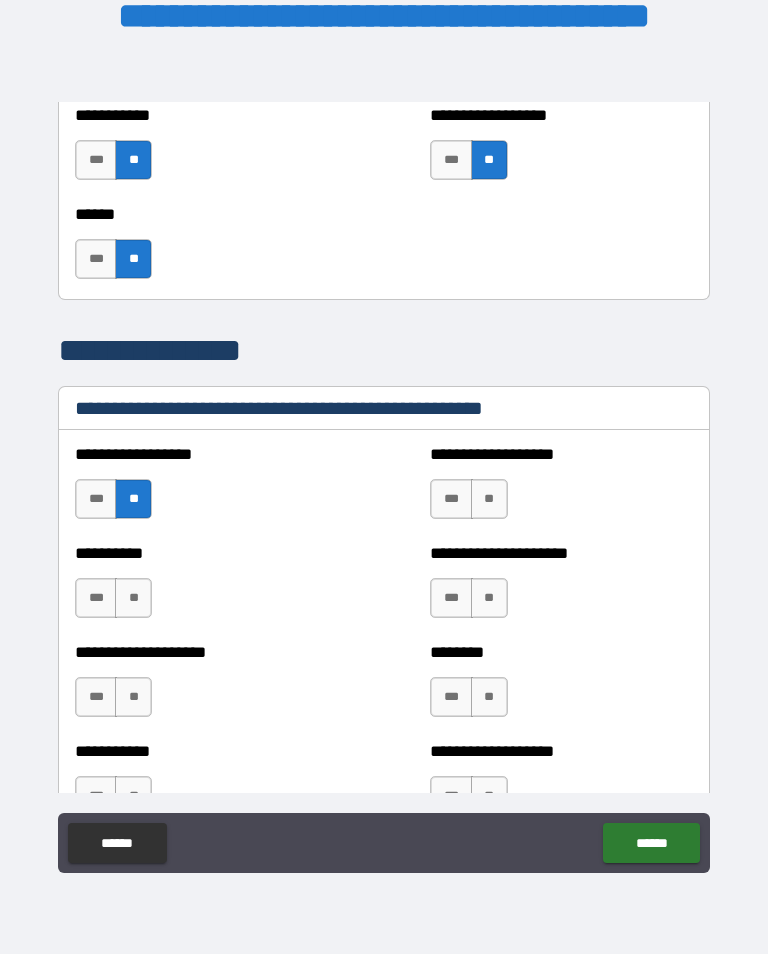 click on "**" at bounding box center (133, 598) 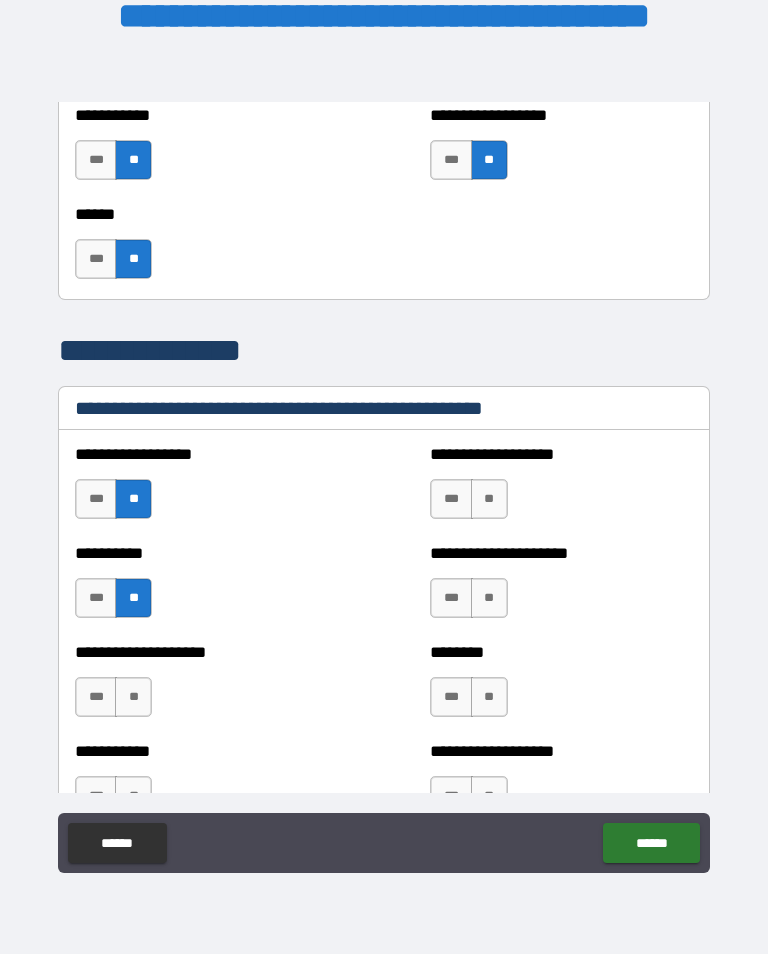 click on "**" at bounding box center (133, 697) 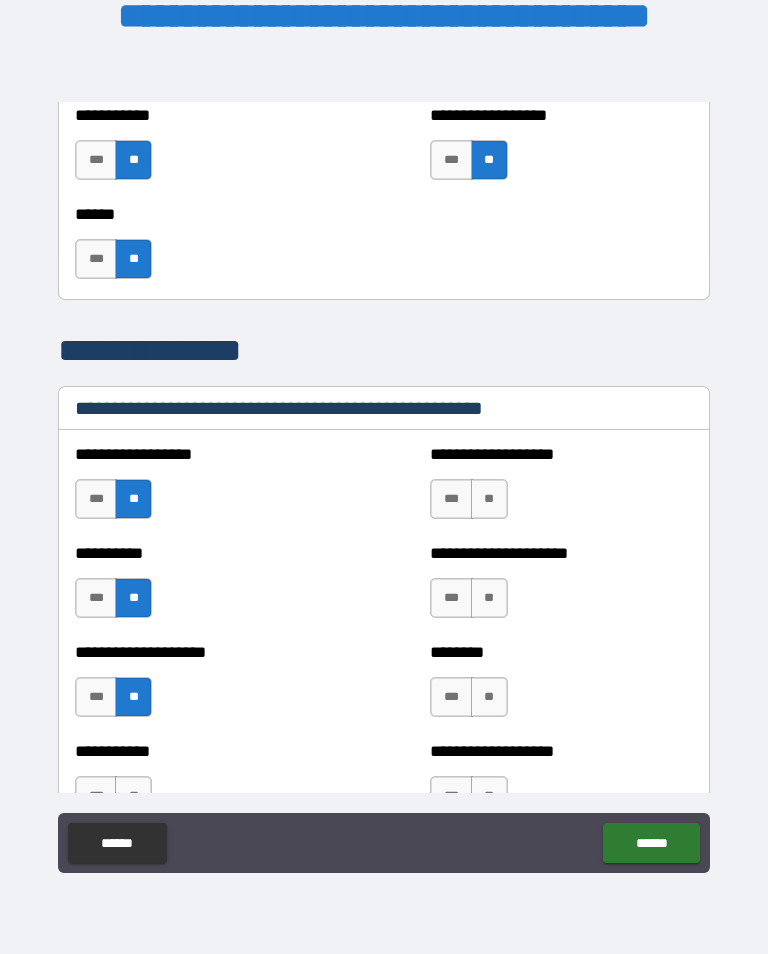 click on "**" at bounding box center (489, 499) 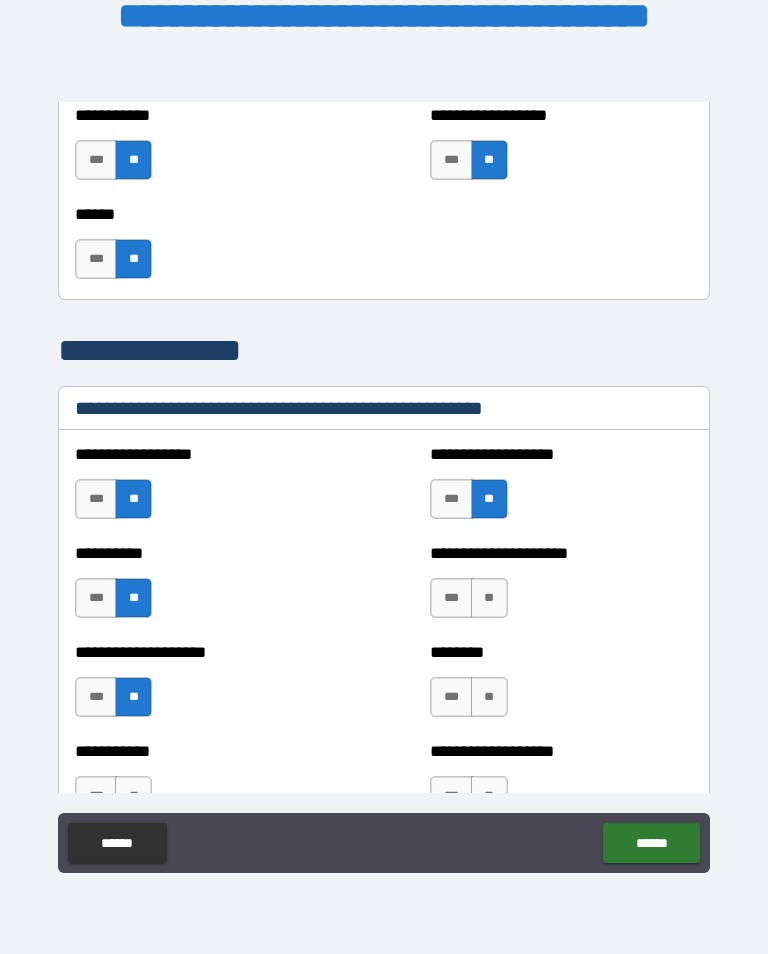 click on "**" at bounding box center [489, 598] 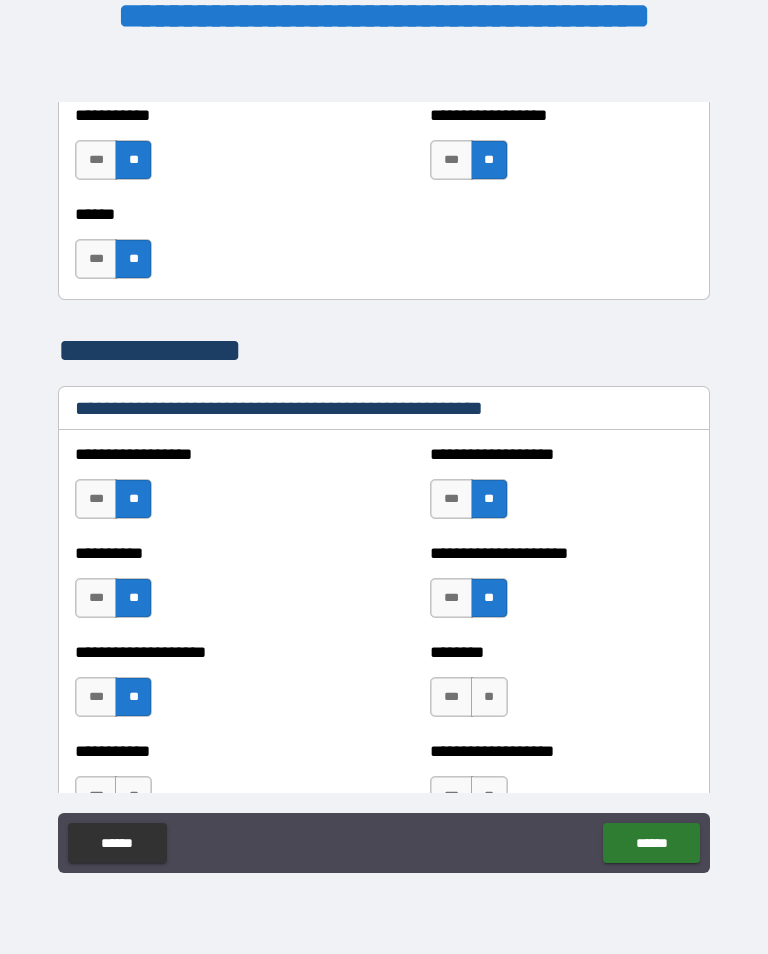 click on "**" at bounding box center (489, 697) 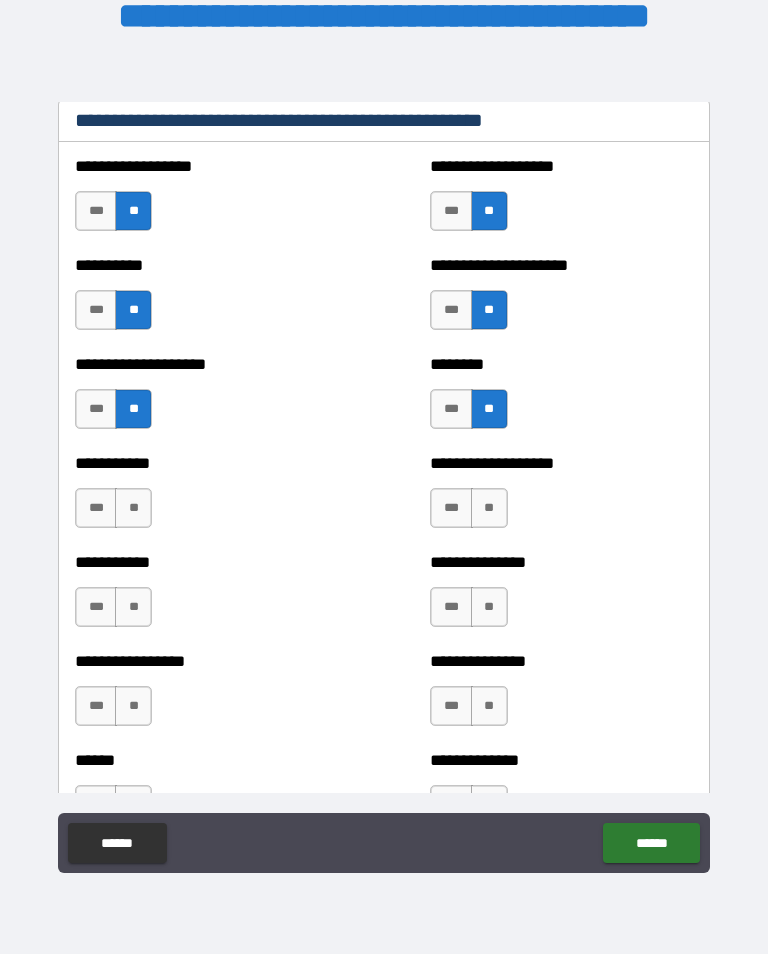 scroll, scrollTop: 2539, scrollLeft: 0, axis: vertical 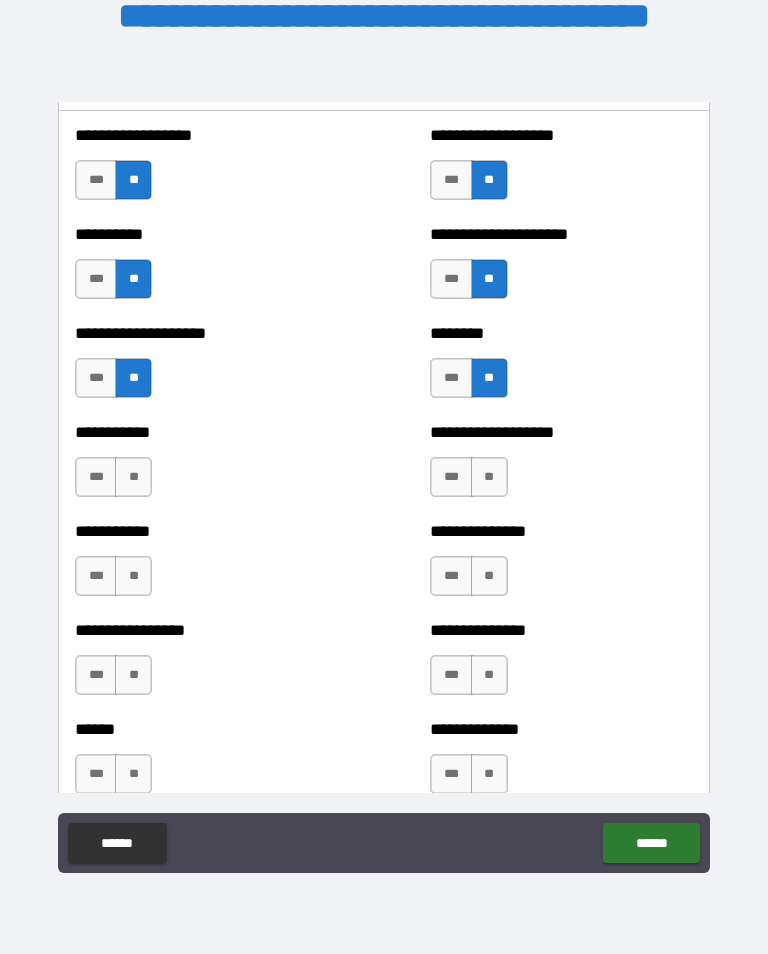 click on "**" at bounding box center (133, 477) 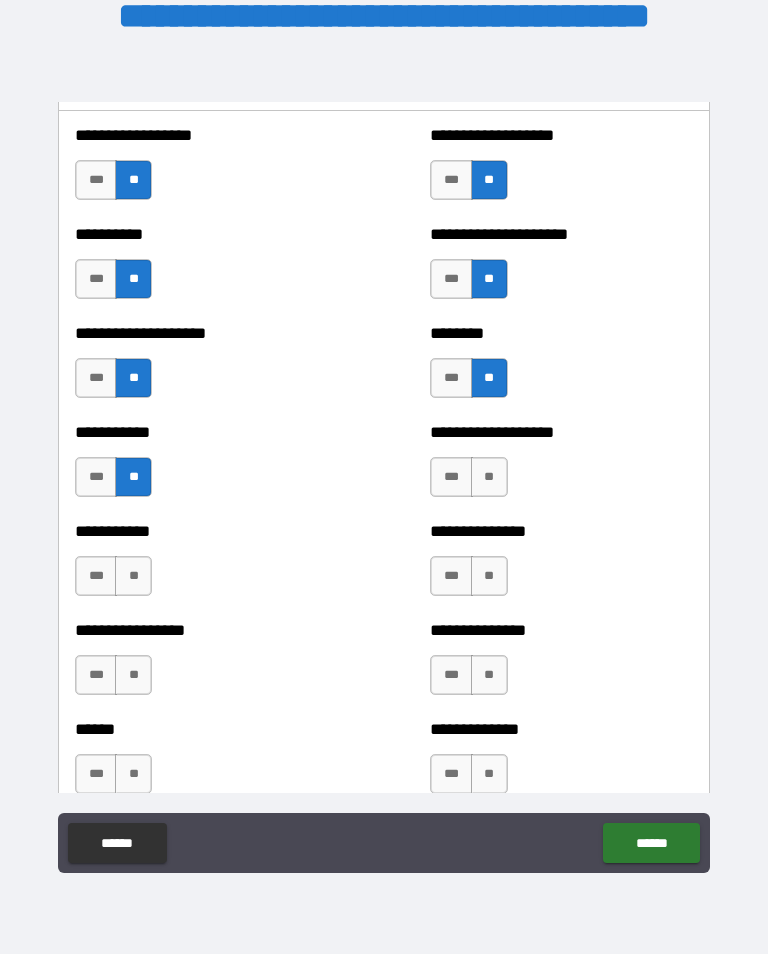 click on "**" at bounding box center [133, 576] 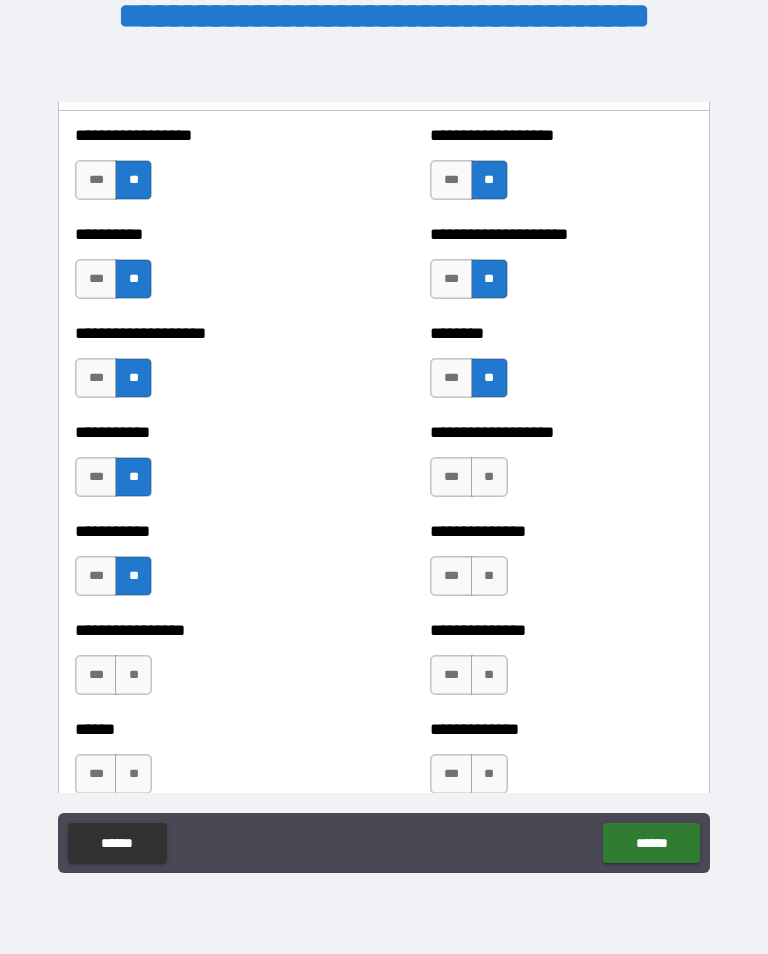 click on "**" at bounding box center [133, 675] 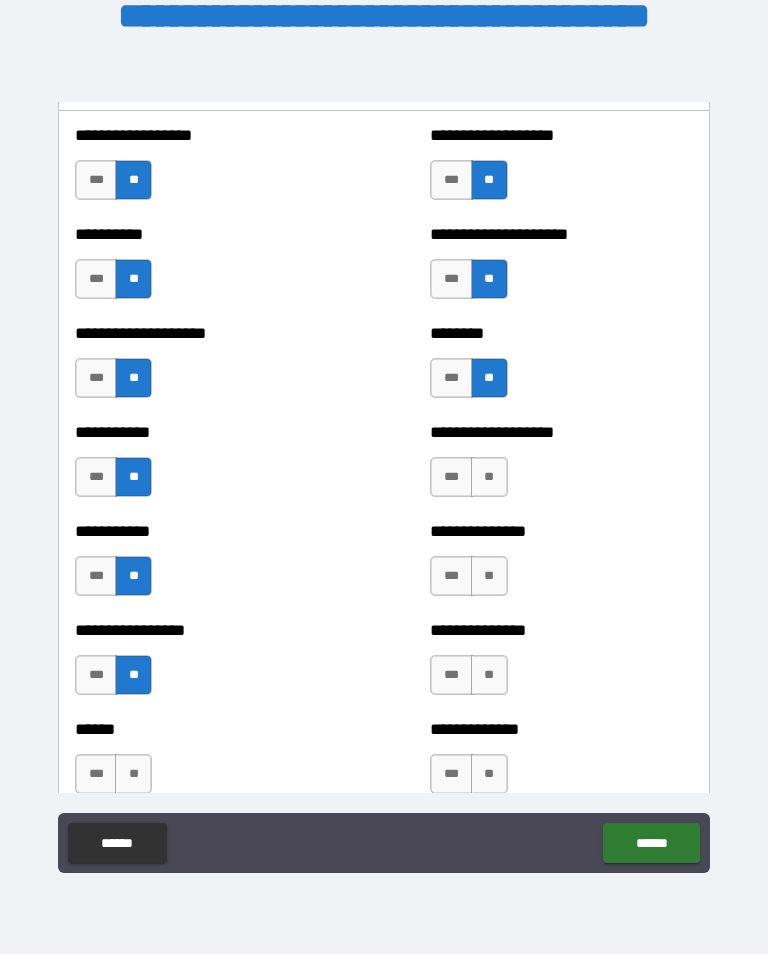 click on "**" at bounding box center (489, 576) 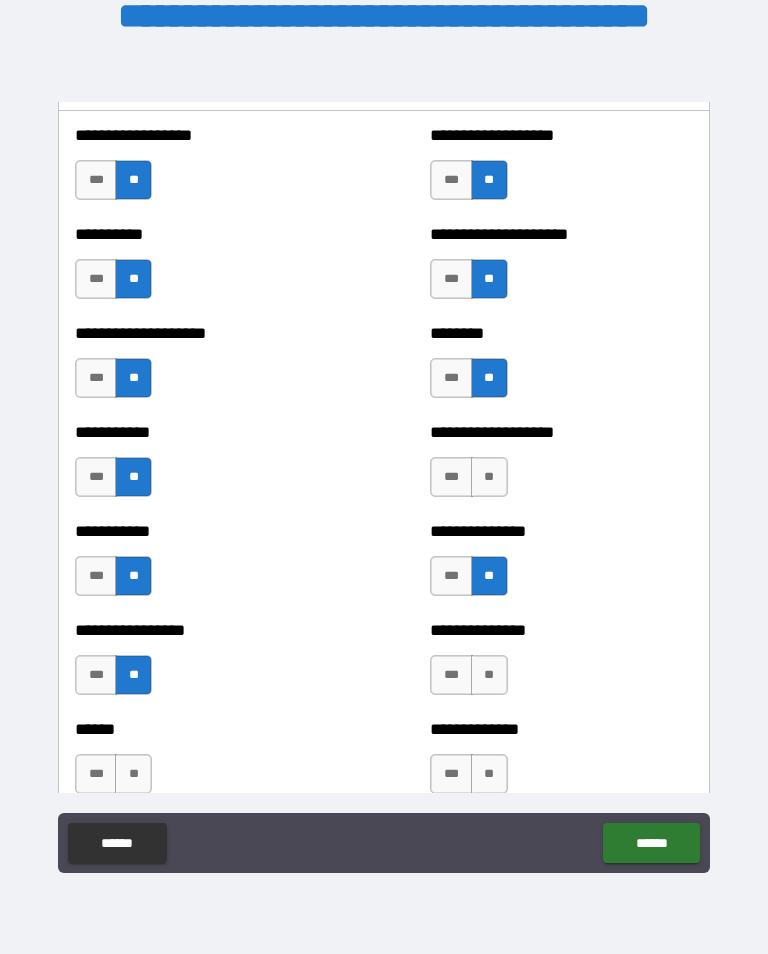 click on "**" at bounding box center [489, 477] 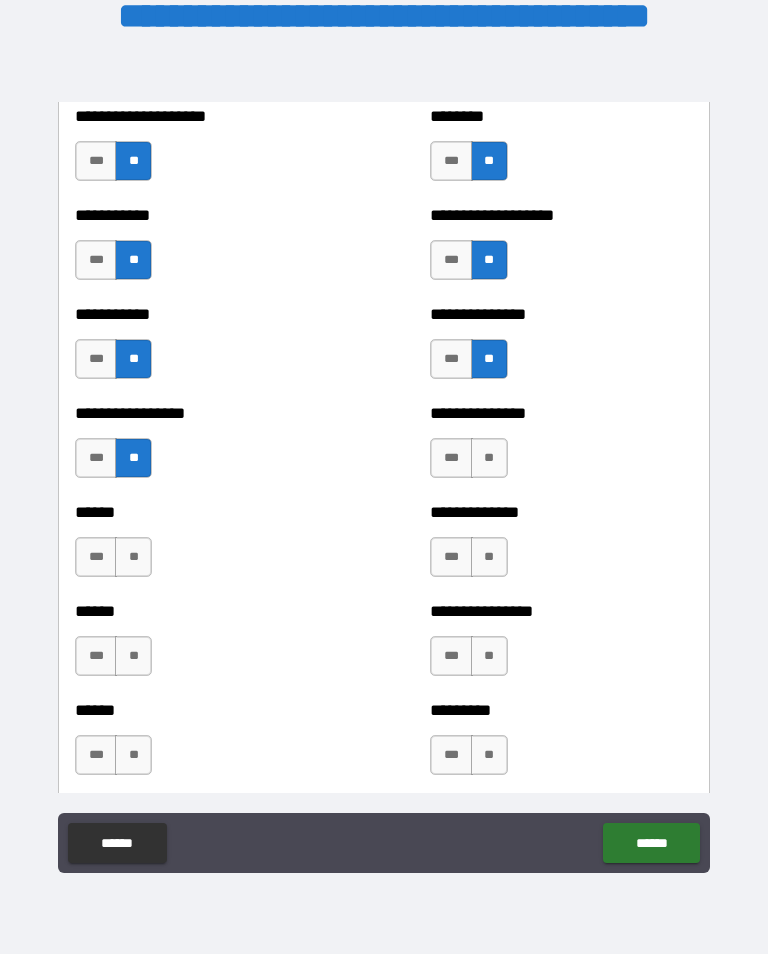 scroll, scrollTop: 2757, scrollLeft: 0, axis: vertical 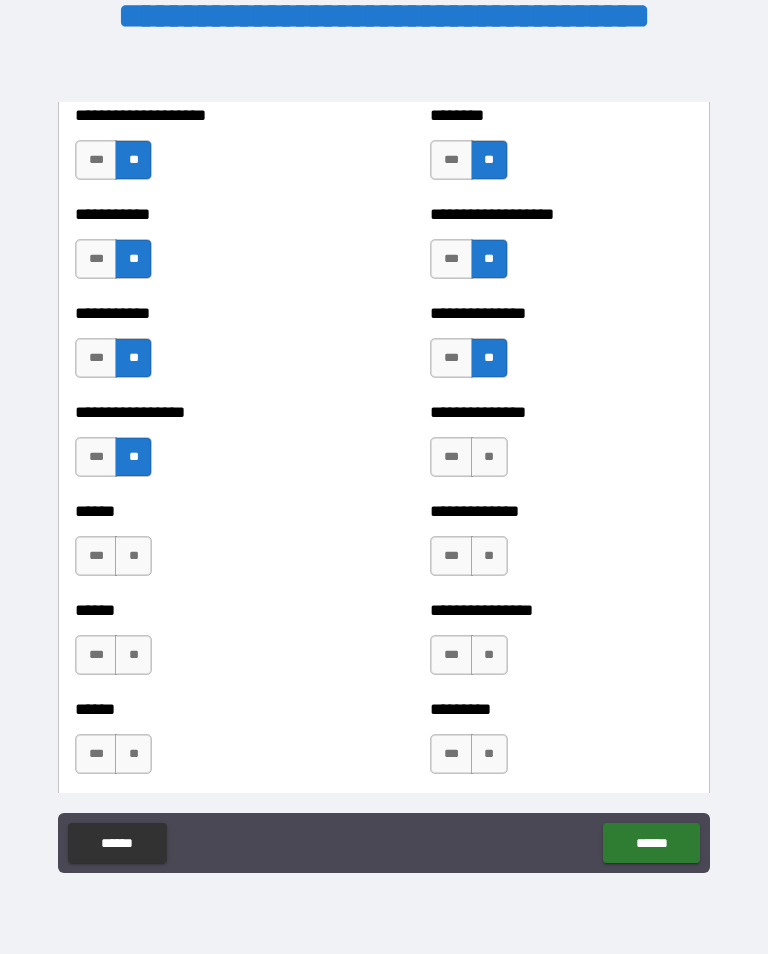click on "**" at bounding box center (489, 556) 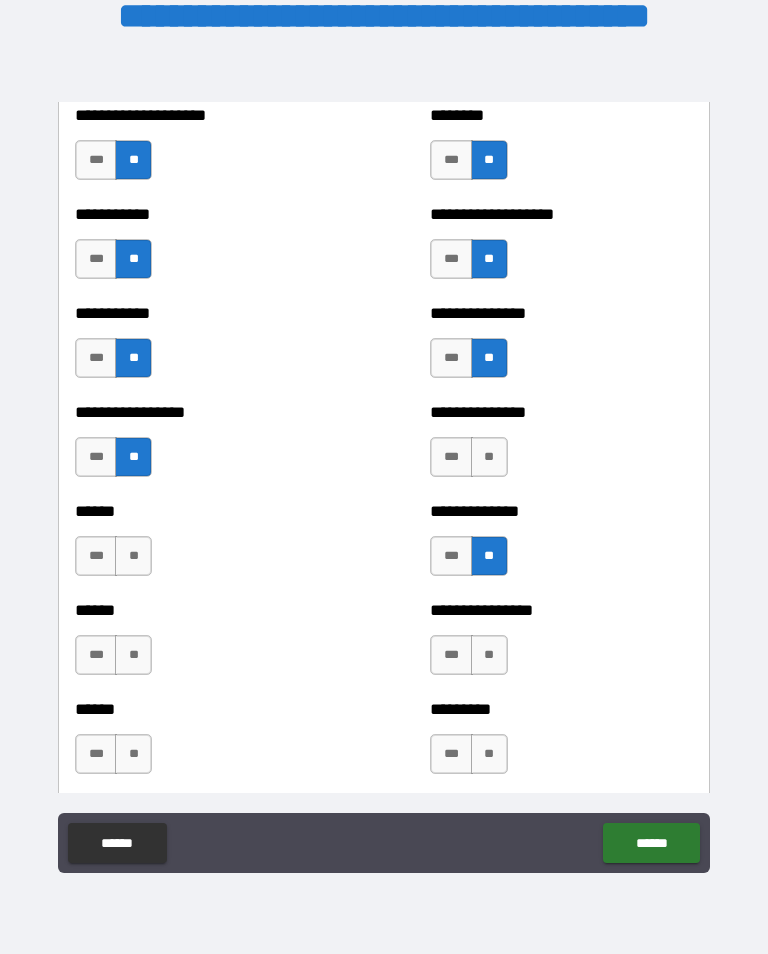 click on "**" at bounding box center [489, 556] 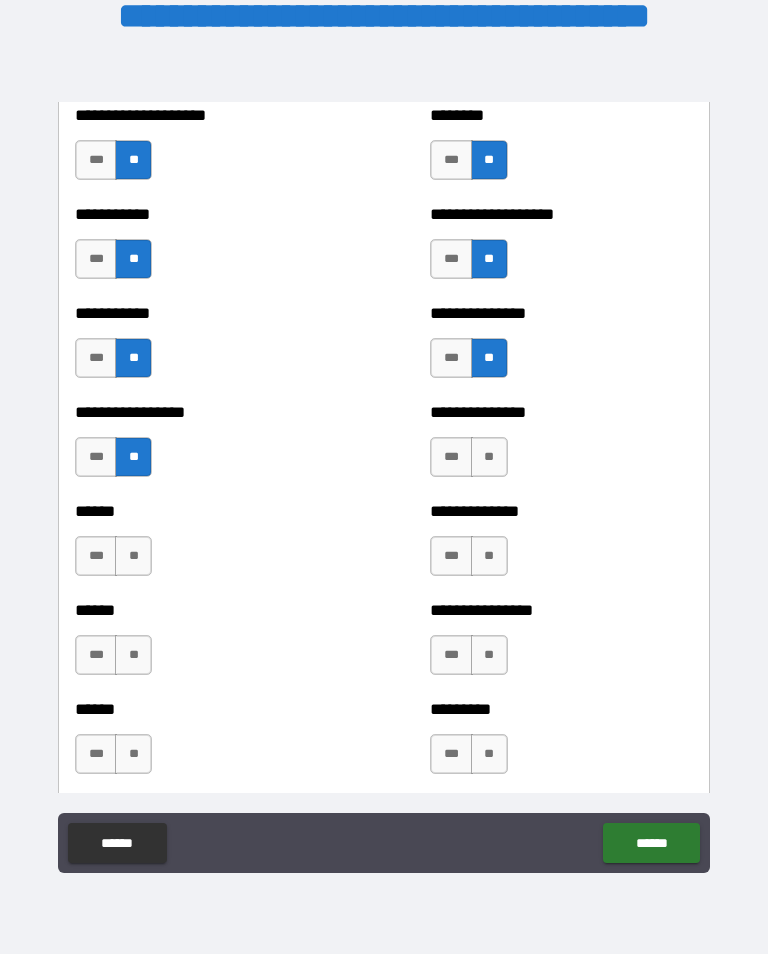 click on "**" at bounding box center (489, 457) 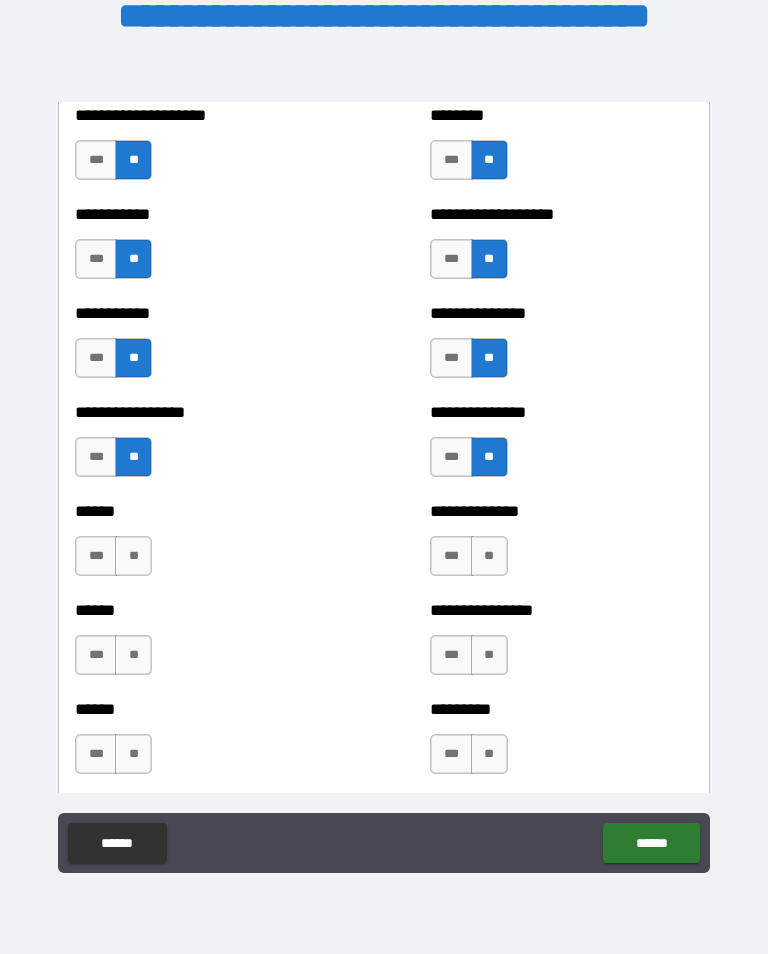 click on "**" at bounding box center [133, 556] 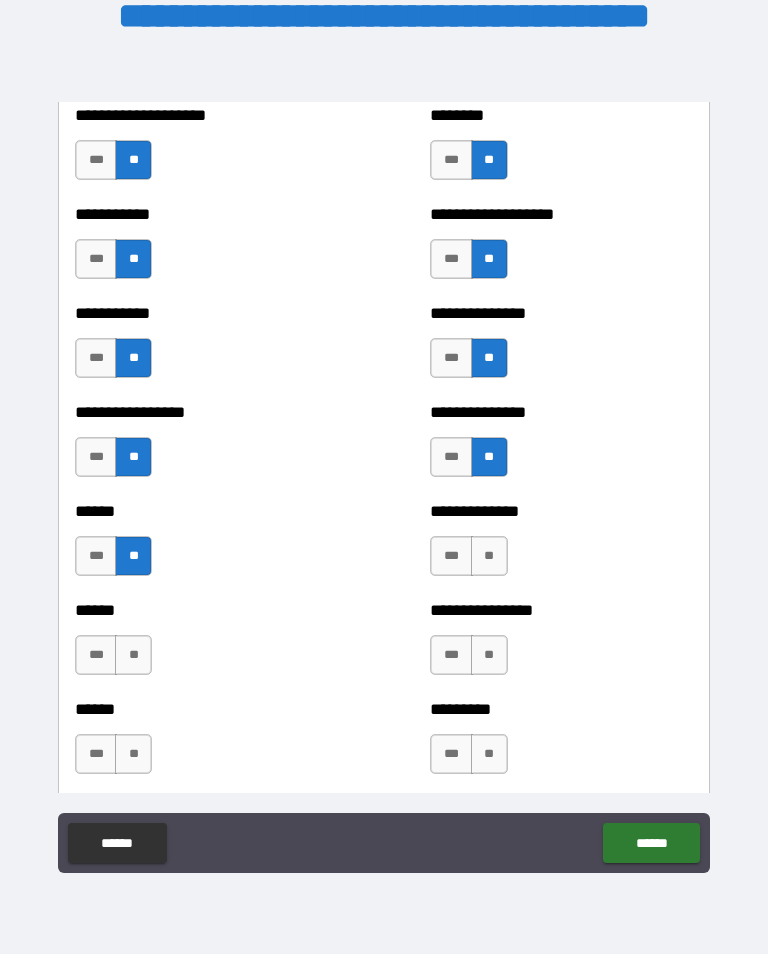 click on "**" at bounding box center [133, 655] 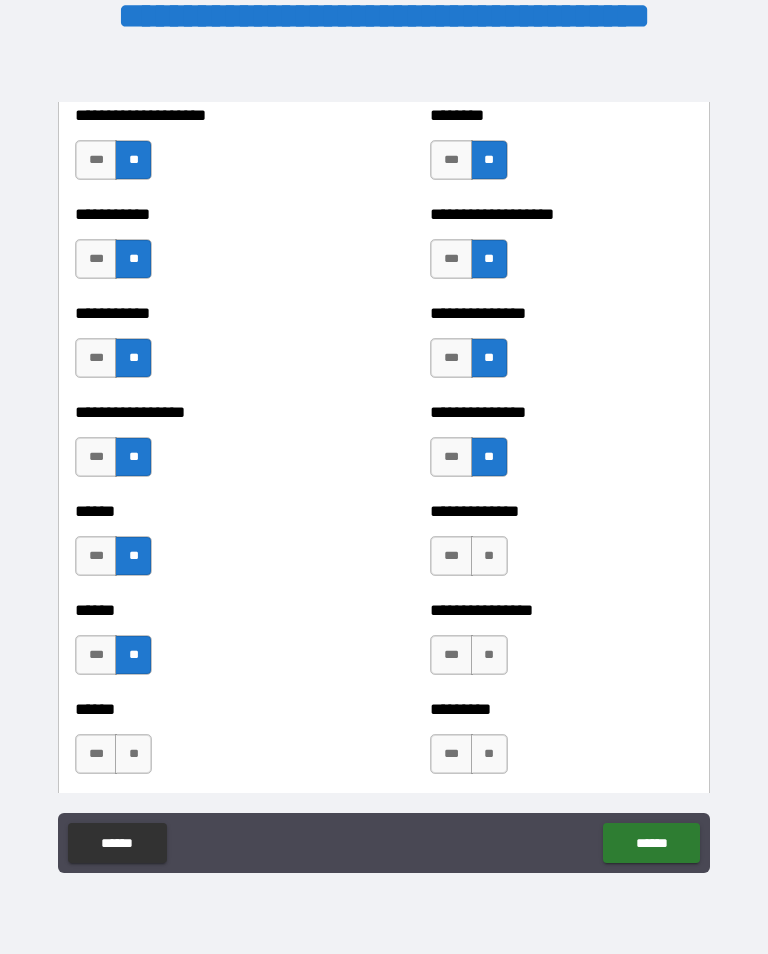 click on "**" at bounding box center (133, 754) 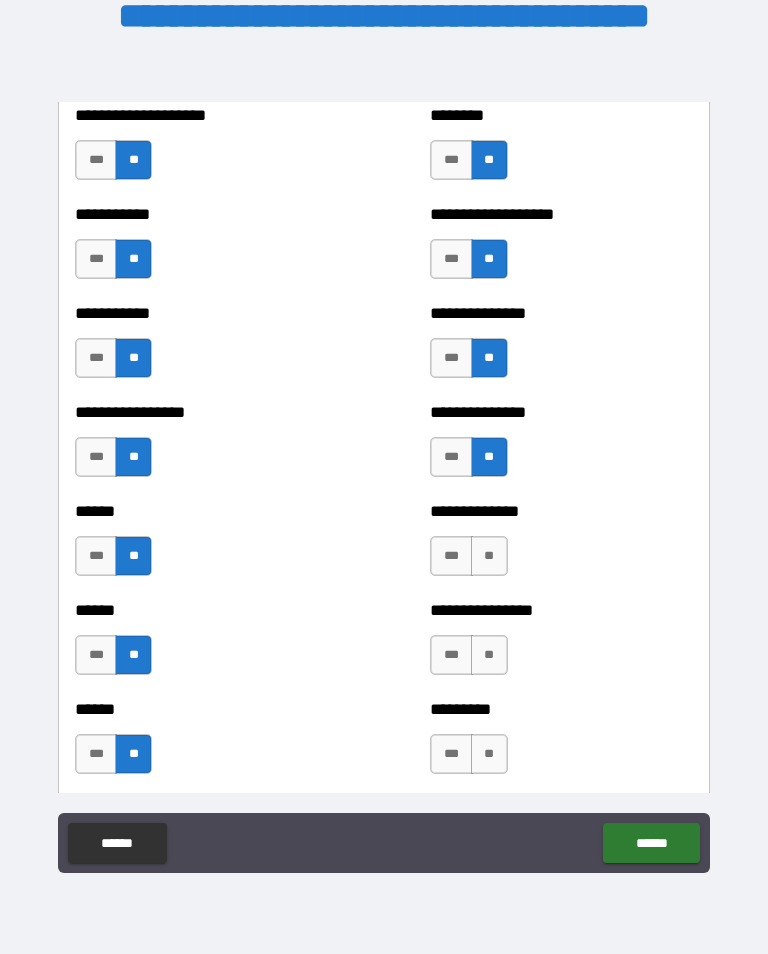 click on "**" at bounding box center (489, 754) 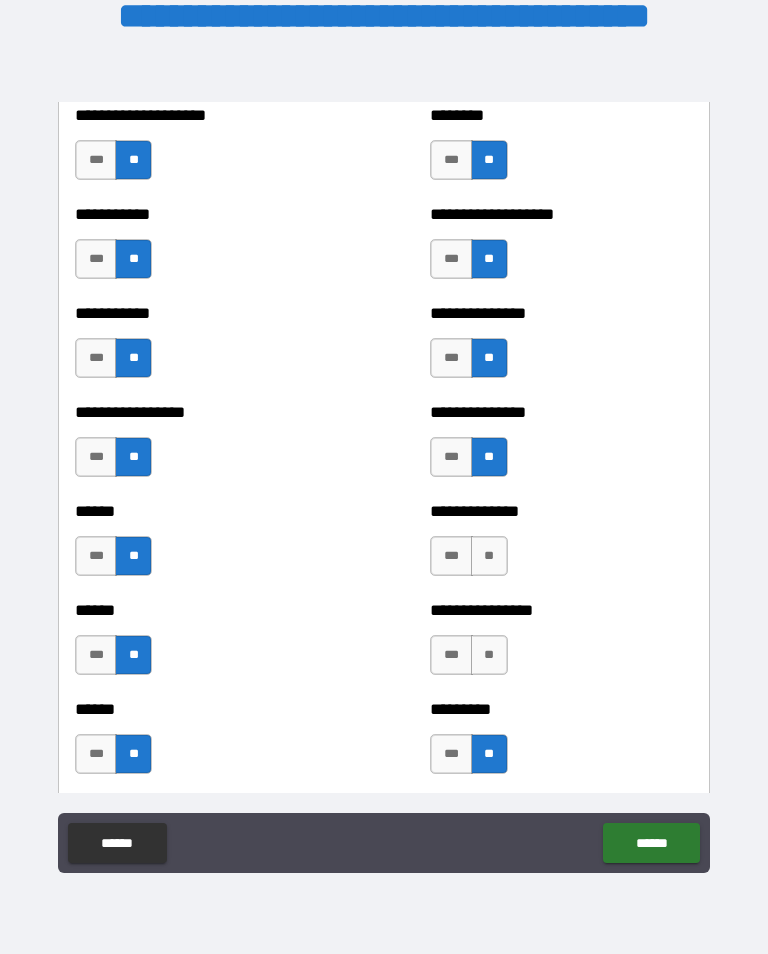click on "**" at bounding box center [489, 655] 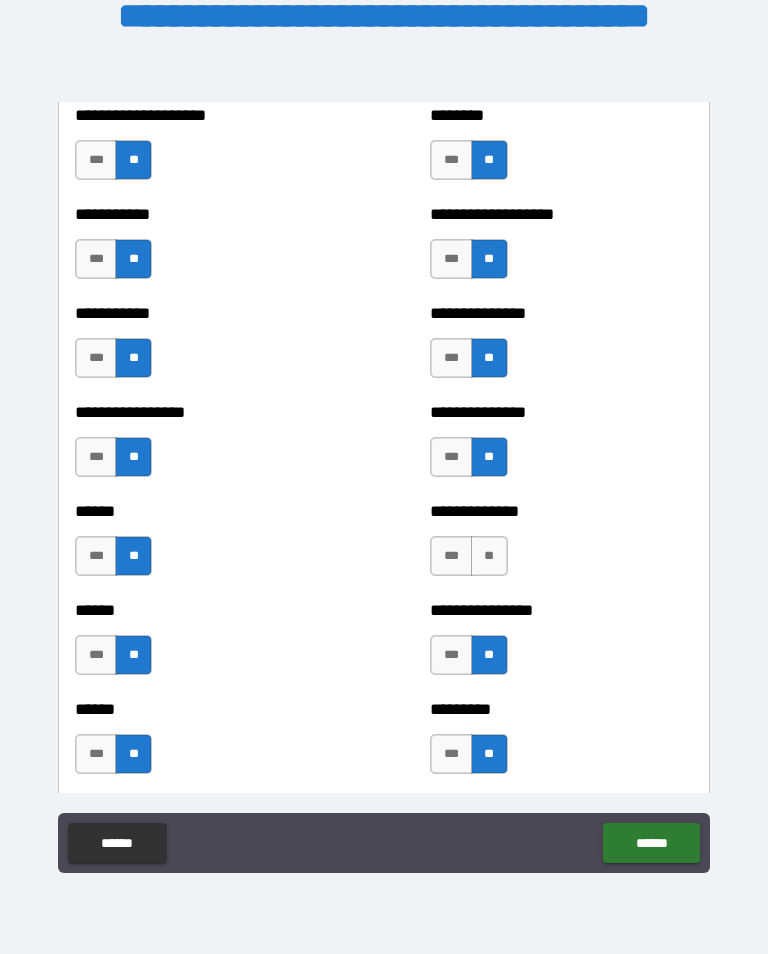 click on "***" at bounding box center [451, 556] 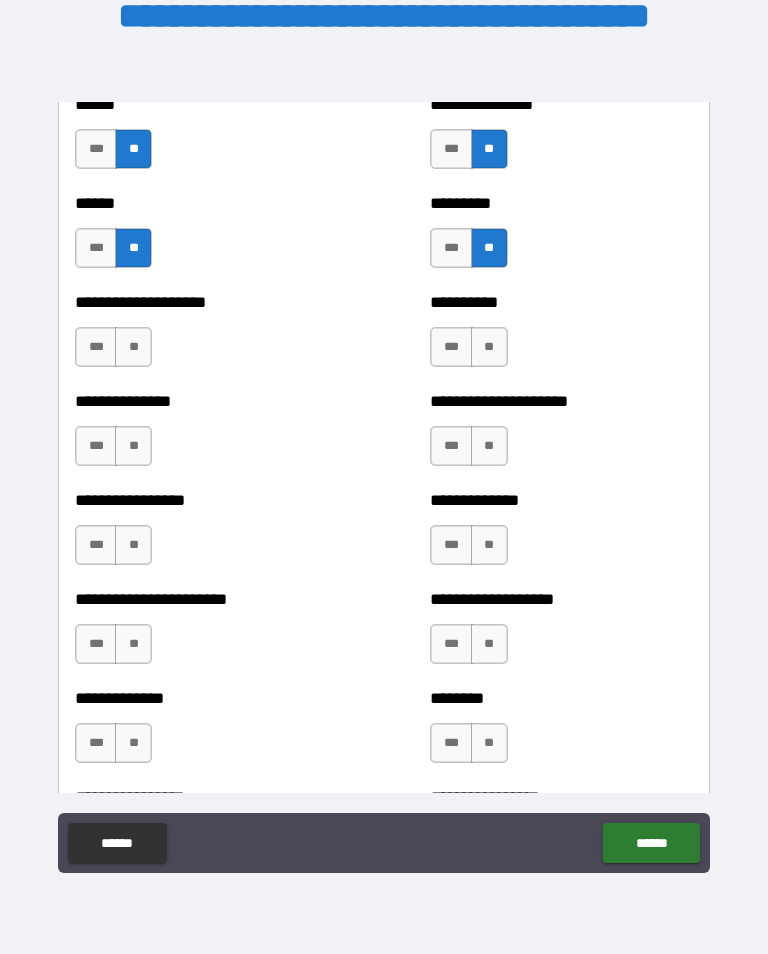 scroll, scrollTop: 3269, scrollLeft: 0, axis: vertical 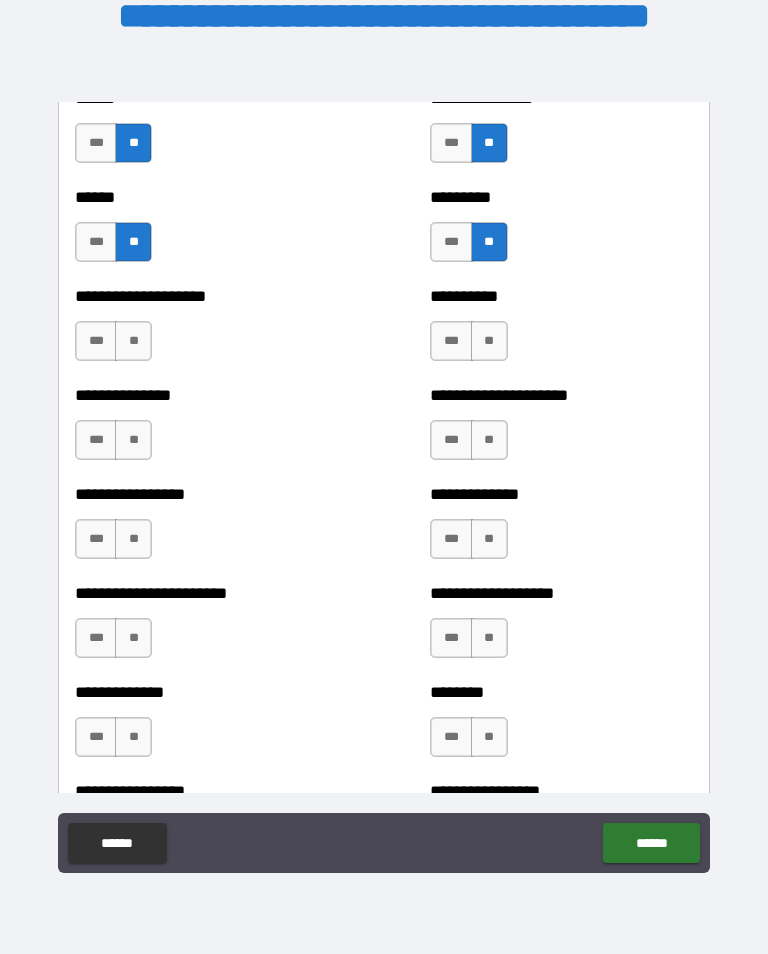click on "**" at bounding box center [489, 341] 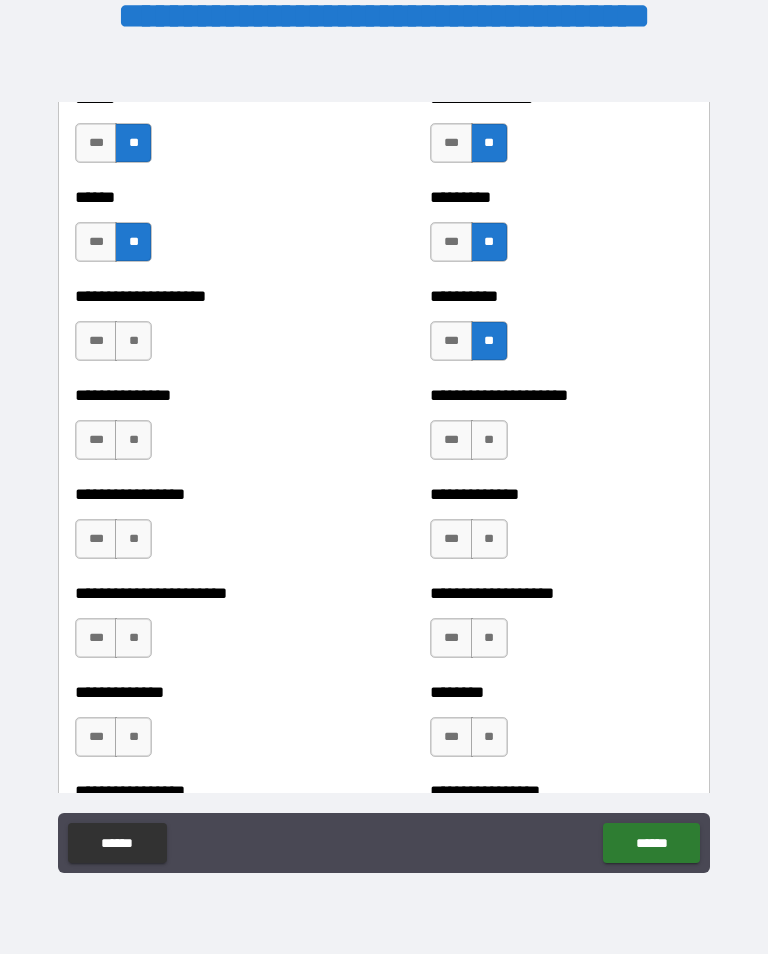 click on "**" at bounding box center [489, 440] 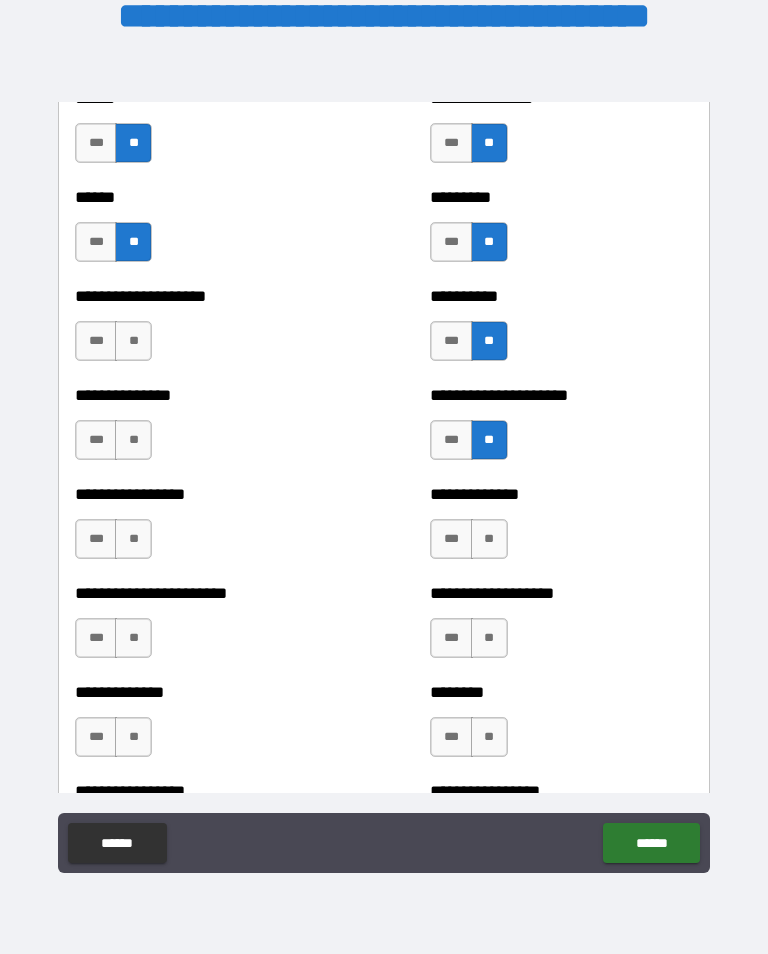 click on "**" at bounding box center [489, 539] 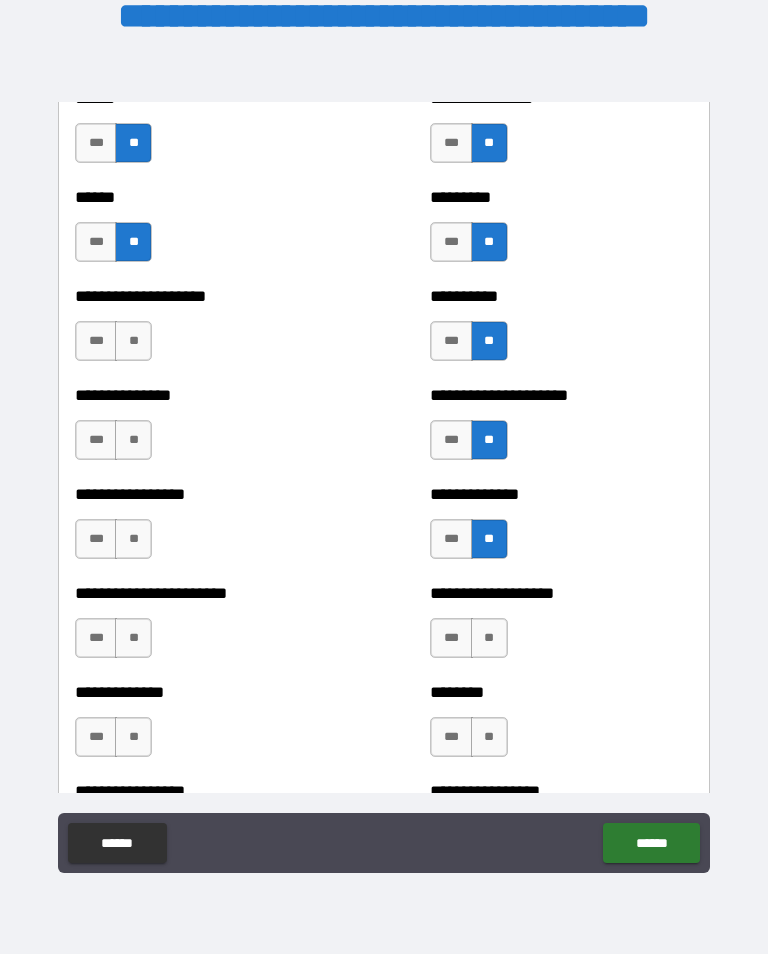 click on "**" at bounding box center [489, 638] 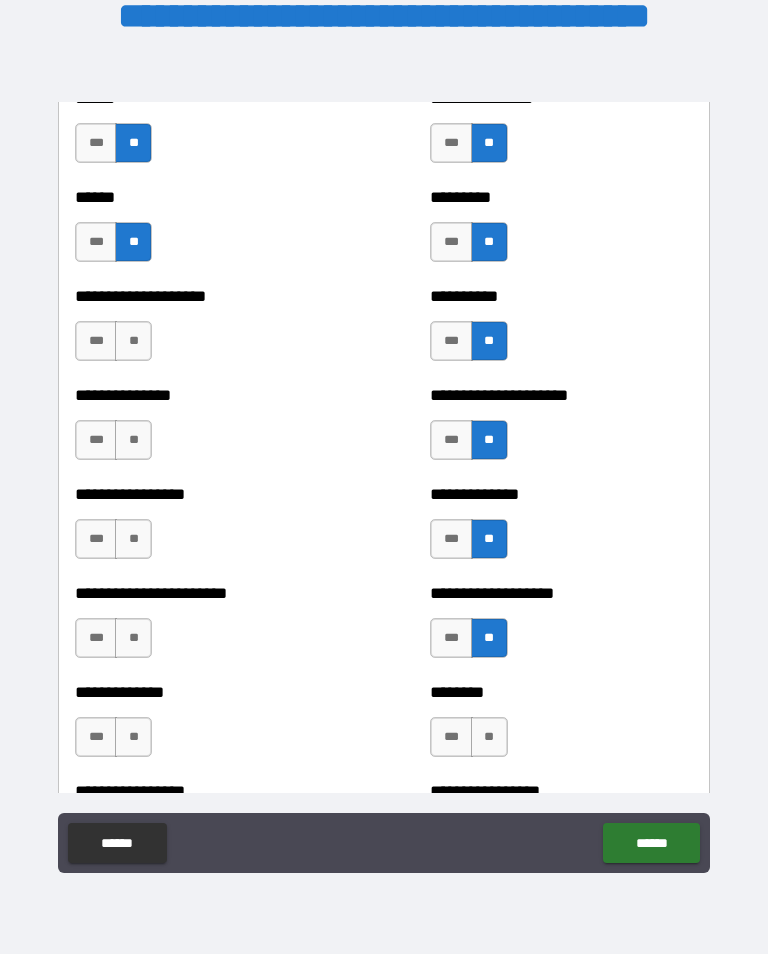 click on "**" at bounding box center (489, 737) 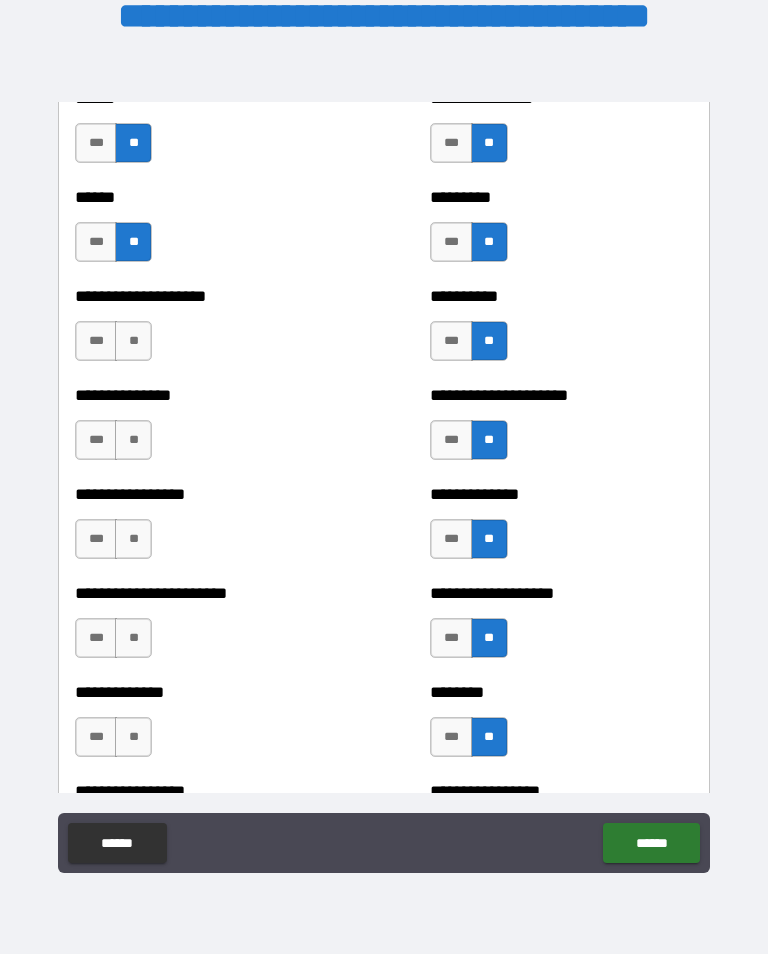 click on "**" at bounding box center (133, 737) 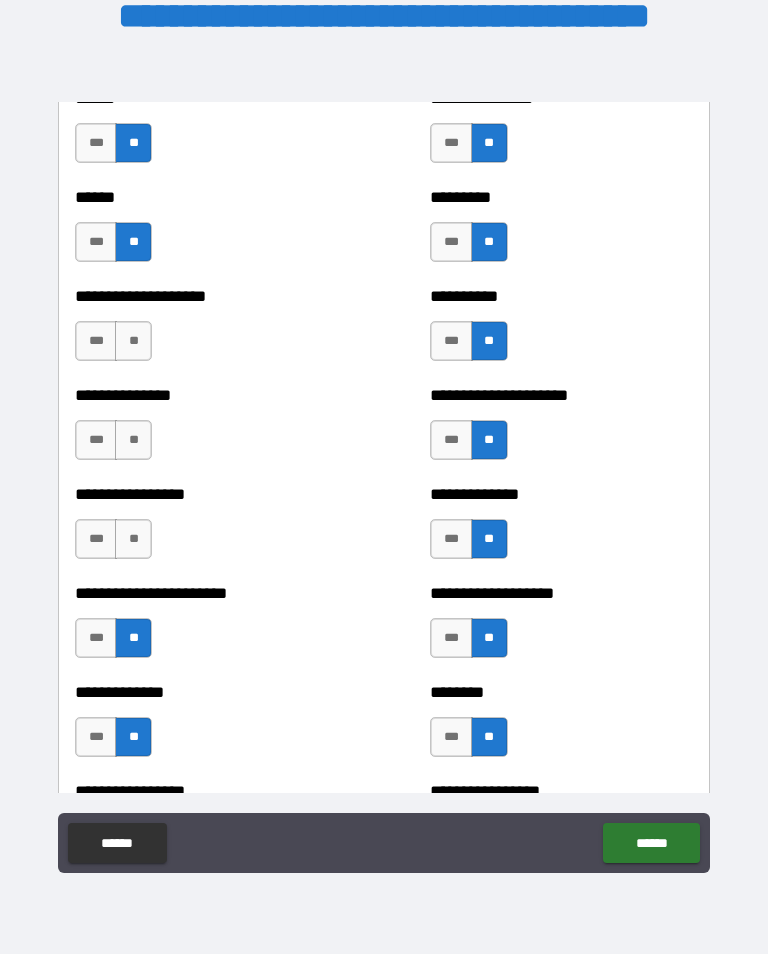 click on "**" at bounding box center (133, 539) 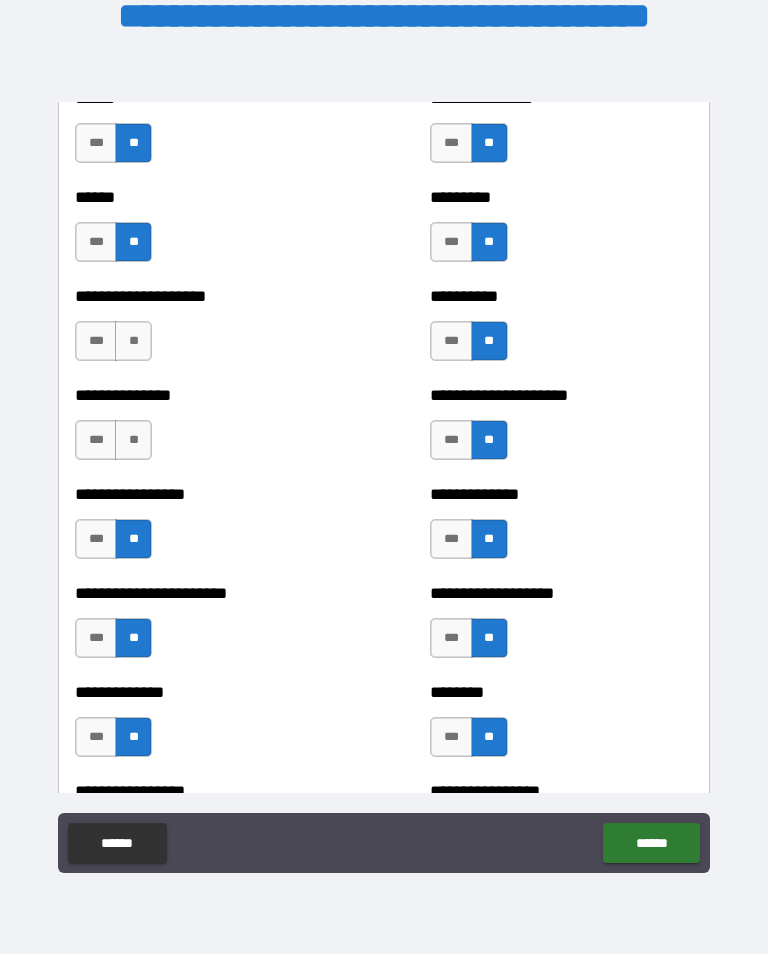 click on "**" at bounding box center [133, 440] 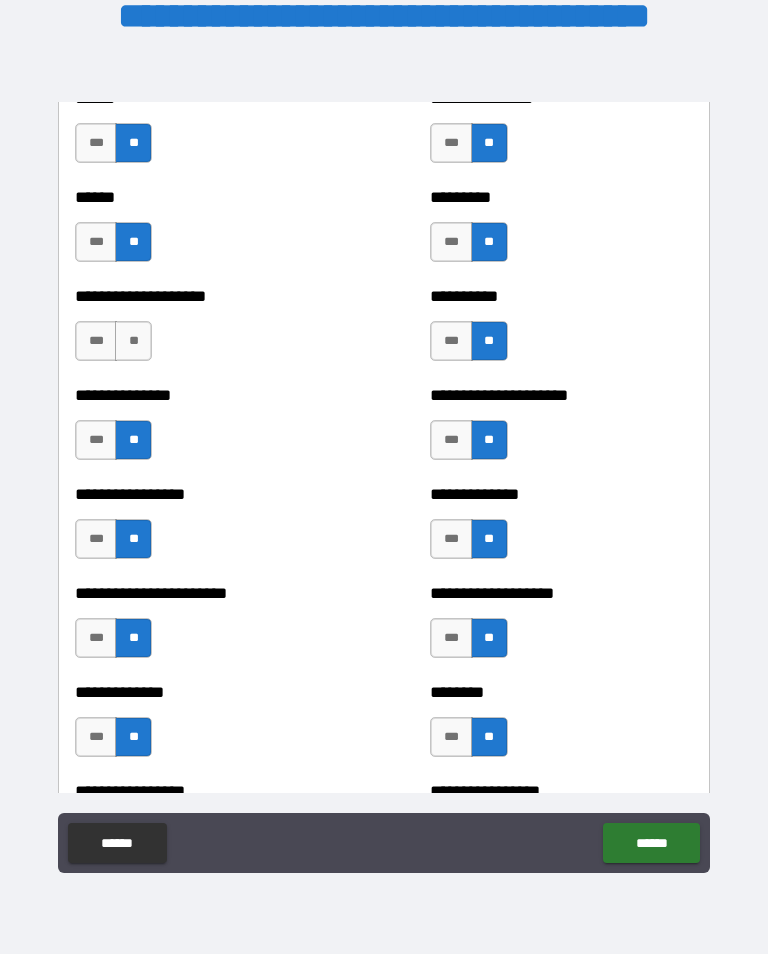 click on "**" at bounding box center [133, 341] 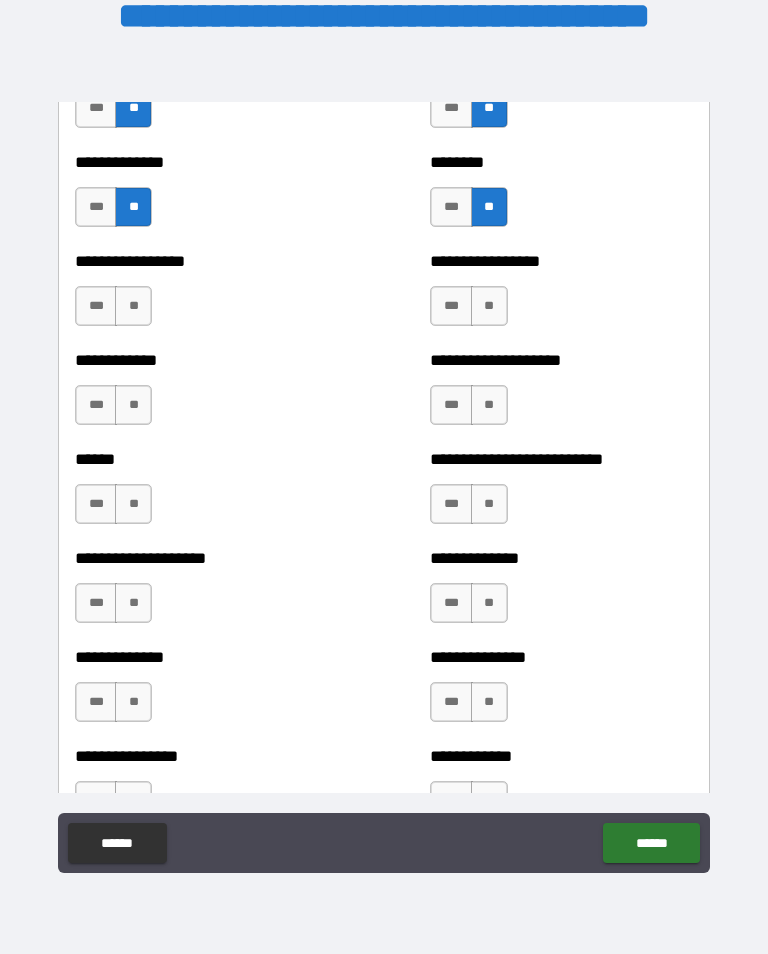 scroll, scrollTop: 3827, scrollLeft: 0, axis: vertical 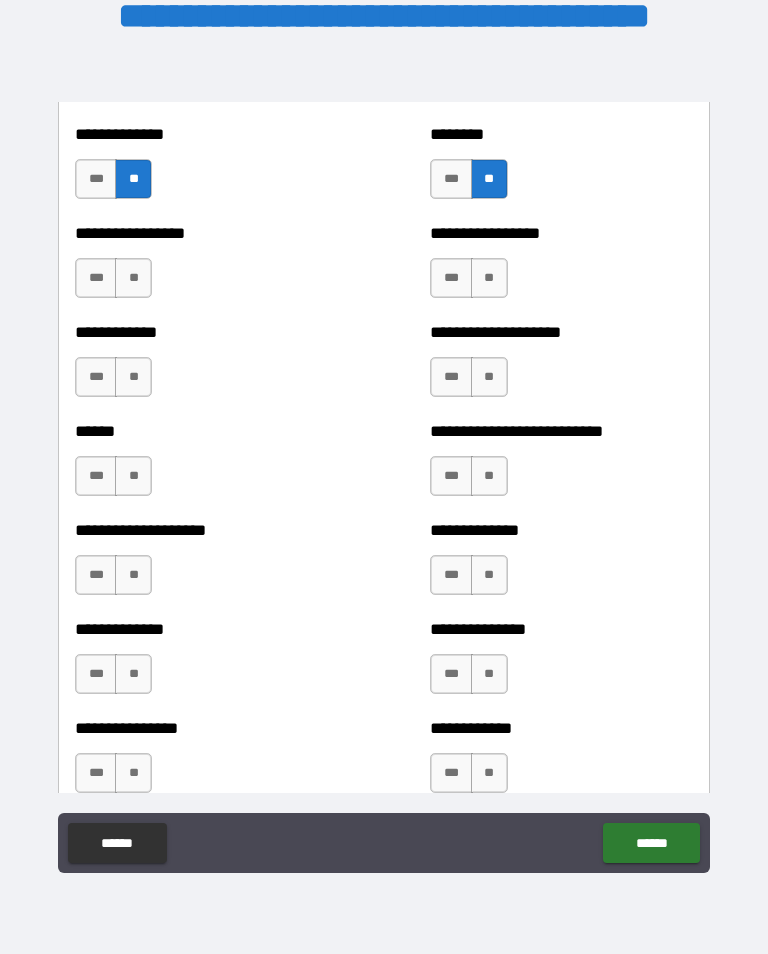 click on "**" at bounding box center (133, 278) 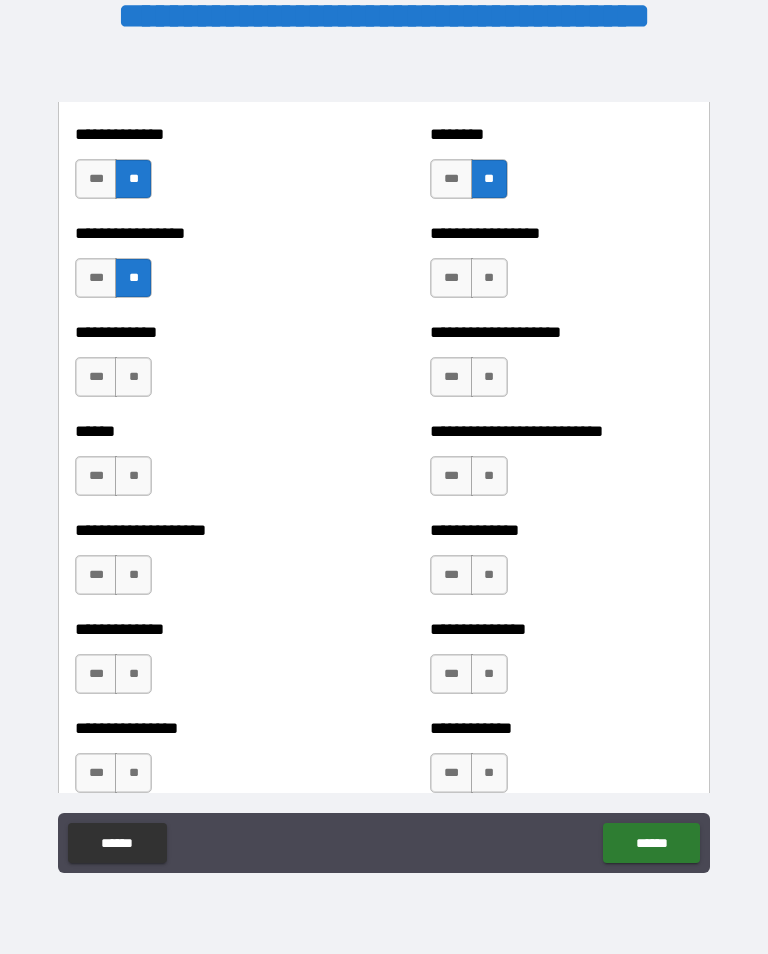 click on "**" at bounding box center (133, 377) 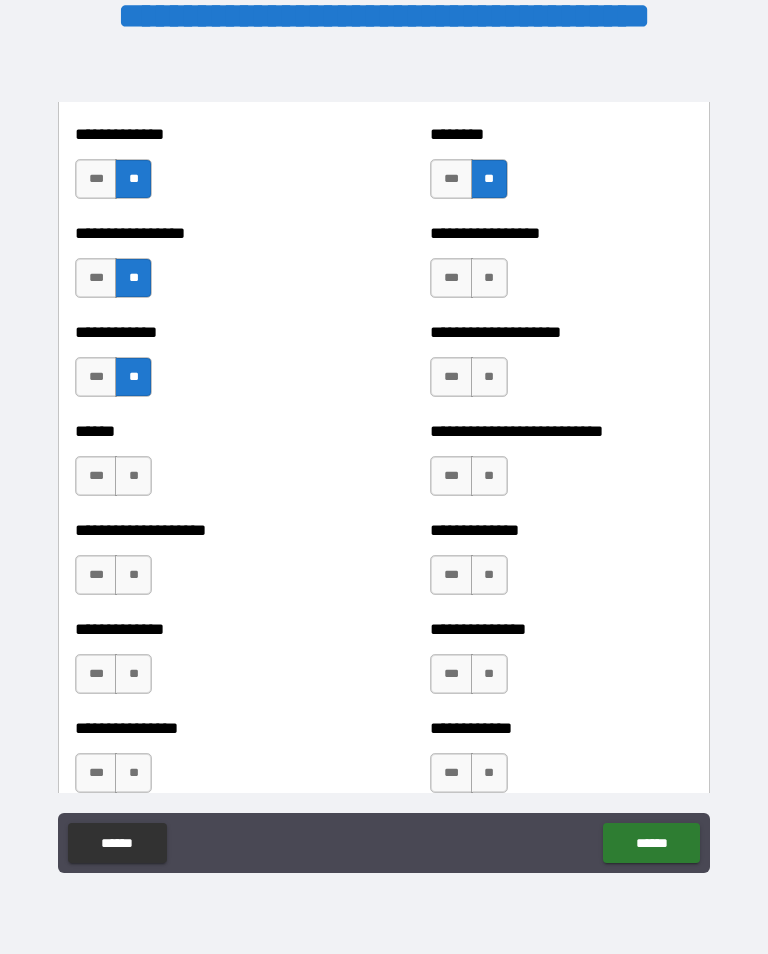 click on "**" at bounding box center [133, 476] 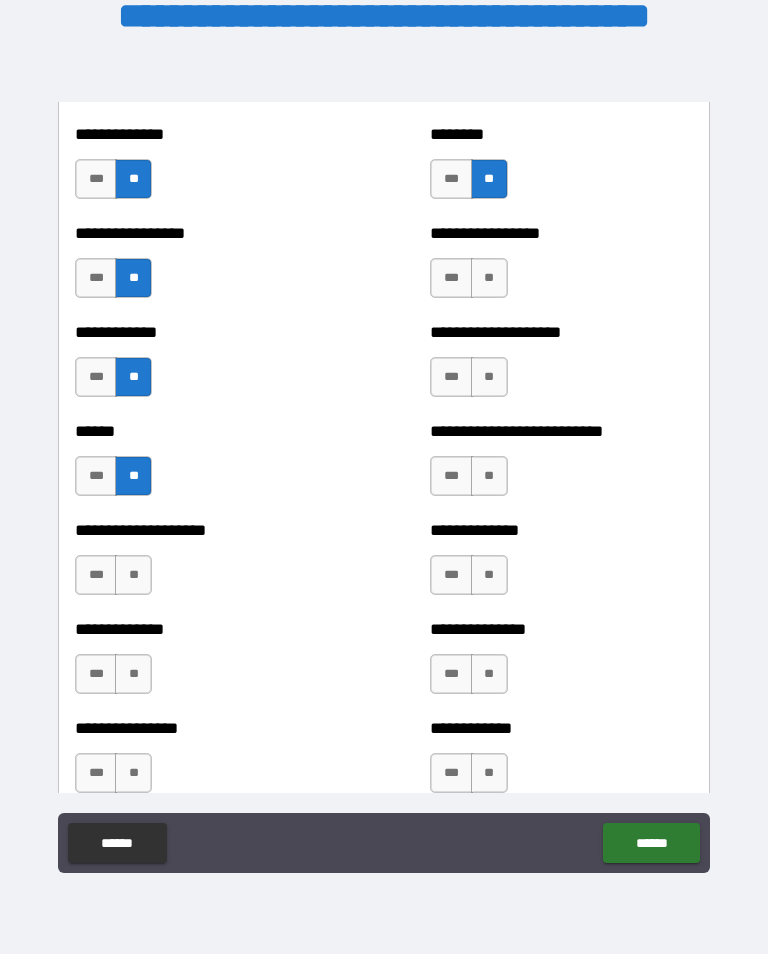 click on "**" at bounding box center (133, 575) 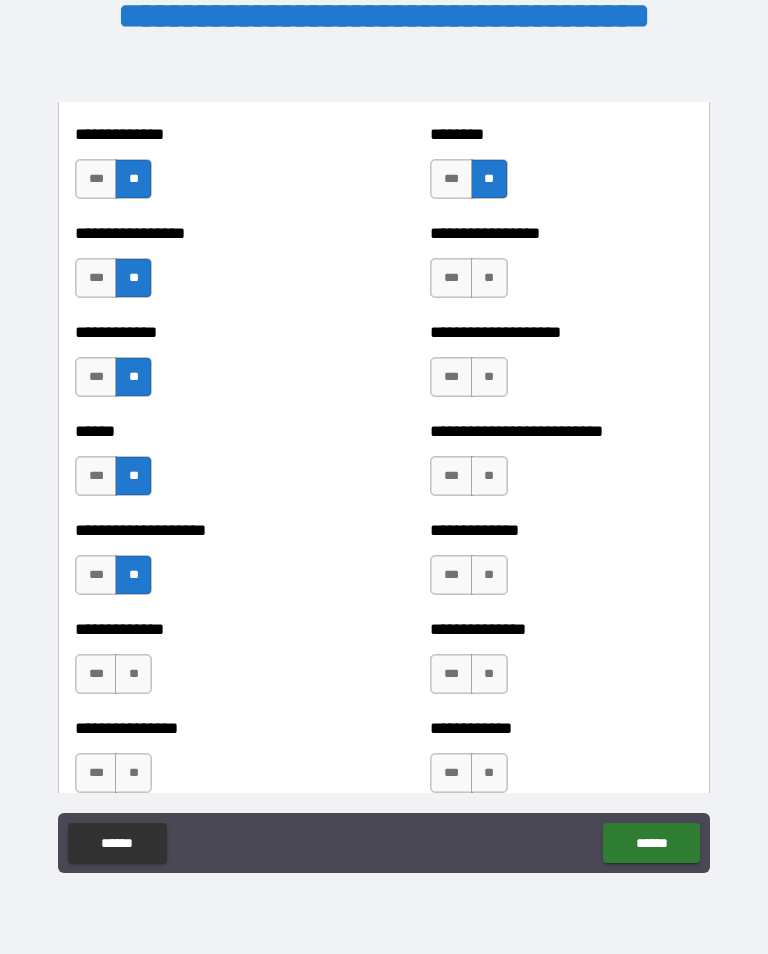 click on "**" at bounding box center [133, 674] 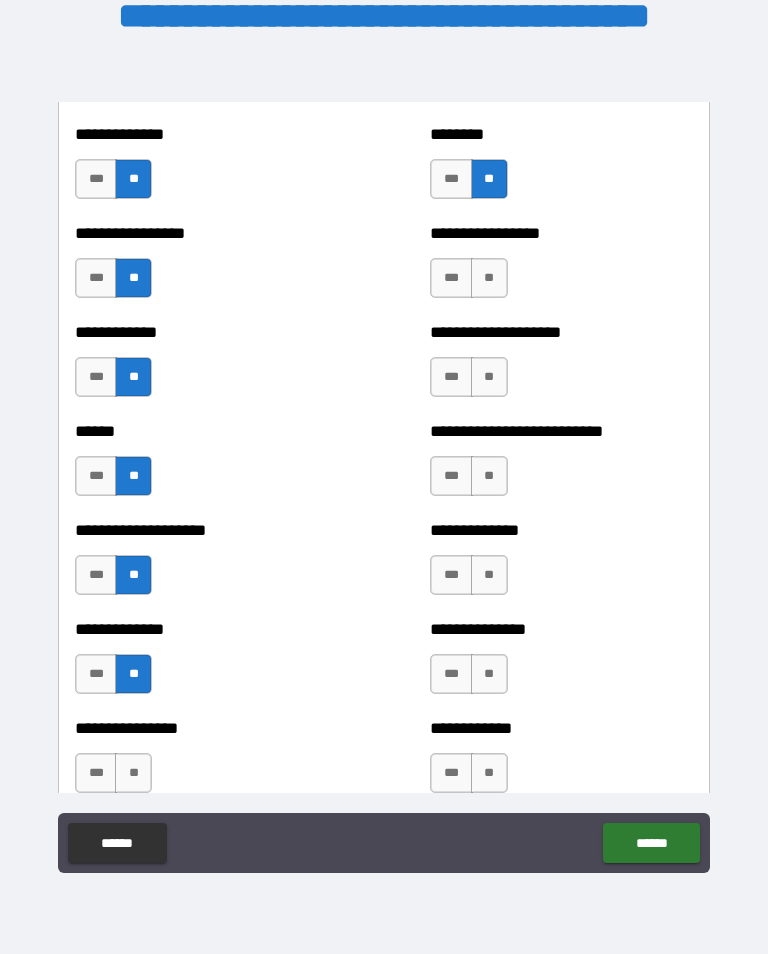 click on "**" at bounding box center (133, 773) 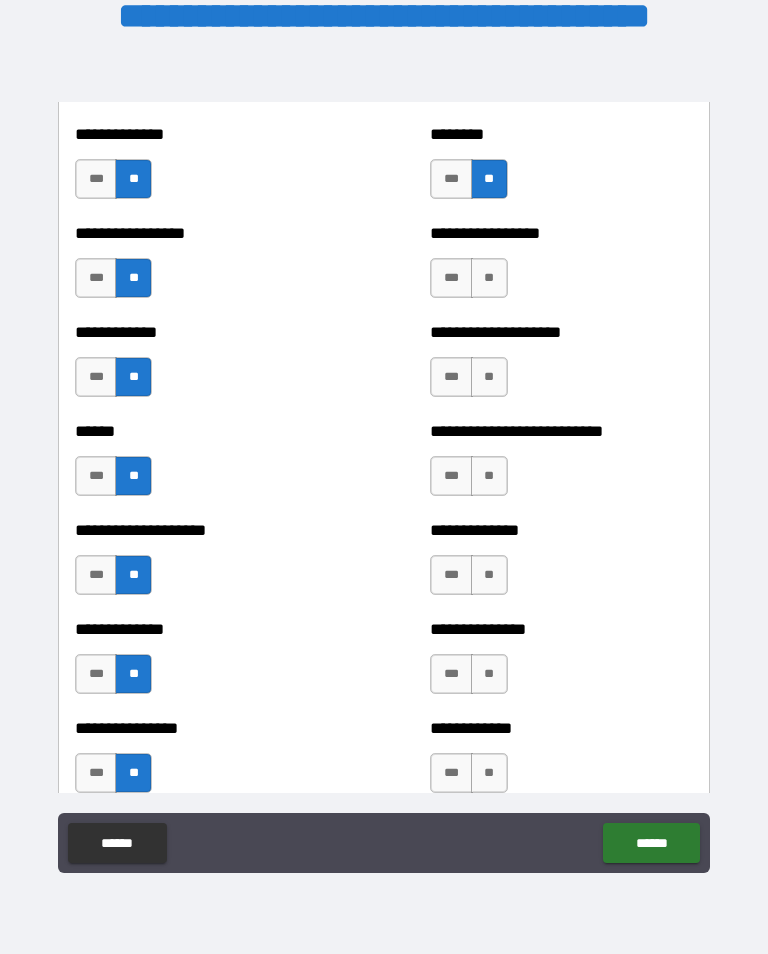 click on "**" at bounding box center (489, 773) 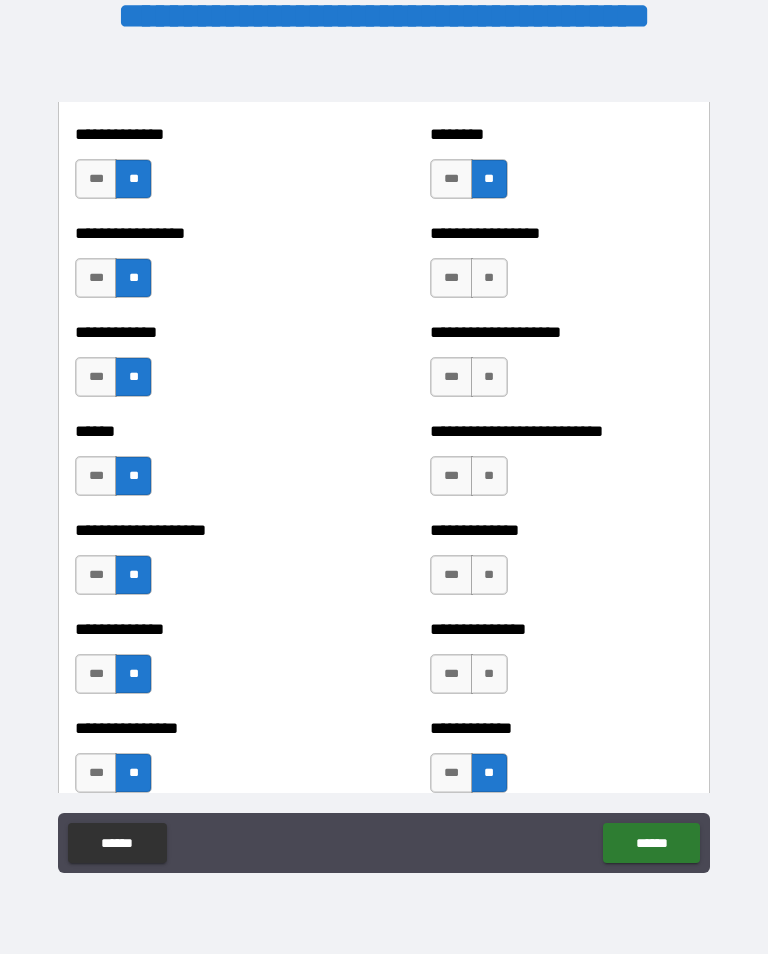click on "**" at bounding box center [489, 674] 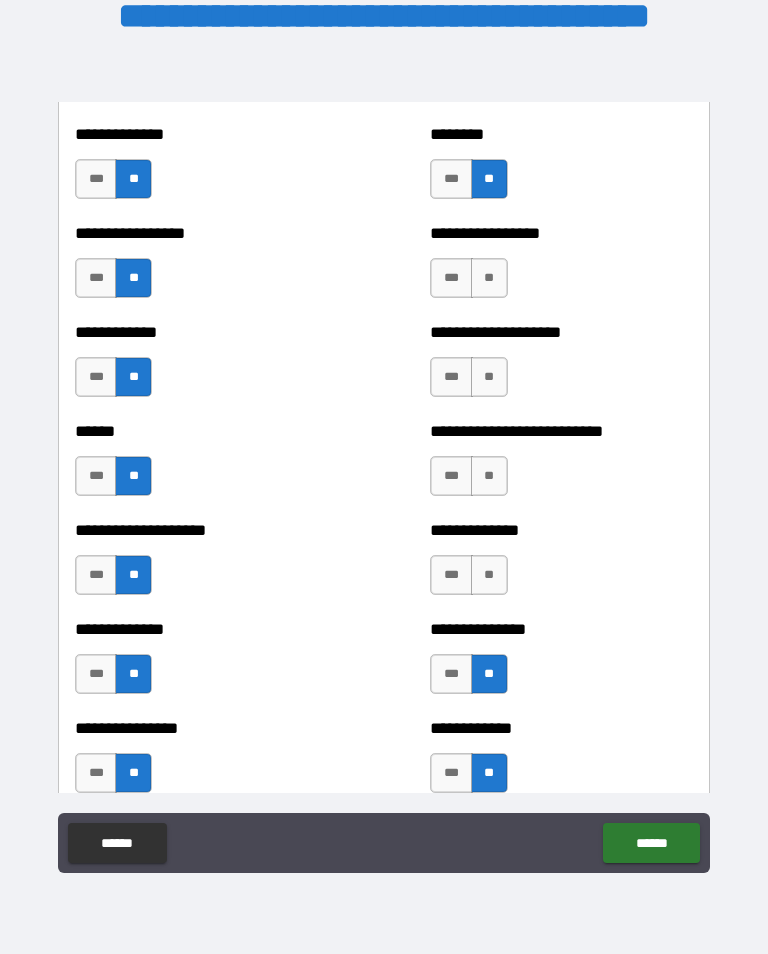 click on "**" at bounding box center [489, 575] 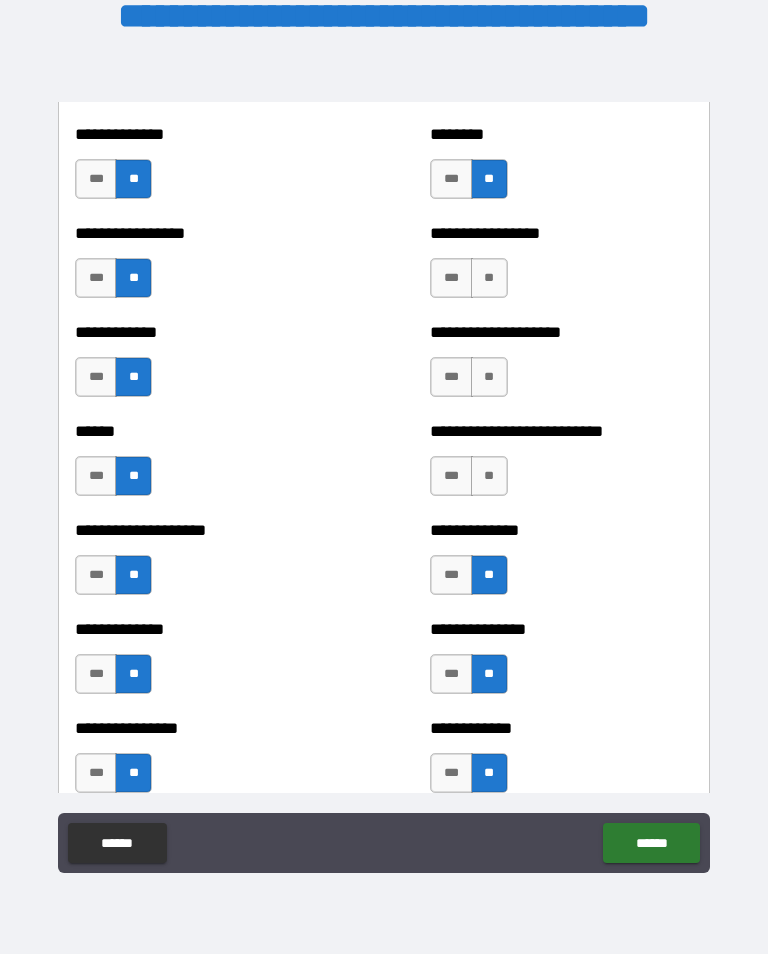click on "**" at bounding box center [489, 476] 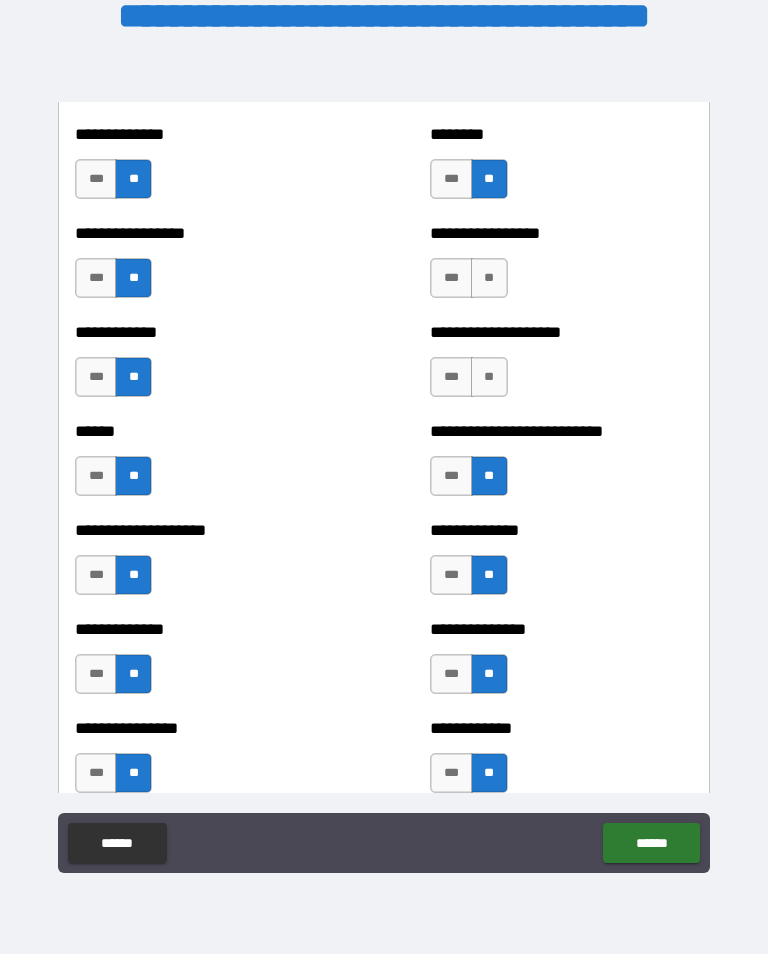 click on "**" at bounding box center [489, 377] 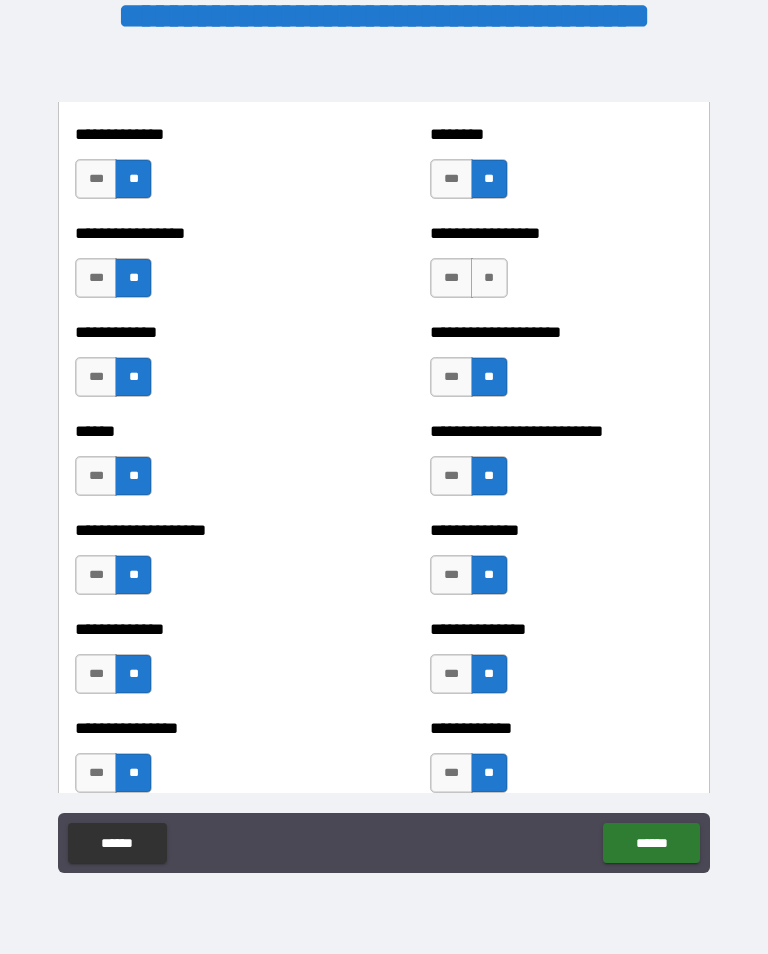 click on "**" at bounding box center [489, 278] 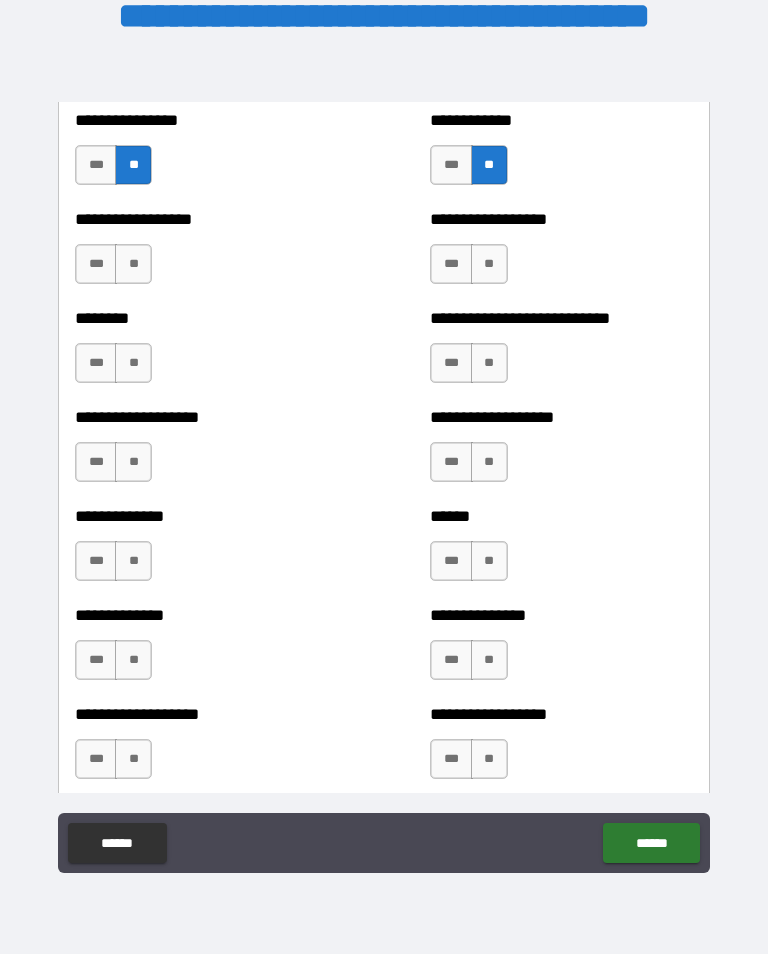 scroll, scrollTop: 4441, scrollLeft: 0, axis: vertical 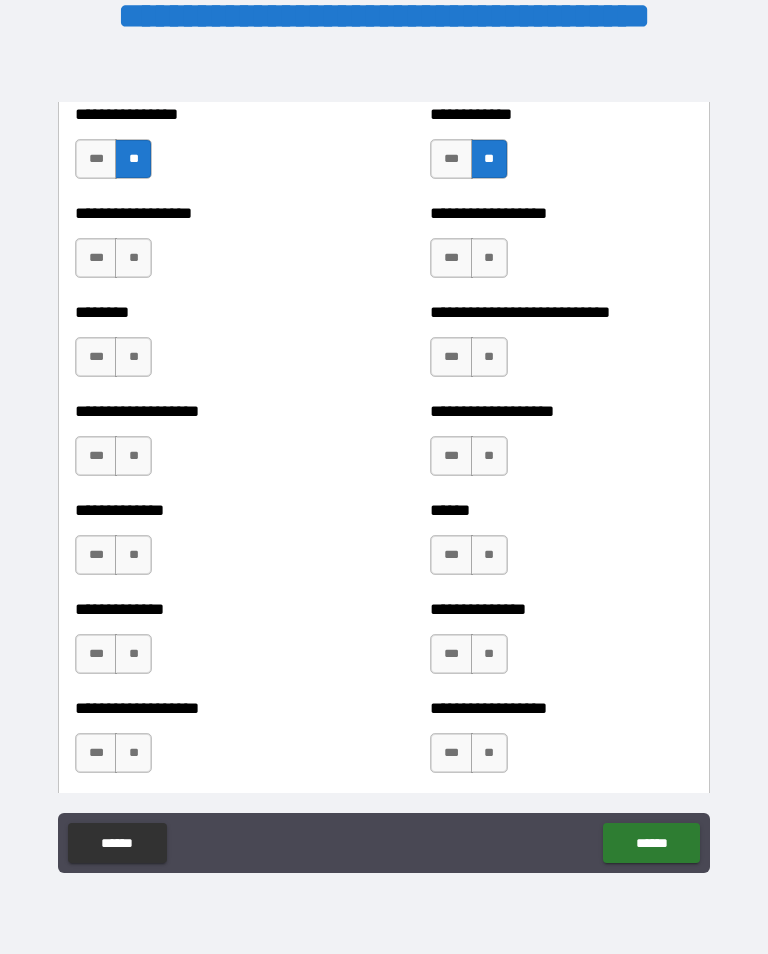 click on "**" at bounding box center [489, 258] 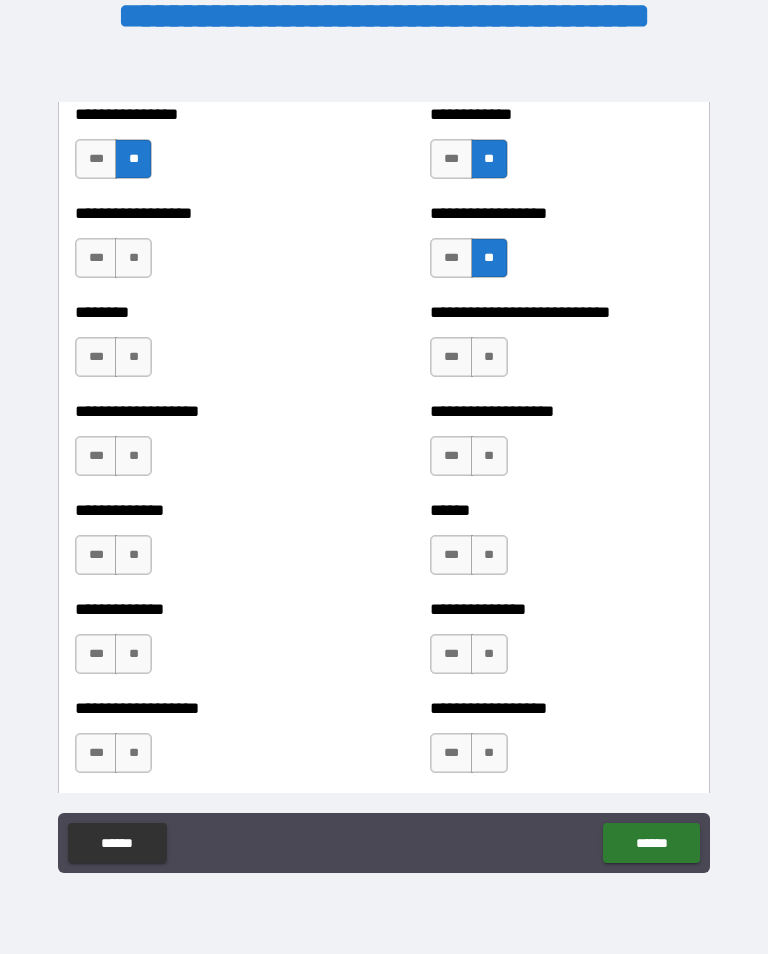 click on "**" at bounding box center (489, 357) 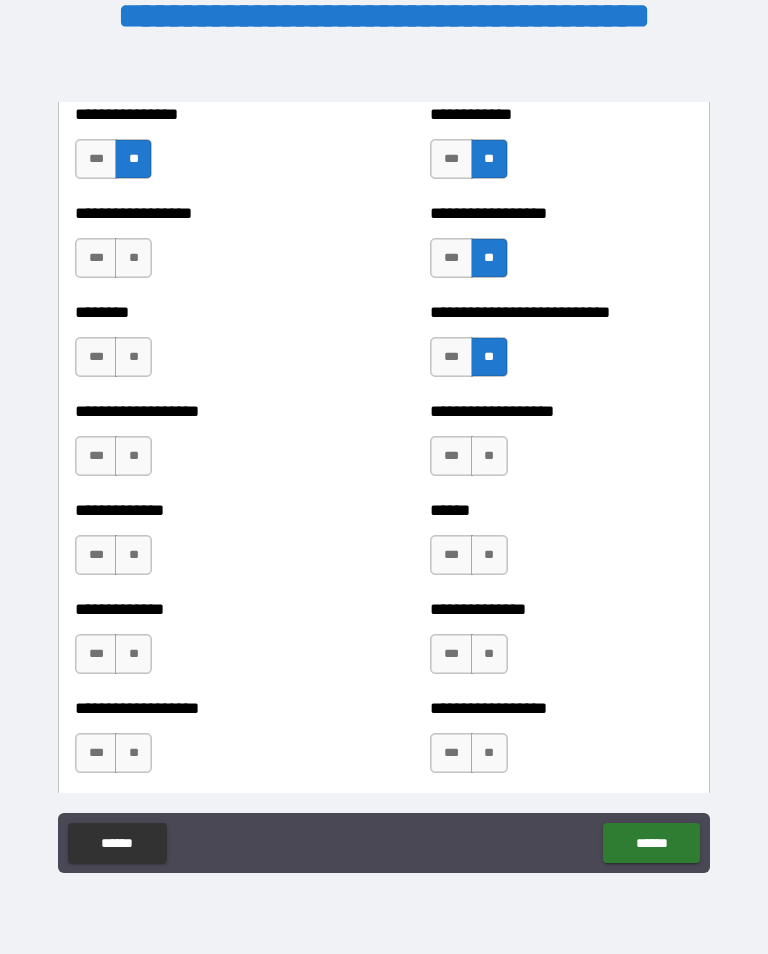click on "**" at bounding box center [489, 456] 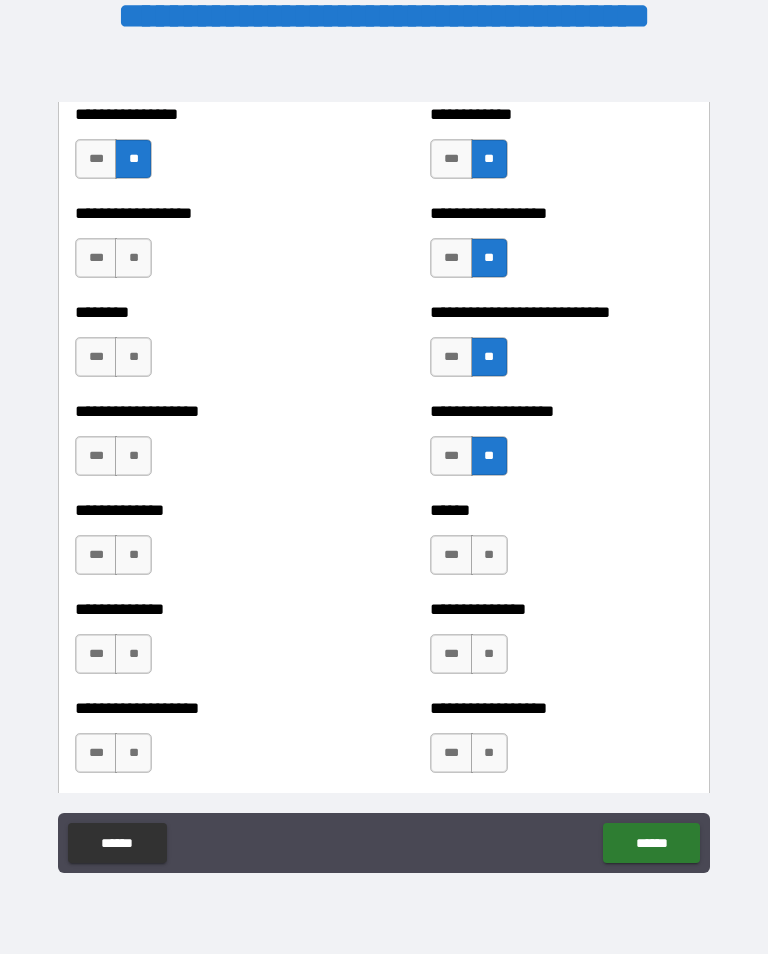 click on "**" at bounding box center (489, 555) 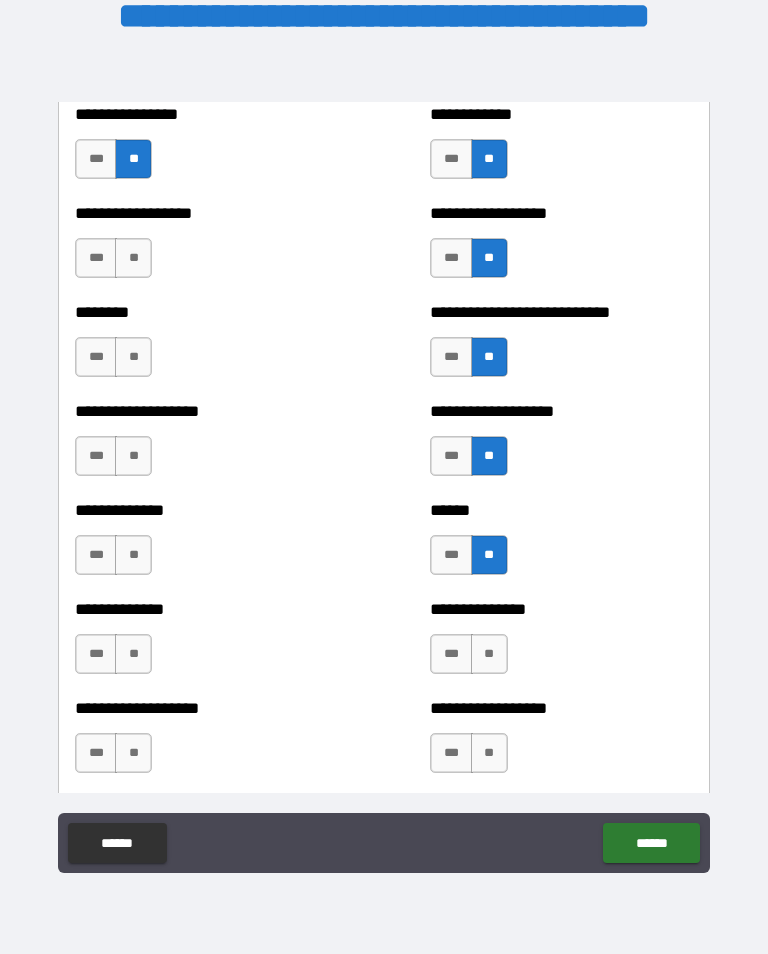 click on "**" at bounding box center [489, 654] 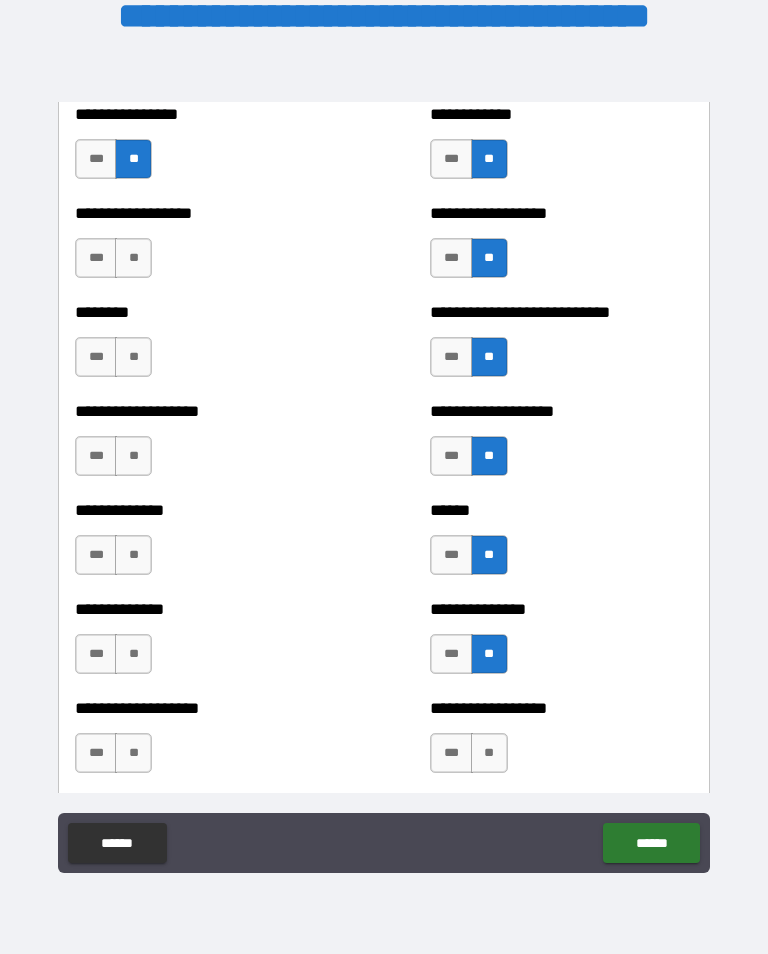 click on "**" at bounding box center (489, 753) 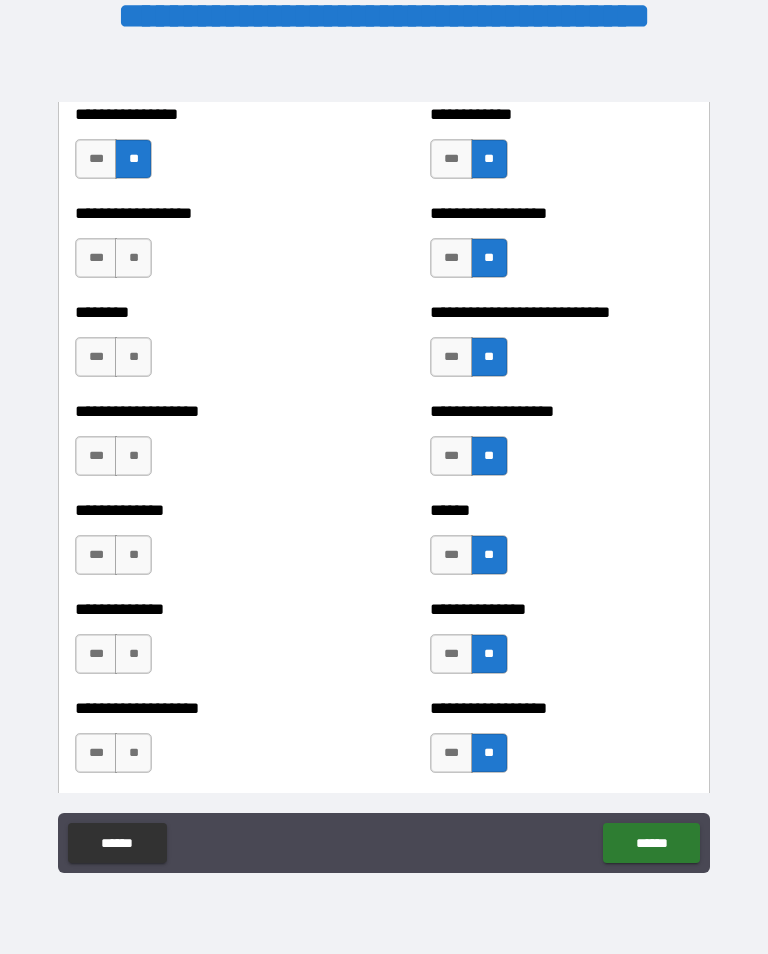 click on "**" at bounding box center [133, 753] 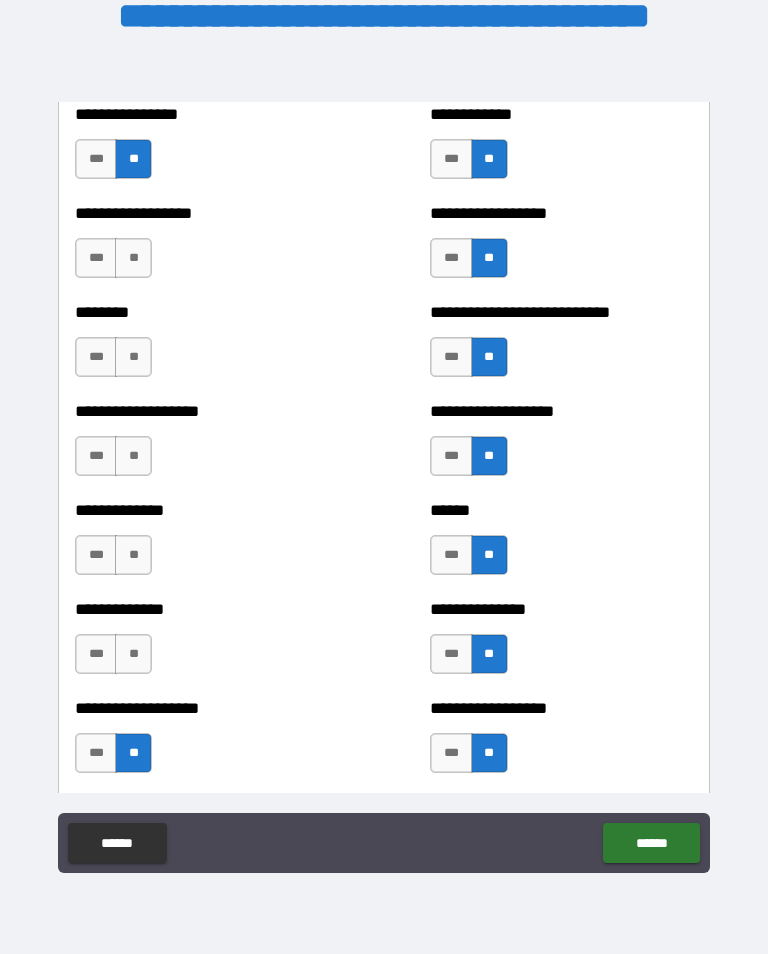 click on "**" at bounding box center [133, 654] 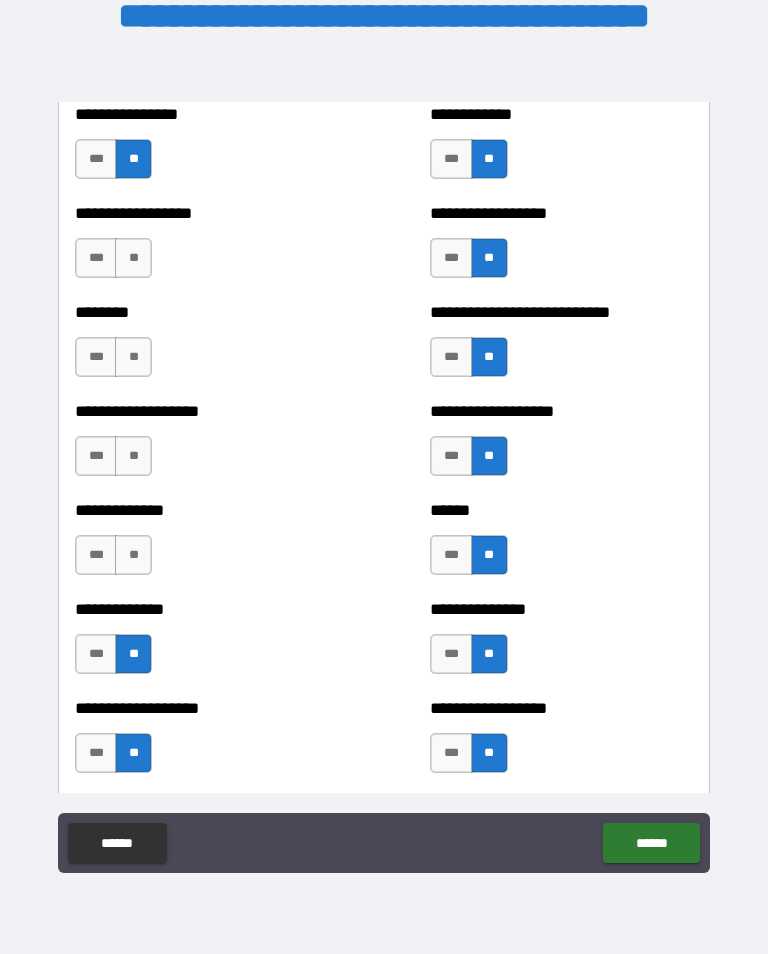 click on "**" at bounding box center (133, 555) 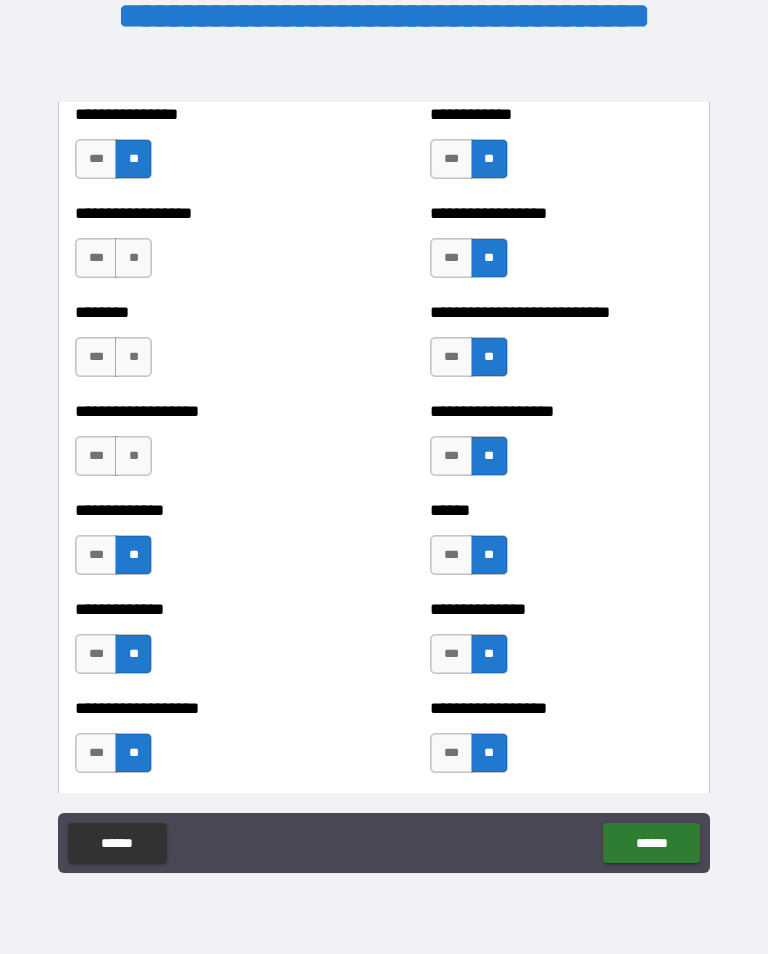 click on "**" at bounding box center (133, 456) 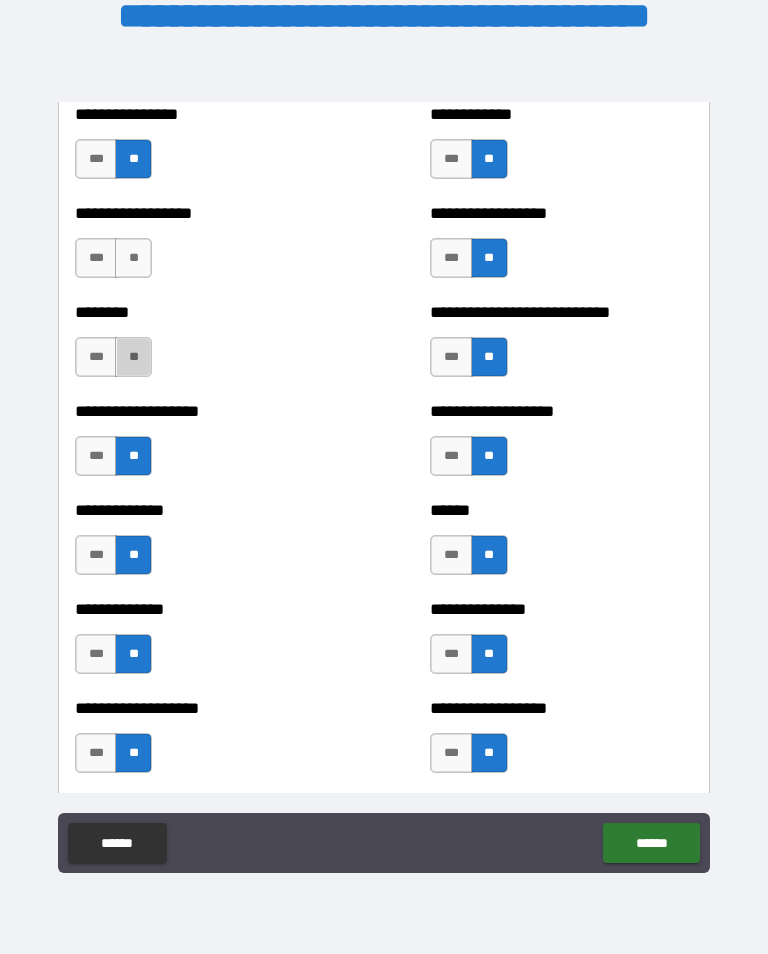 click on "**" at bounding box center [133, 357] 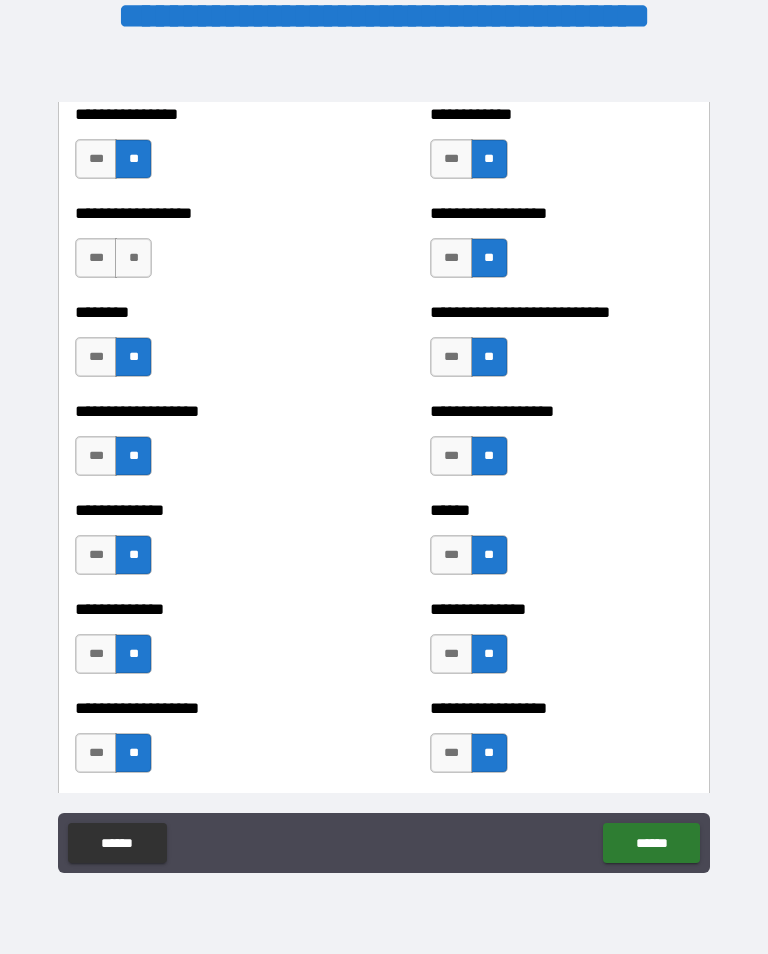 click on "**********" at bounding box center [206, 248] 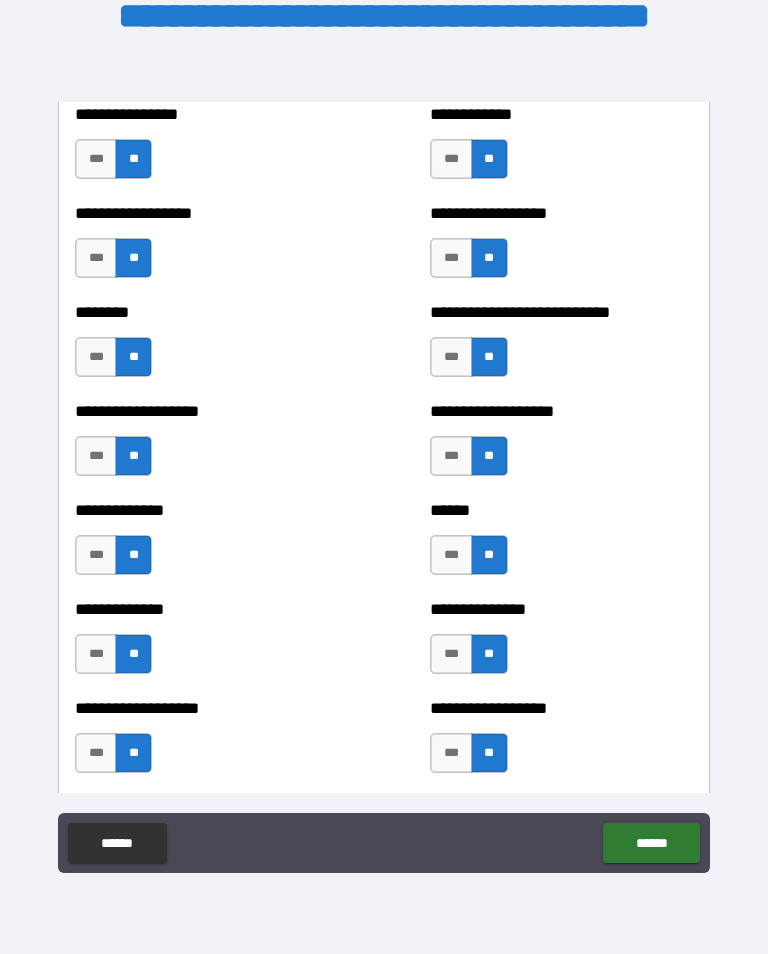 click on "***" at bounding box center [96, 258] 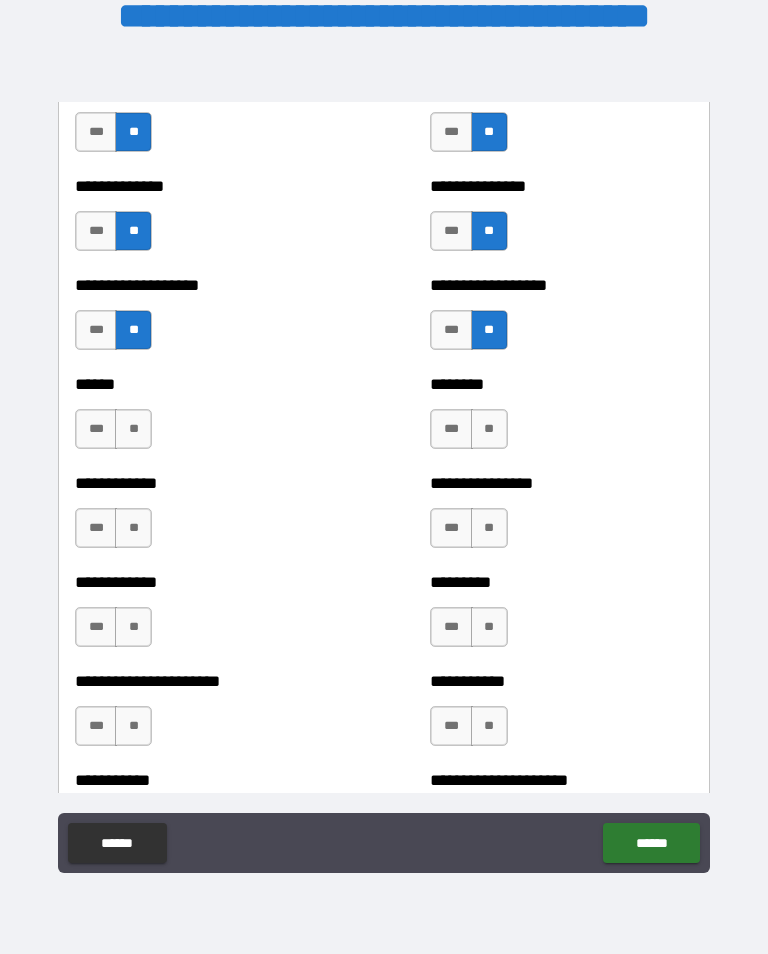 scroll, scrollTop: 4870, scrollLeft: 0, axis: vertical 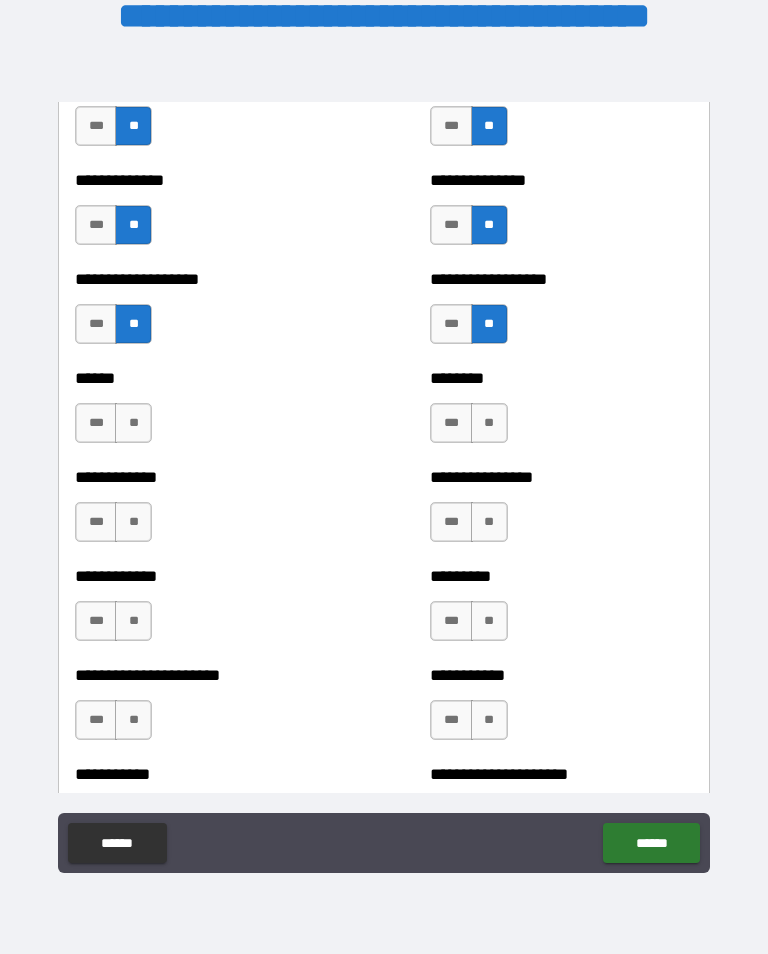 click on "**" at bounding box center [133, 423] 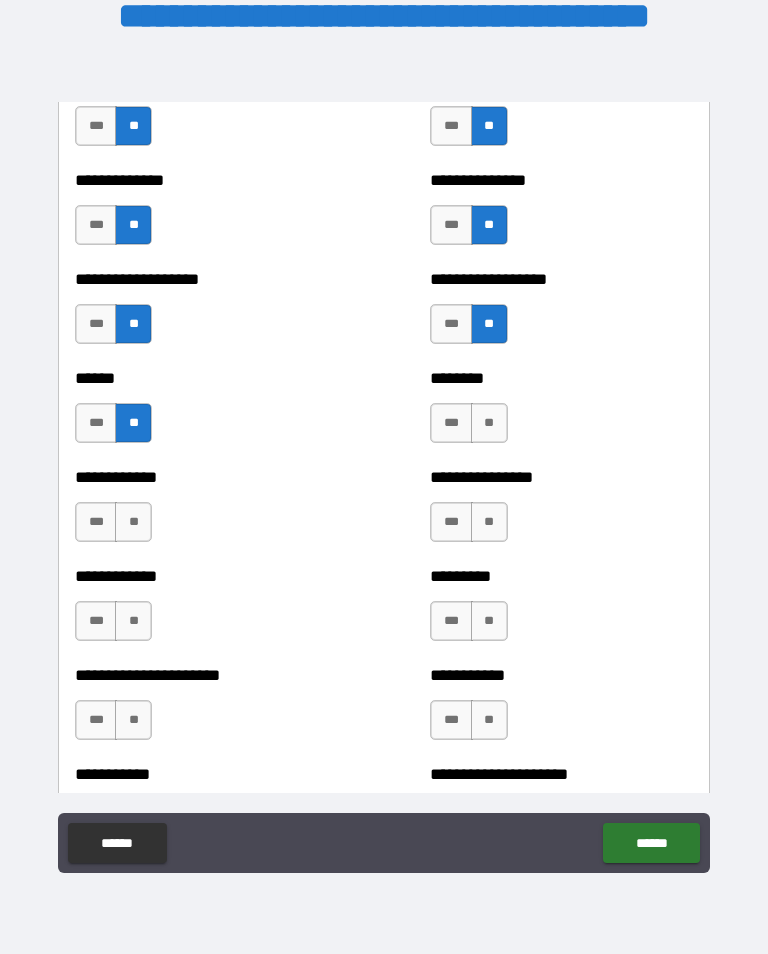 click on "**" at bounding box center (133, 522) 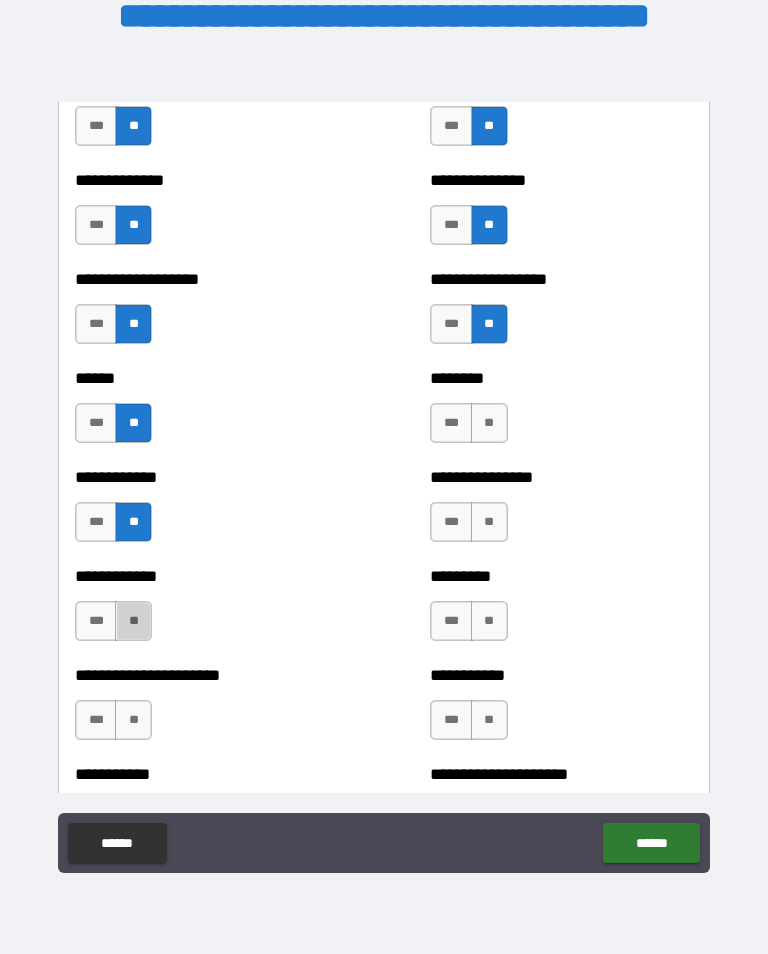 click on "**" at bounding box center (133, 621) 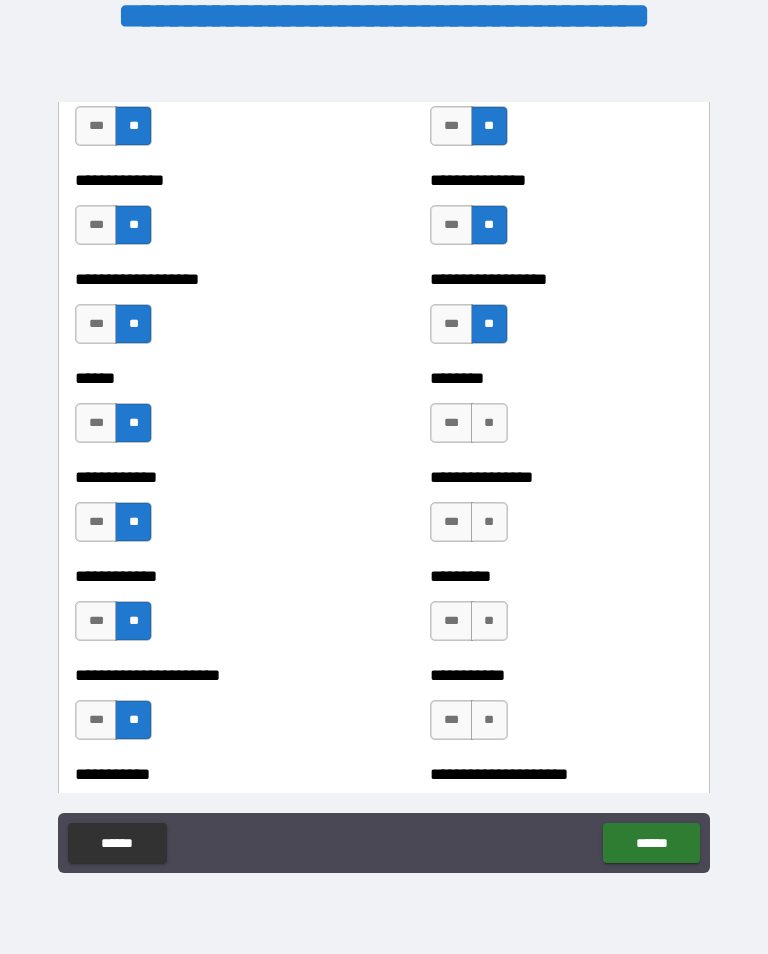 click on "**" at bounding box center (489, 720) 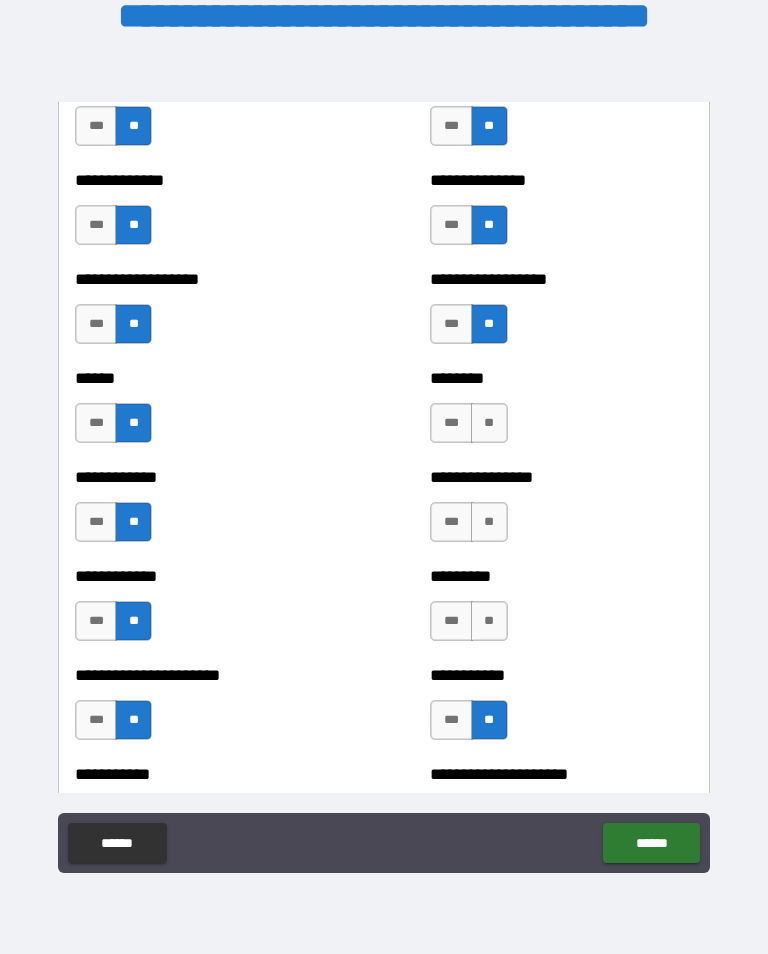 click on "**" at bounding box center [489, 621] 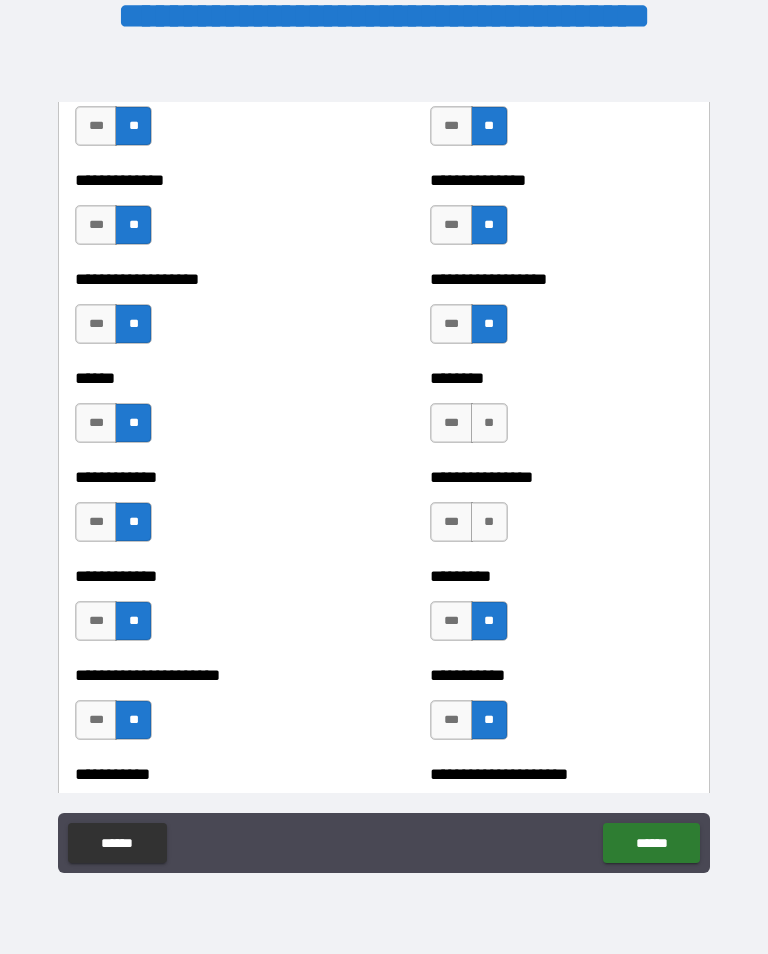 click on "**" at bounding box center [489, 522] 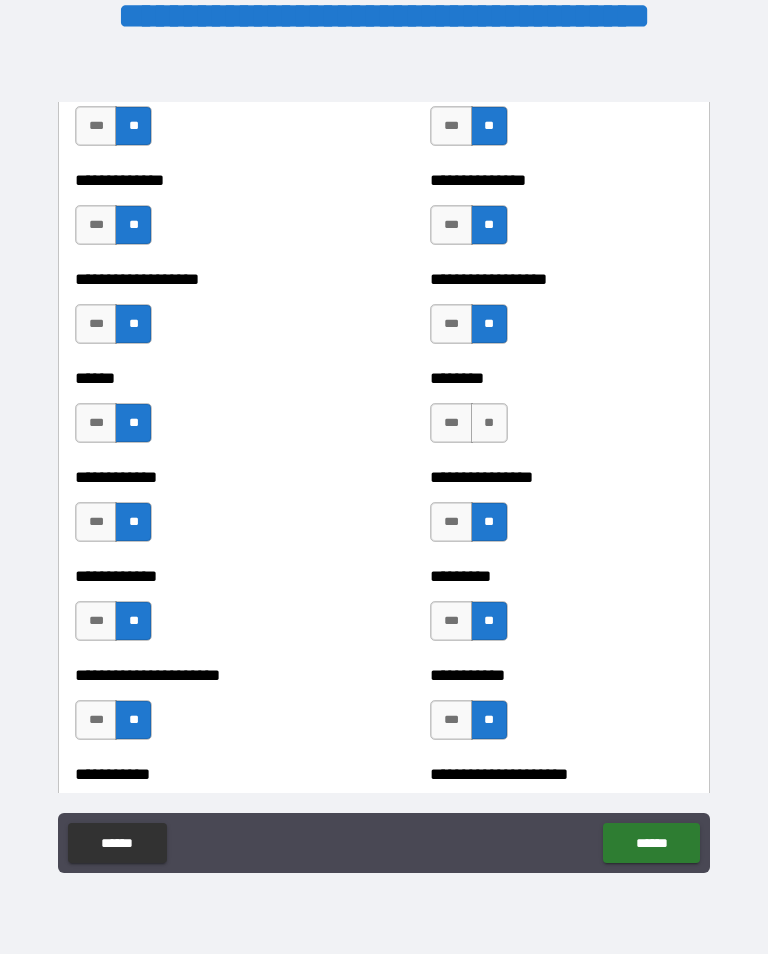 click on "**" at bounding box center [489, 423] 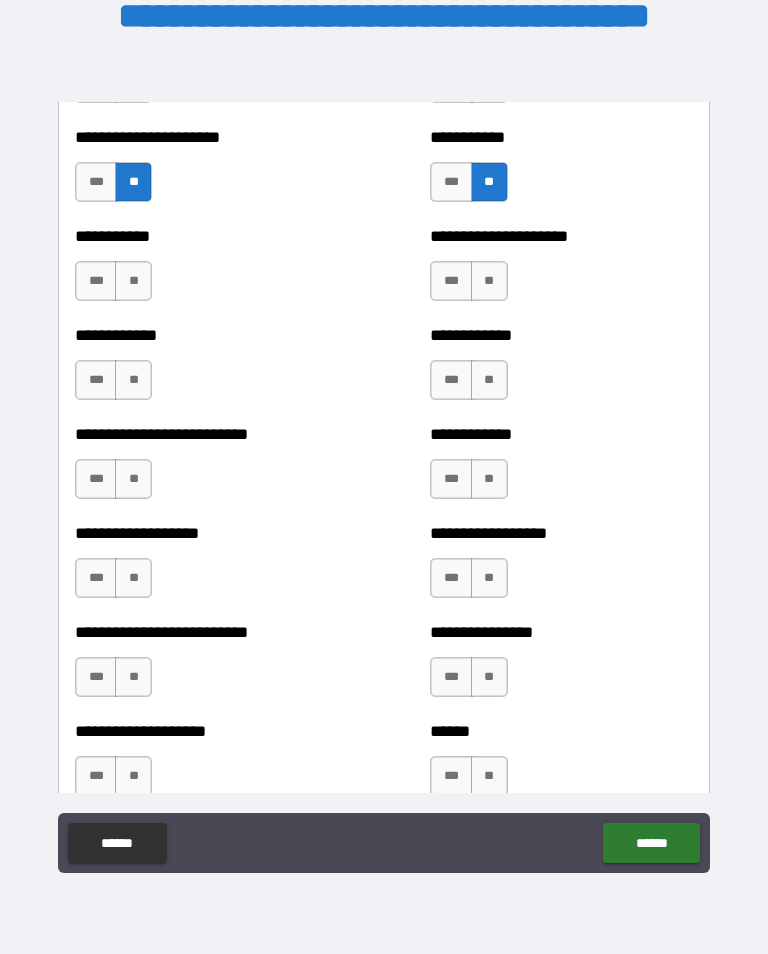 scroll, scrollTop: 5409, scrollLeft: 0, axis: vertical 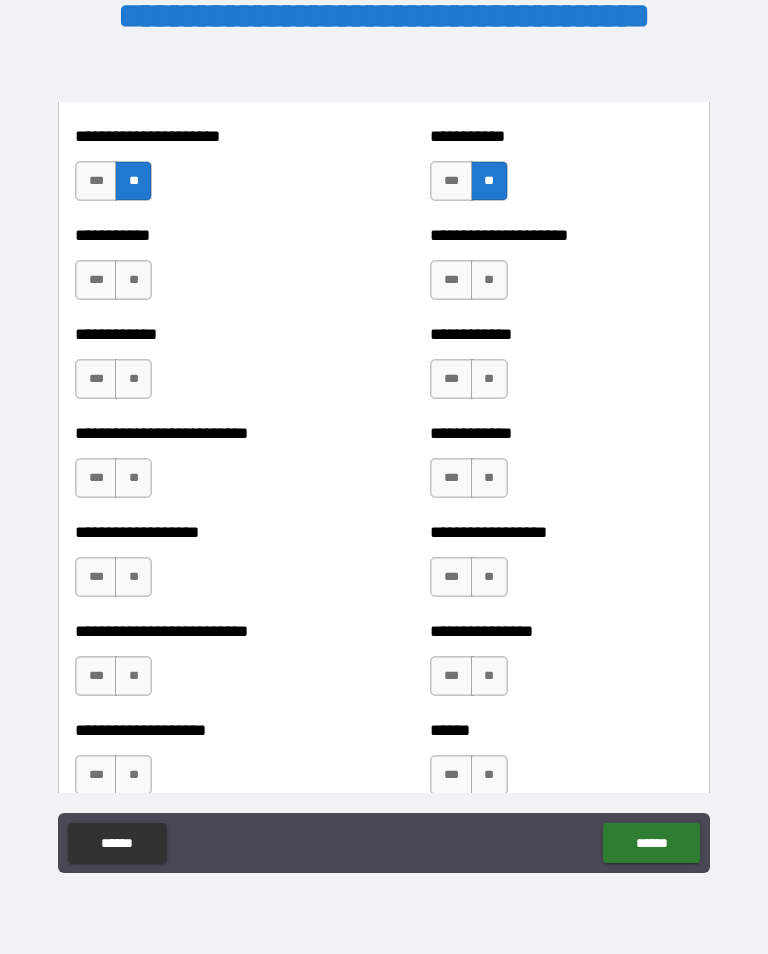 click on "**" at bounding box center [133, 280] 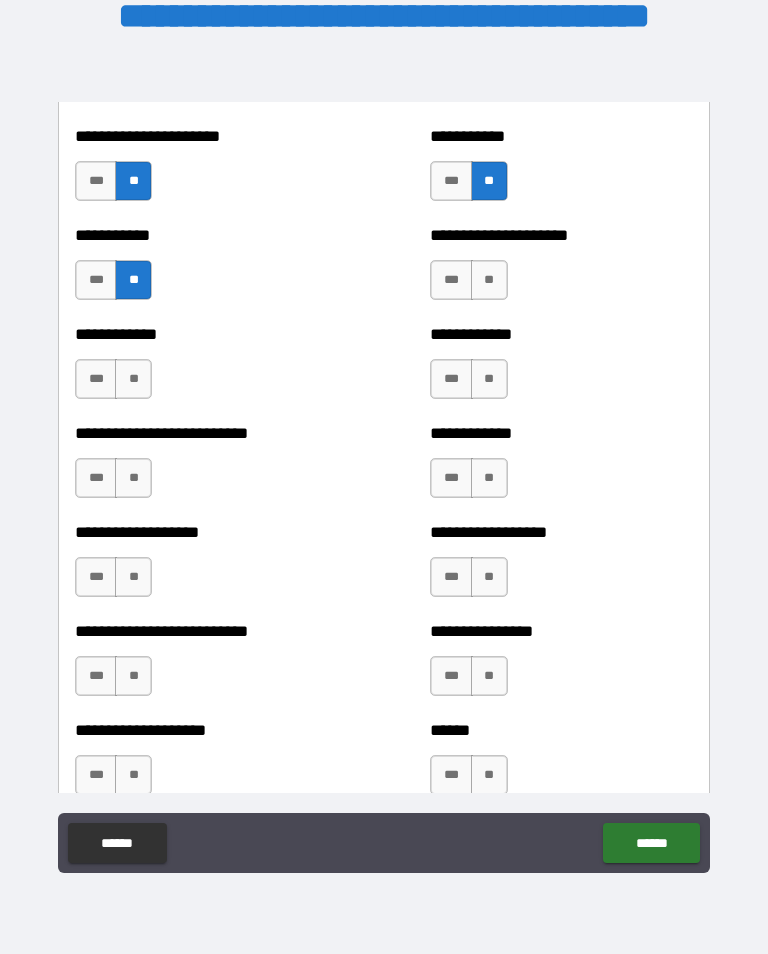 click on "**" at bounding box center [133, 379] 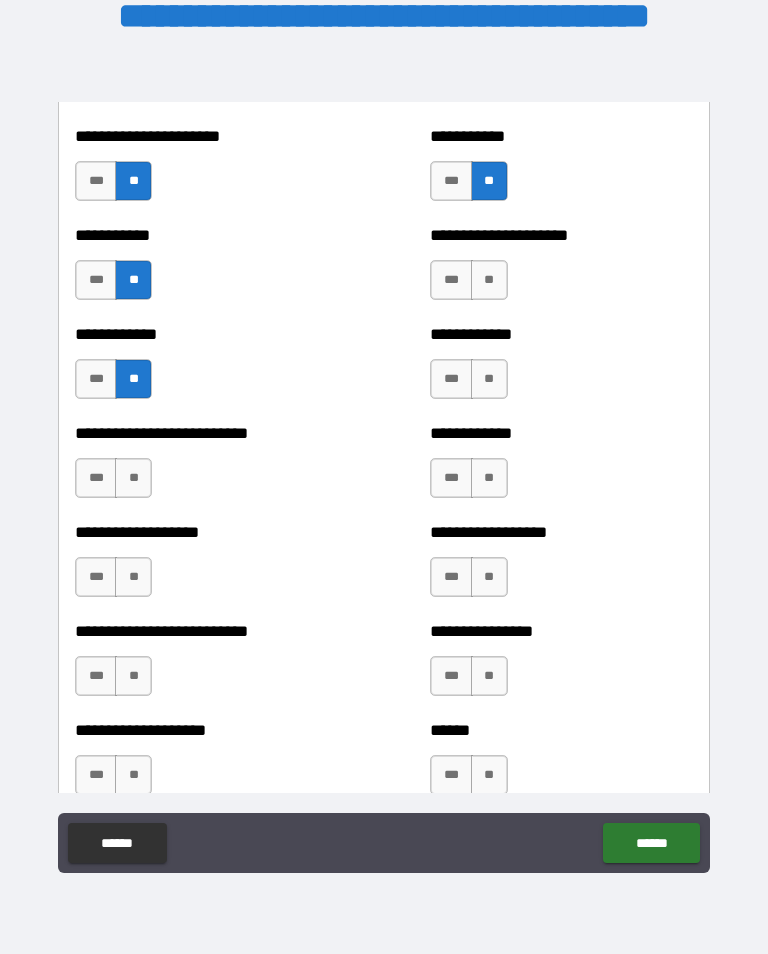 click on "**" at bounding box center (133, 478) 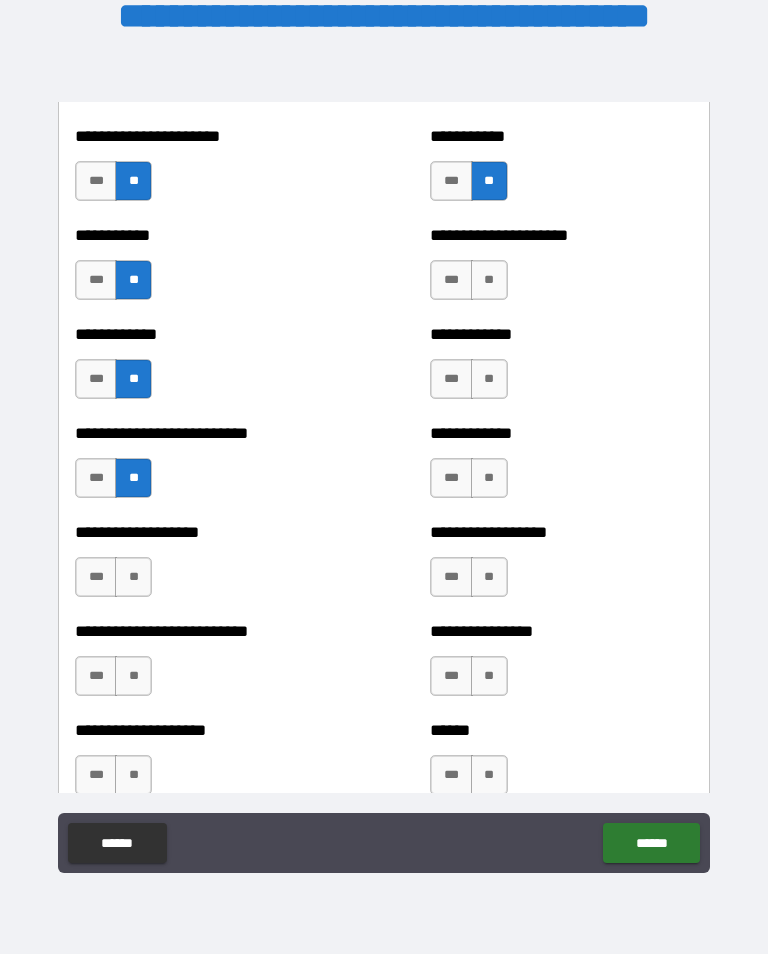 click on "**" at bounding box center [133, 577] 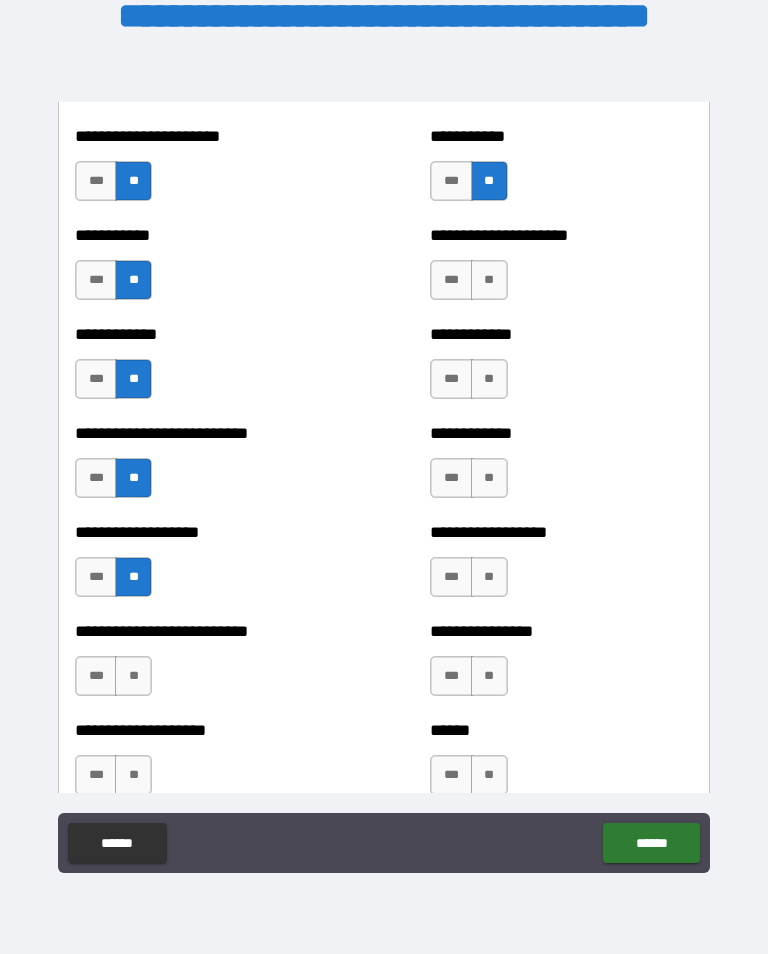 click on "**" at bounding box center (133, 676) 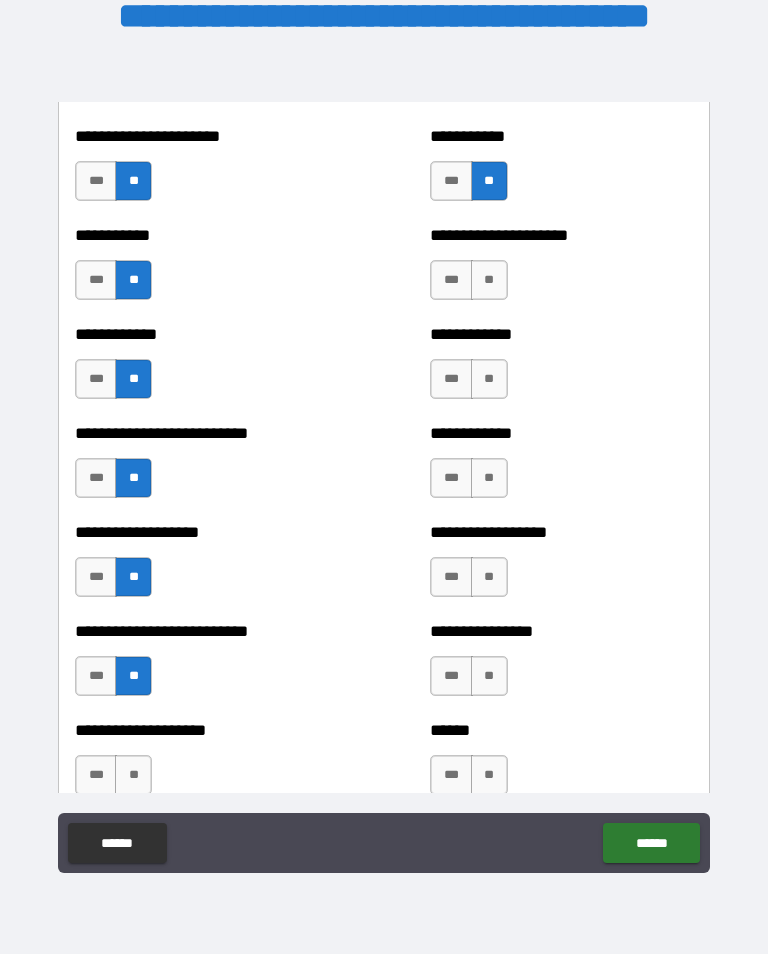 click on "**" at bounding box center [133, 775] 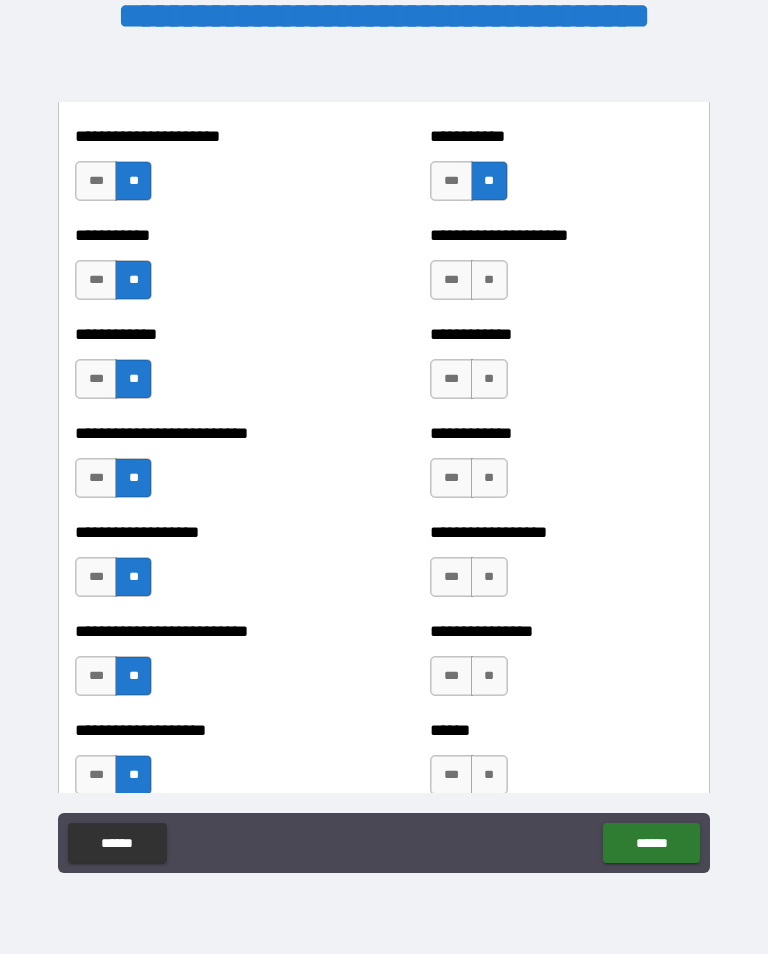 click on "**" at bounding box center [489, 775] 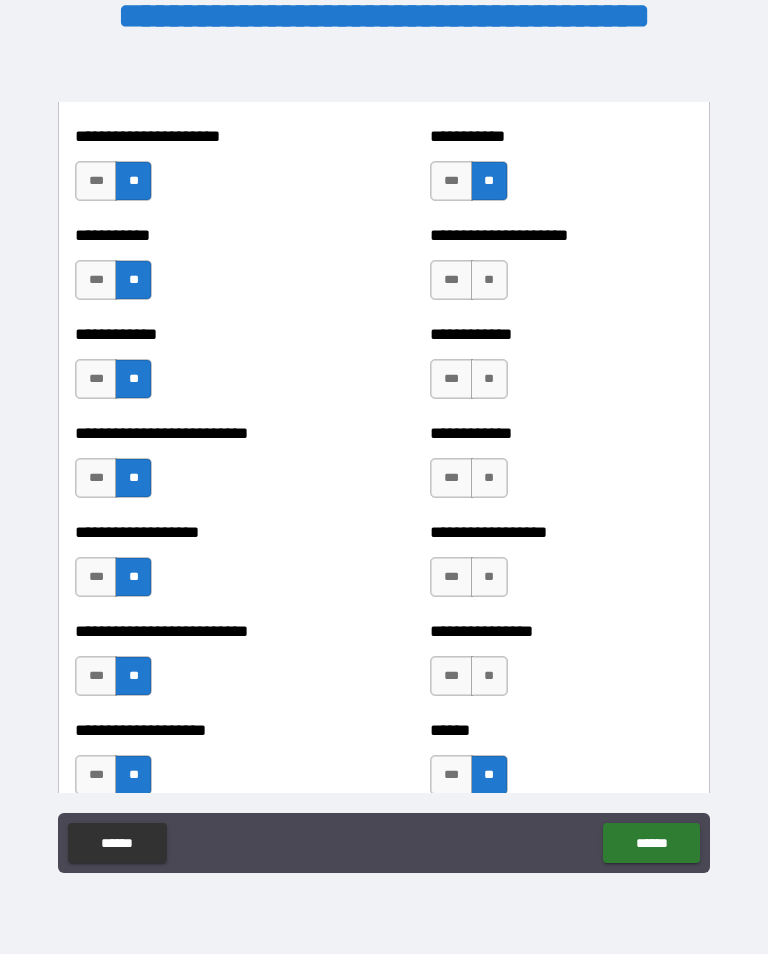 click on "**" at bounding box center (489, 676) 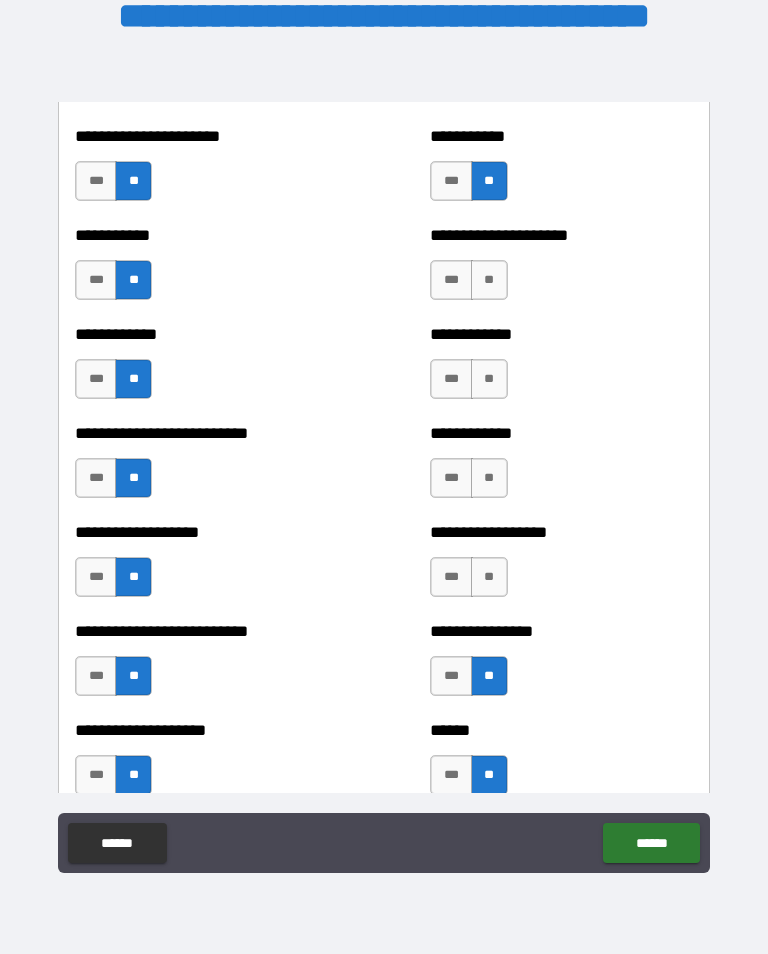 click on "**" at bounding box center (489, 577) 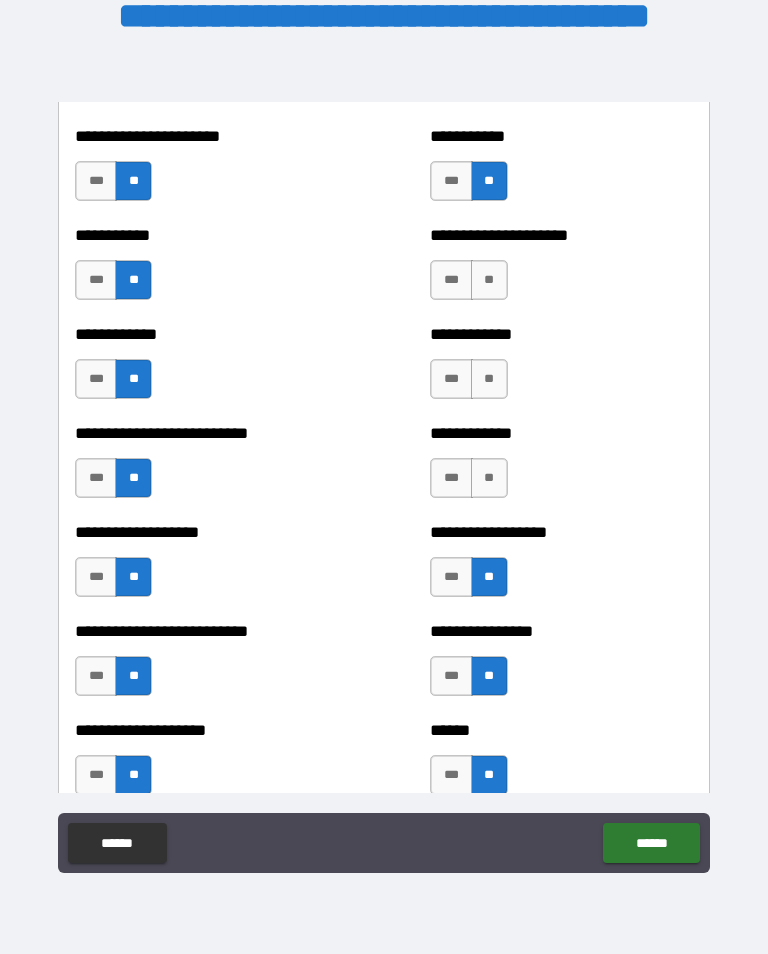 click on "**" at bounding box center (489, 478) 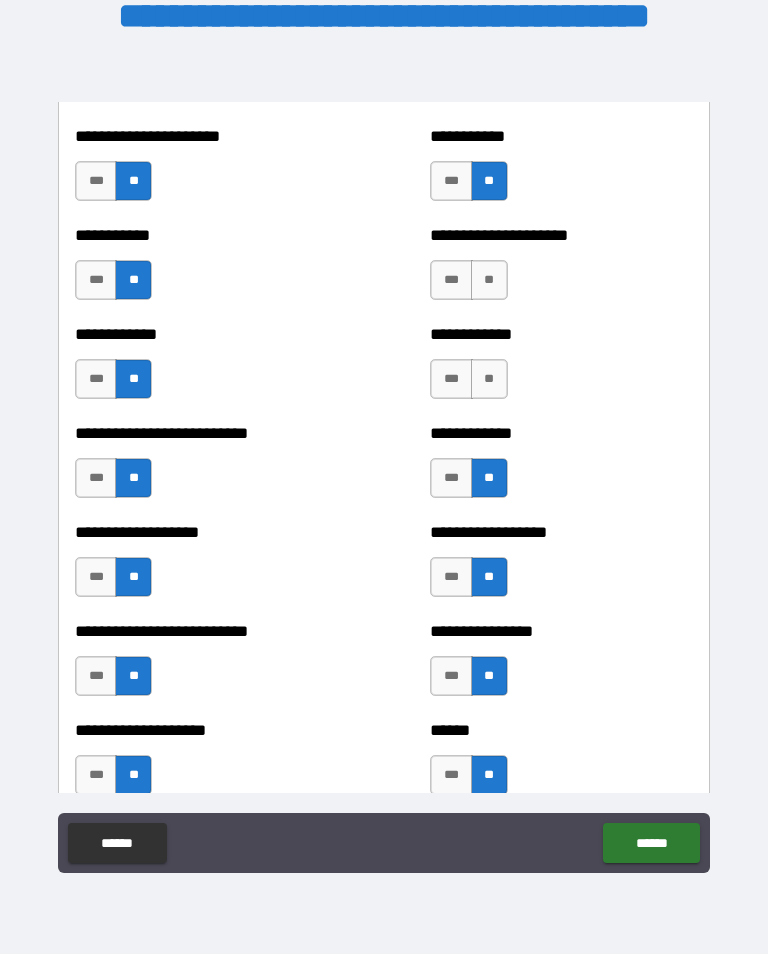click on "**********" at bounding box center (561, 369) 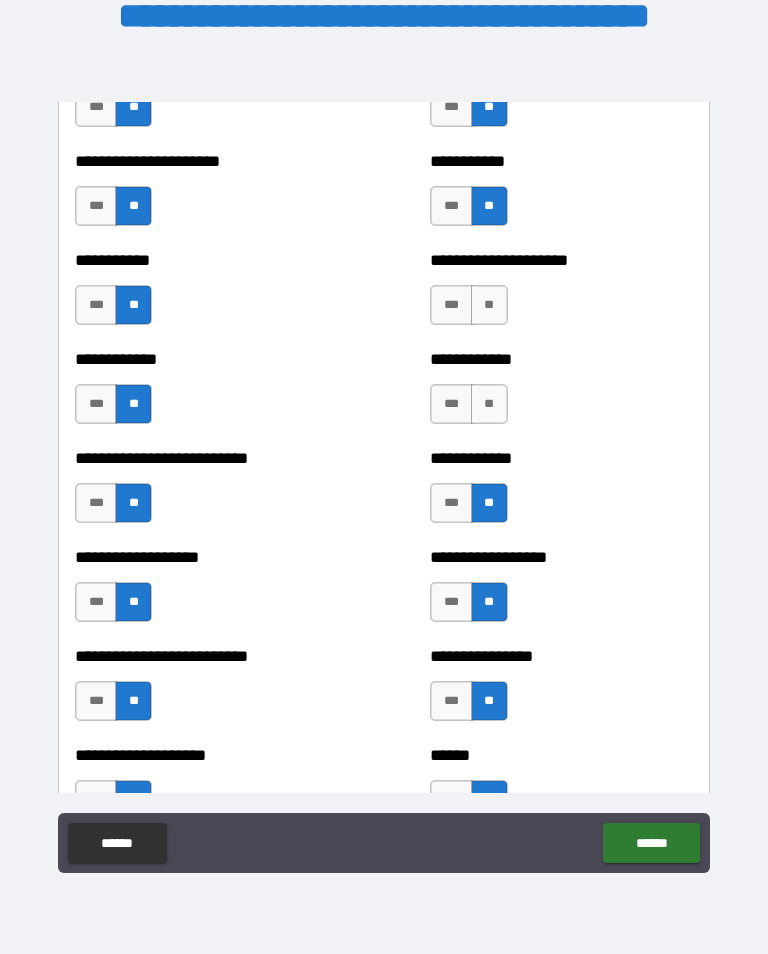 scroll, scrollTop: 5376, scrollLeft: 0, axis: vertical 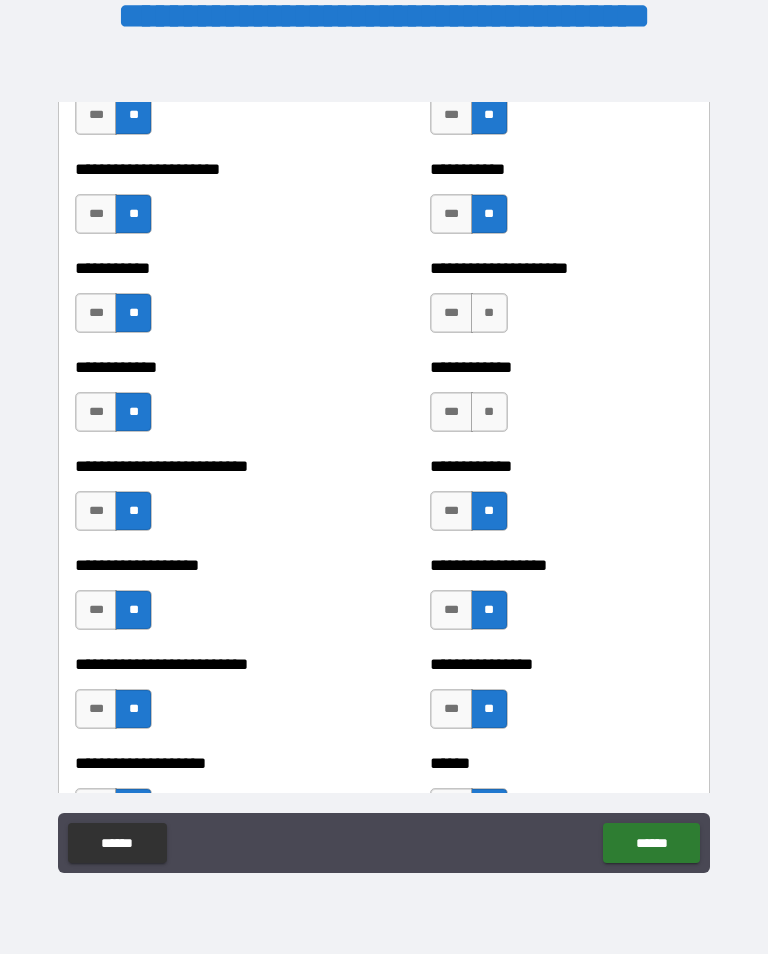 click on "**" at bounding box center [489, 412] 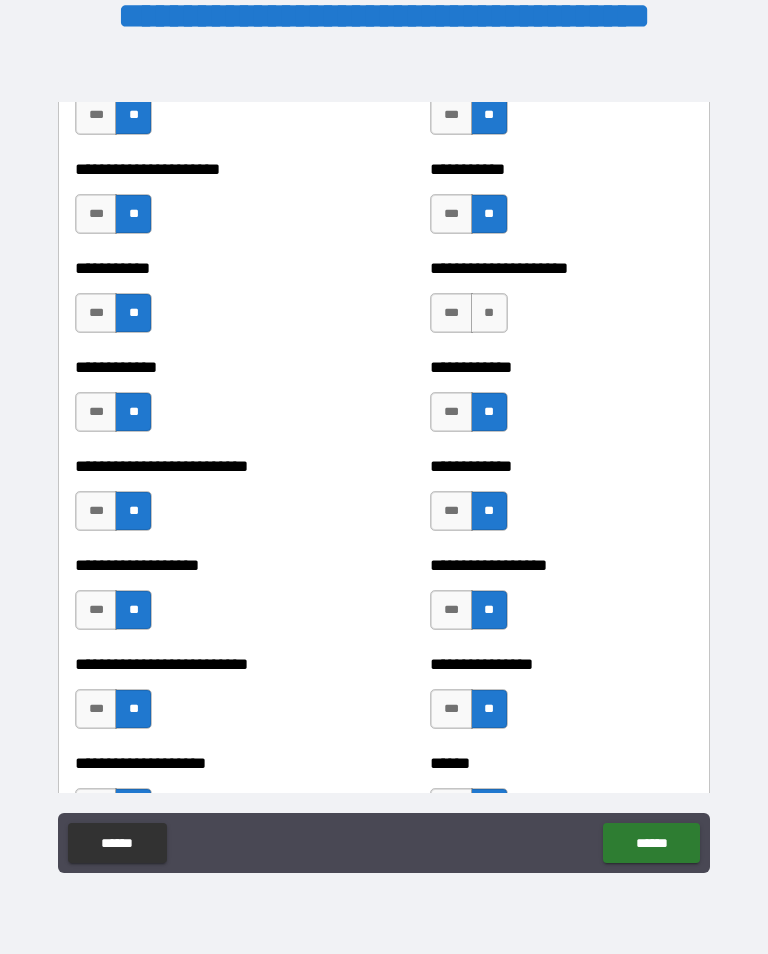 click on "**" at bounding box center [489, 313] 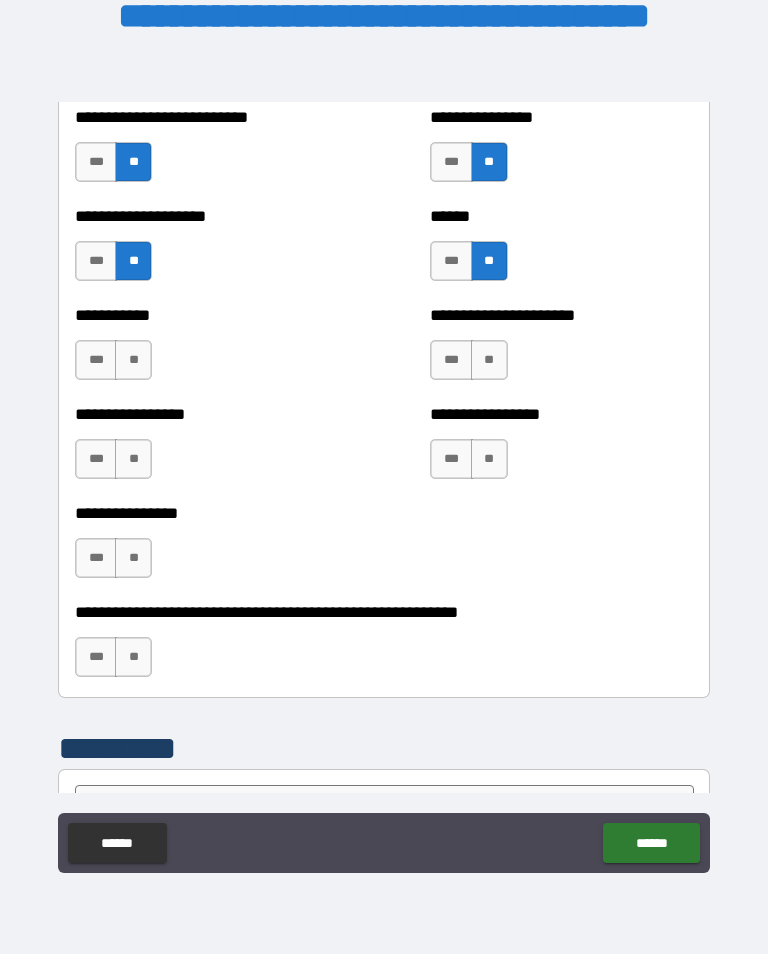 scroll, scrollTop: 5925, scrollLeft: 0, axis: vertical 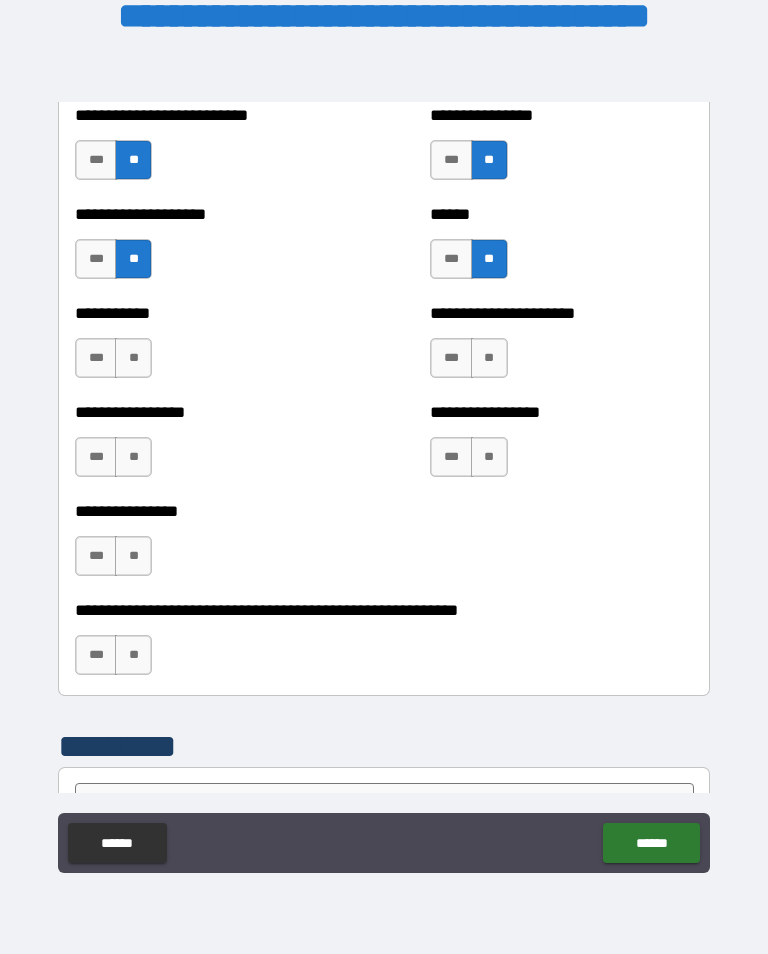 click on "**" at bounding box center (489, 358) 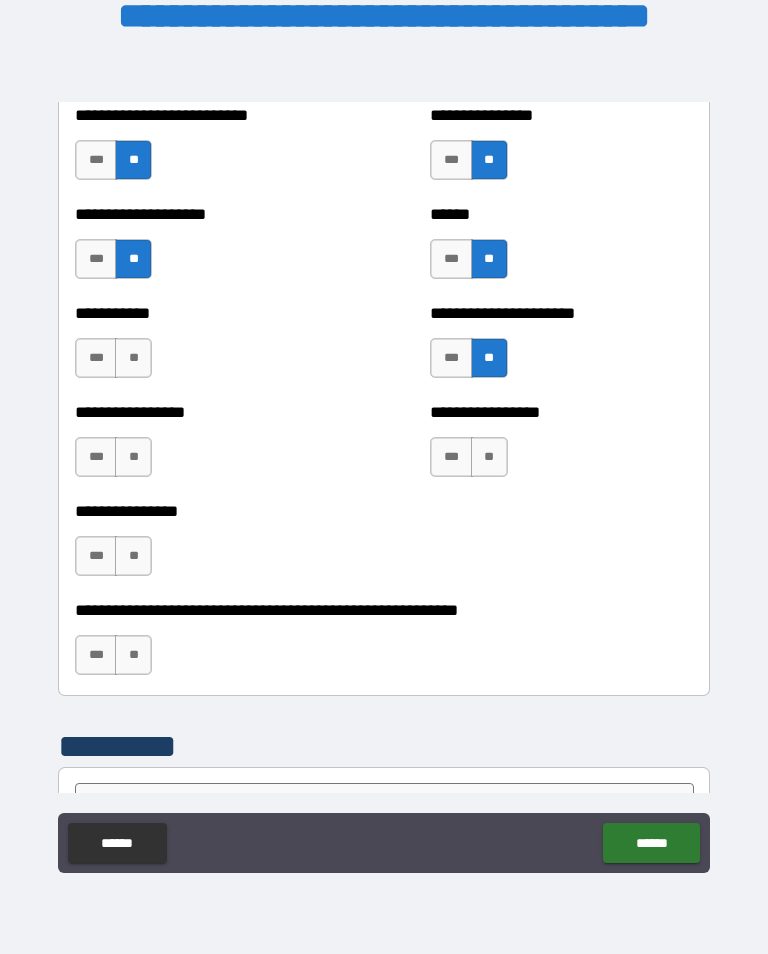 click on "**" at bounding box center [489, 457] 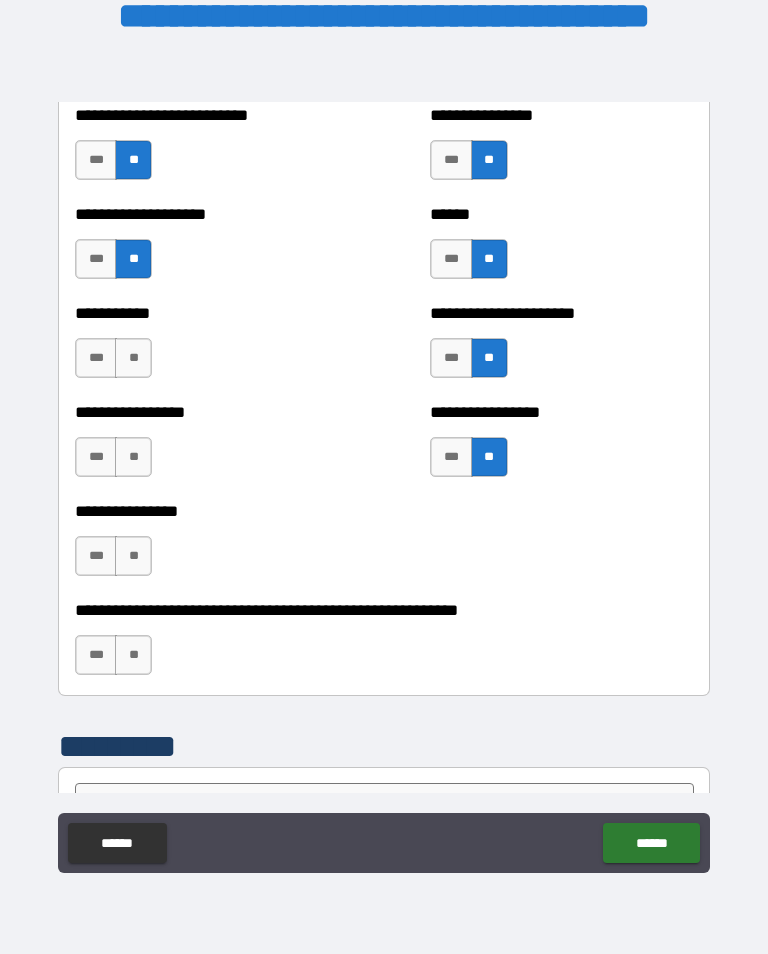 click on "**" at bounding box center [133, 358] 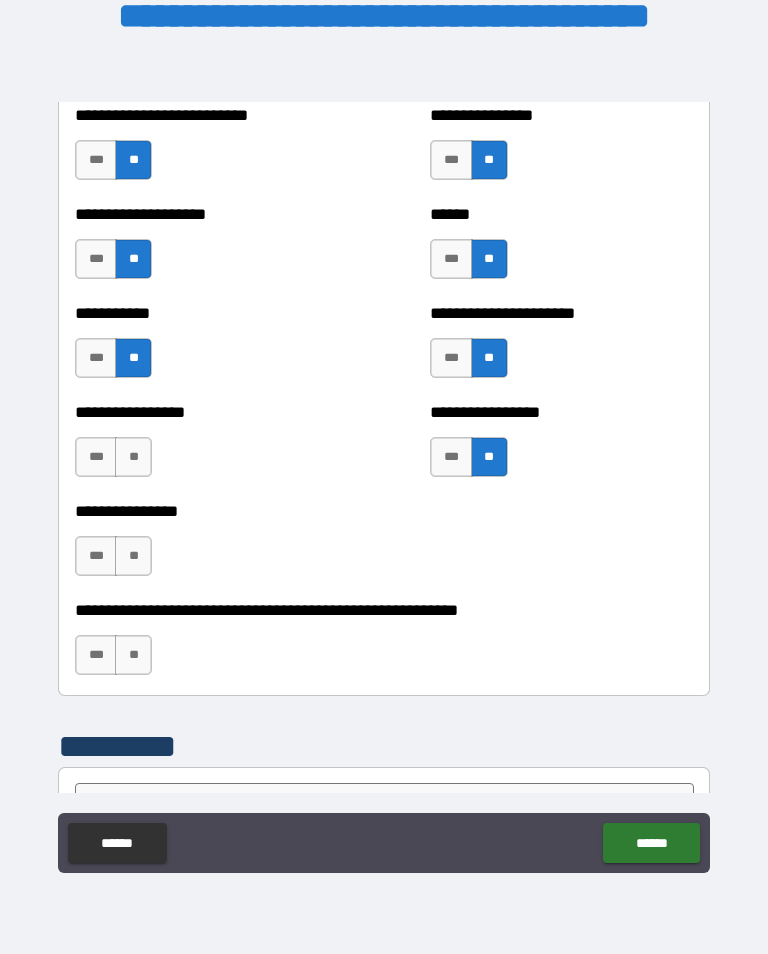 click on "**" at bounding box center (133, 457) 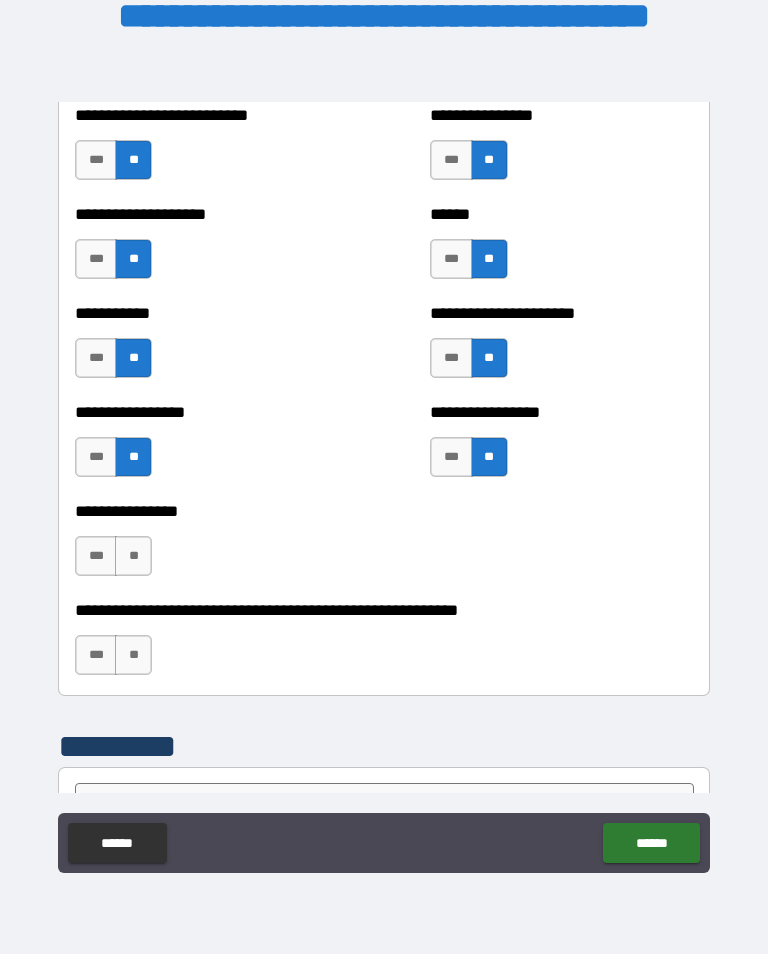 click on "**" at bounding box center (133, 556) 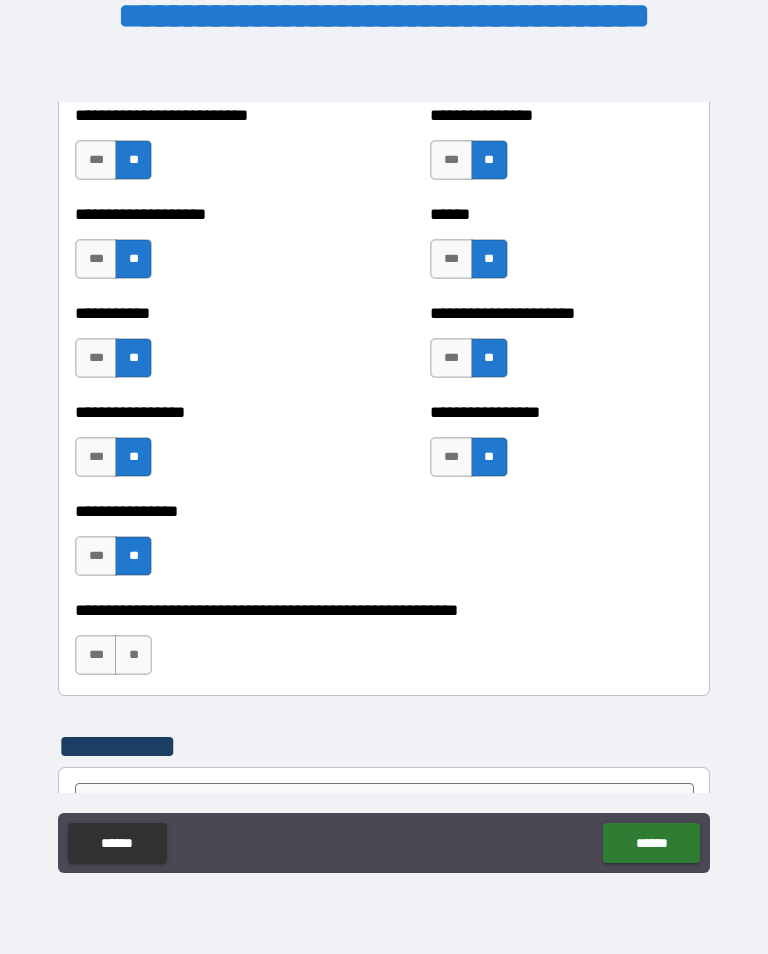 click on "**" at bounding box center (133, 655) 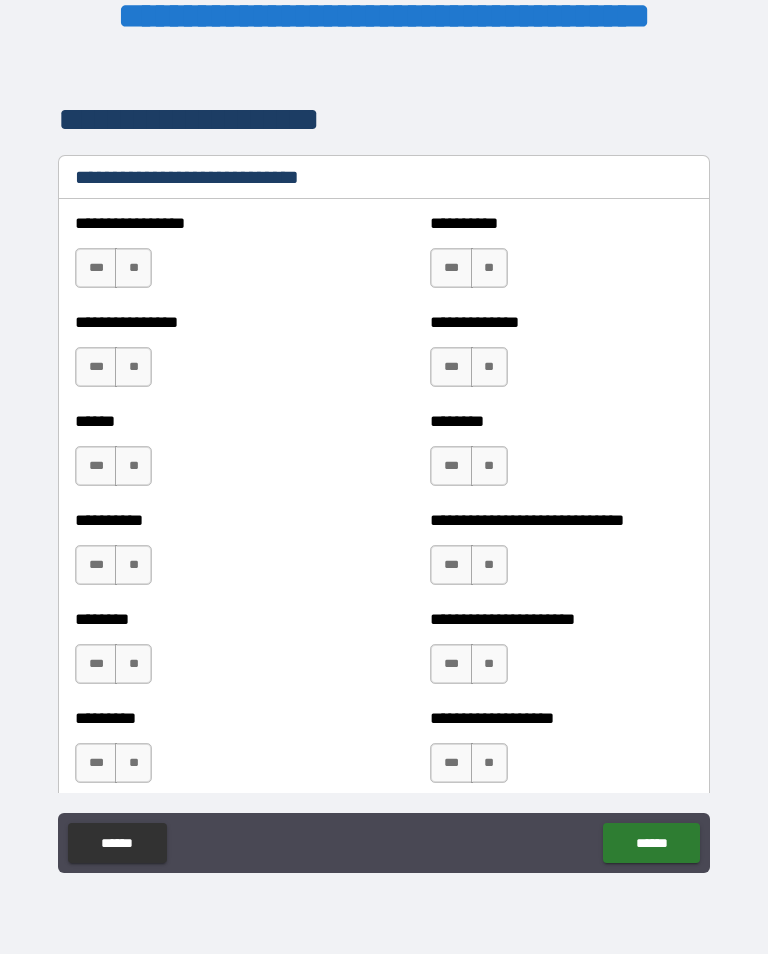 scroll, scrollTop: 6735, scrollLeft: 0, axis: vertical 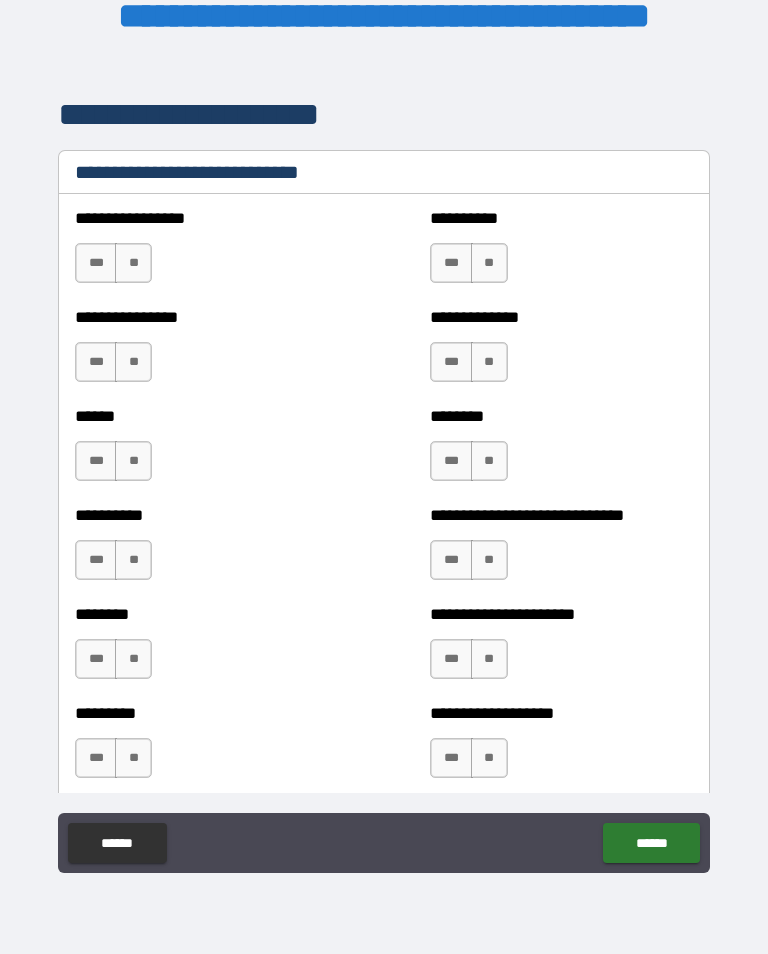 click on "**" at bounding box center [133, 263] 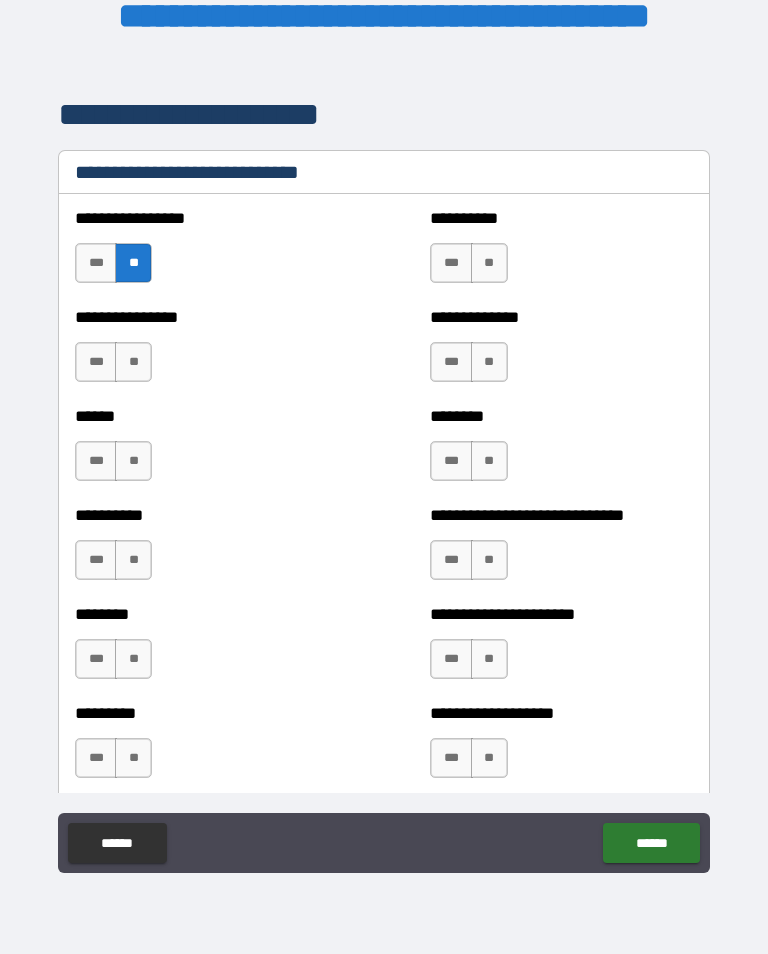 click on "**" at bounding box center (133, 362) 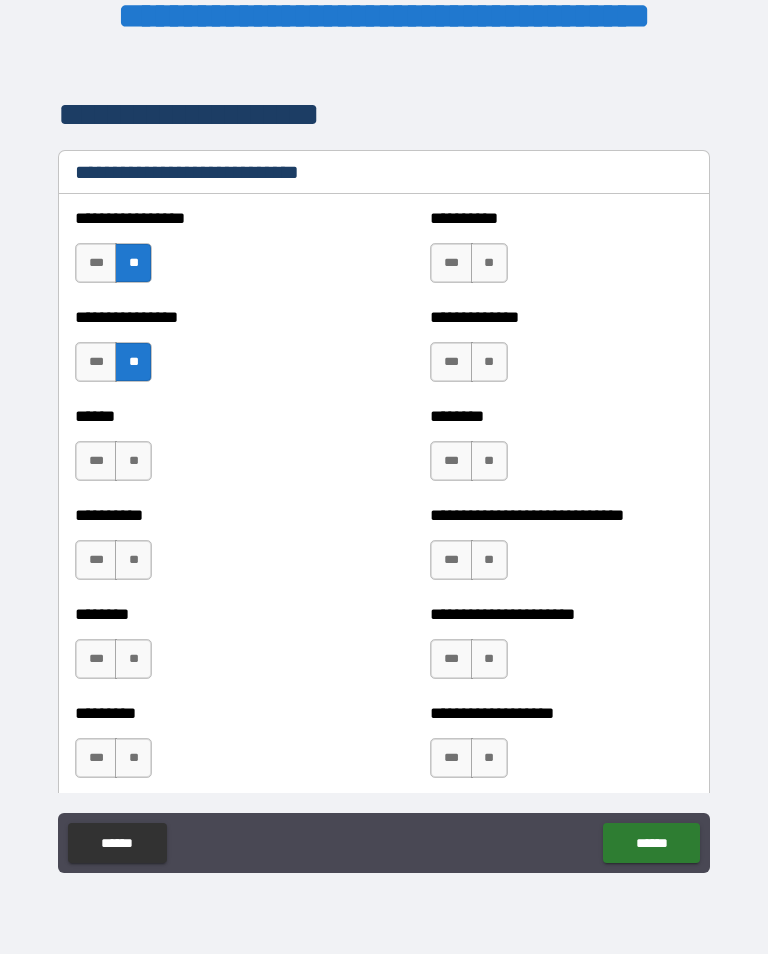 click on "**" at bounding box center (133, 461) 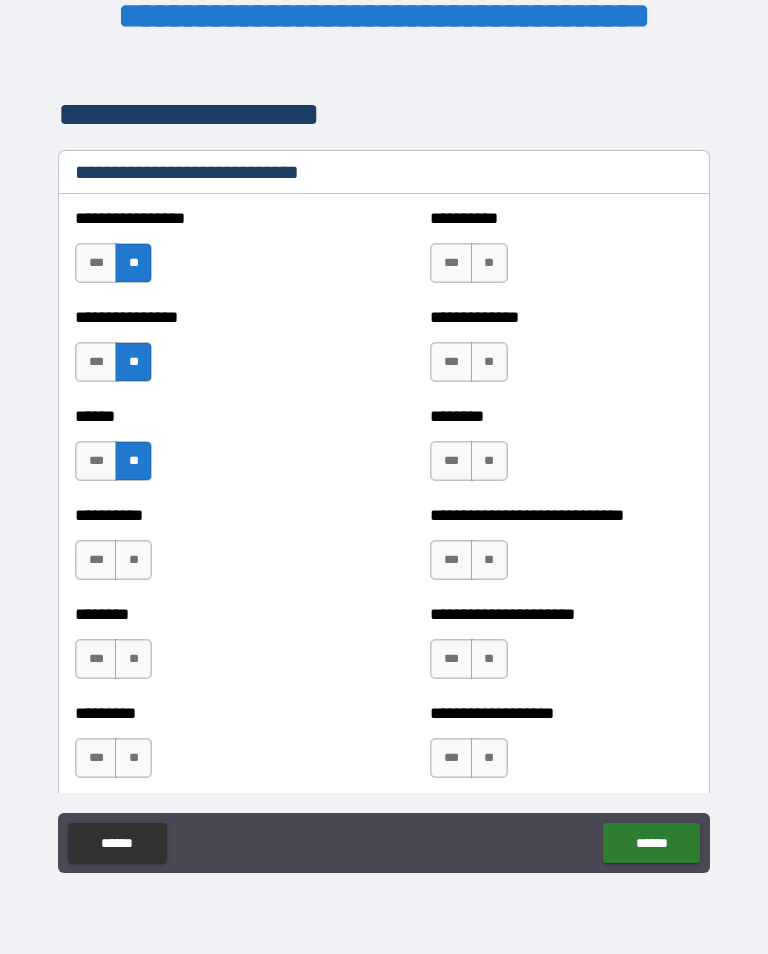 click on "**" at bounding box center [133, 560] 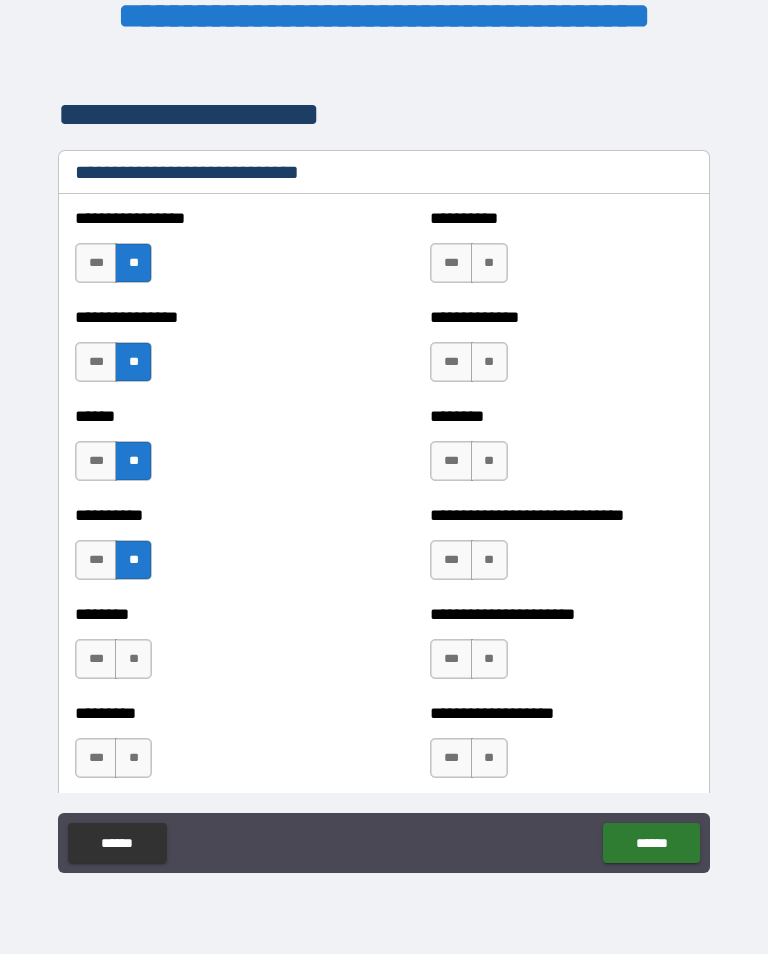 click on "**" at bounding box center (133, 659) 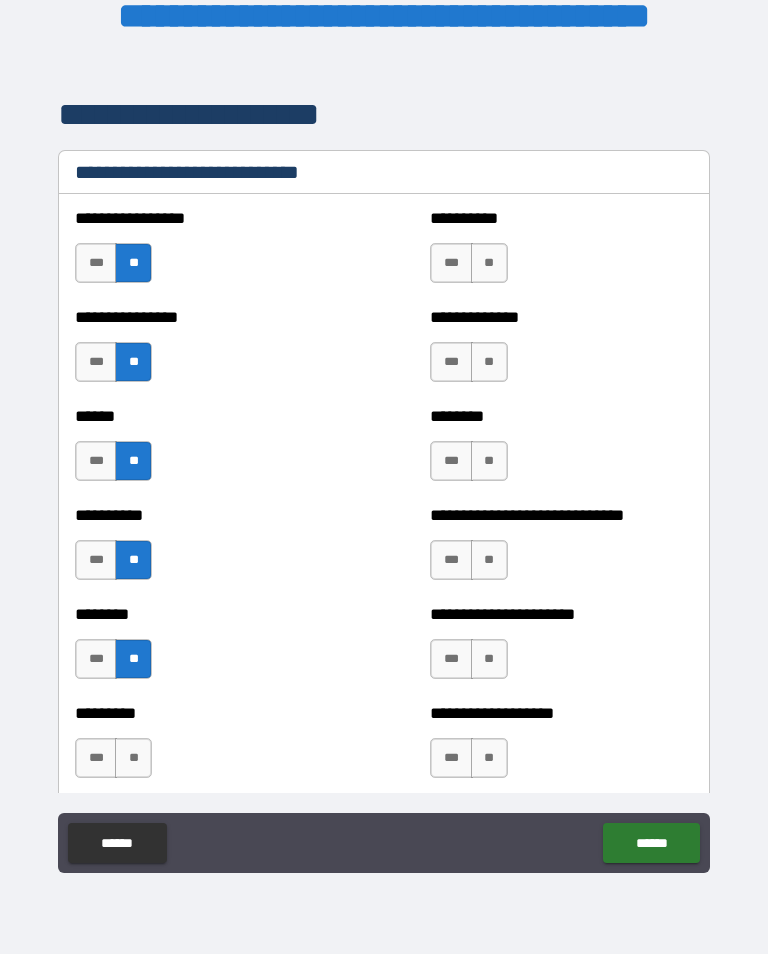 click on "**" at bounding box center [133, 758] 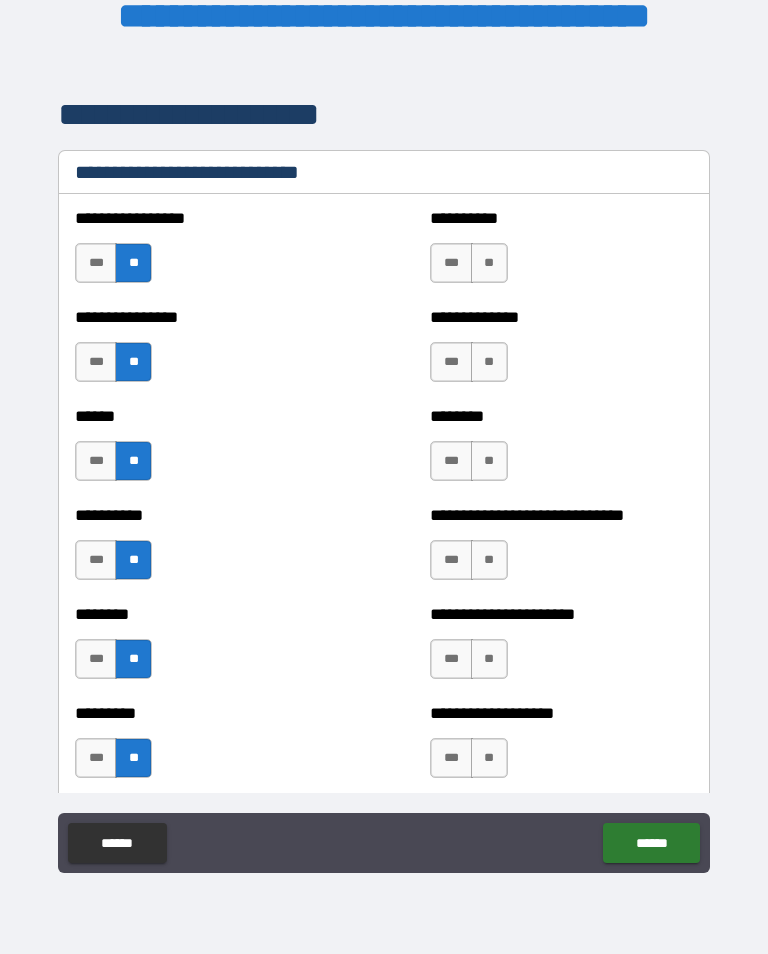 click on "*** **" at bounding box center (471, 268) 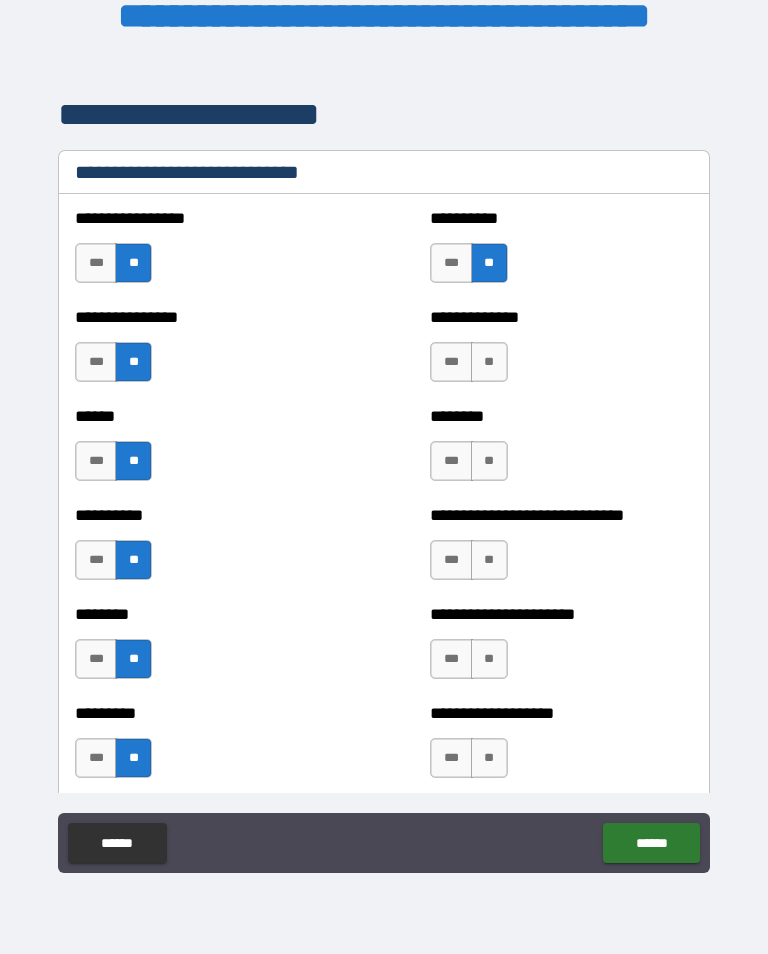 click on "***" at bounding box center (451, 362) 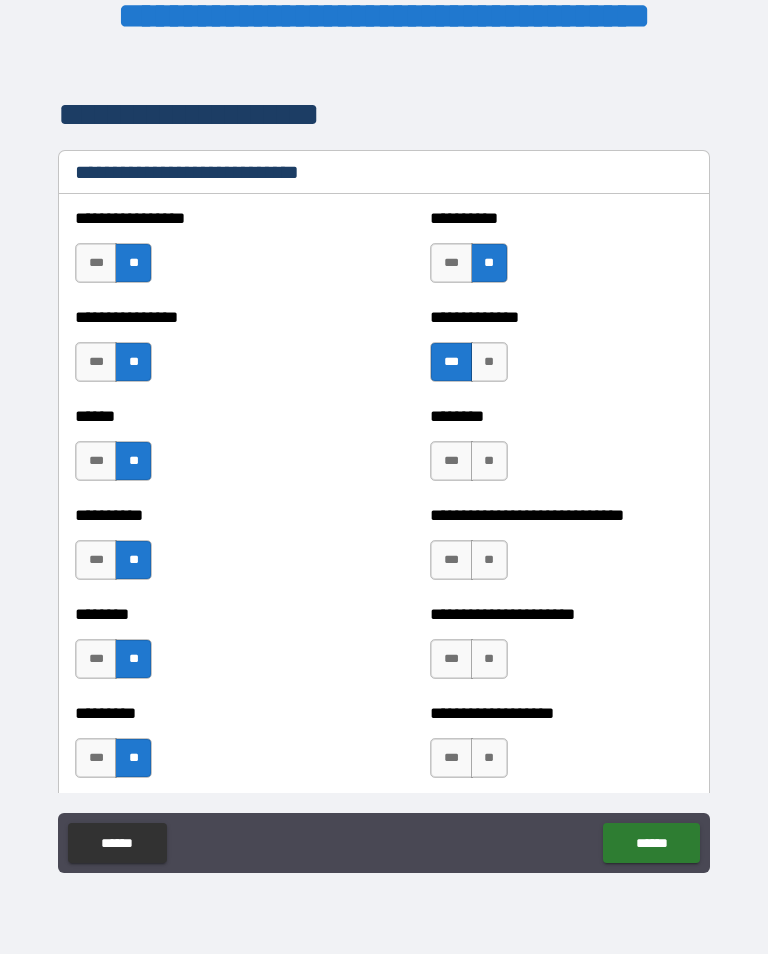 click on "**" at bounding box center (489, 461) 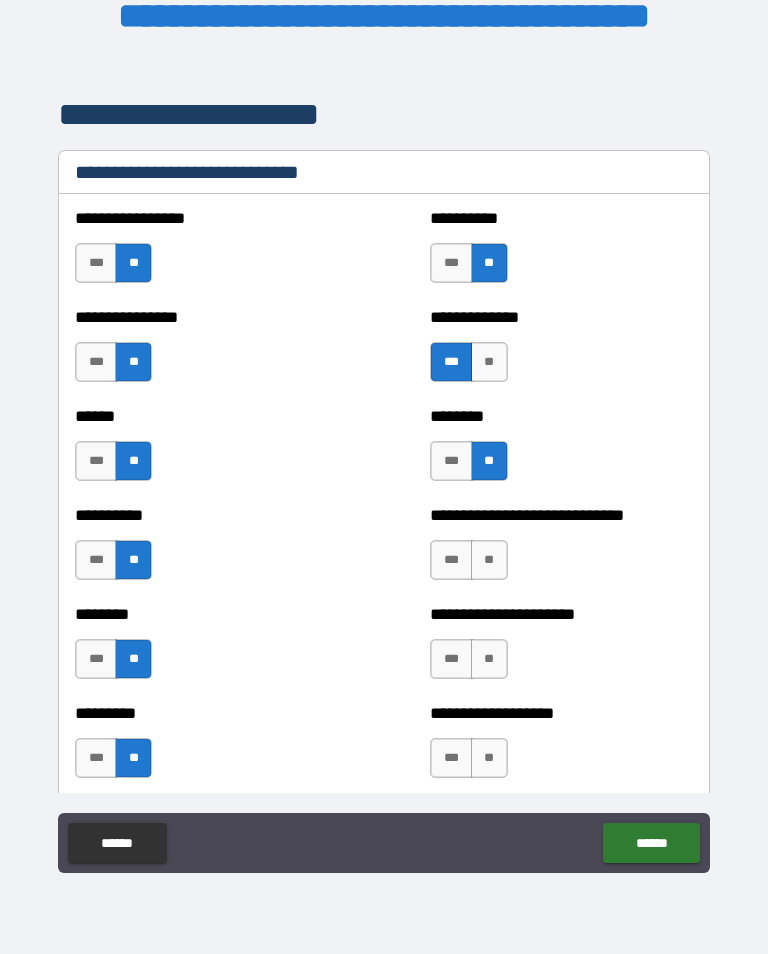 click on "**" at bounding box center (489, 560) 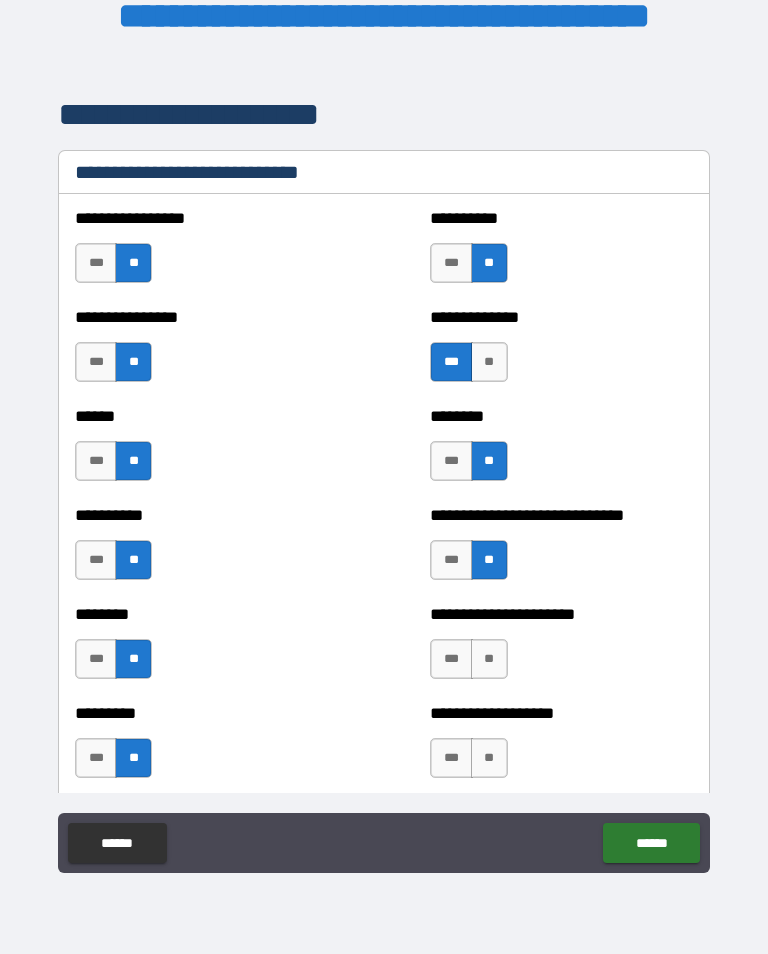 click on "**" at bounding box center (489, 659) 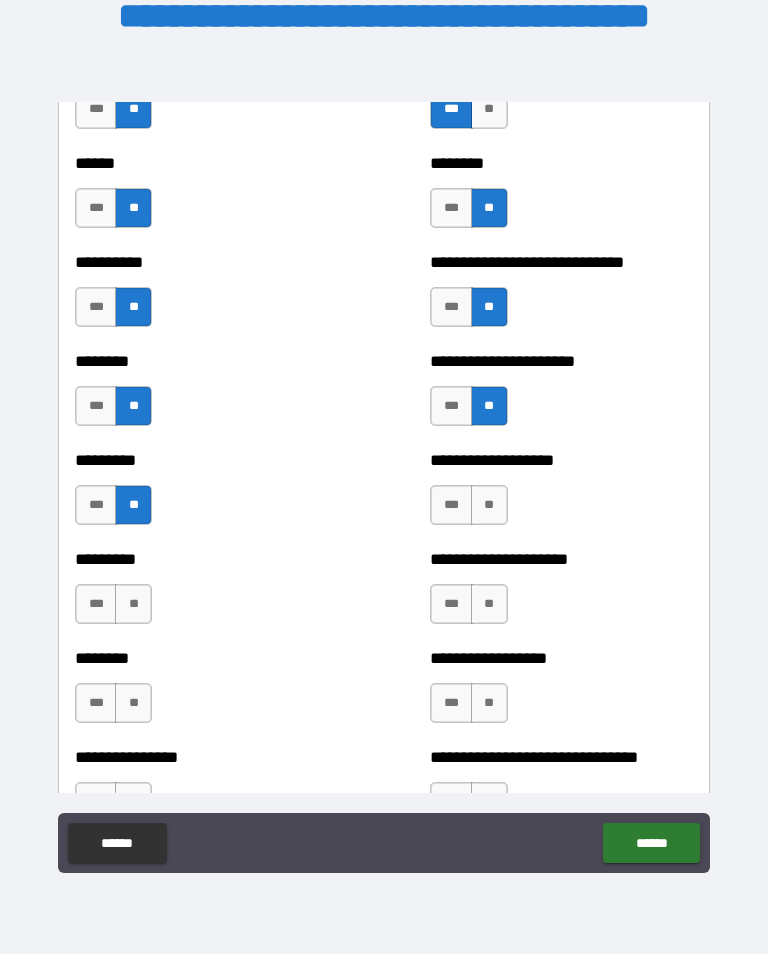 scroll, scrollTop: 6989, scrollLeft: 0, axis: vertical 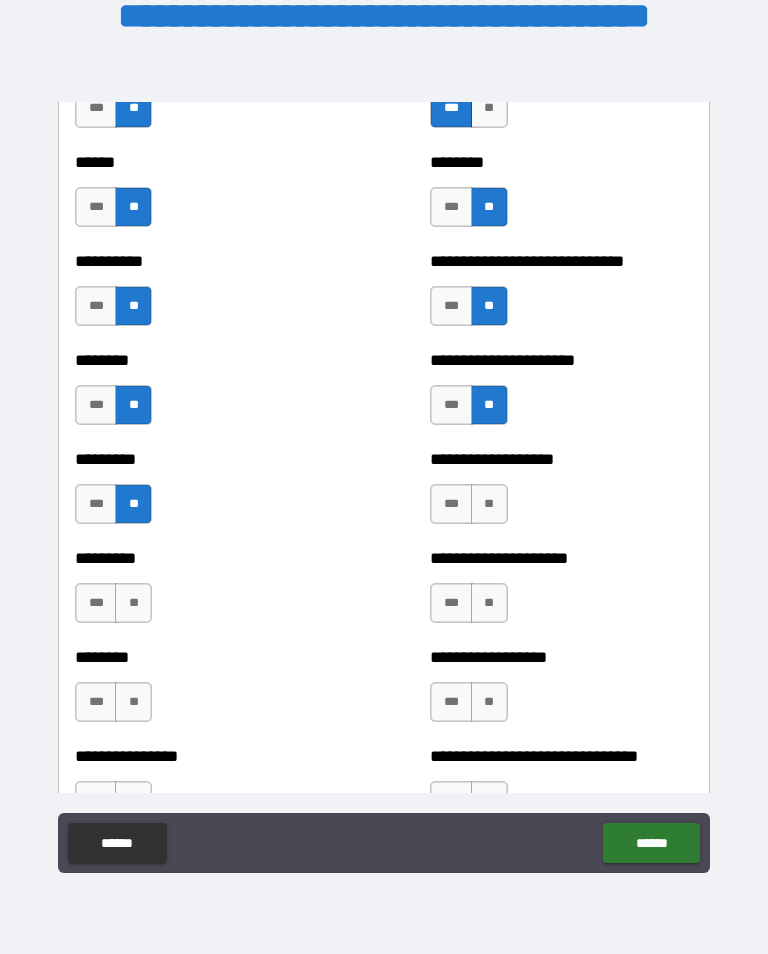 click on "**" at bounding box center (489, 504) 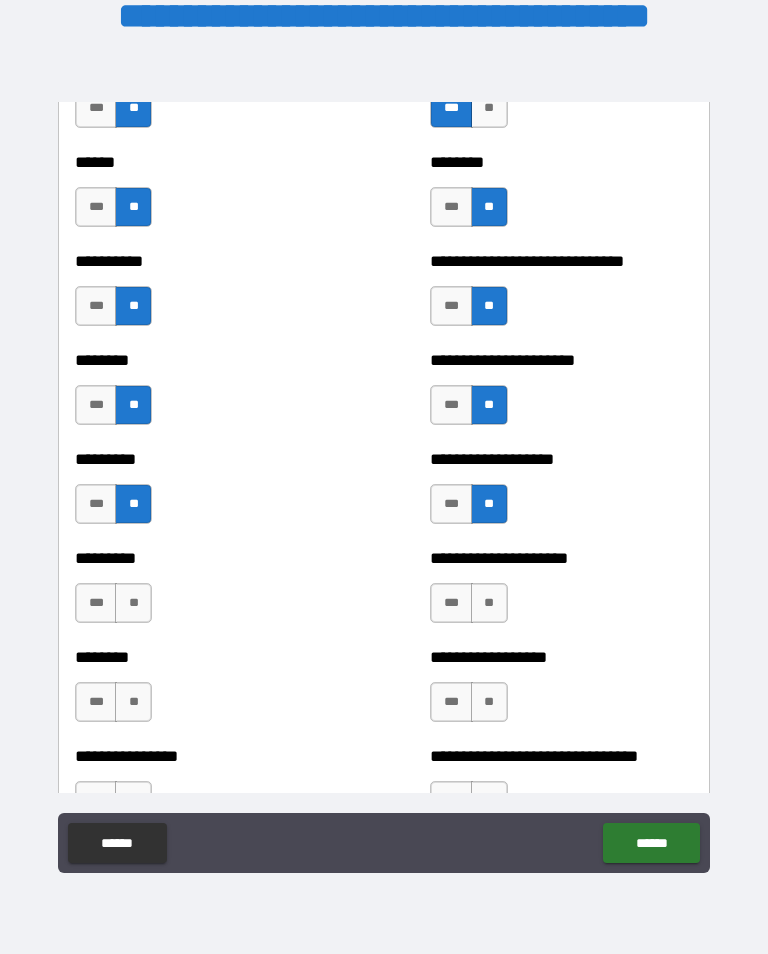 click on "**" at bounding box center (133, 603) 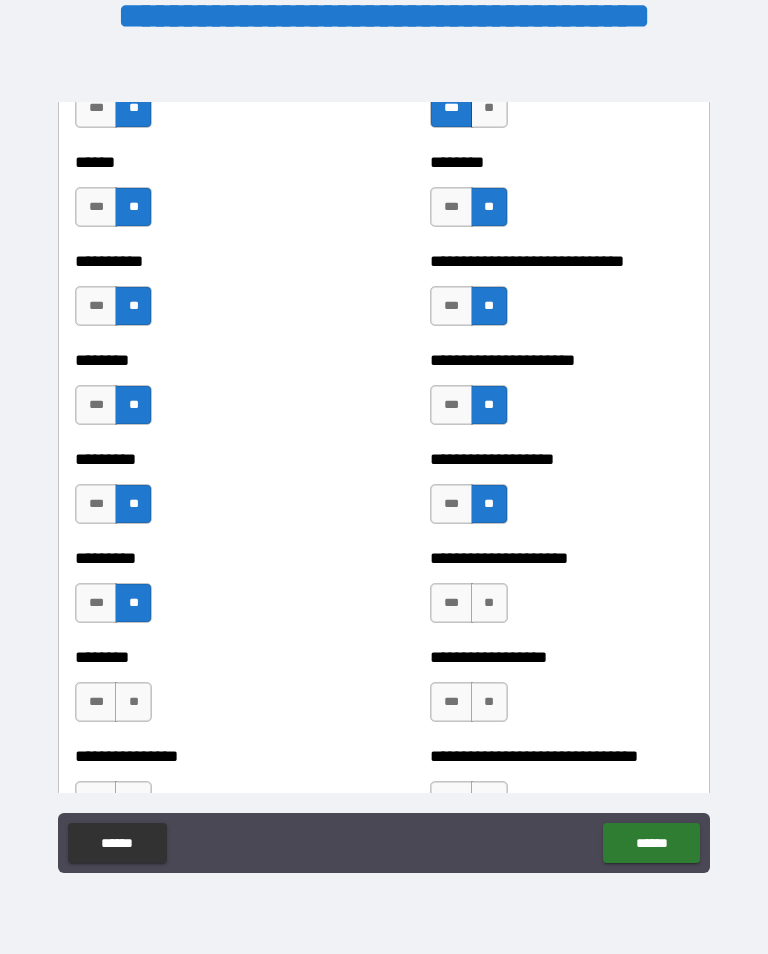 click on "**" at bounding box center [133, 702] 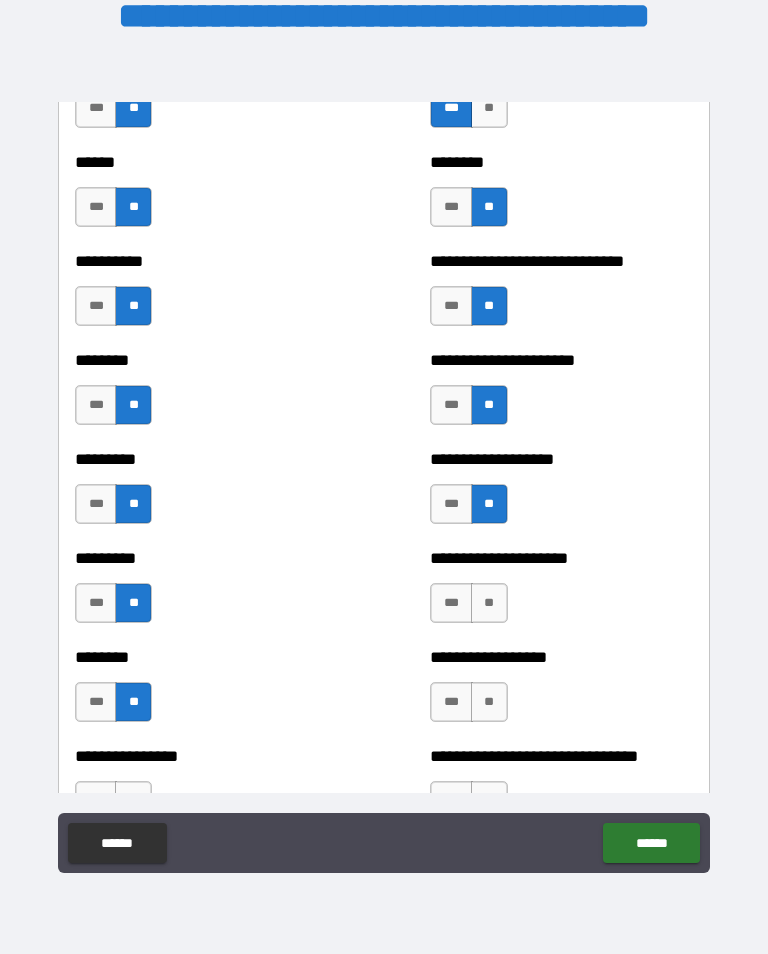 click on "**" at bounding box center [489, 603] 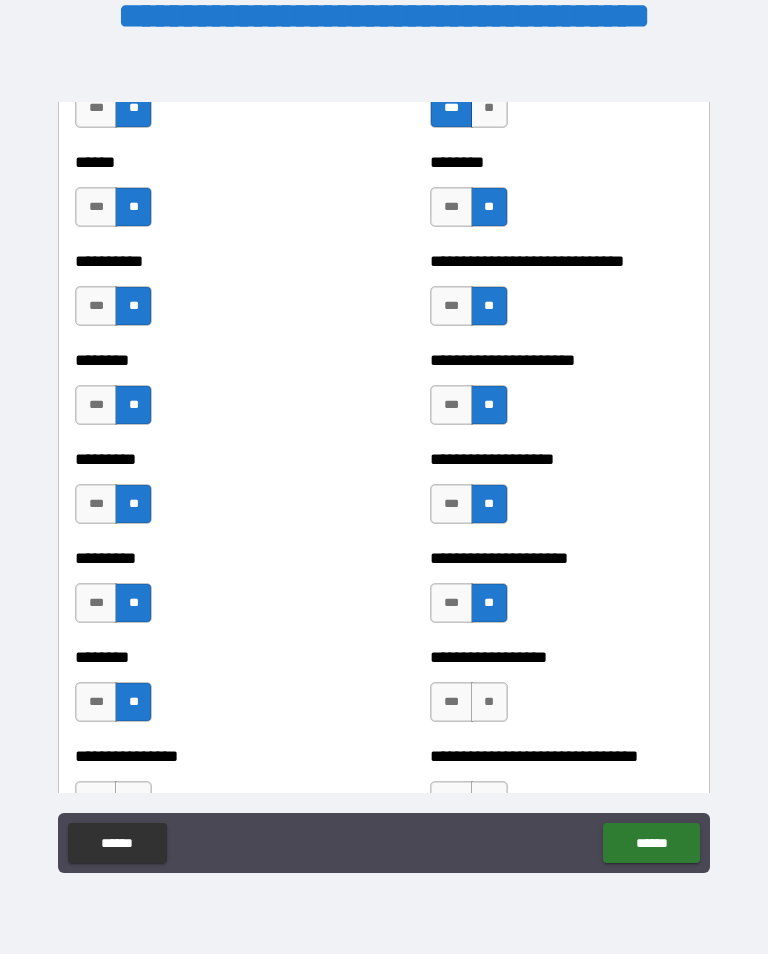 click on "**" at bounding box center (489, 702) 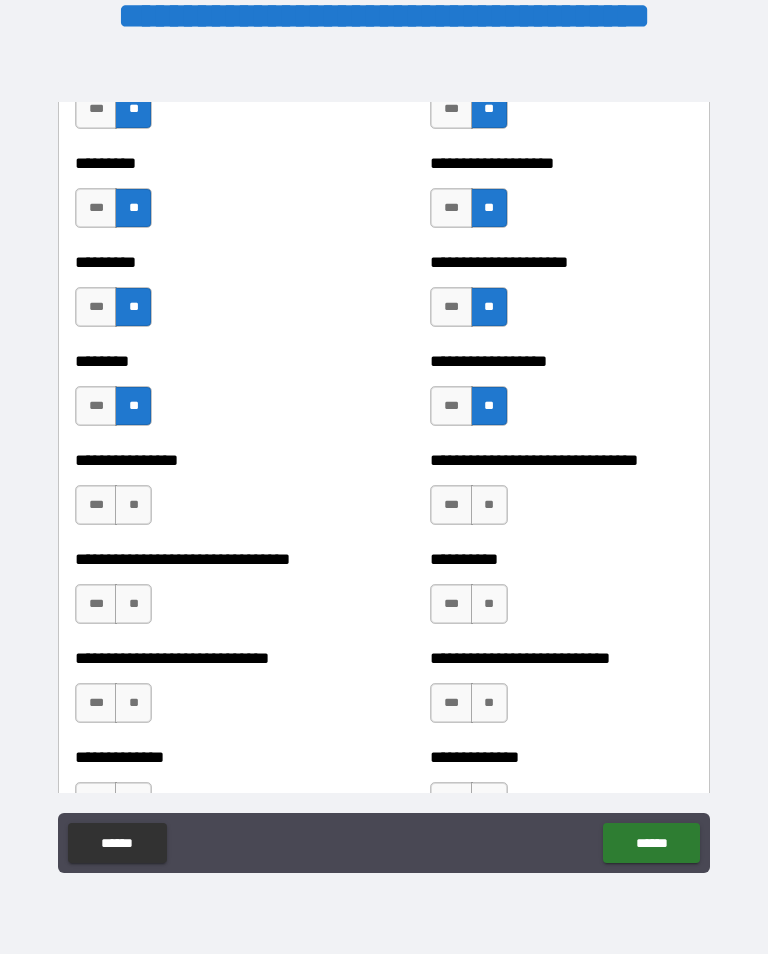 scroll, scrollTop: 7285, scrollLeft: 0, axis: vertical 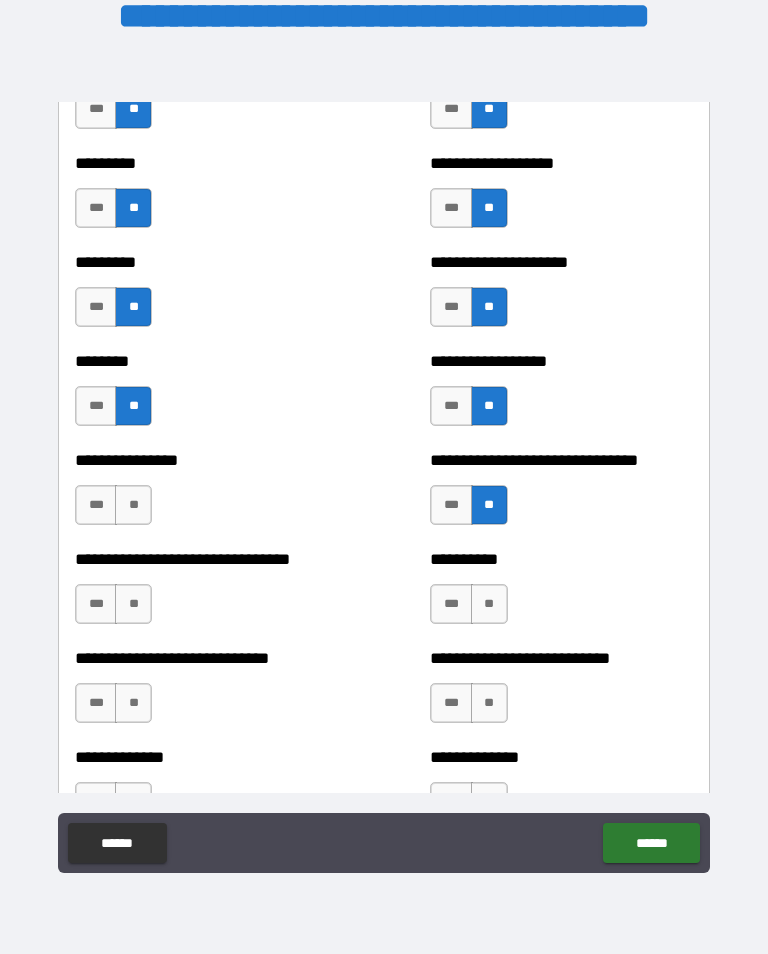 click on "**" at bounding box center (489, 604) 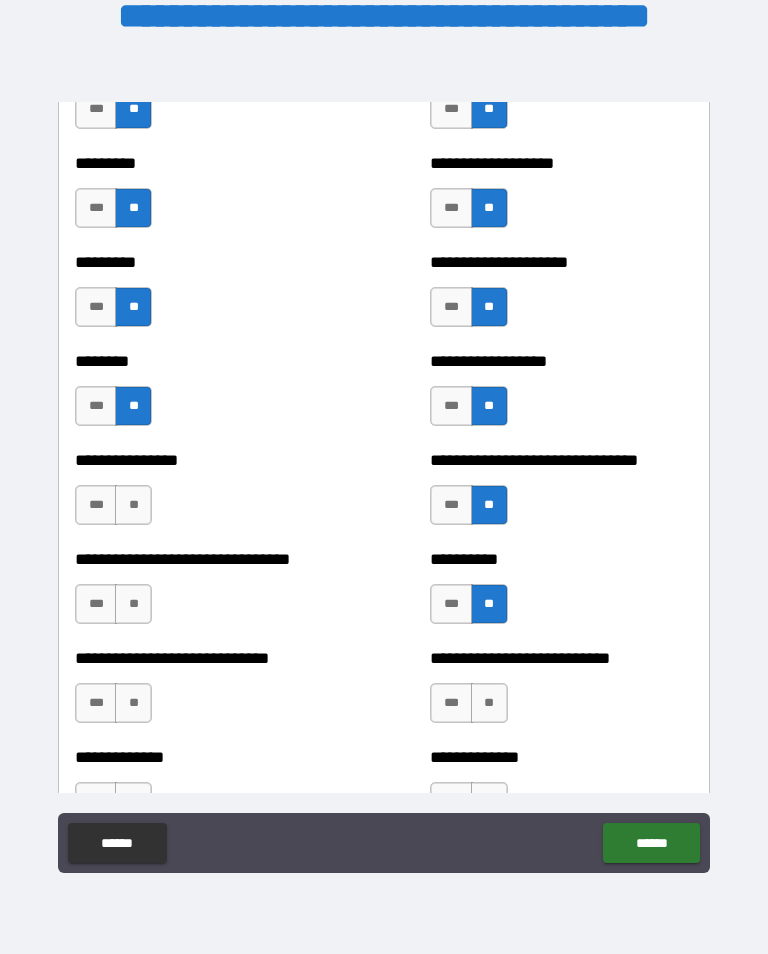 click on "**" at bounding box center [489, 703] 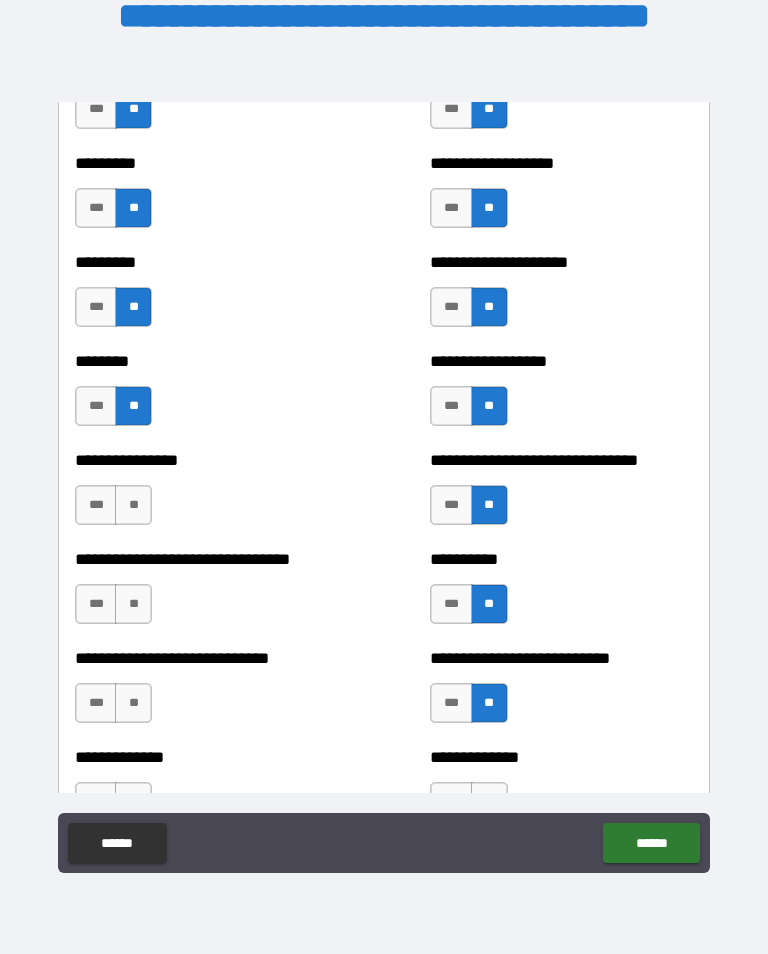 click on "**" at bounding box center (133, 703) 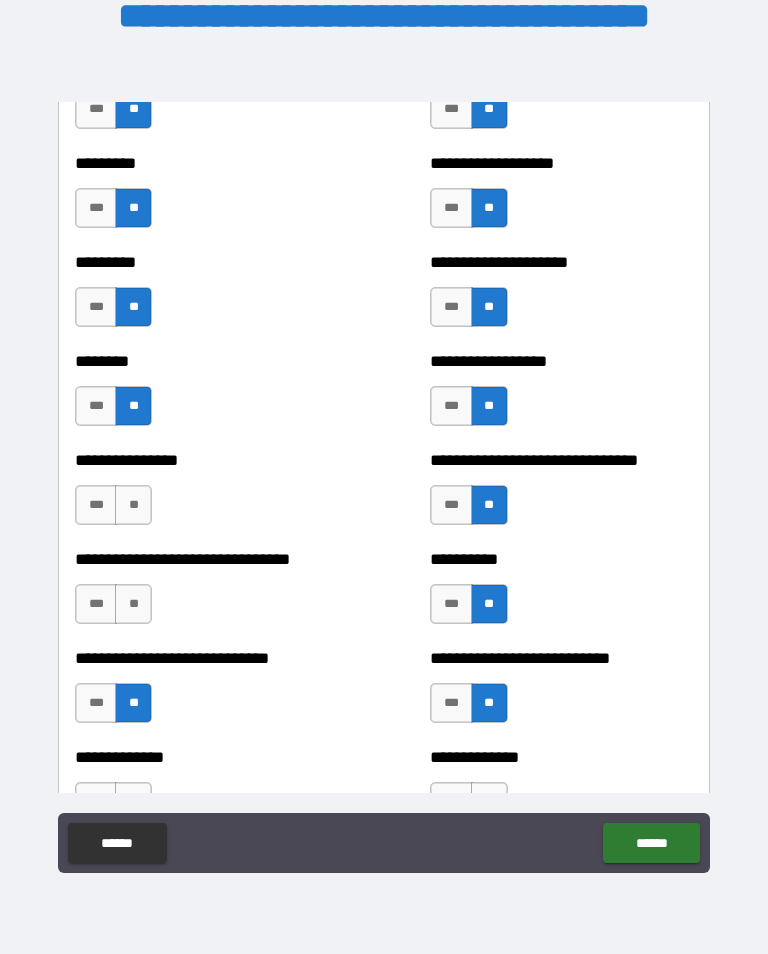 click on "**" at bounding box center (133, 604) 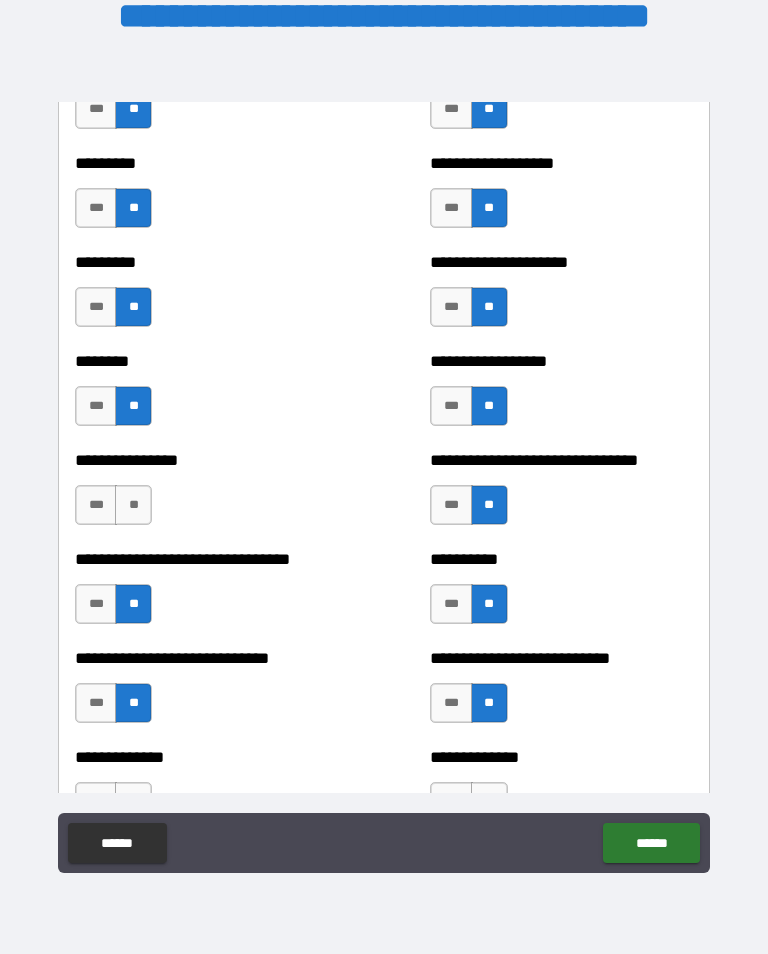 click on "**" at bounding box center (133, 505) 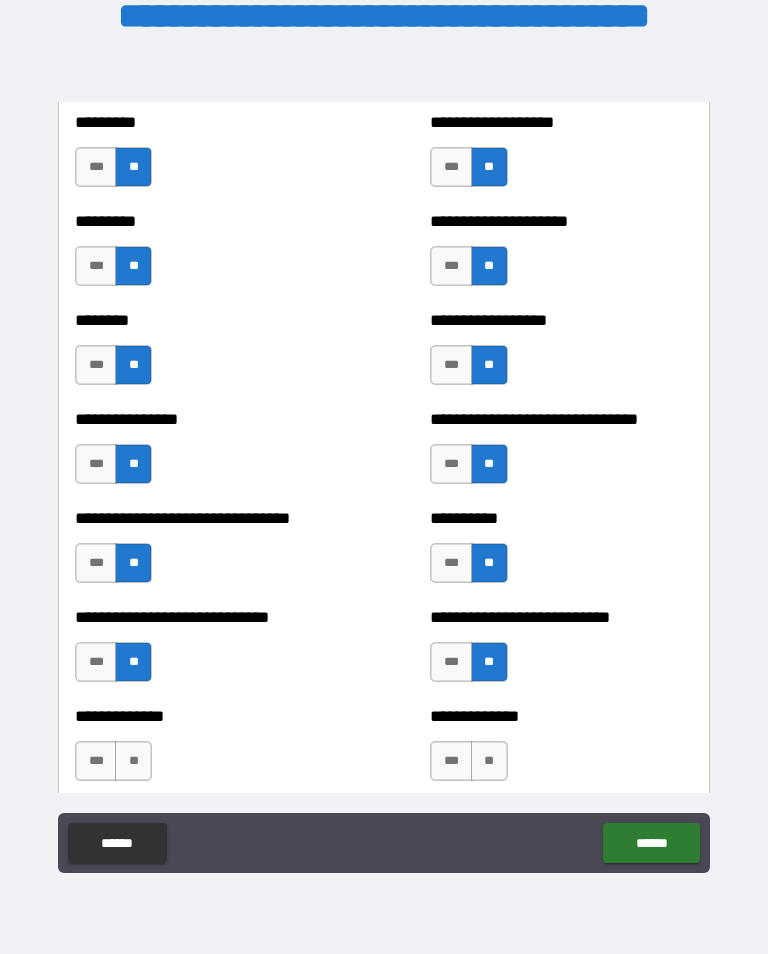 scroll, scrollTop: 7327, scrollLeft: 0, axis: vertical 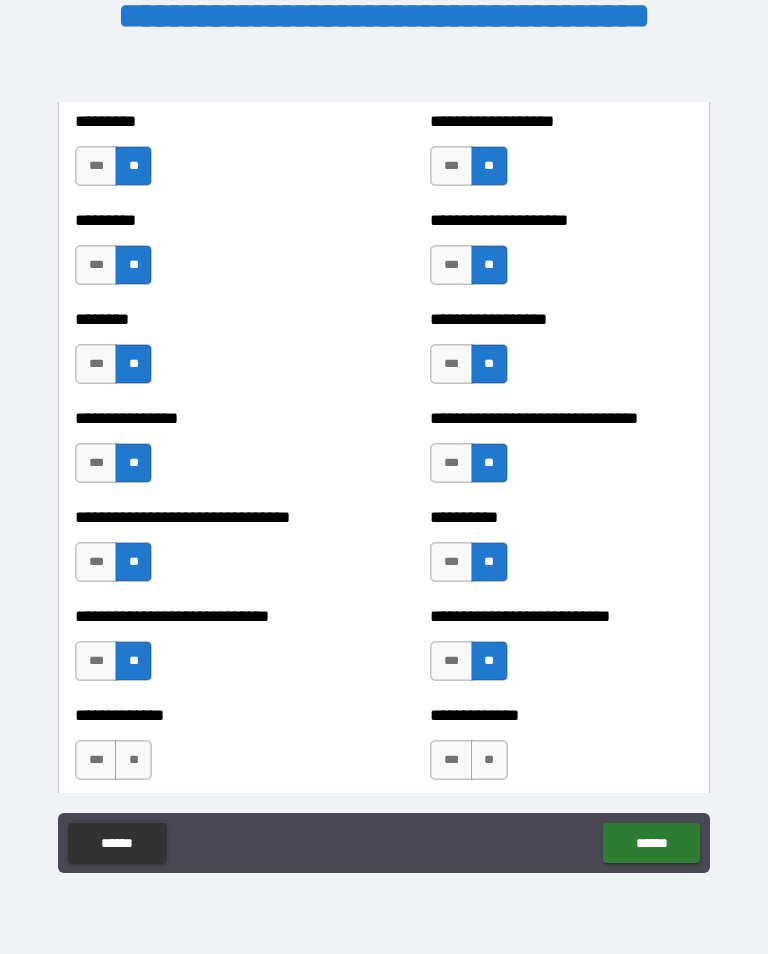 click on "***" at bounding box center [96, 463] 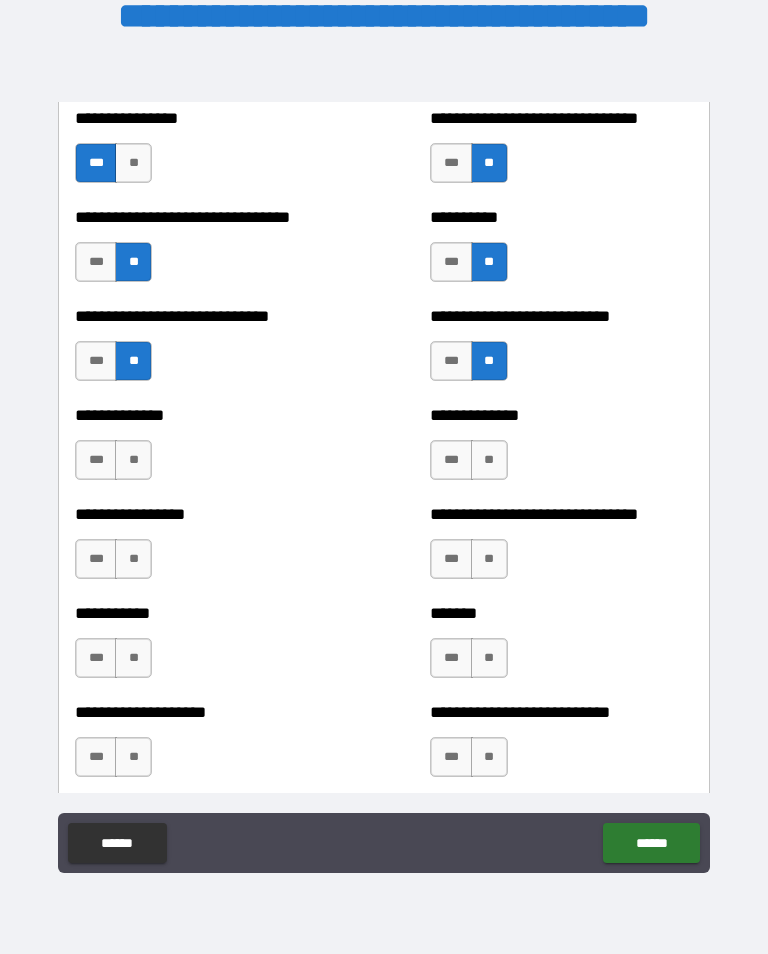 scroll, scrollTop: 7628, scrollLeft: 0, axis: vertical 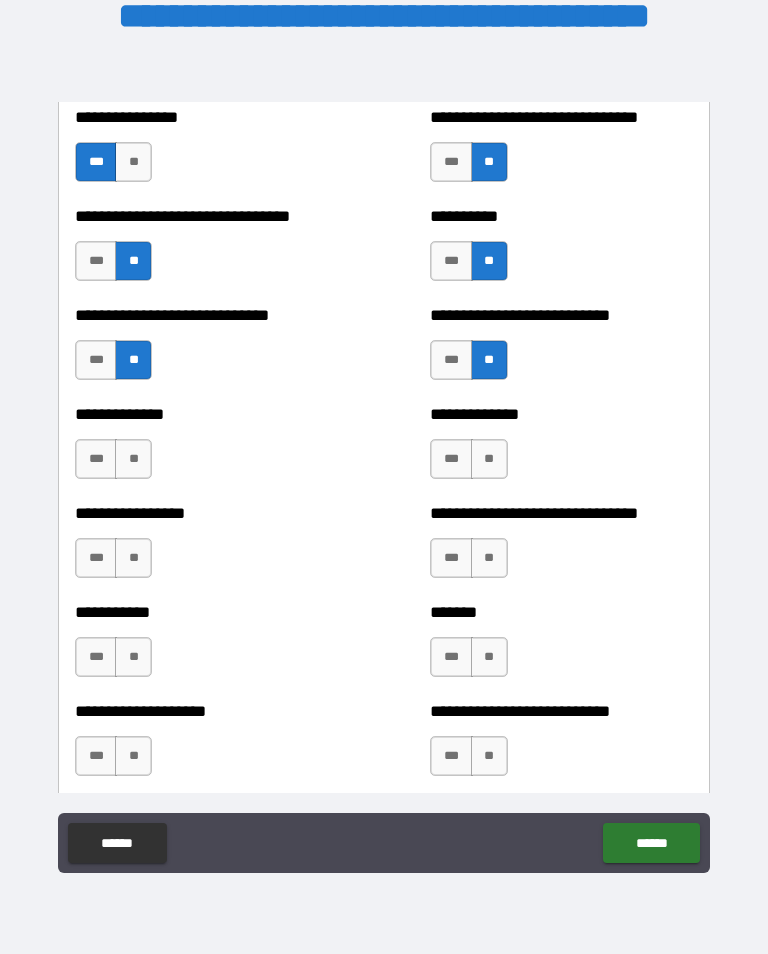 click on "**" at bounding box center (133, 459) 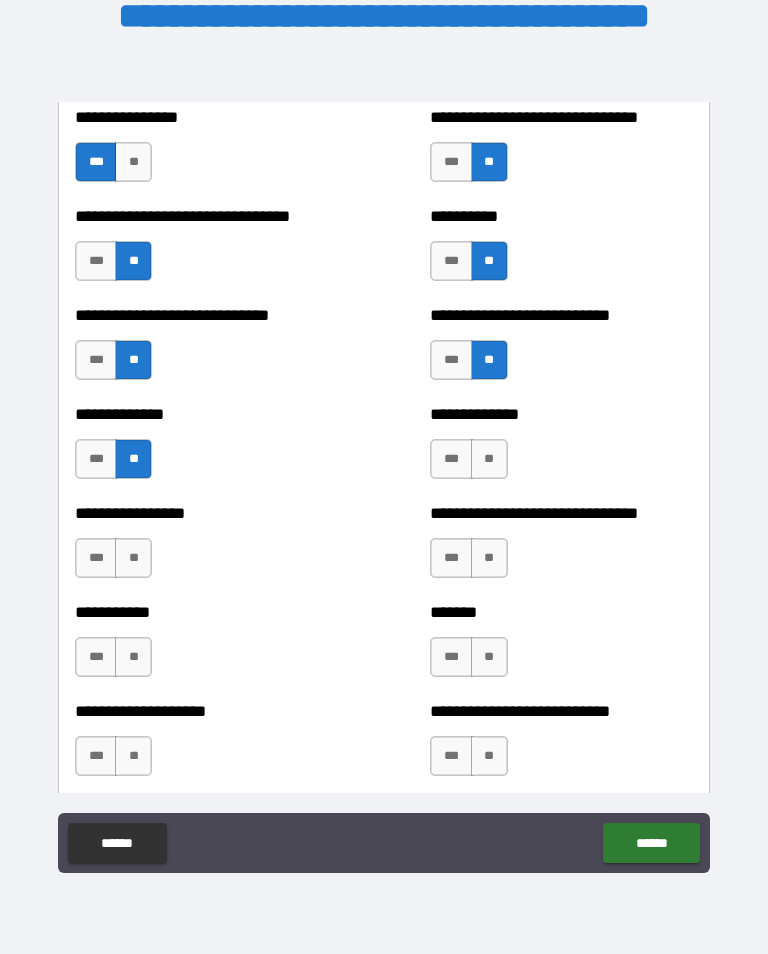 click on "**" at bounding box center [133, 558] 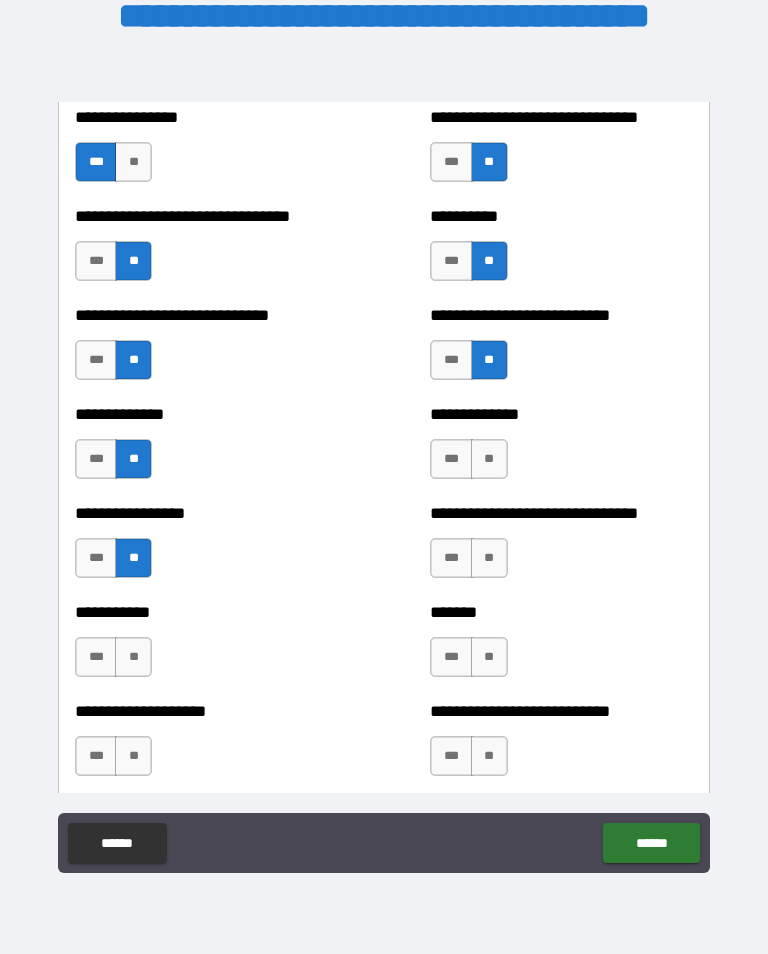 click on "**" at bounding box center [133, 657] 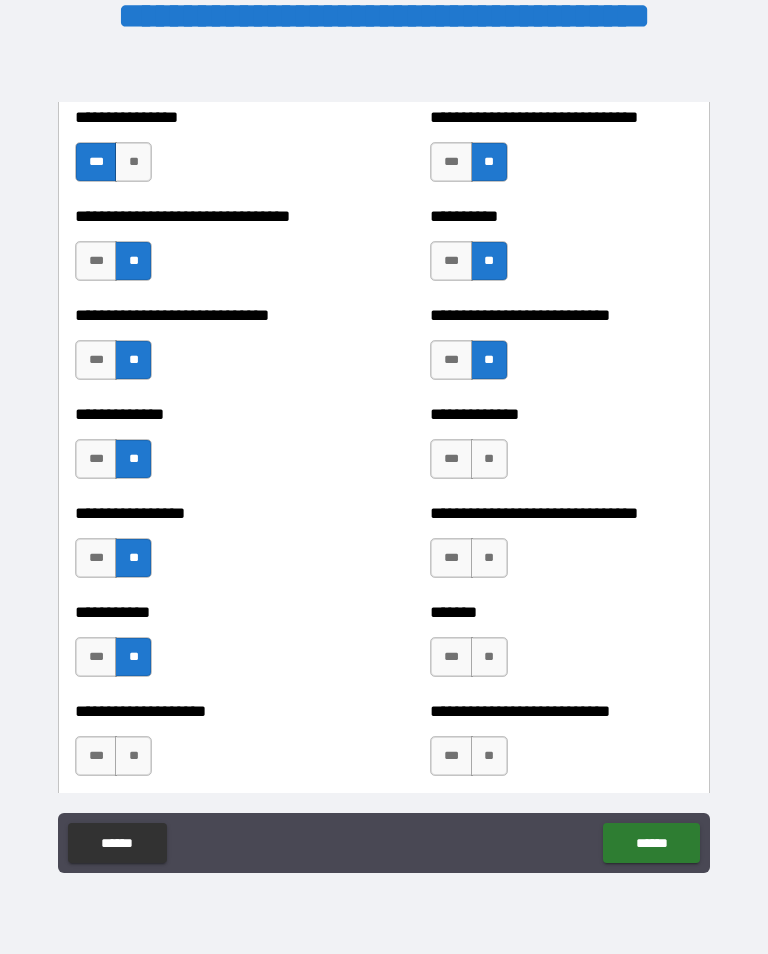 click on "**" at bounding box center (133, 756) 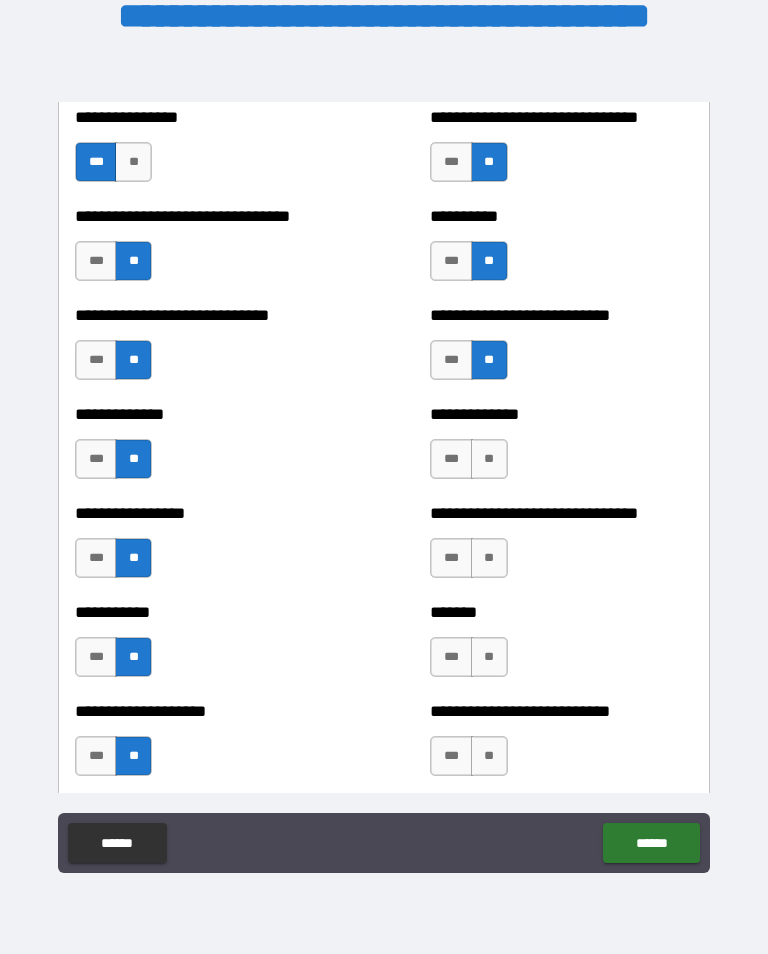 click on "**" at bounding box center (489, 756) 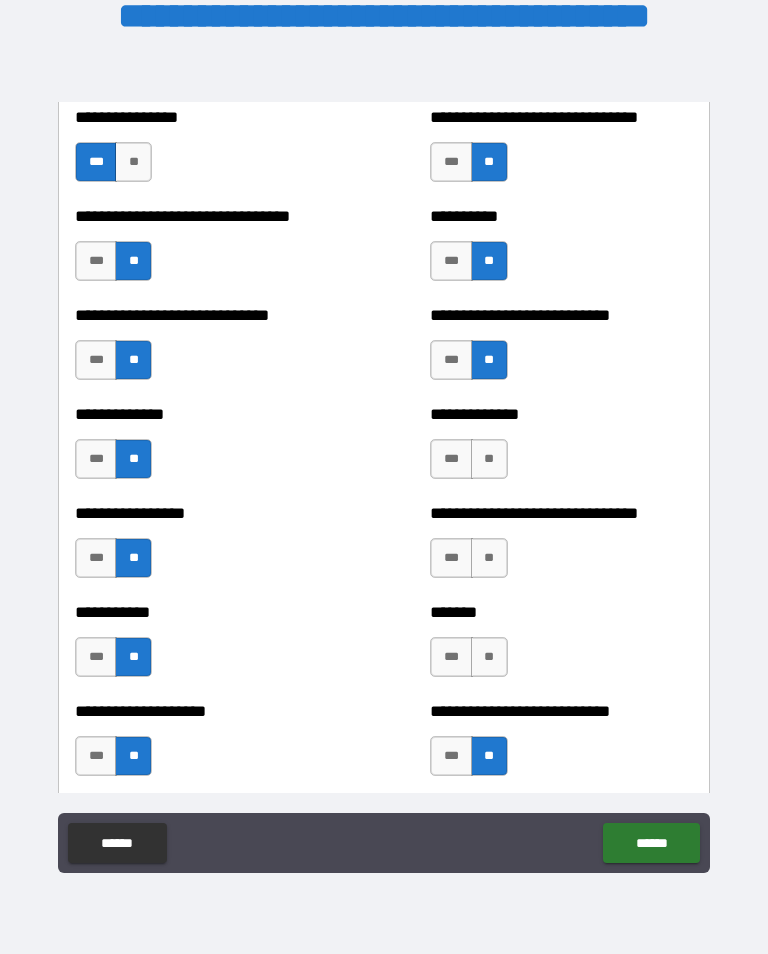 click on "***" at bounding box center [451, 657] 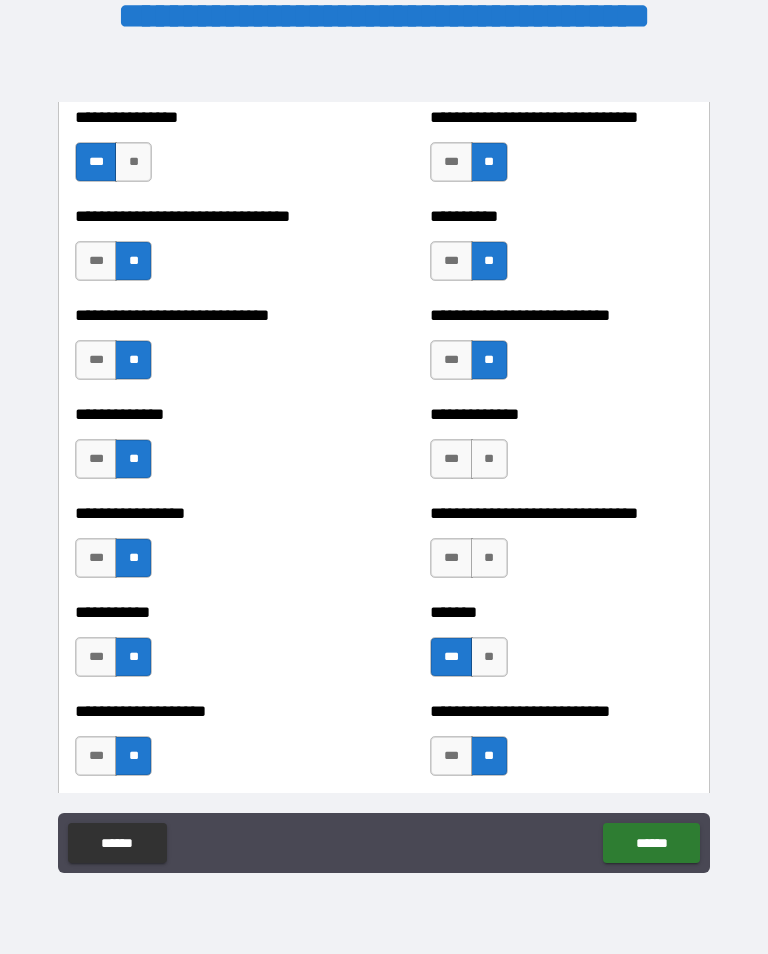 click on "**" at bounding box center [489, 558] 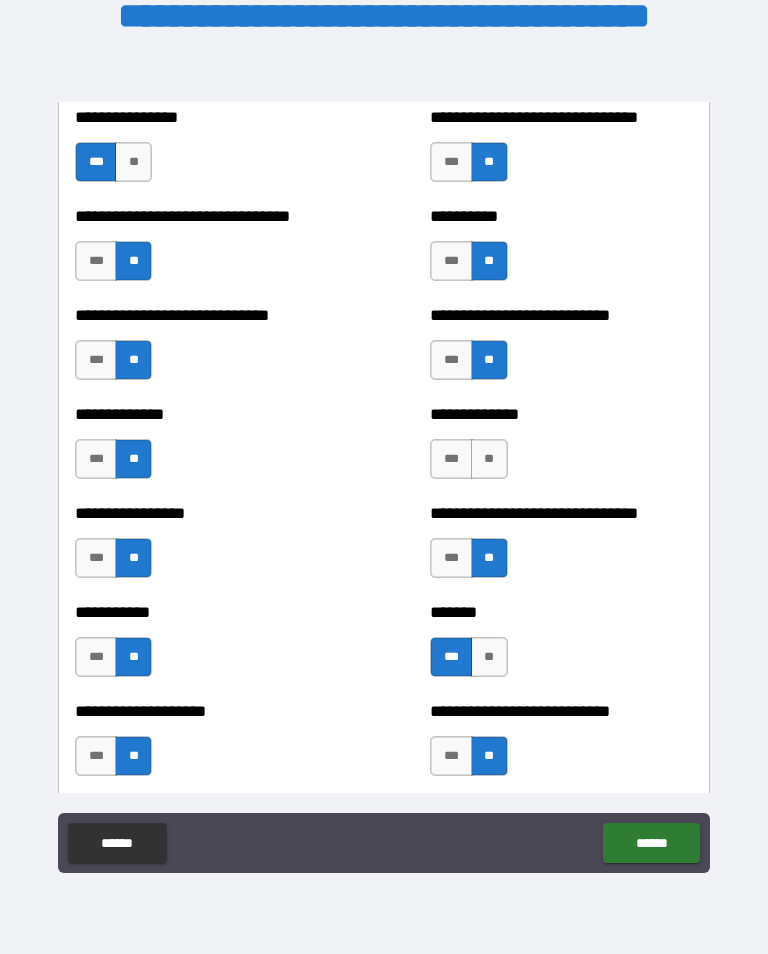 click on "**" at bounding box center [489, 459] 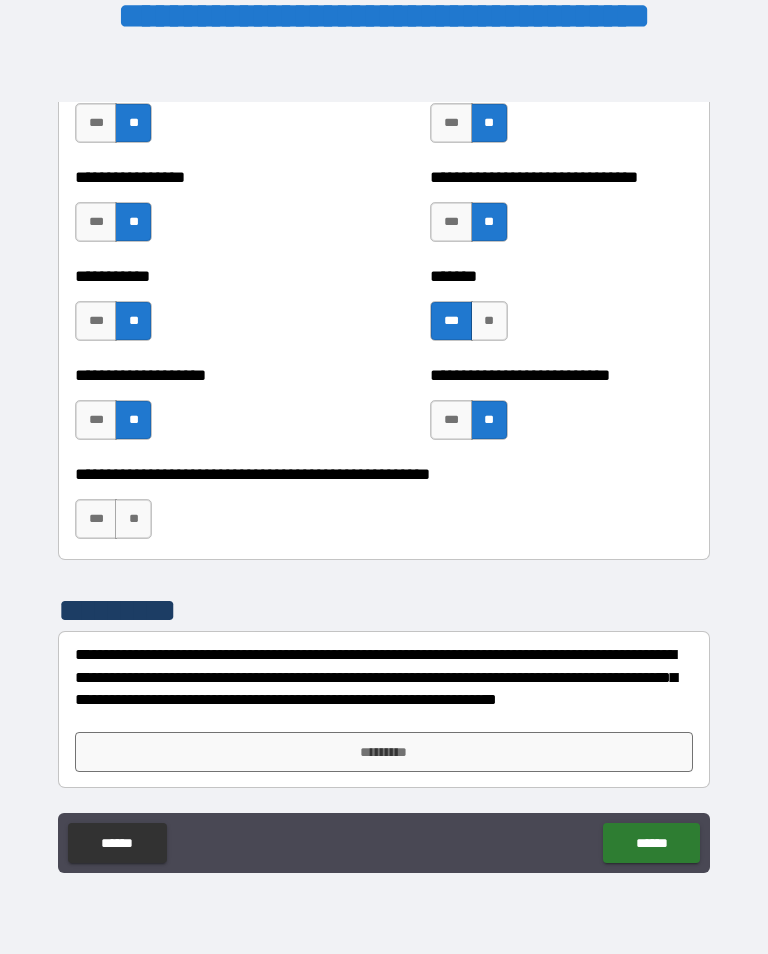 scroll, scrollTop: 7964, scrollLeft: 0, axis: vertical 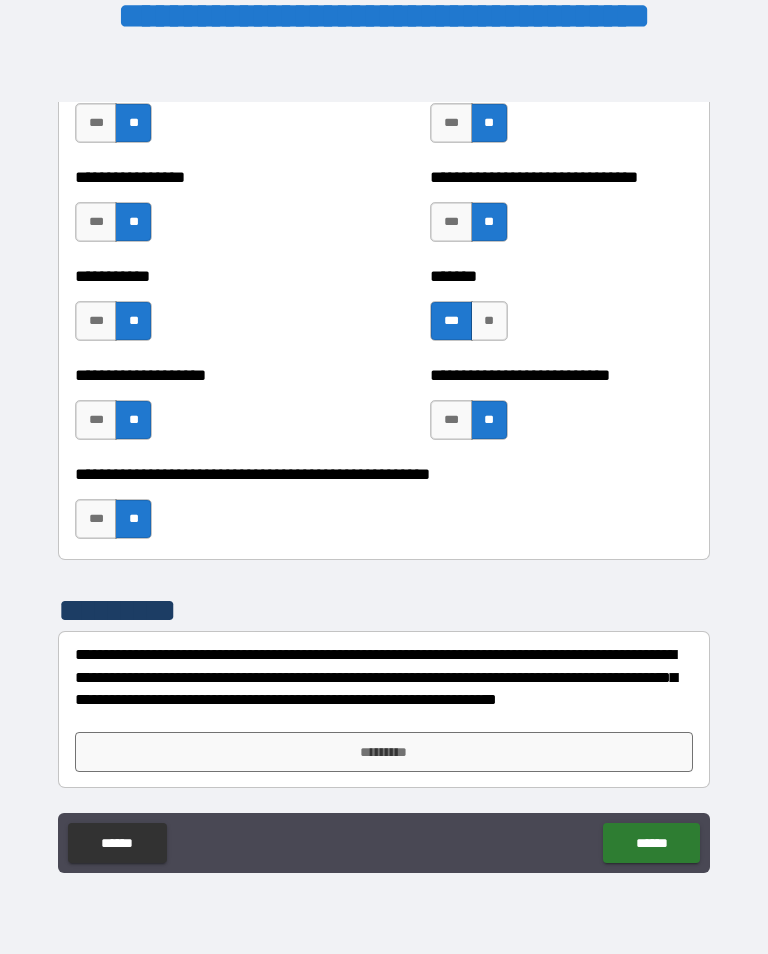 click on "*********" at bounding box center (384, 752) 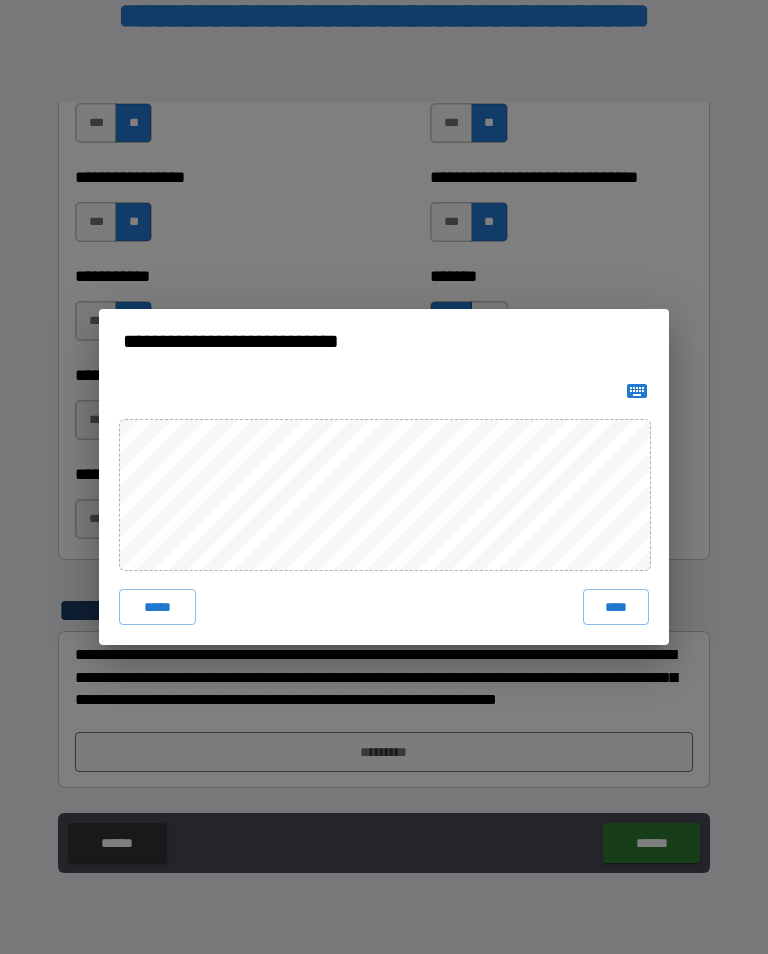 click on "****" at bounding box center [616, 607] 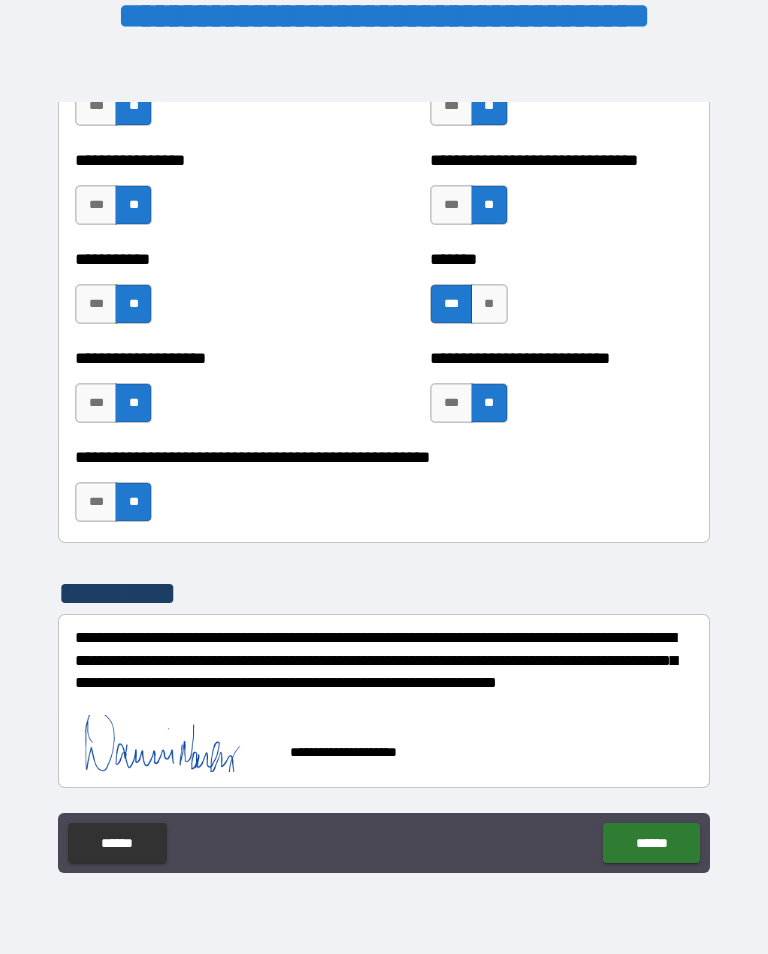 scroll, scrollTop: 7981, scrollLeft: 0, axis: vertical 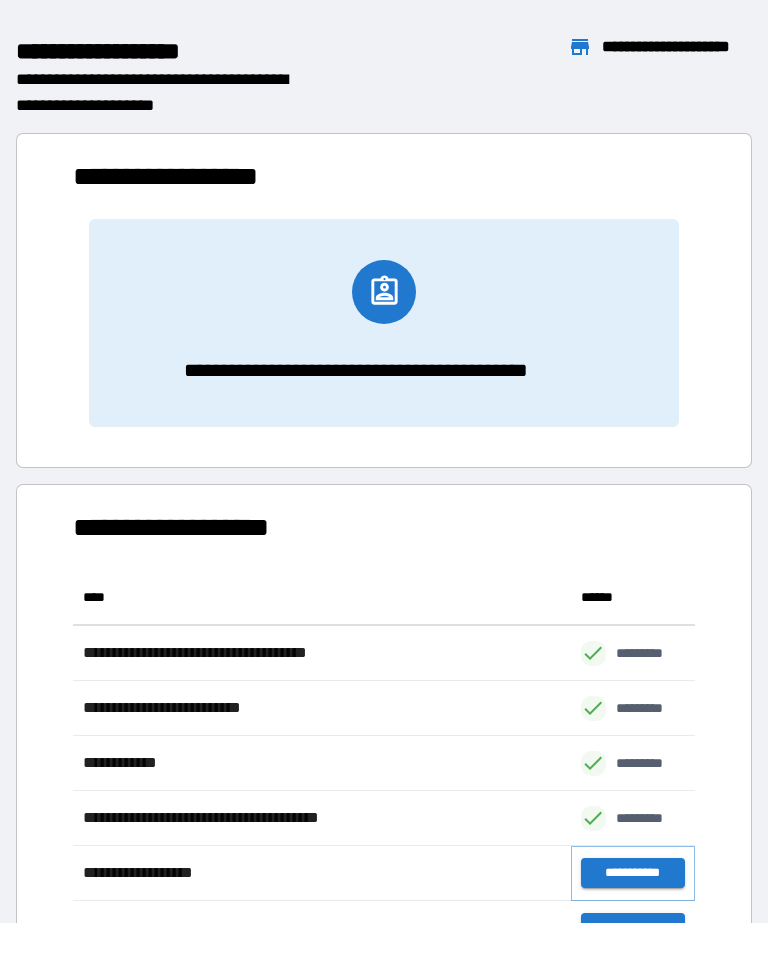 click on "**********" at bounding box center [633, 873] 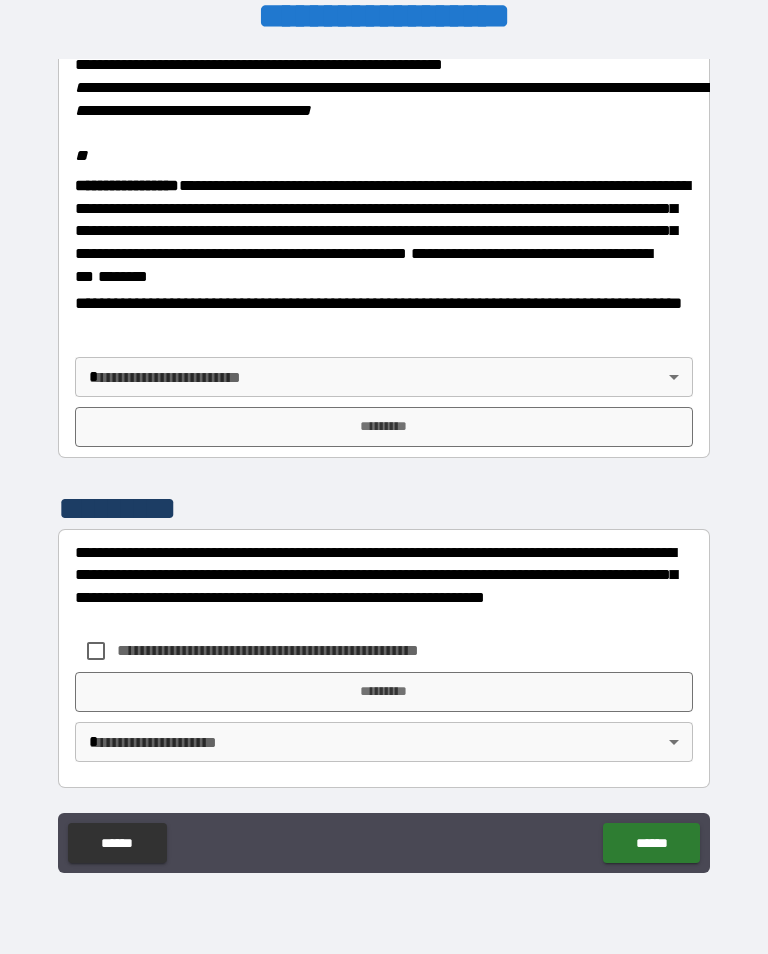 scroll, scrollTop: 2448, scrollLeft: 0, axis: vertical 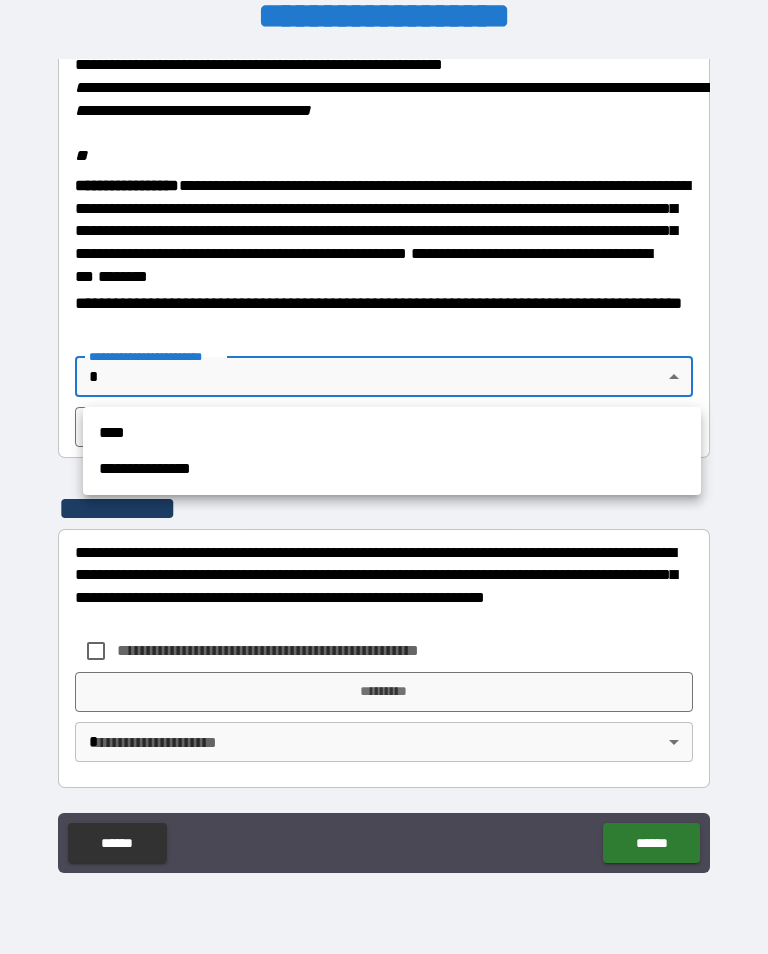 click on "**********" at bounding box center [392, 469] 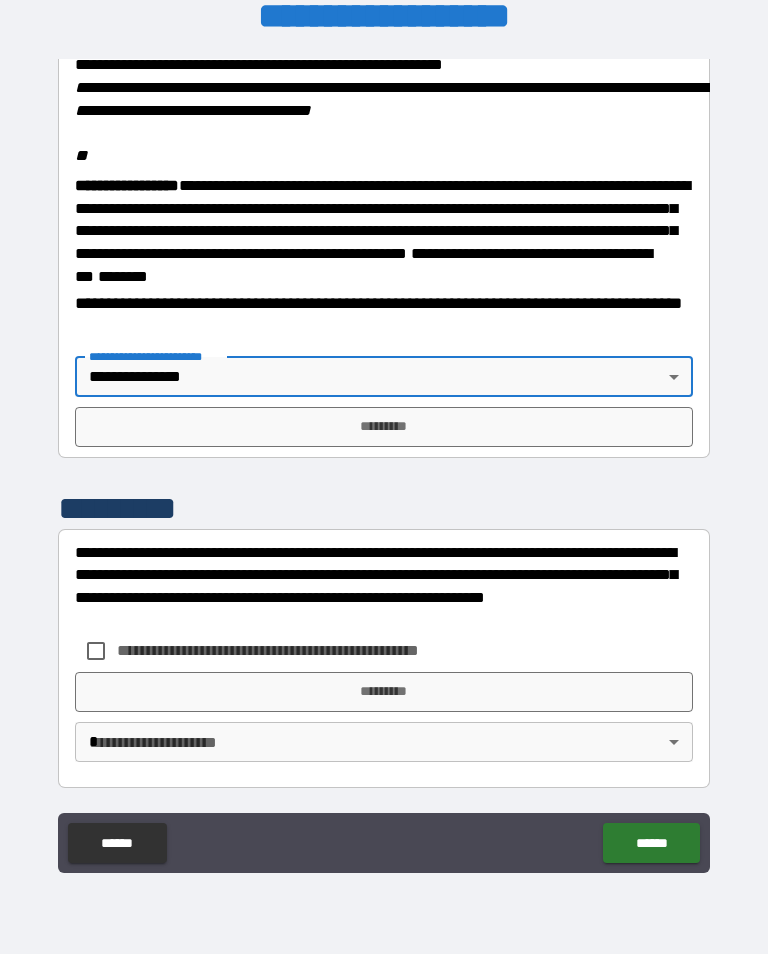 click on "*********" at bounding box center [384, 427] 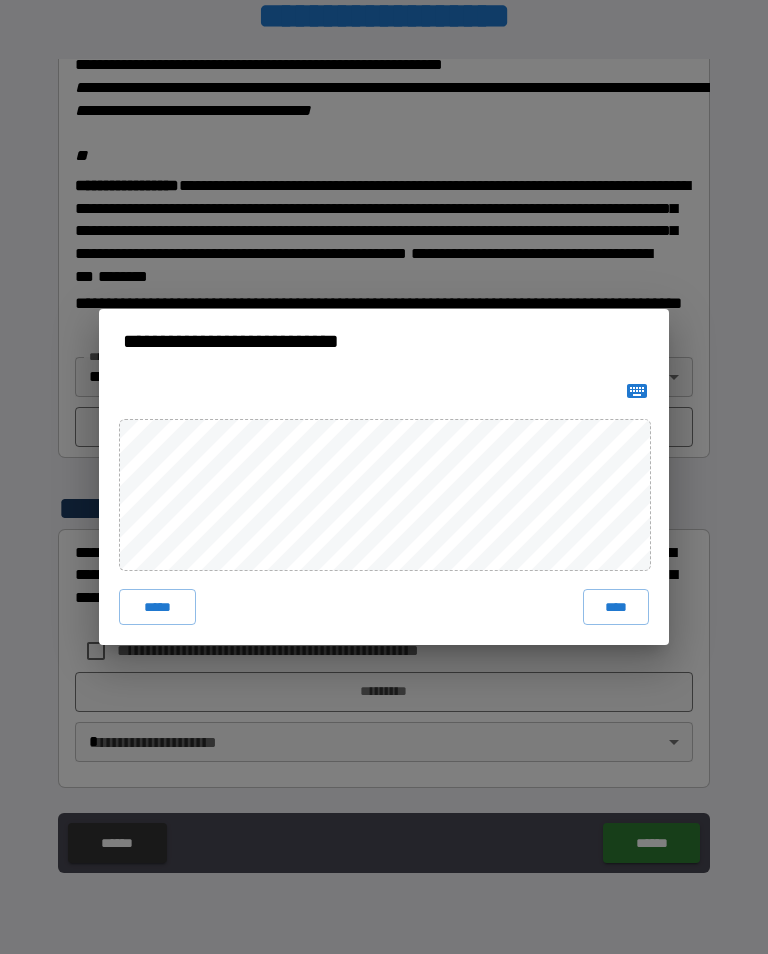 click on "****" at bounding box center [616, 607] 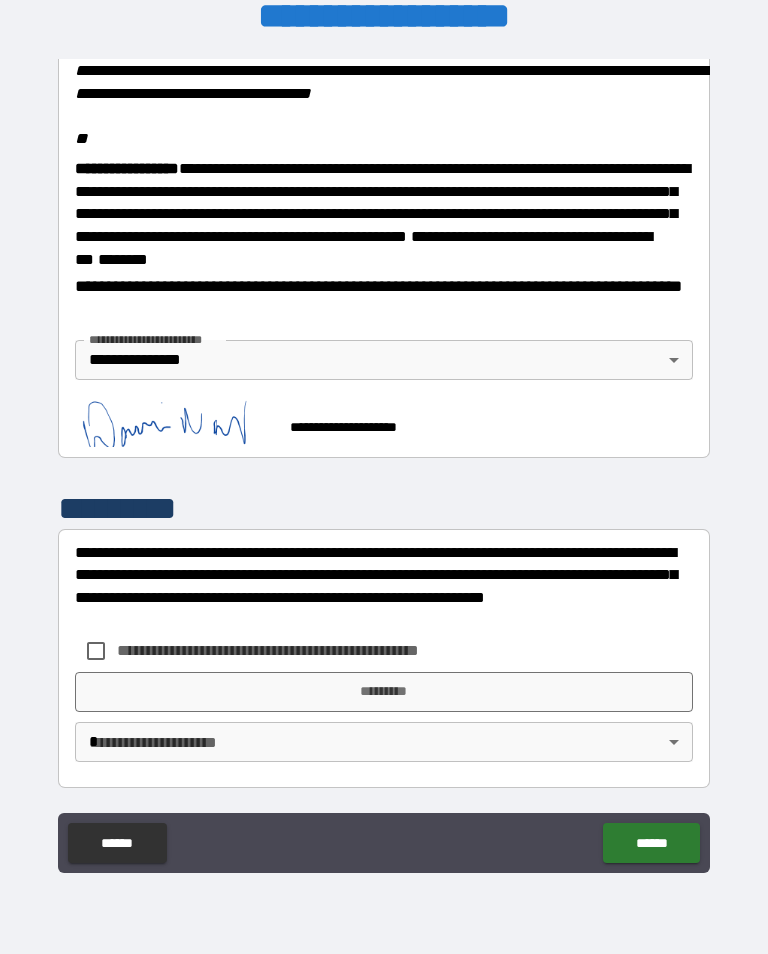 scroll, scrollTop: 2465, scrollLeft: 0, axis: vertical 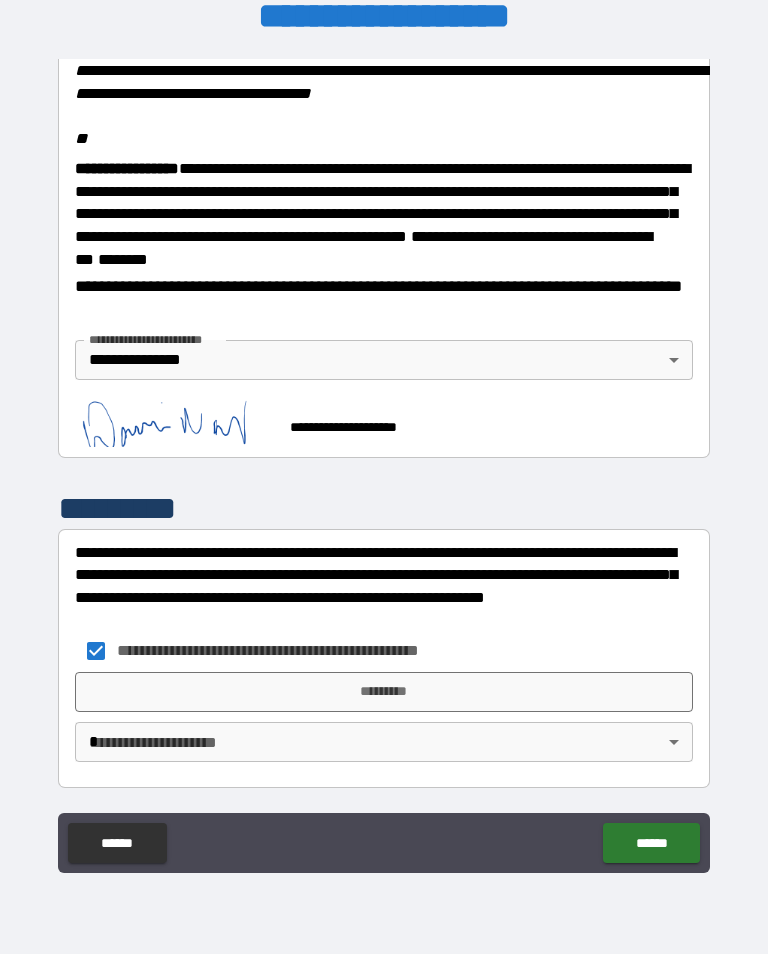 click on "*********" at bounding box center [384, 692] 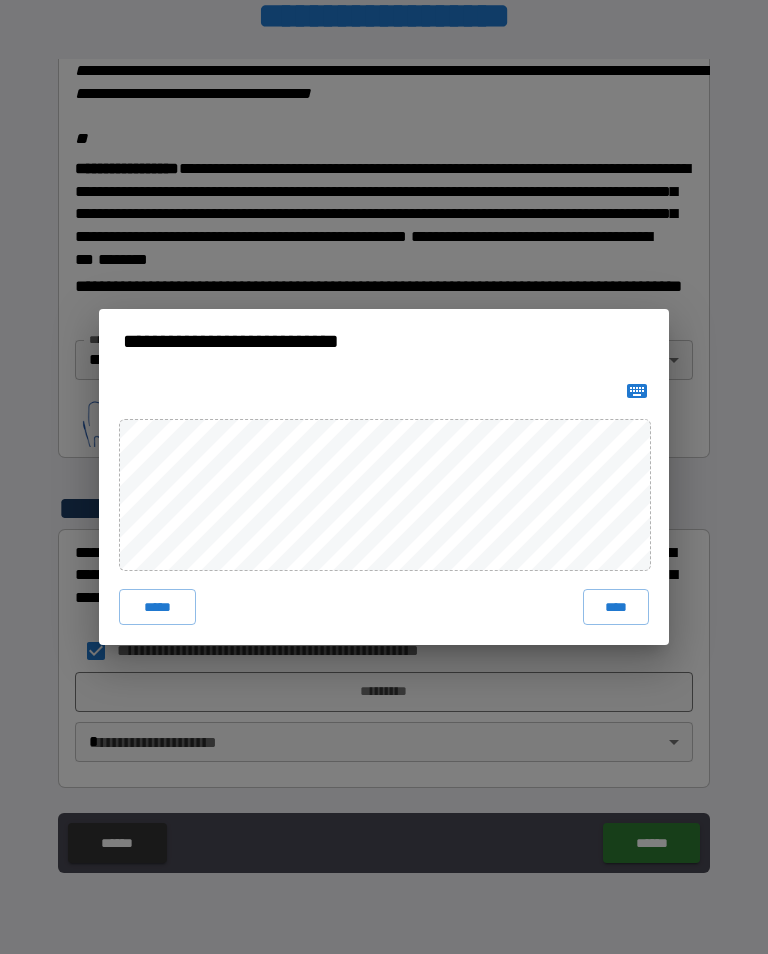 click on "****" at bounding box center (616, 607) 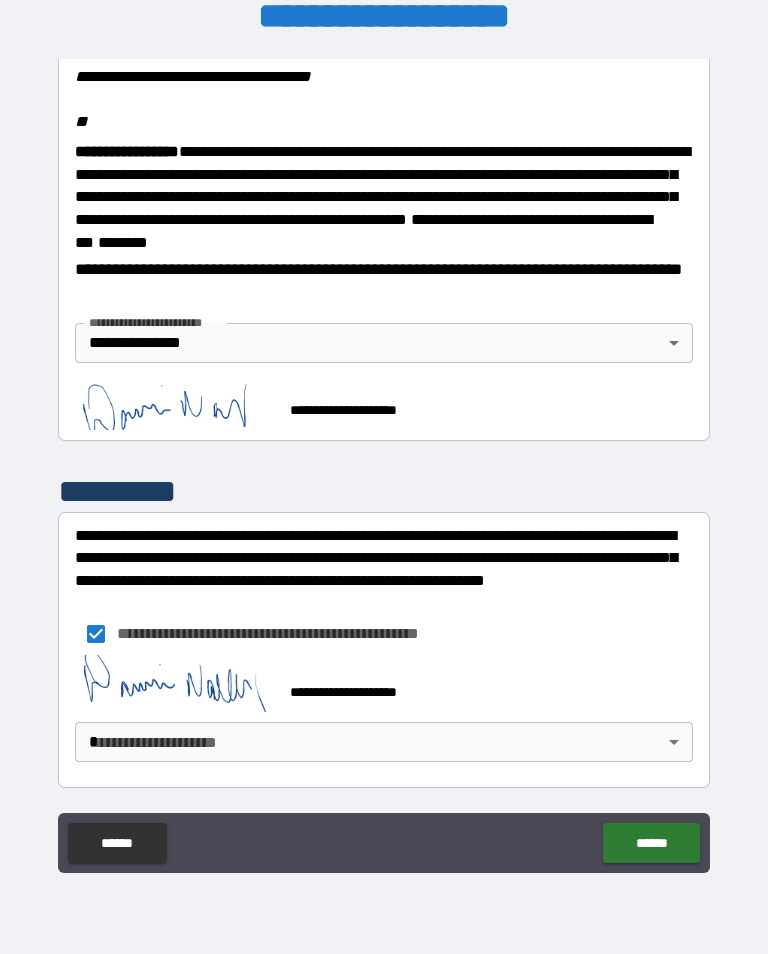 scroll, scrollTop: 2482, scrollLeft: 0, axis: vertical 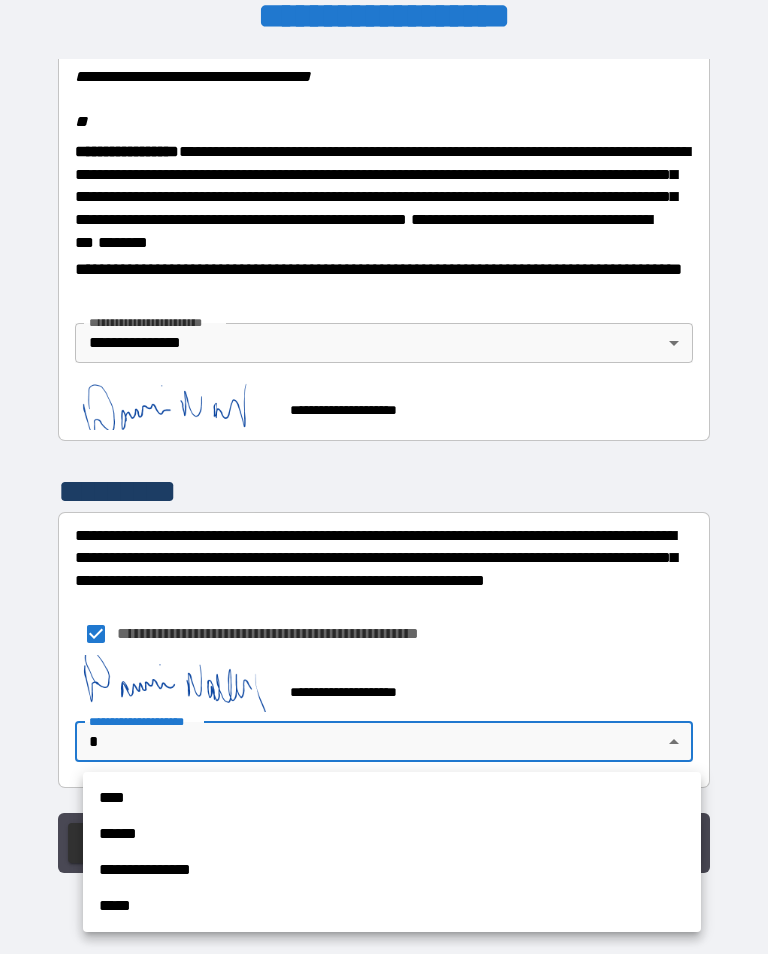 click on "**********" at bounding box center [392, 870] 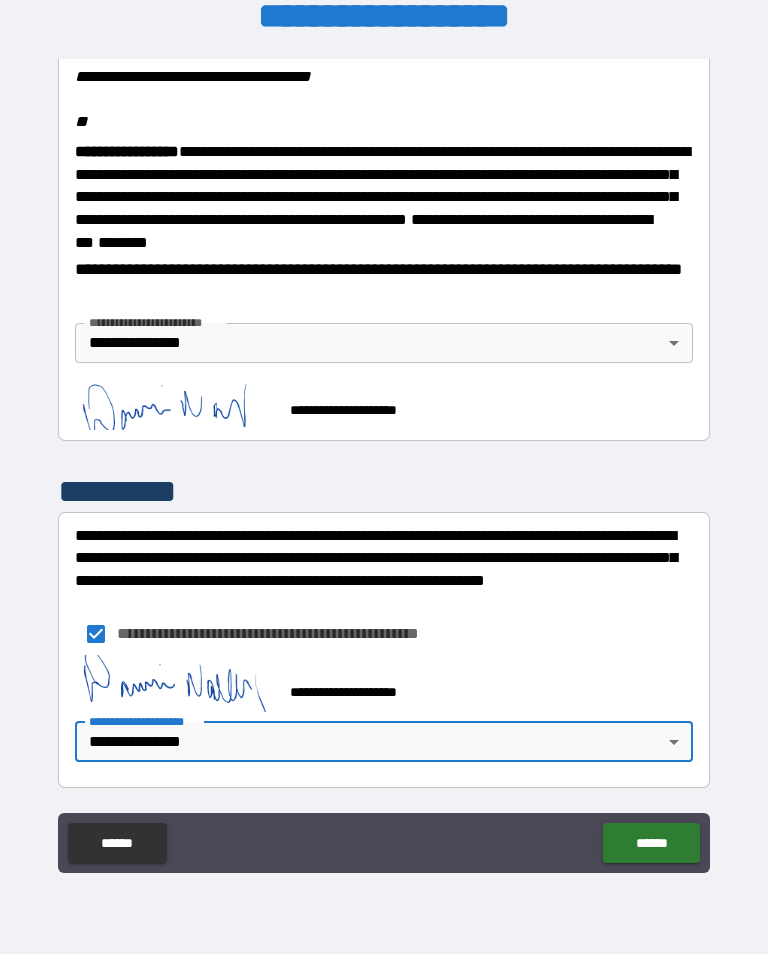 click on "******" at bounding box center (651, 843) 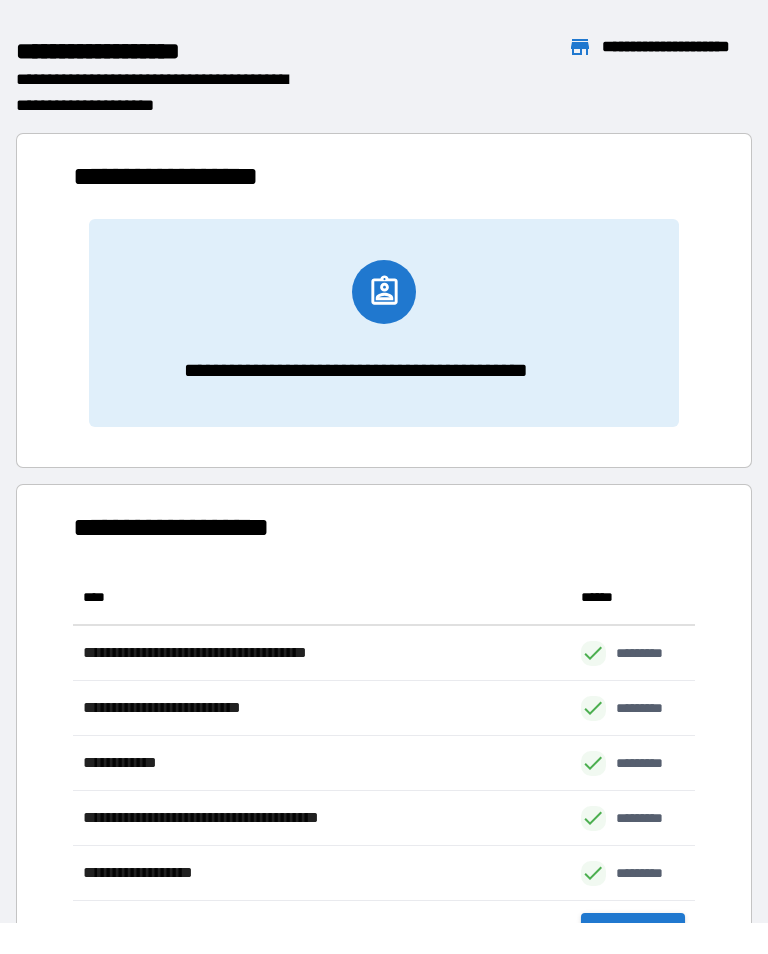 scroll, scrollTop: 441, scrollLeft: 622, axis: both 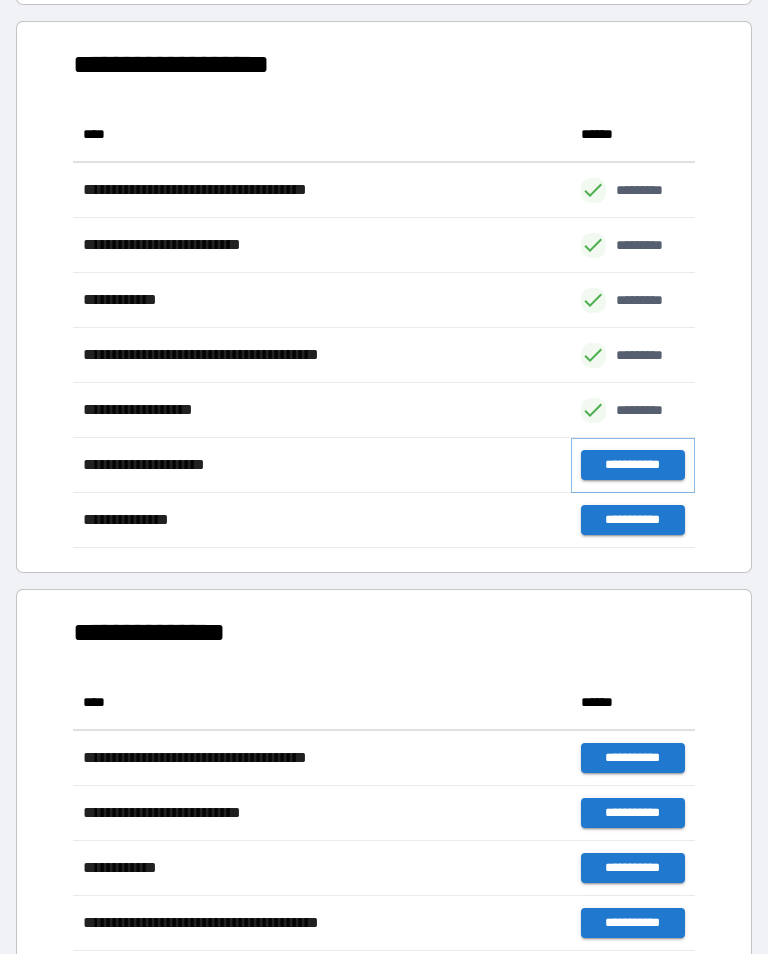 click on "**********" at bounding box center [633, 465] 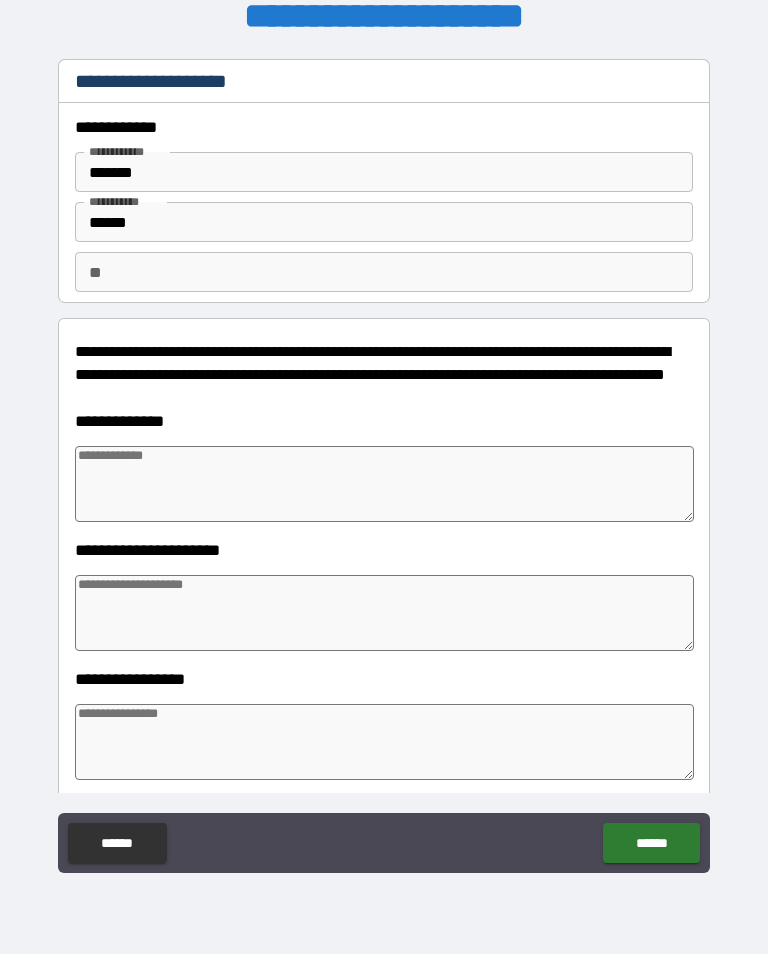 click at bounding box center (384, 484) 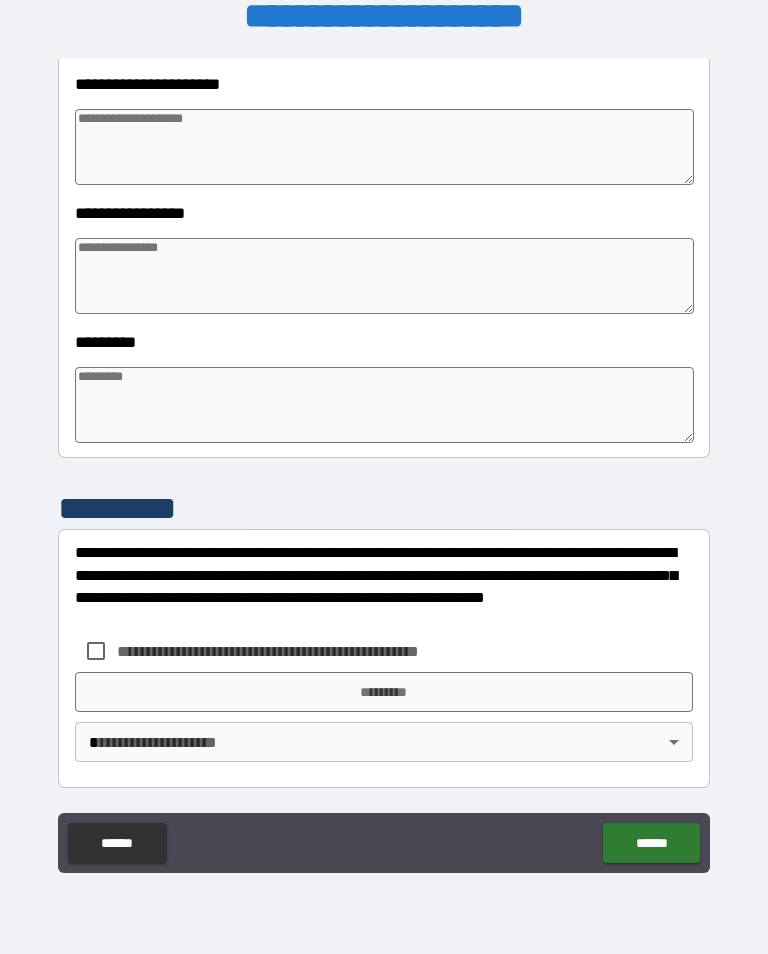 scroll, scrollTop: 466, scrollLeft: 0, axis: vertical 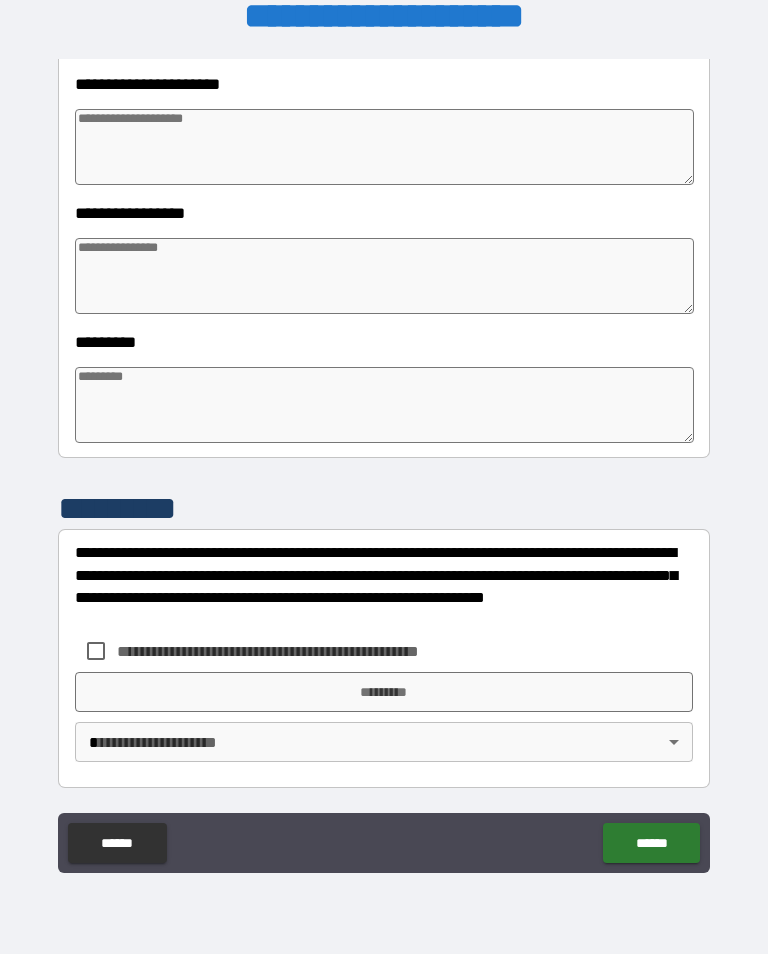 click at bounding box center (384, 276) 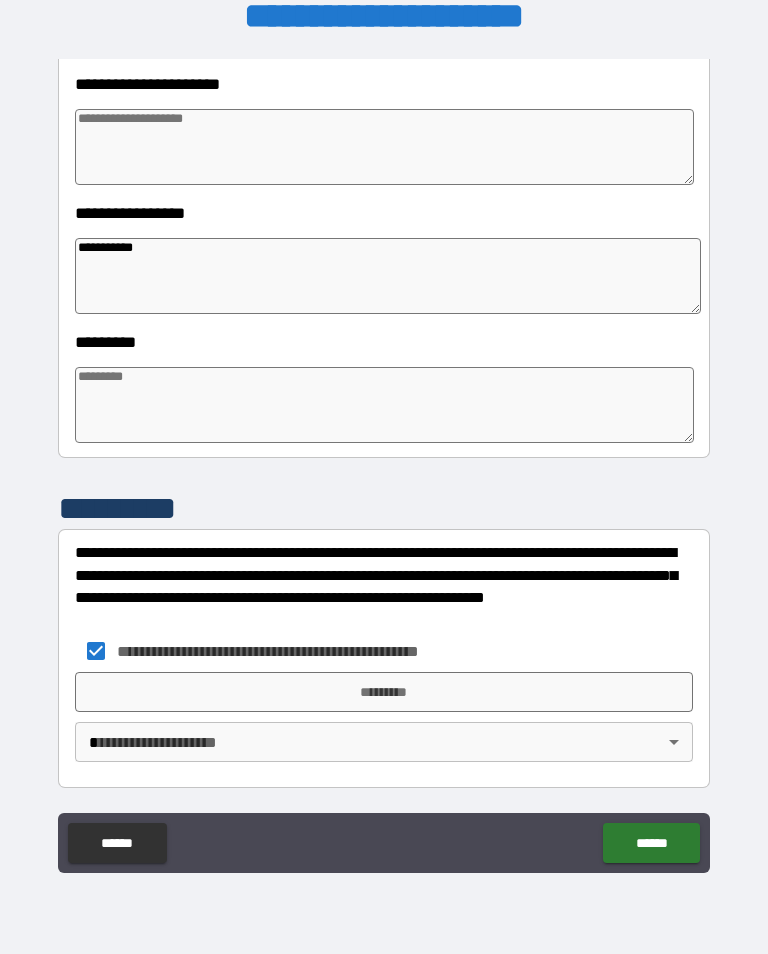 click on "*********" at bounding box center [384, 692] 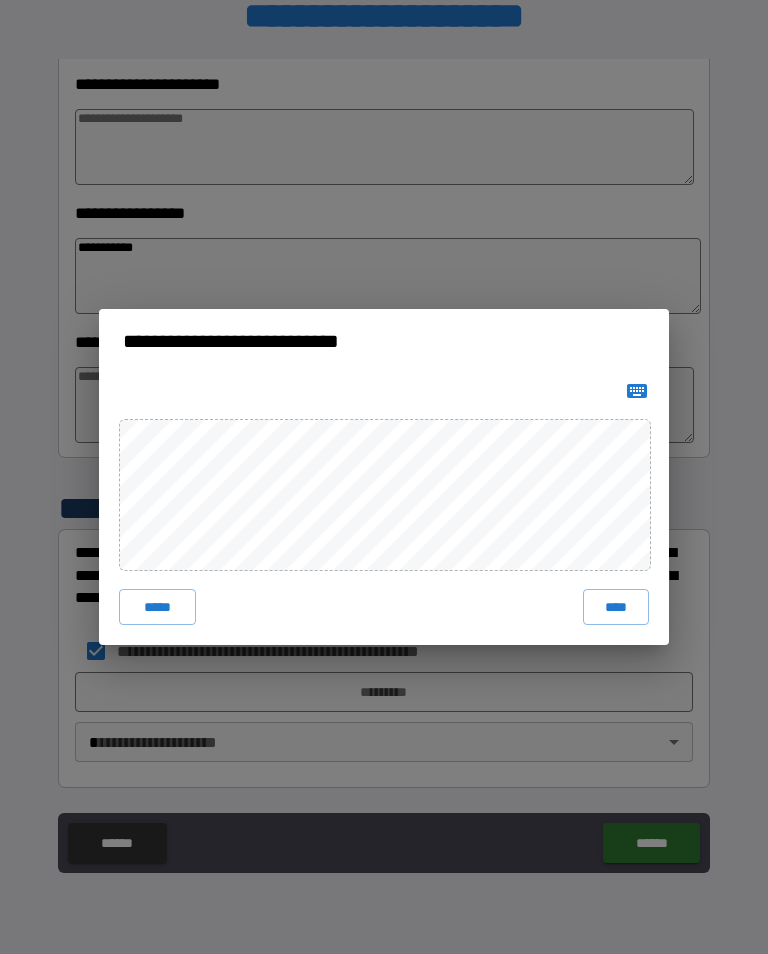 click on "****" at bounding box center (616, 607) 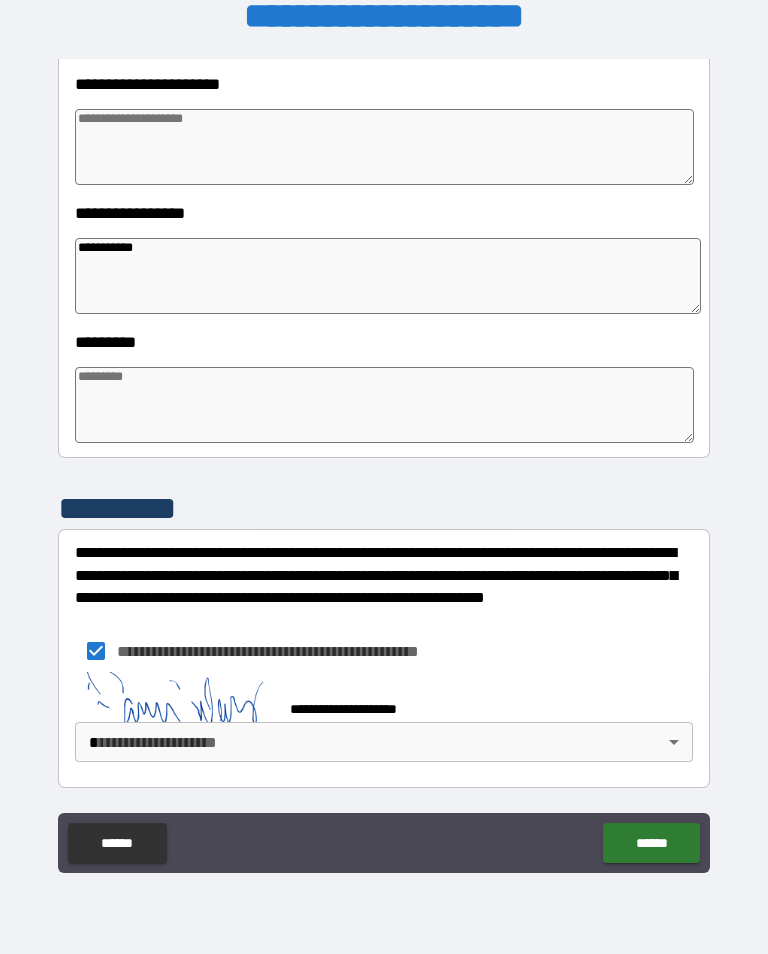 scroll, scrollTop: 456, scrollLeft: 0, axis: vertical 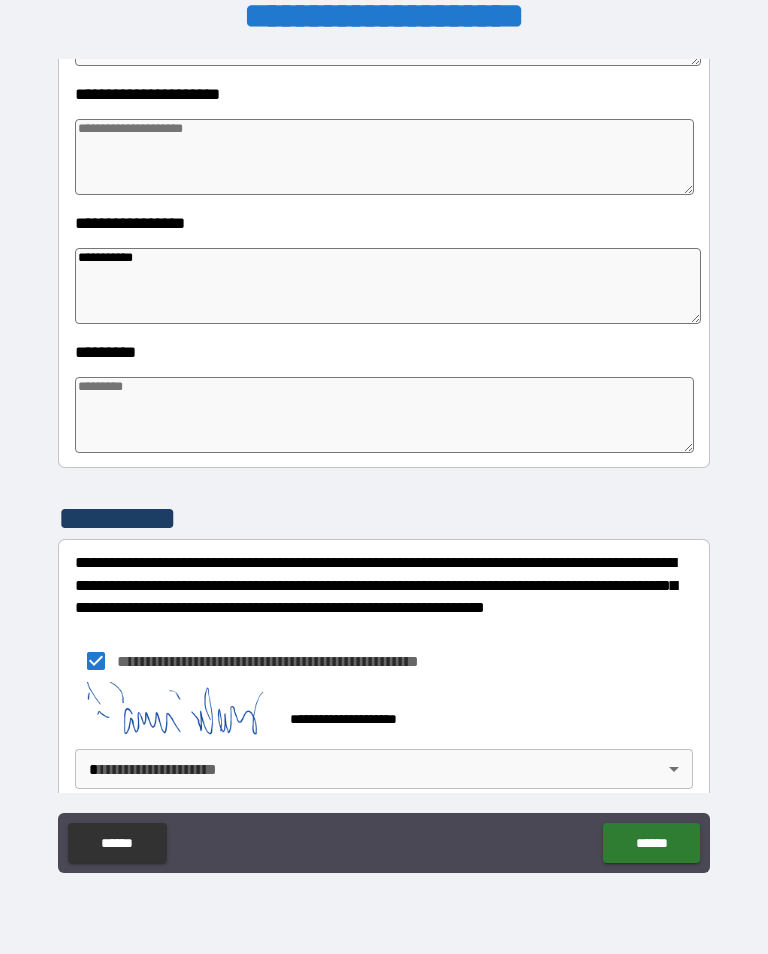 click on "**********" at bounding box center (384, 461) 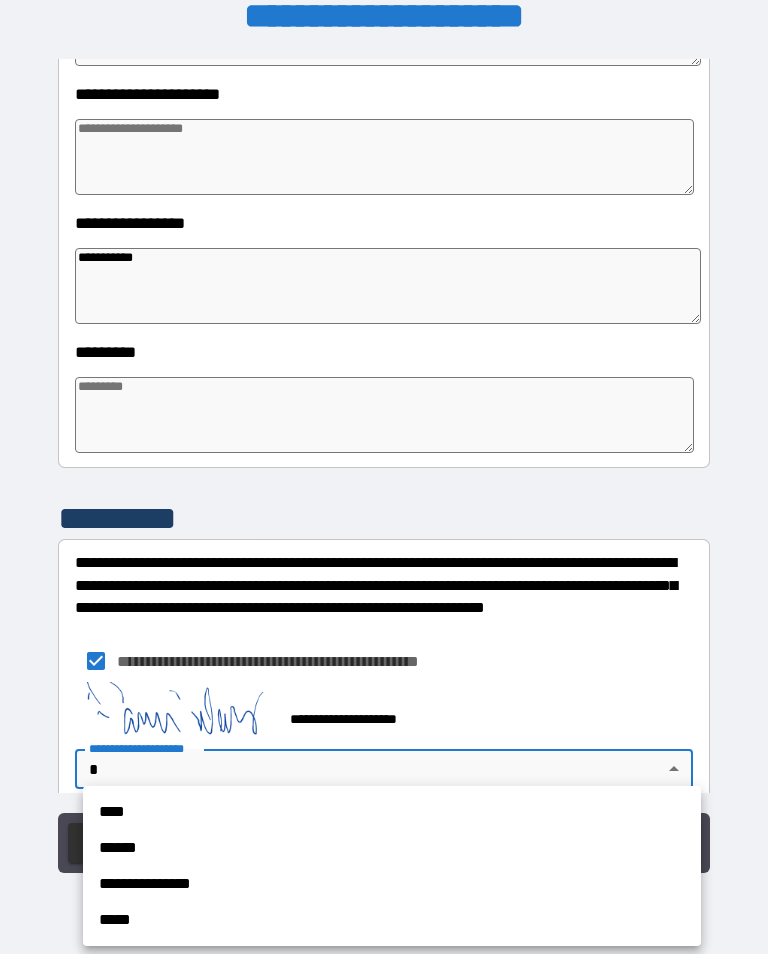 click on "**********" at bounding box center (392, 884) 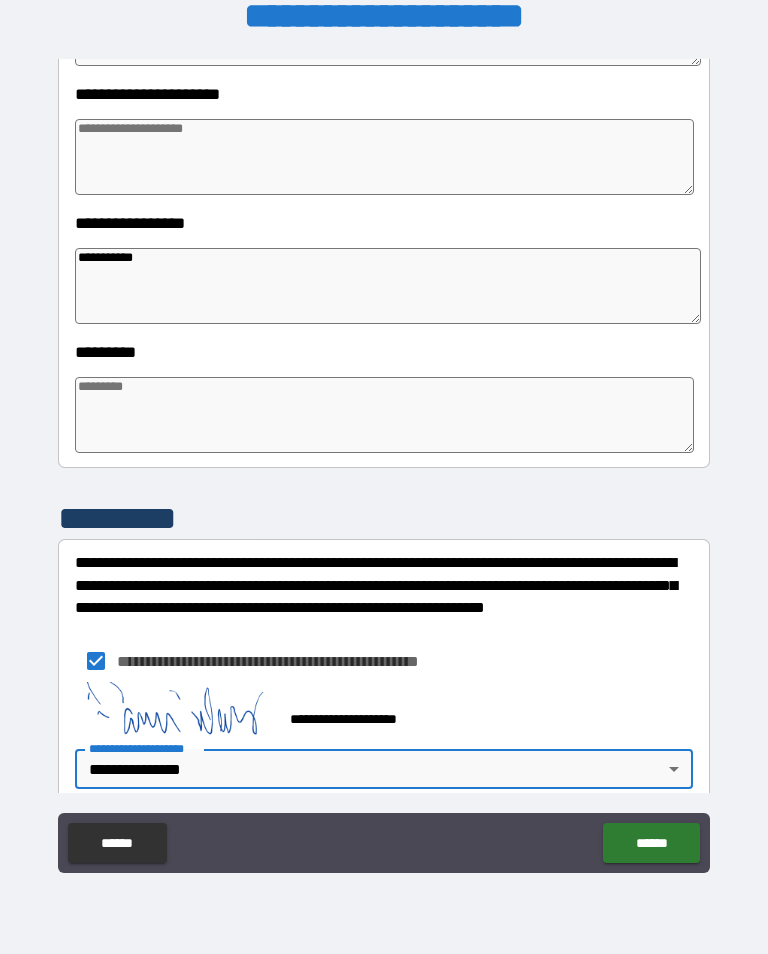 click on "******" at bounding box center (651, 843) 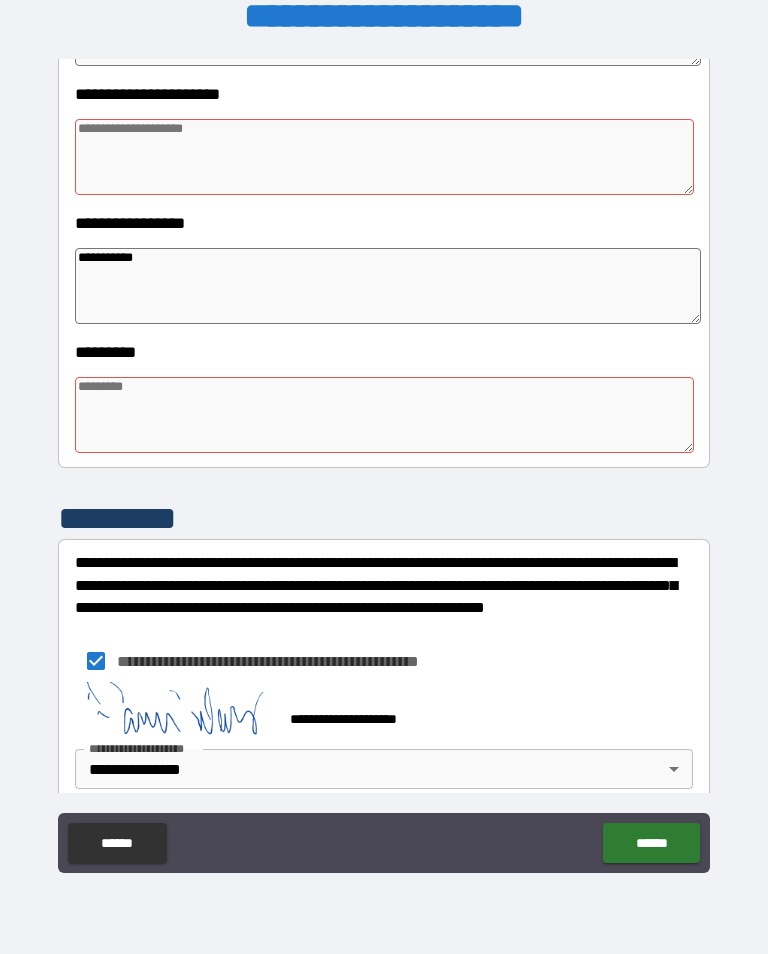click at bounding box center [384, 415] 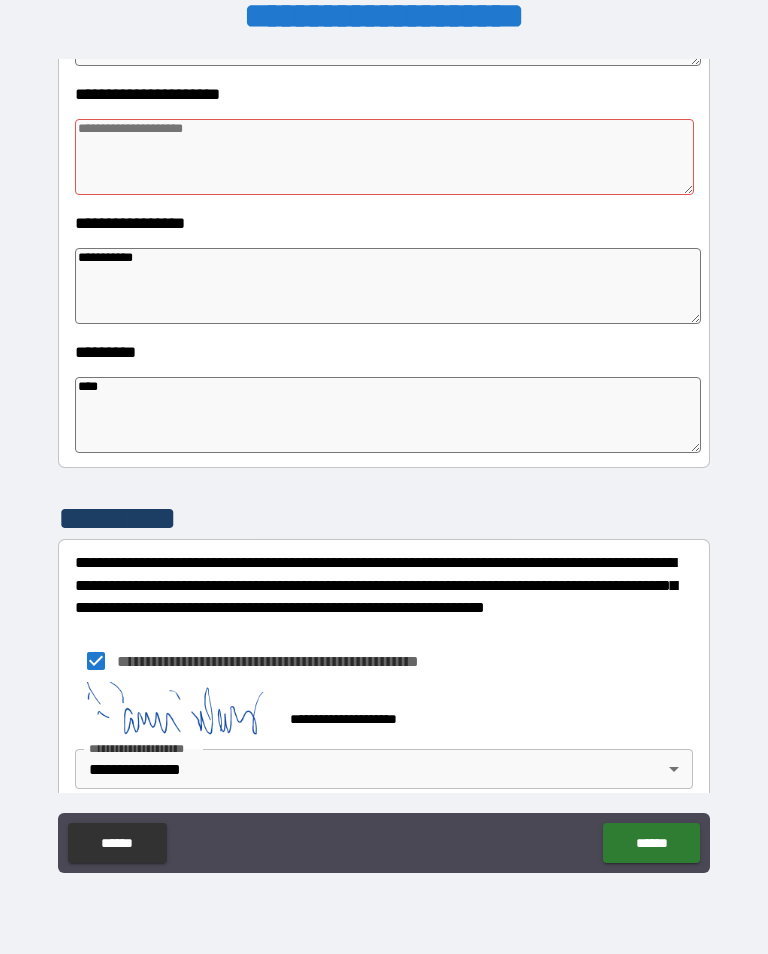 click at bounding box center (384, 157) 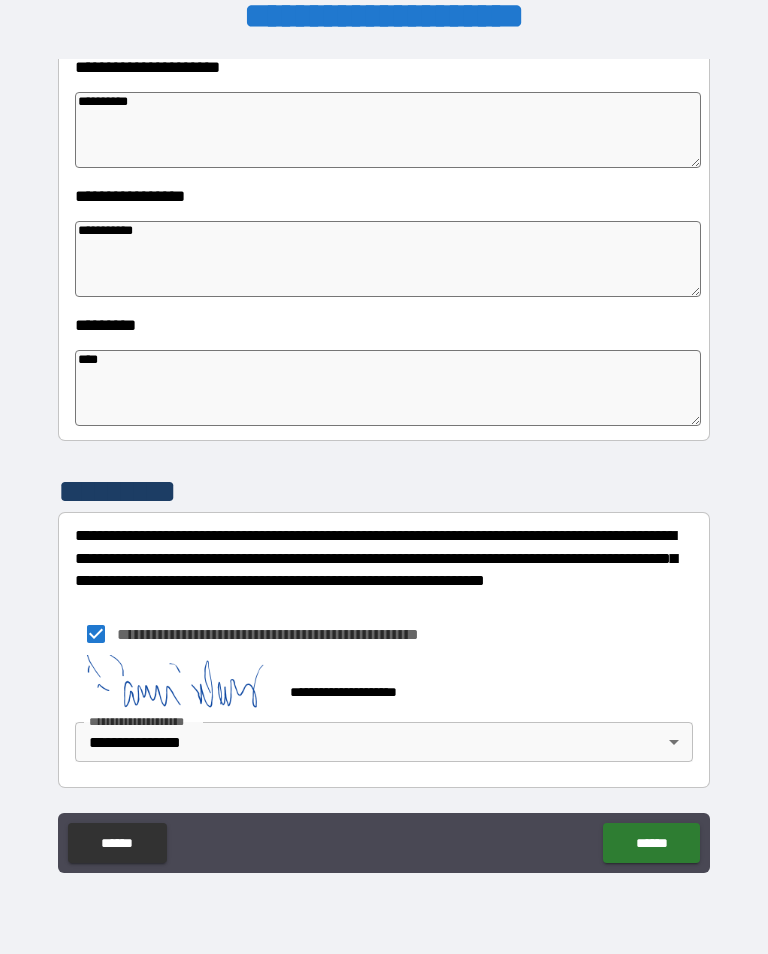 scroll, scrollTop: 483, scrollLeft: 0, axis: vertical 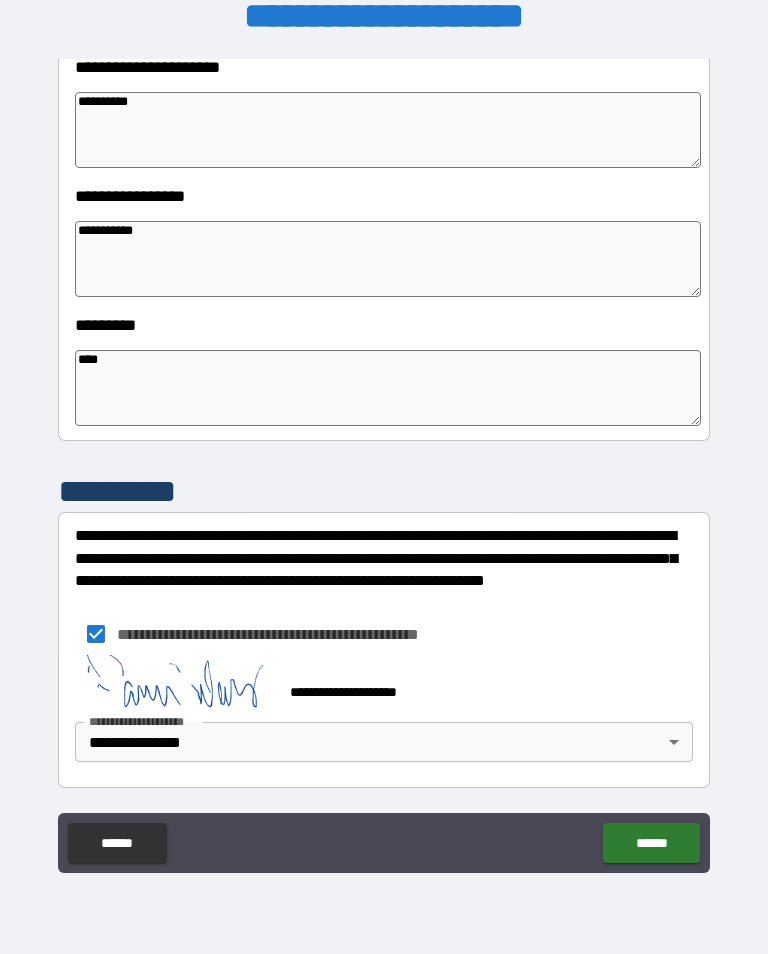 click on "**********" at bounding box center [384, 464] 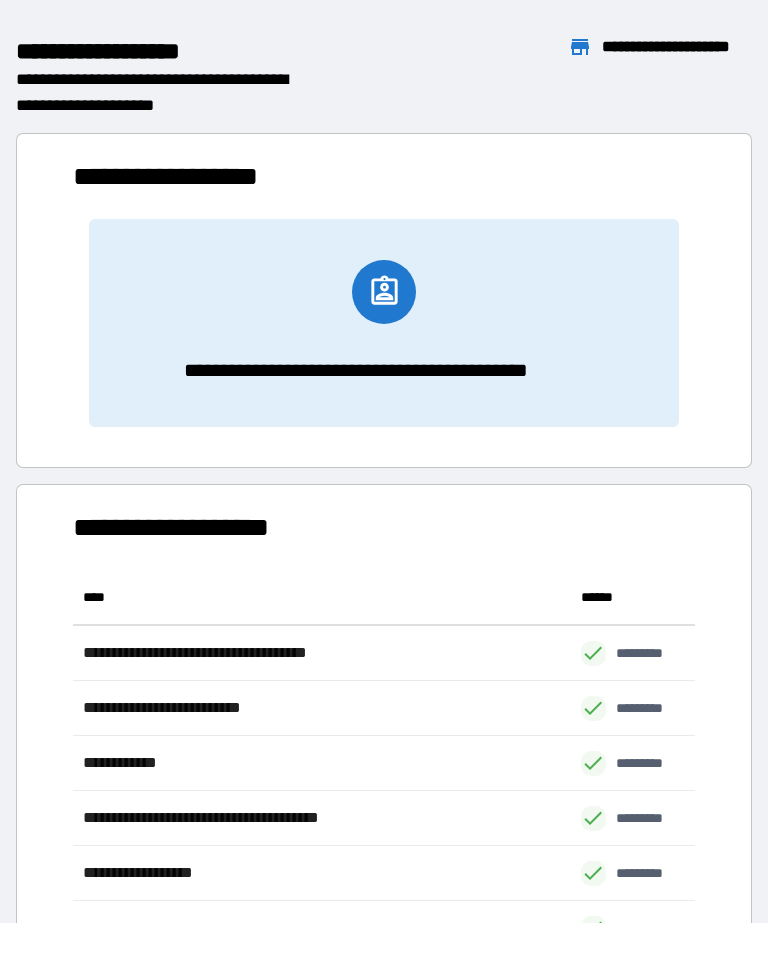 scroll, scrollTop: 441, scrollLeft: 622, axis: both 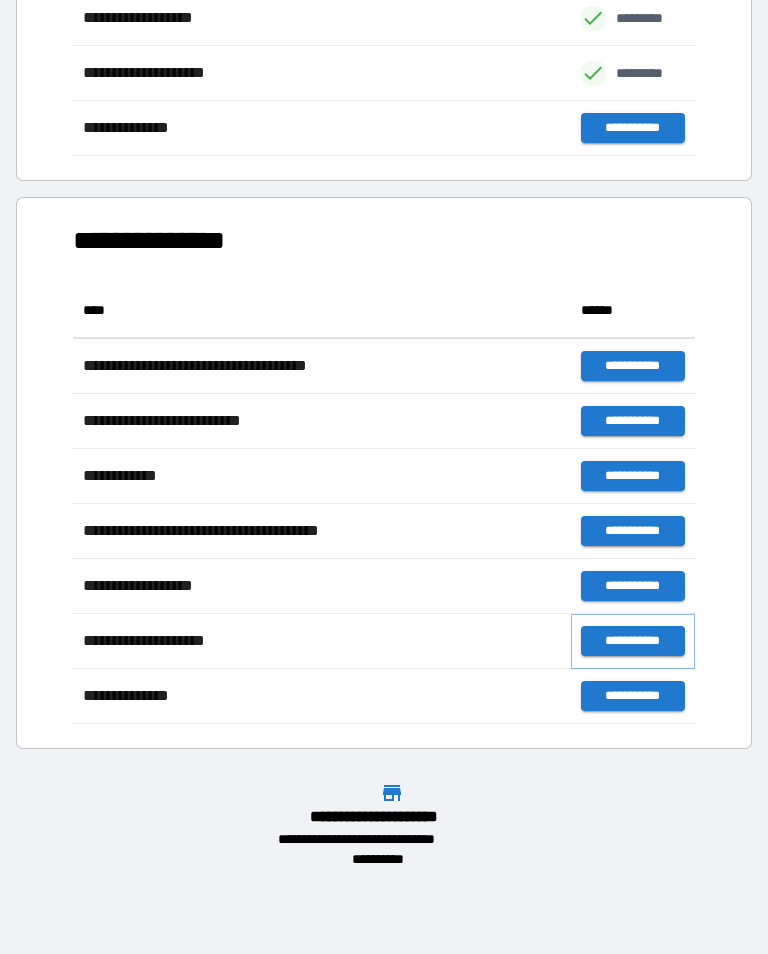 click on "**********" at bounding box center [633, 641] 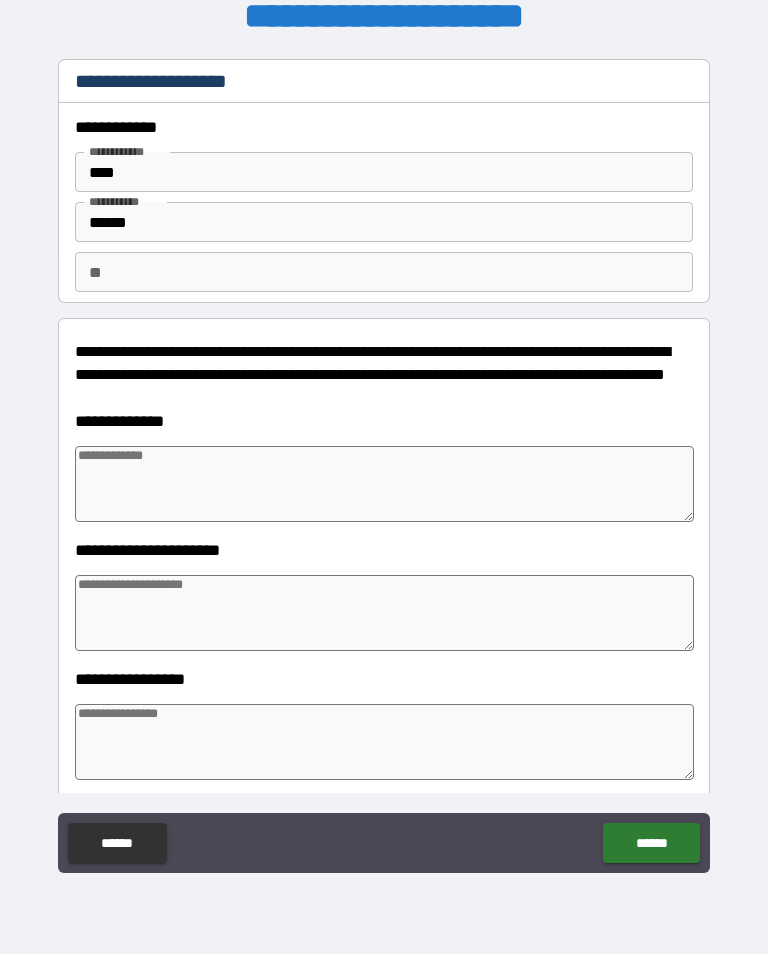 click at bounding box center (384, 613) 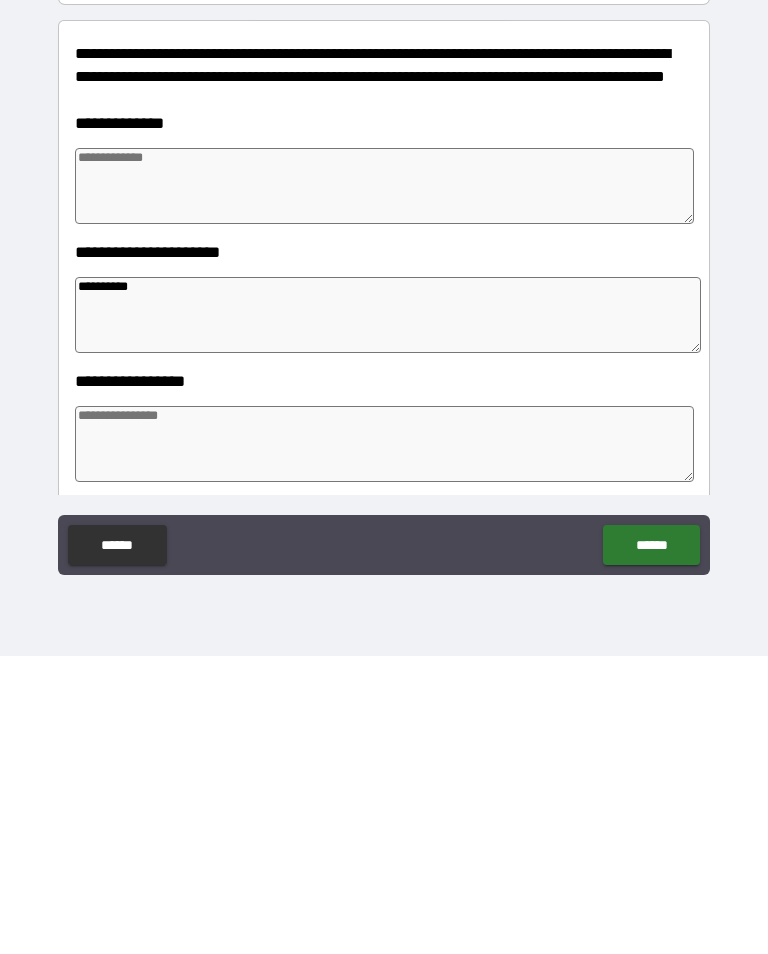 click at bounding box center (384, 742) 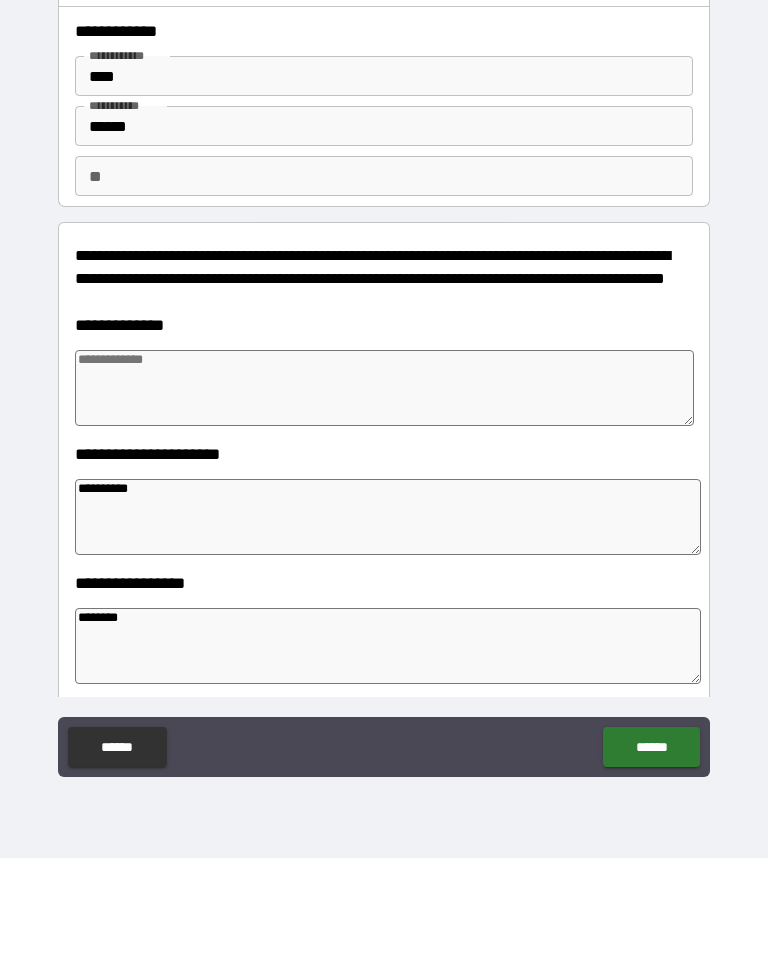 click at bounding box center [384, 484] 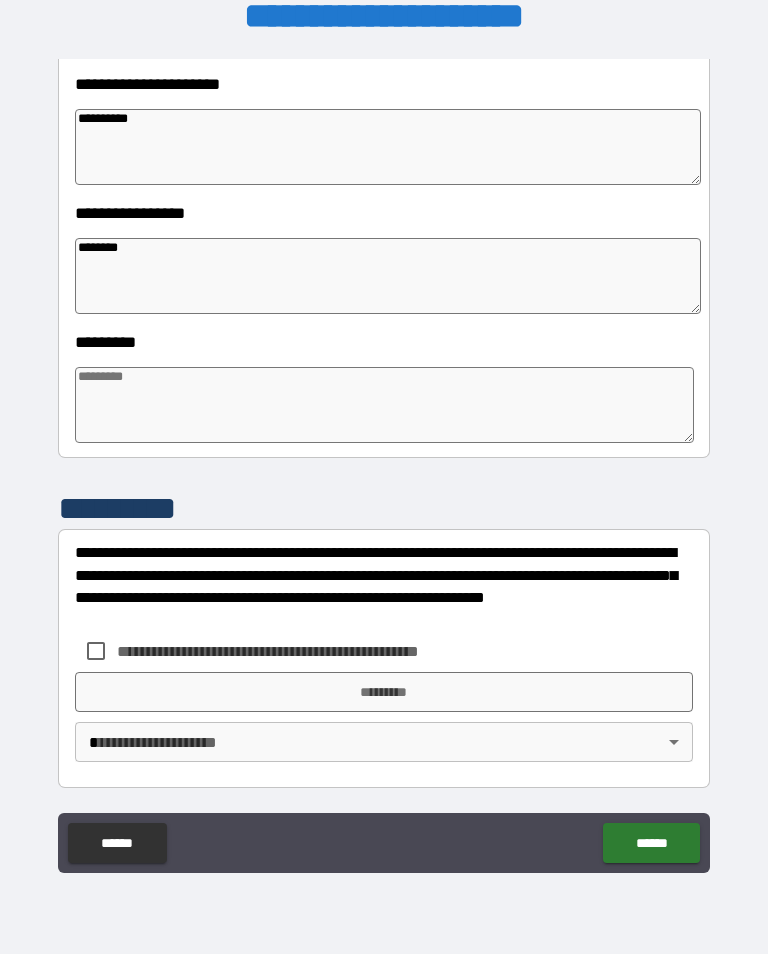click at bounding box center [384, 405] 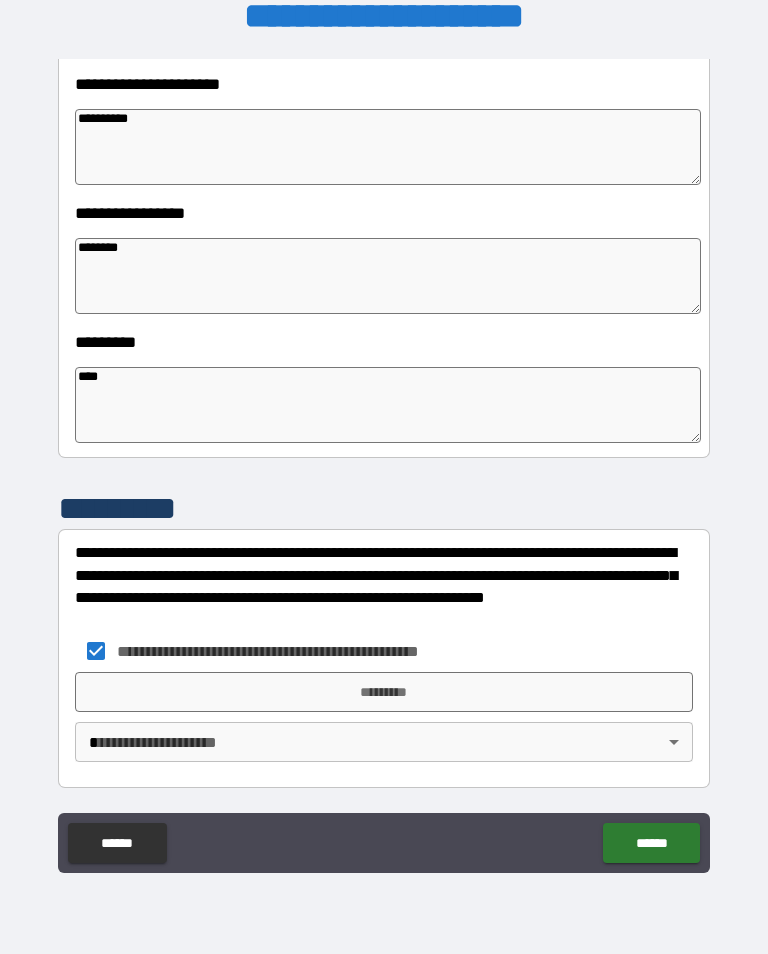 click on "*********" at bounding box center (384, 692) 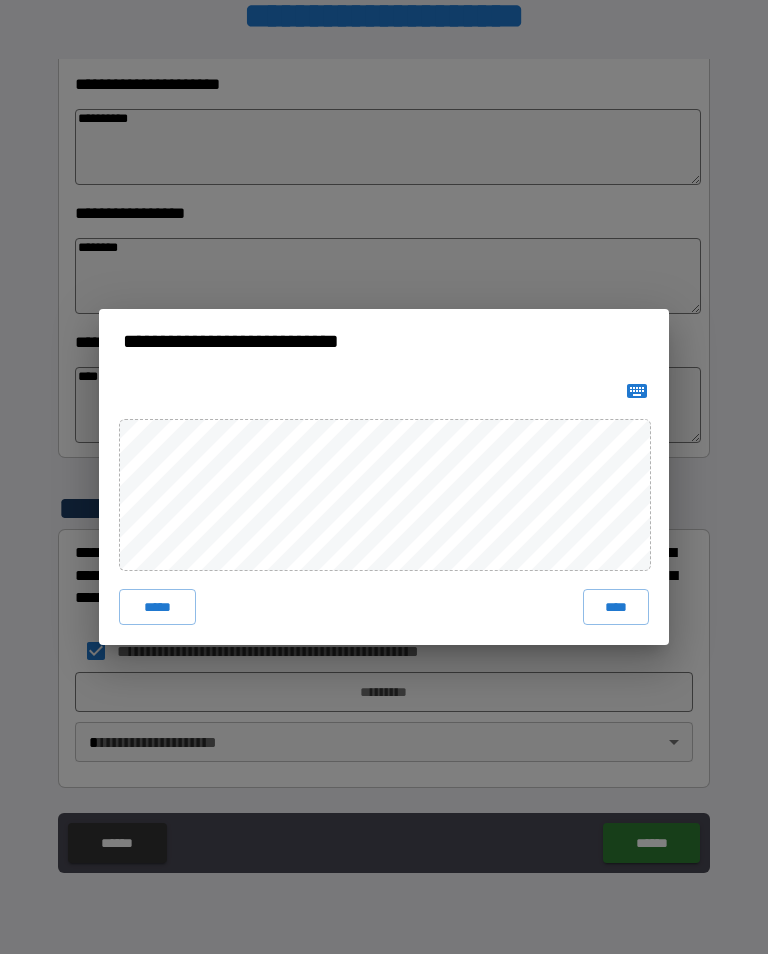 click on "***** ****" at bounding box center [384, 509] 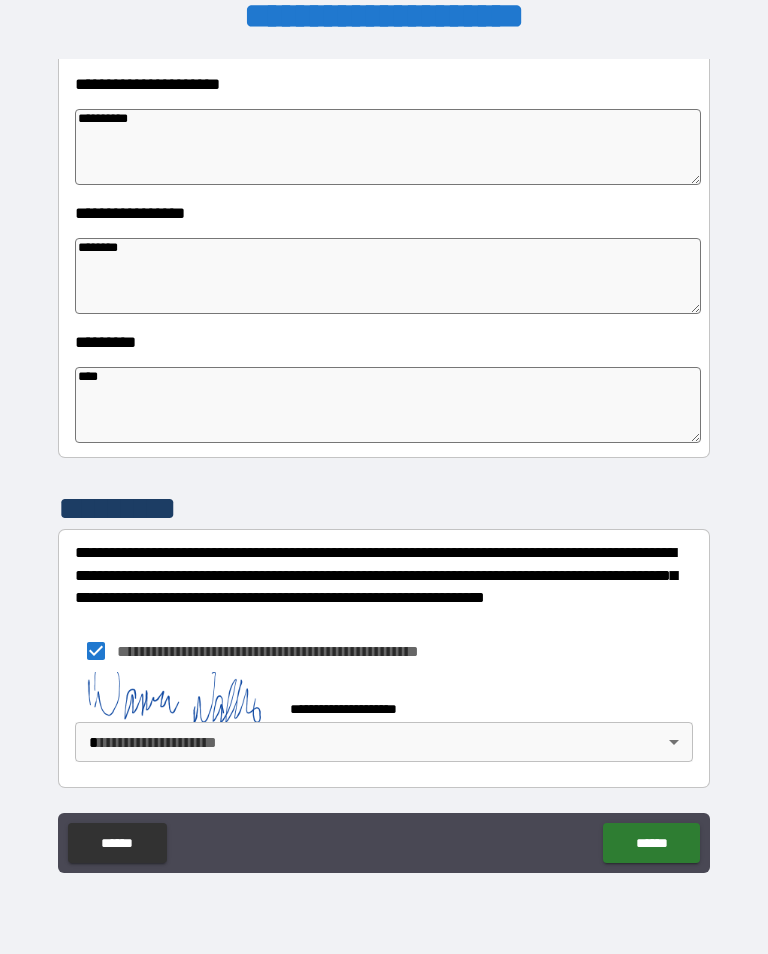 scroll, scrollTop: 456, scrollLeft: 0, axis: vertical 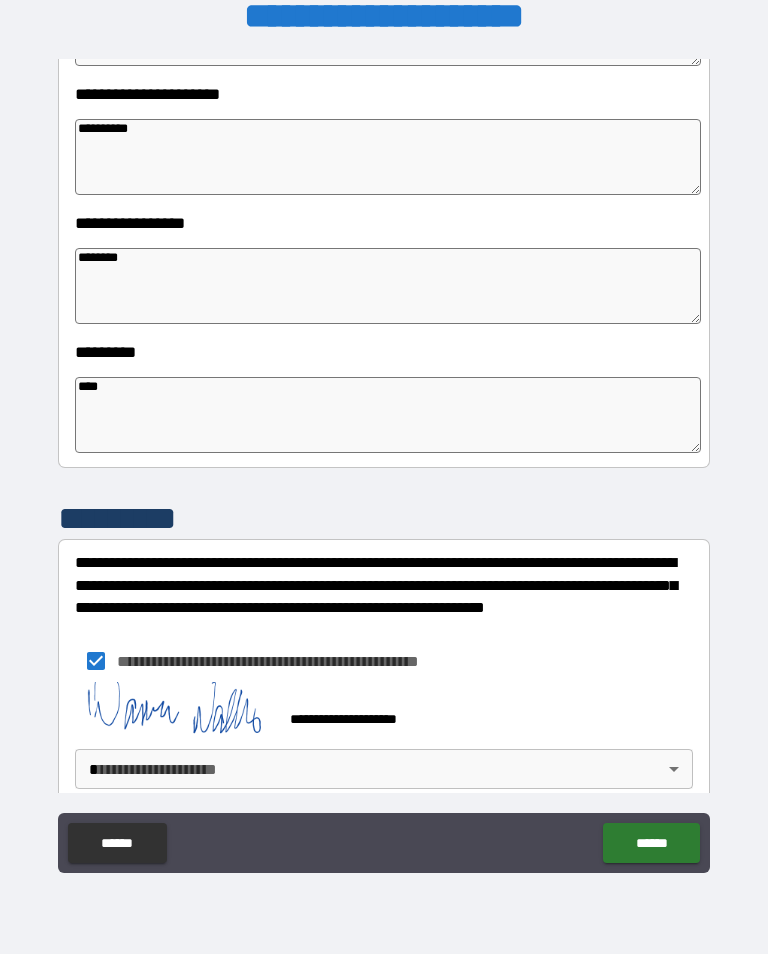 click on "**********" at bounding box center (384, 461) 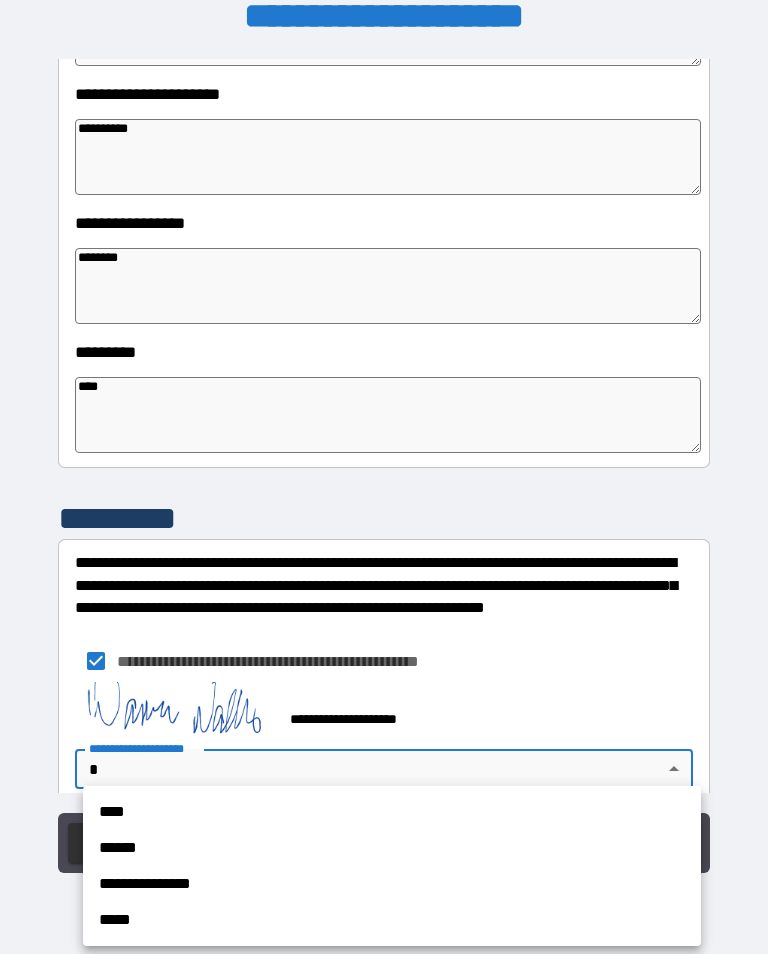 click on "**********" at bounding box center [392, 884] 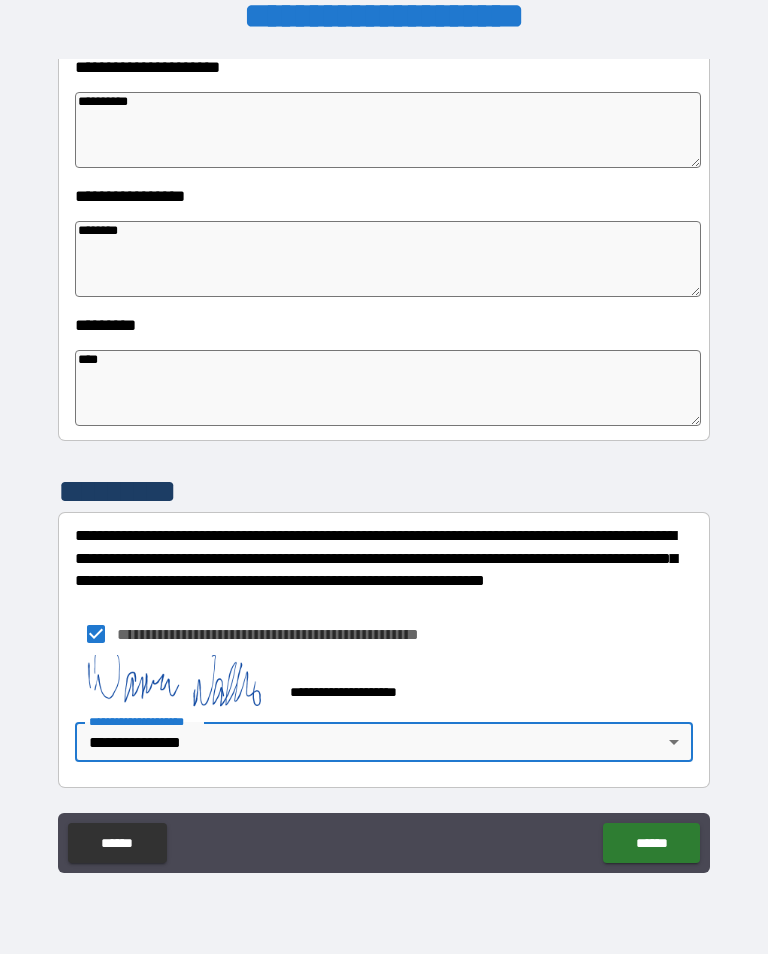 scroll, scrollTop: 494, scrollLeft: 0, axis: vertical 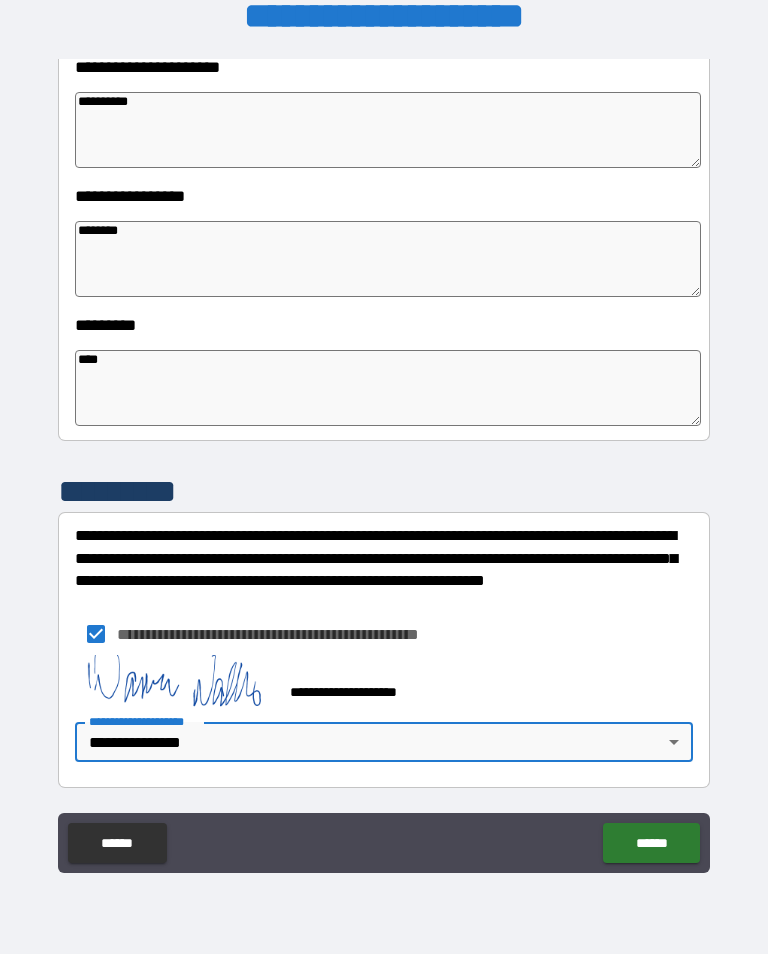 click on "******" at bounding box center (651, 843) 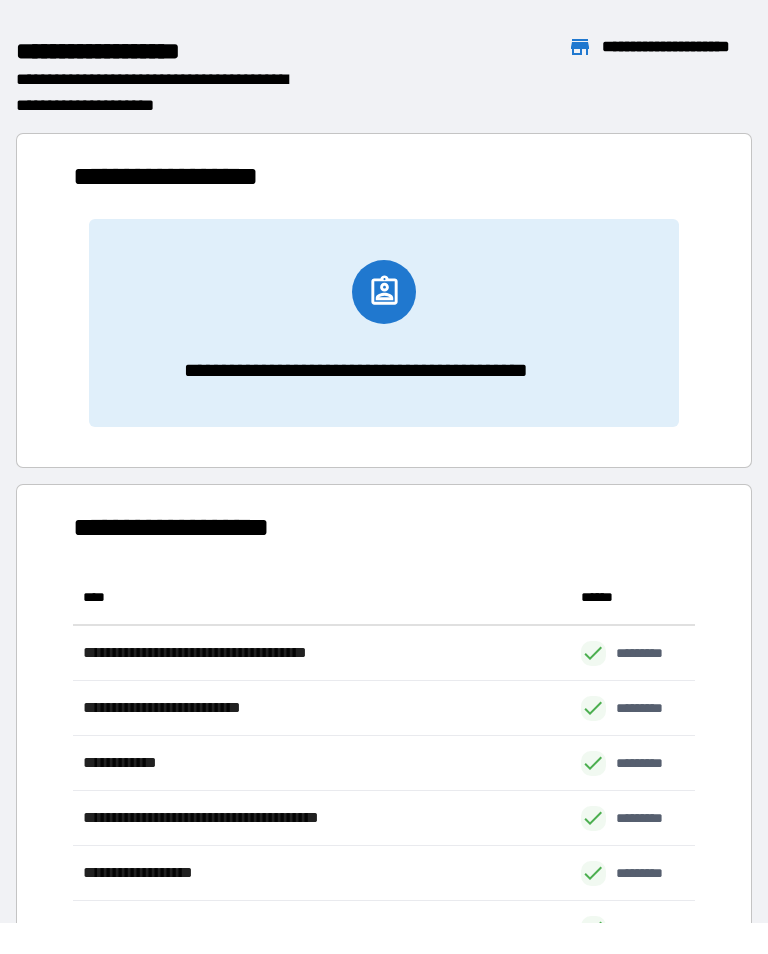 scroll, scrollTop: 1, scrollLeft: 1, axis: both 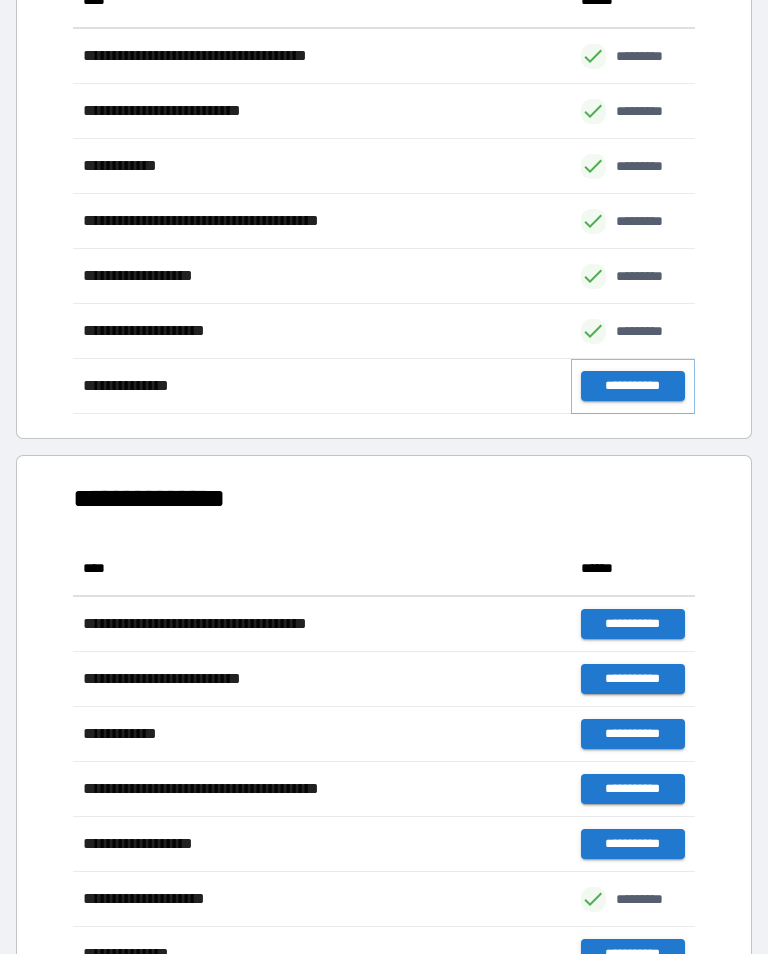 click on "**********" at bounding box center [633, 386] 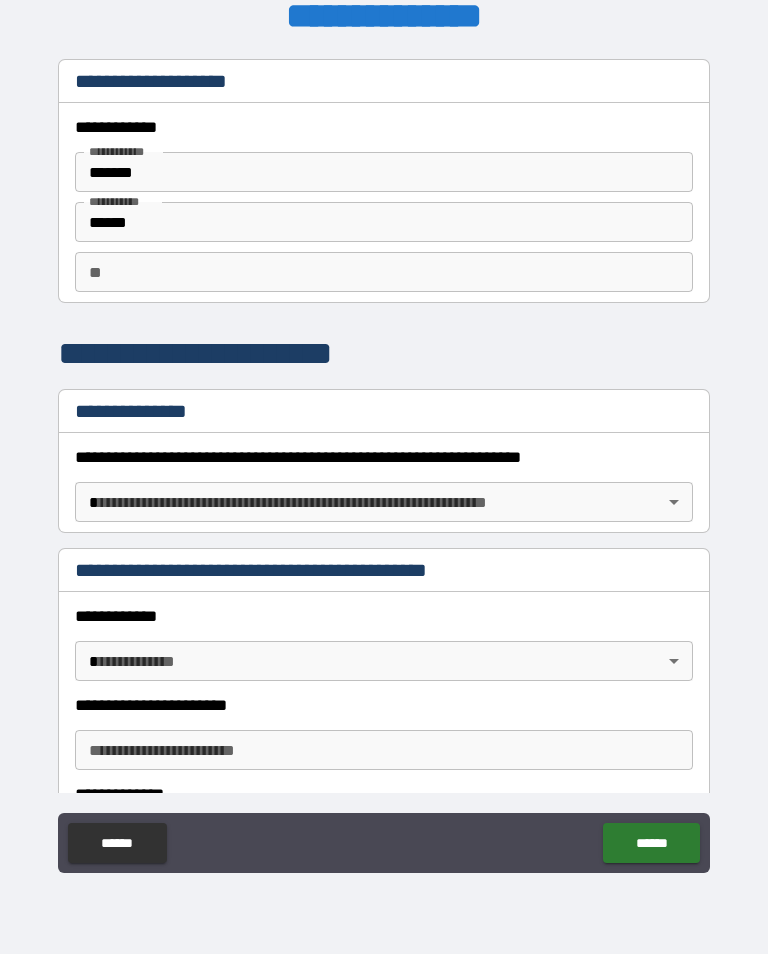 click on "**********" at bounding box center [384, 461] 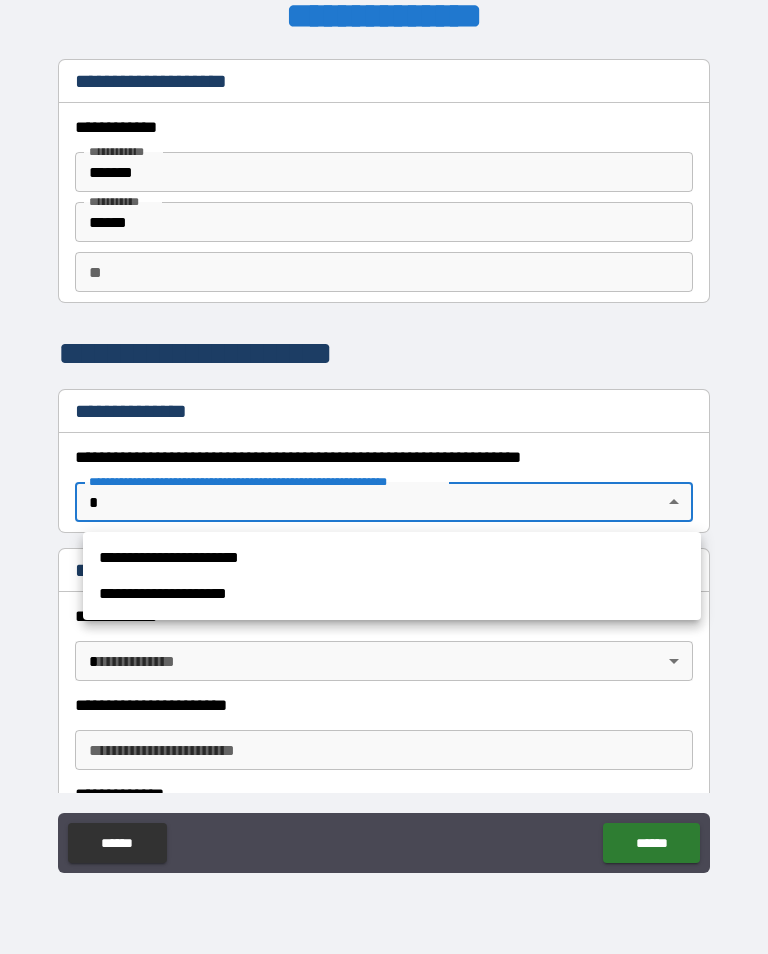 click on "**********" at bounding box center (392, 558) 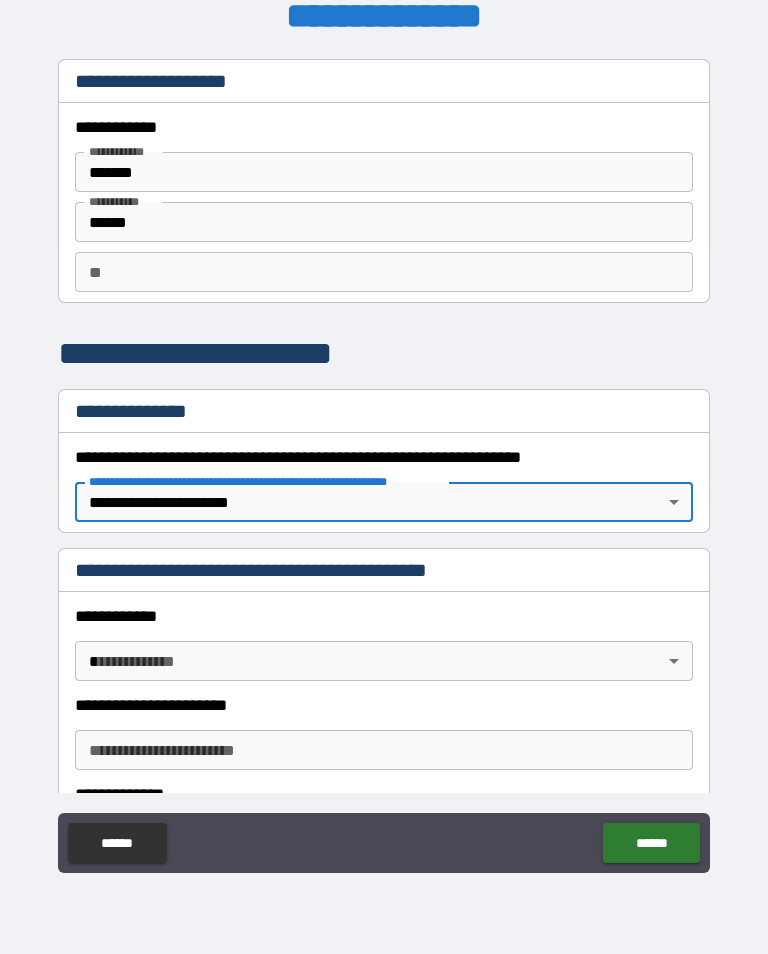 click on "**********" at bounding box center [384, 461] 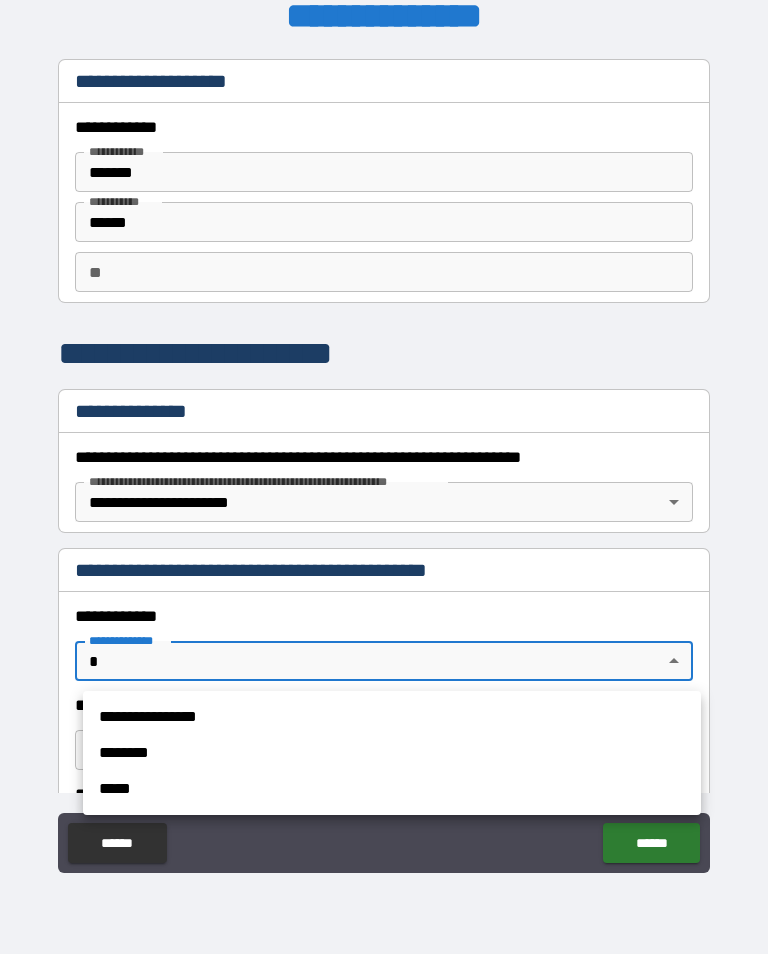 click on "********" at bounding box center [392, 753] 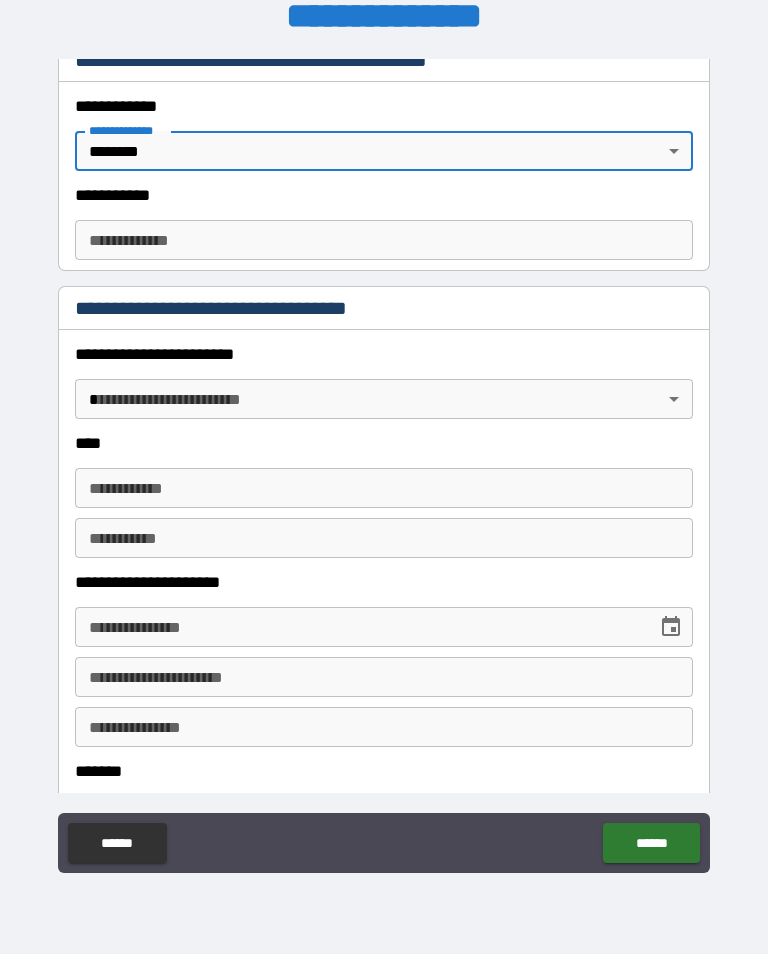 scroll, scrollTop: 506, scrollLeft: 0, axis: vertical 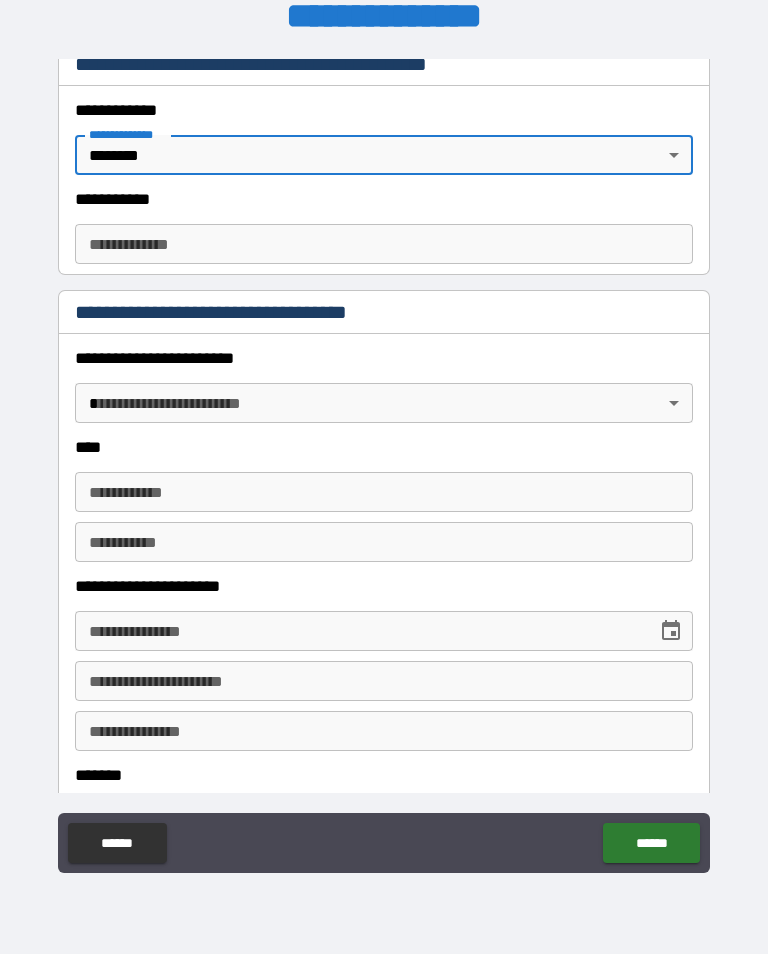 click on "**********" at bounding box center (359, 631) 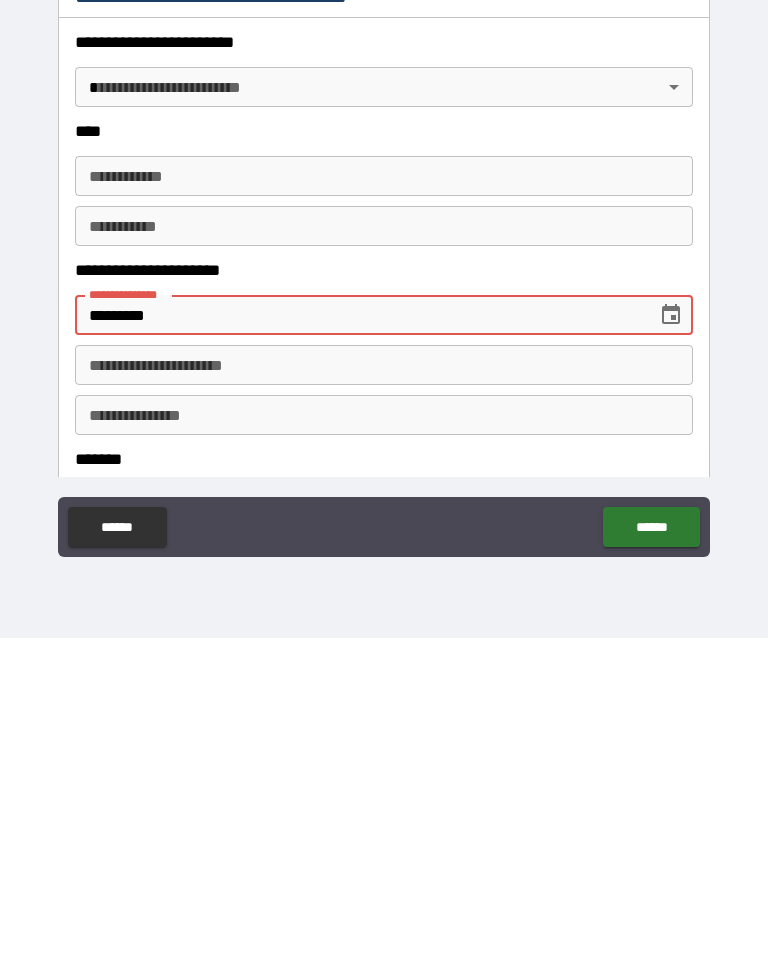 click on "**********" at bounding box center (384, 681) 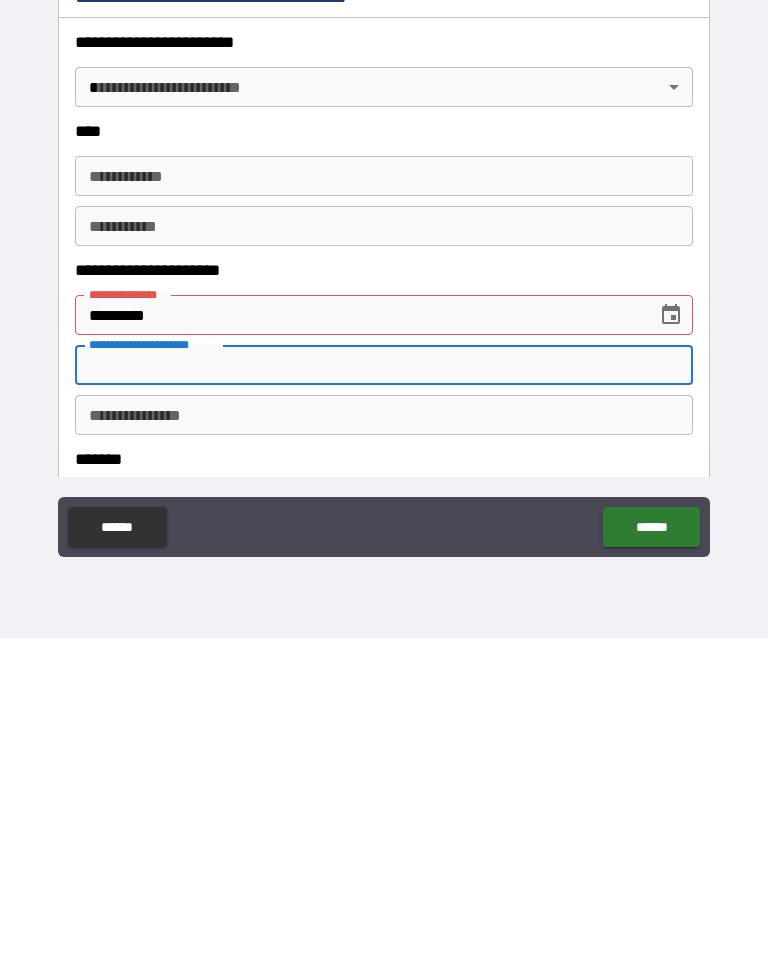 click on "**********" at bounding box center [127, 610] 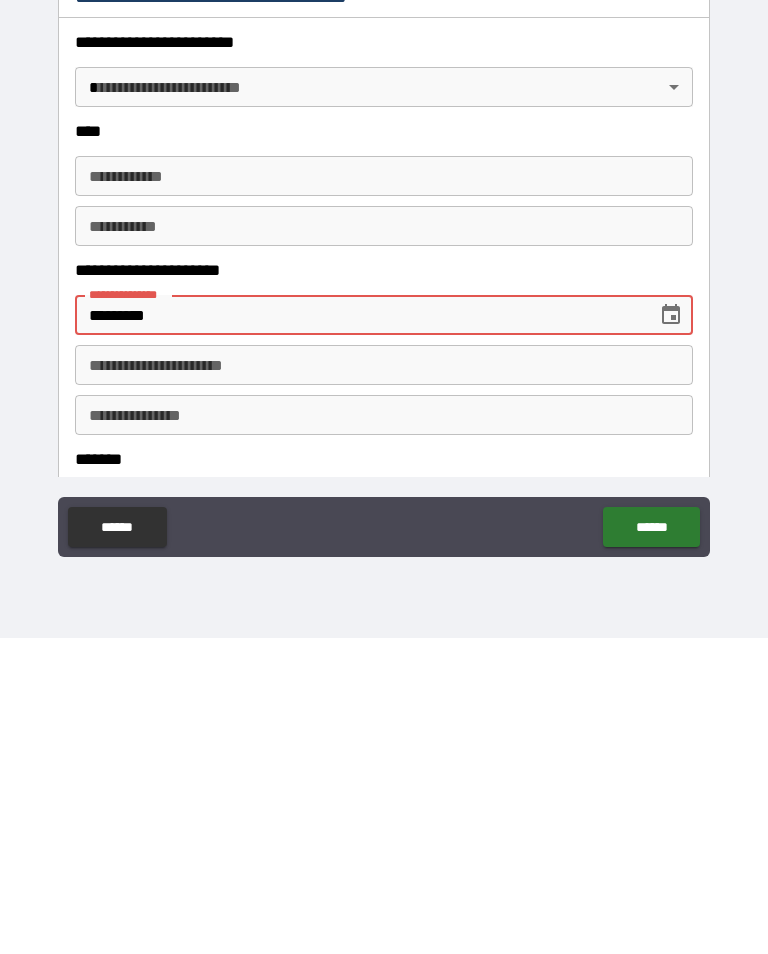 click on "*********" at bounding box center [359, 631] 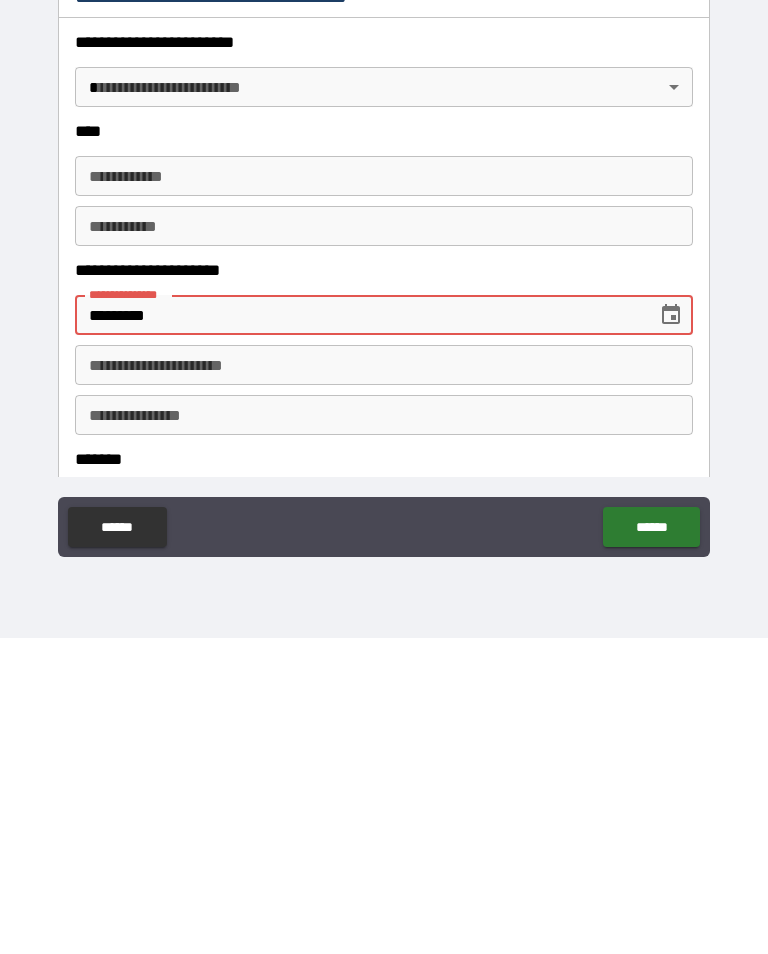 click on "**********" at bounding box center (127, 610) 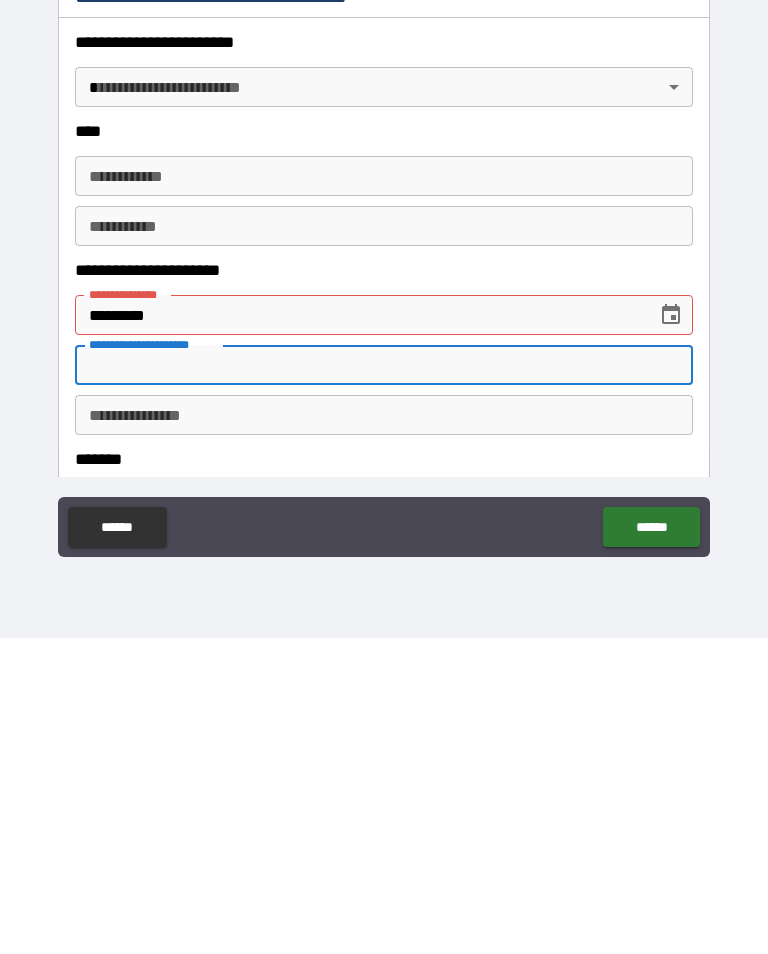 click on "*********" at bounding box center [359, 631] 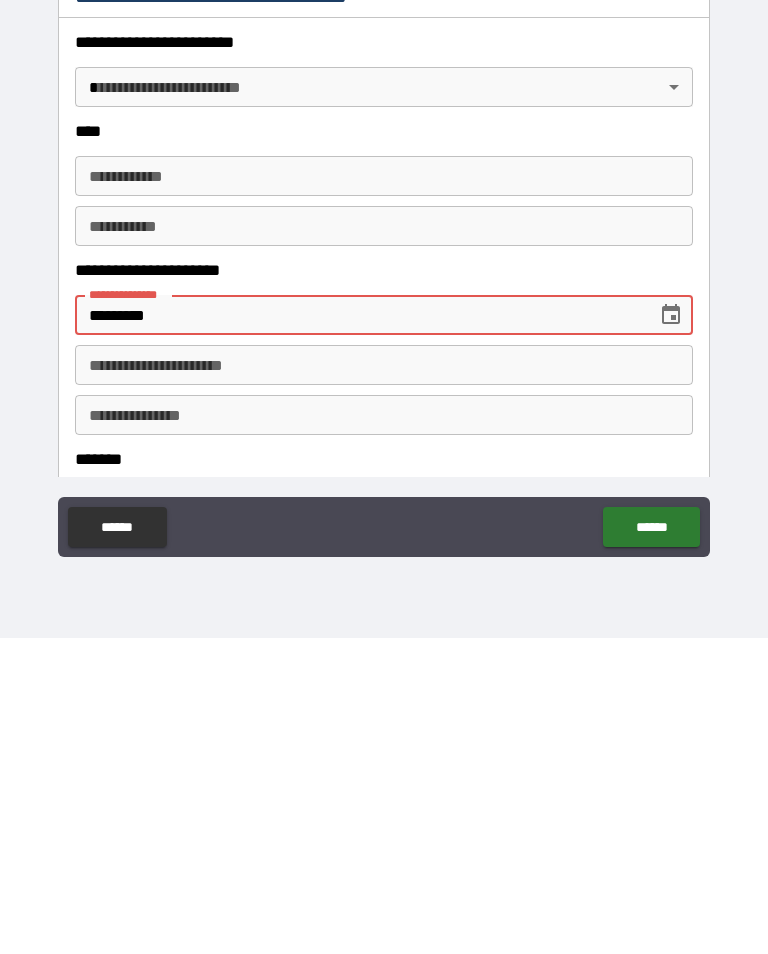 click on "*********" at bounding box center (359, 631) 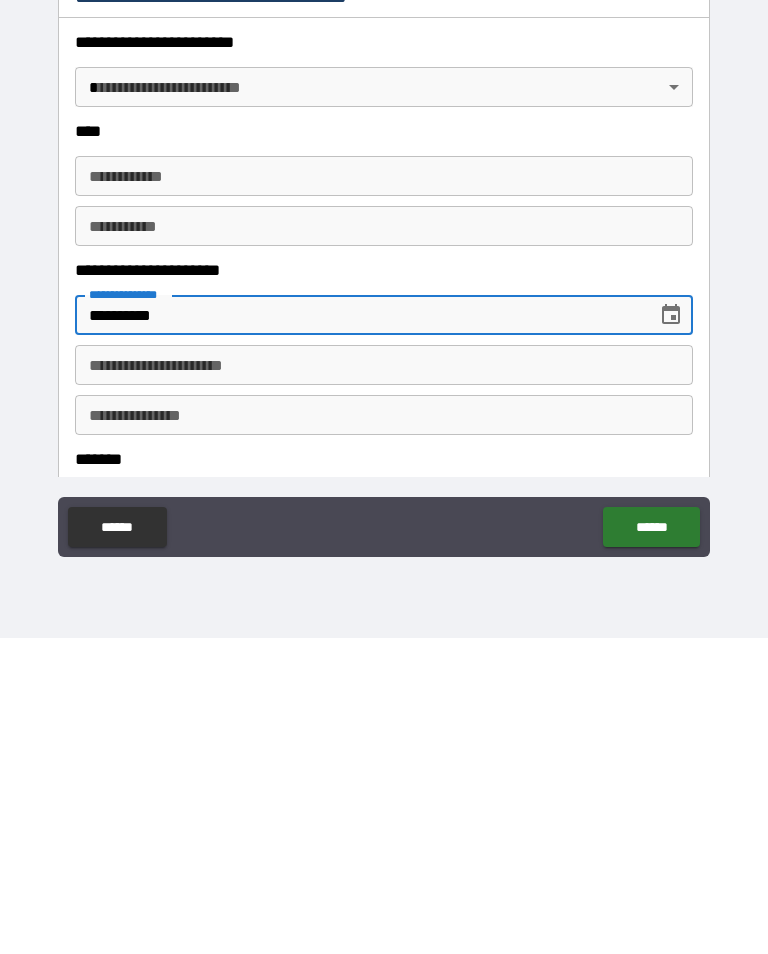 click on "**********" at bounding box center (384, 681) 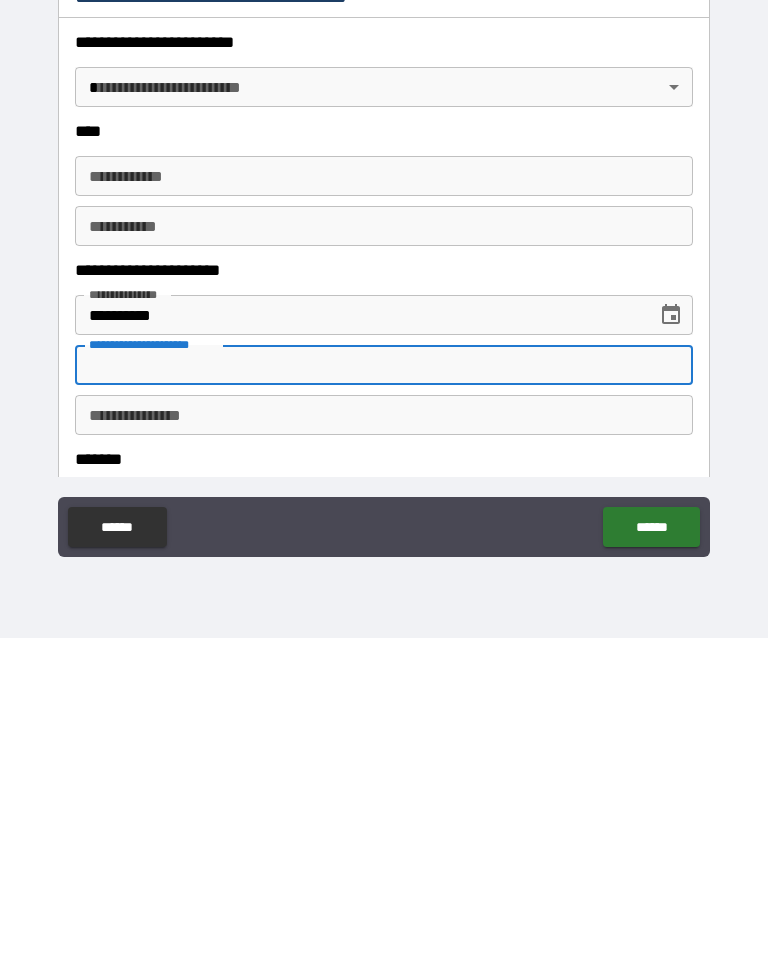 click on "**********" at bounding box center (384, 492) 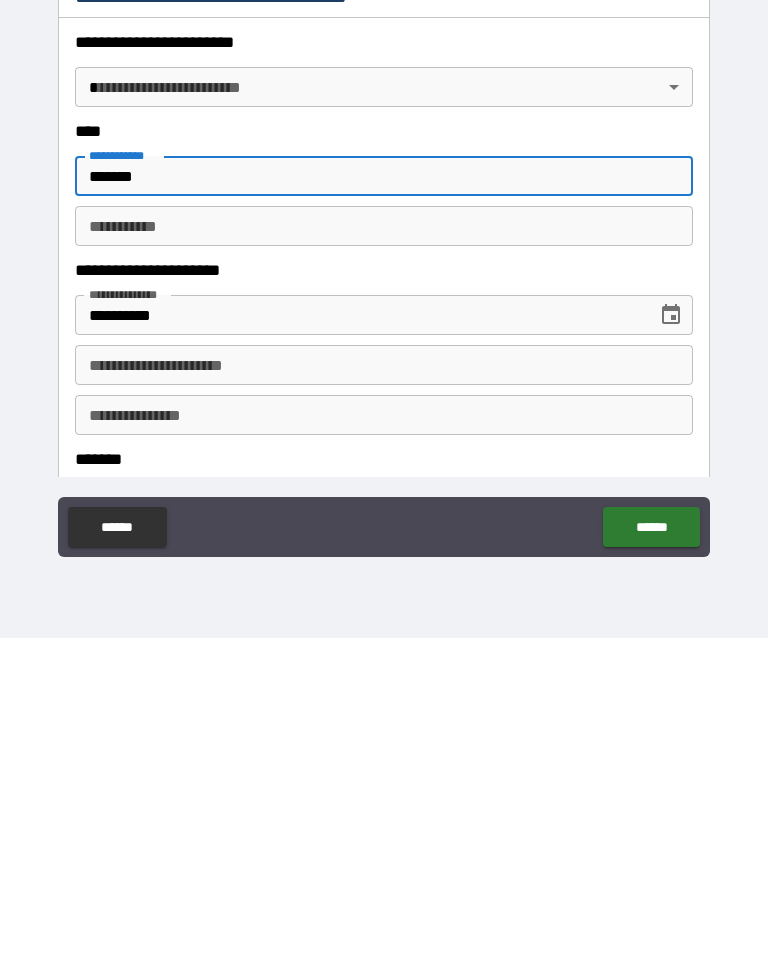 click on "*********   *" at bounding box center [384, 542] 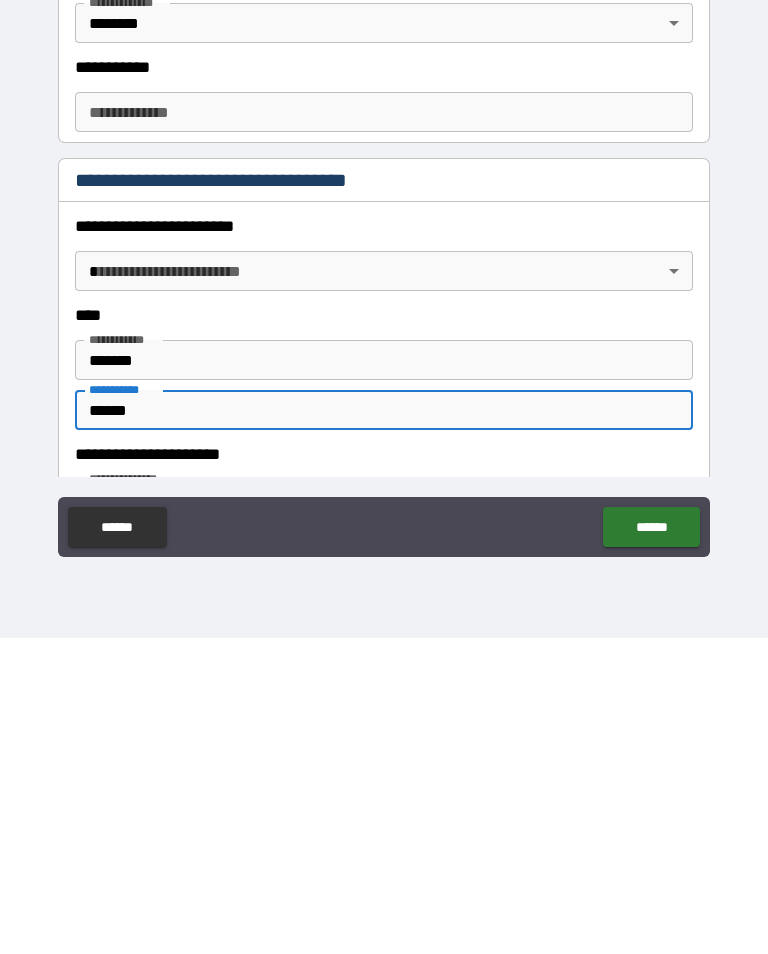 scroll, scrollTop: 314, scrollLeft: 0, axis: vertical 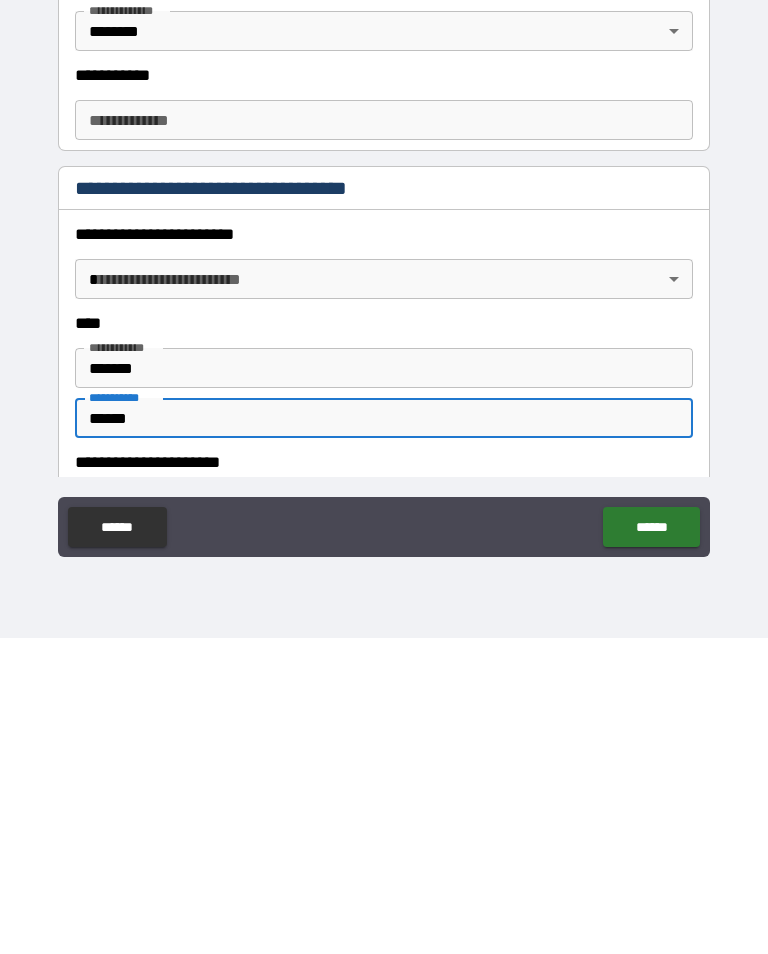 click on "**********" at bounding box center [384, 580] 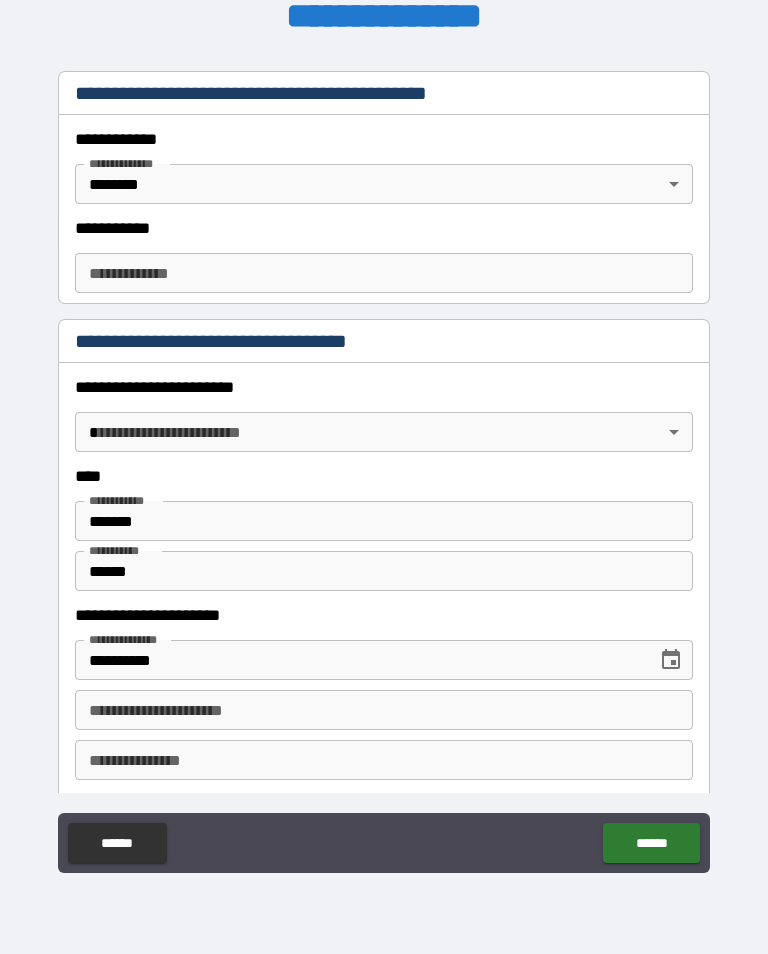 scroll, scrollTop: 479, scrollLeft: 0, axis: vertical 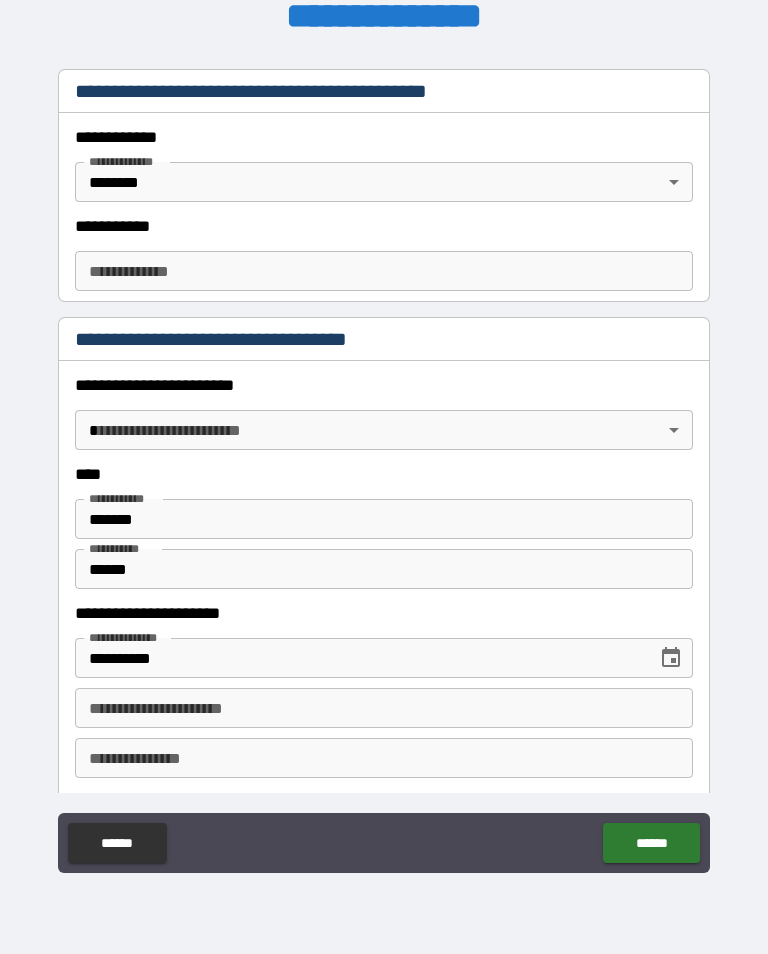 click on "**********" at bounding box center [384, 461] 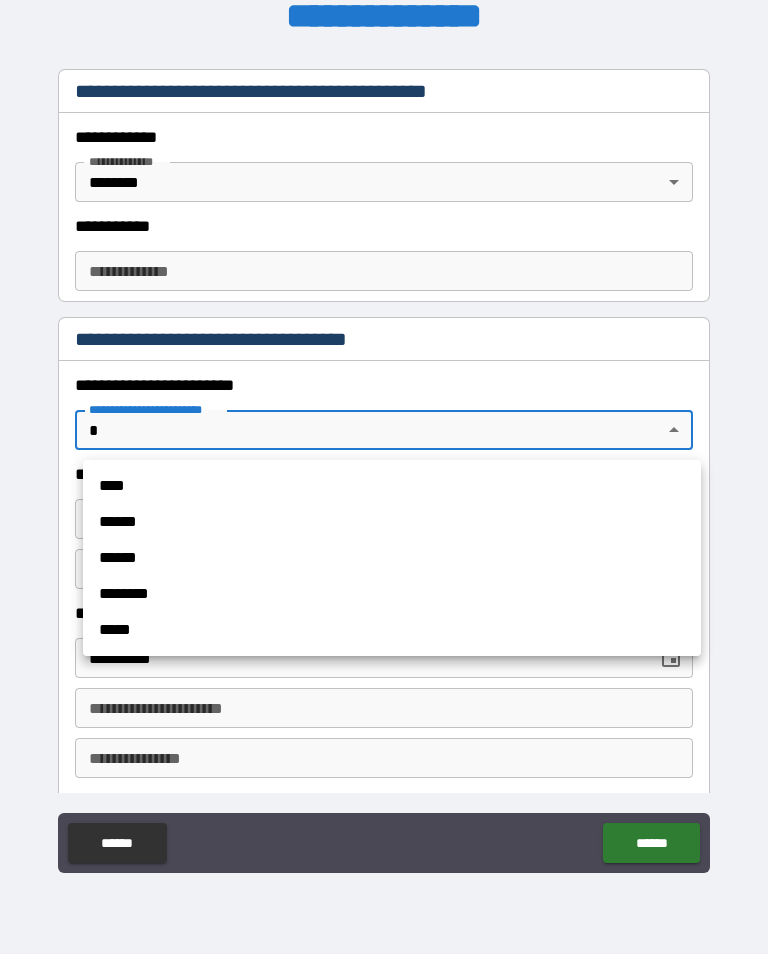 click on "******" at bounding box center (392, 522) 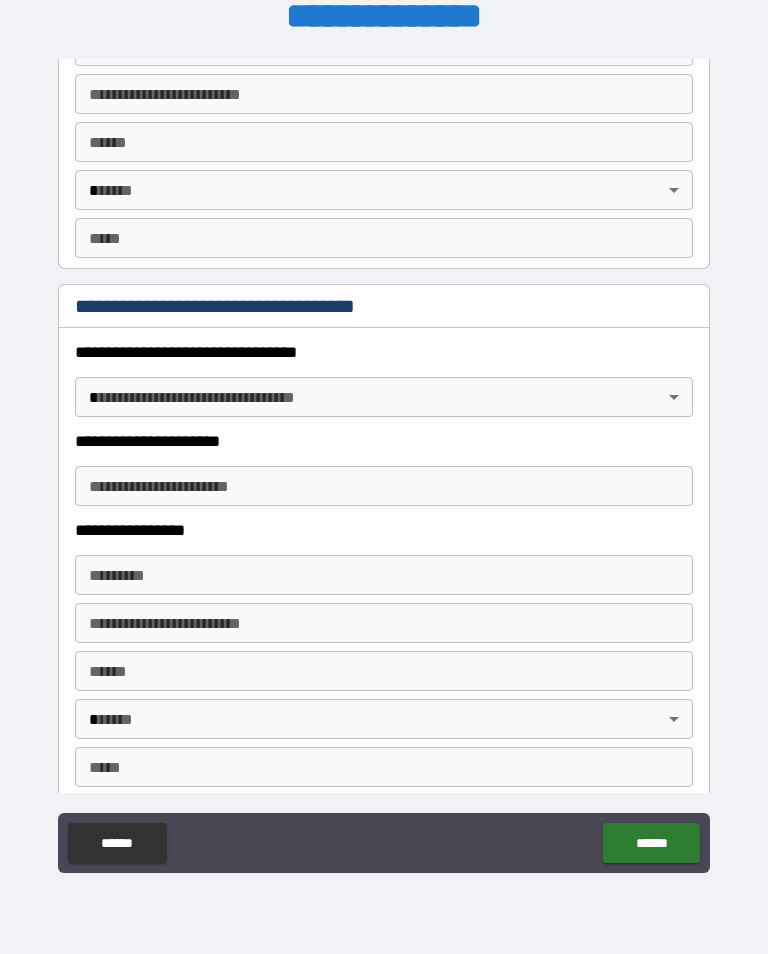 scroll, scrollTop: 1281, scrollLeft: 0, axis: vertical 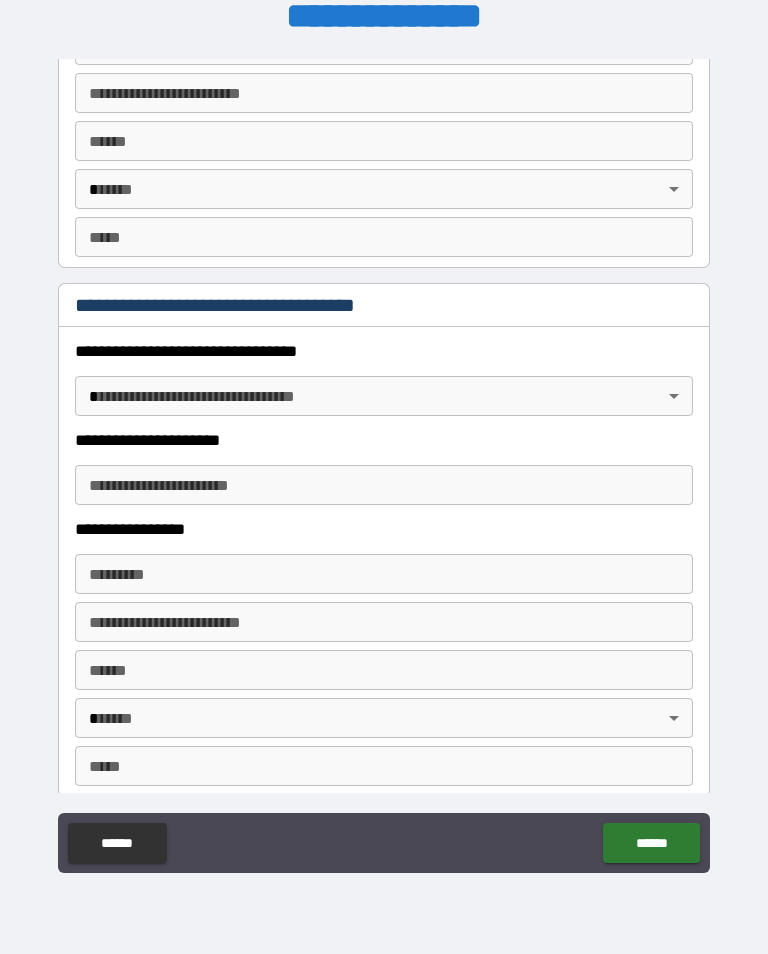 click on "**********" at bounding box center (384, 461) 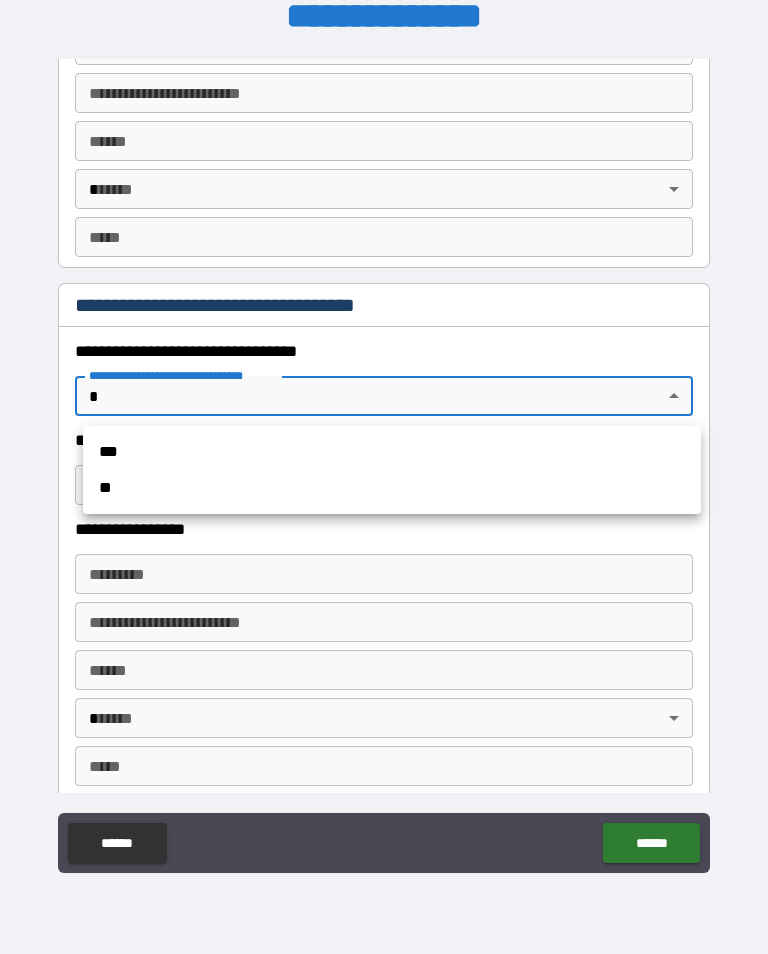 click on "**" at bounding box center [392, 488] 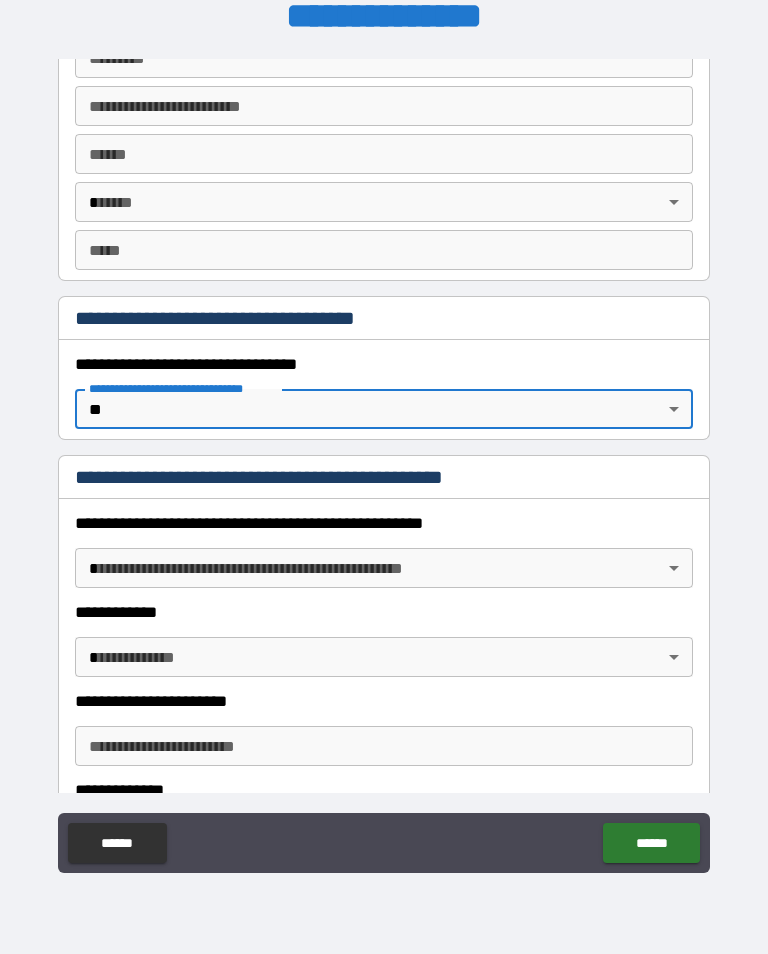 scroll, scrollTop: 1264, scrollLeft: 0, axis: vertical 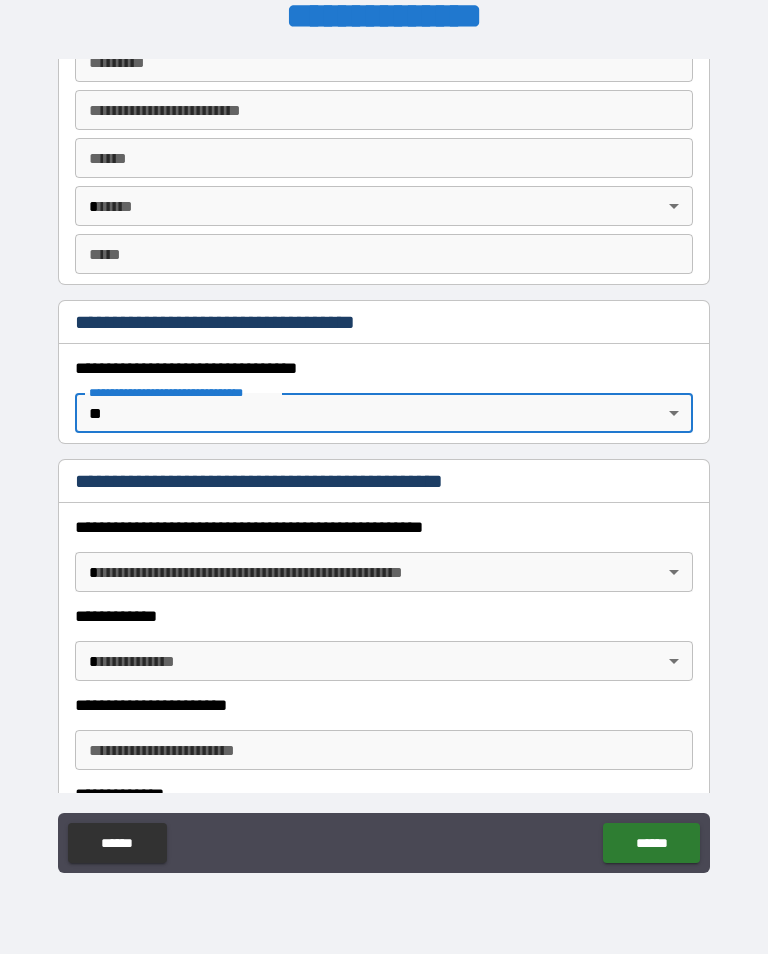 click on "**********" at bounding box center [384, 461] 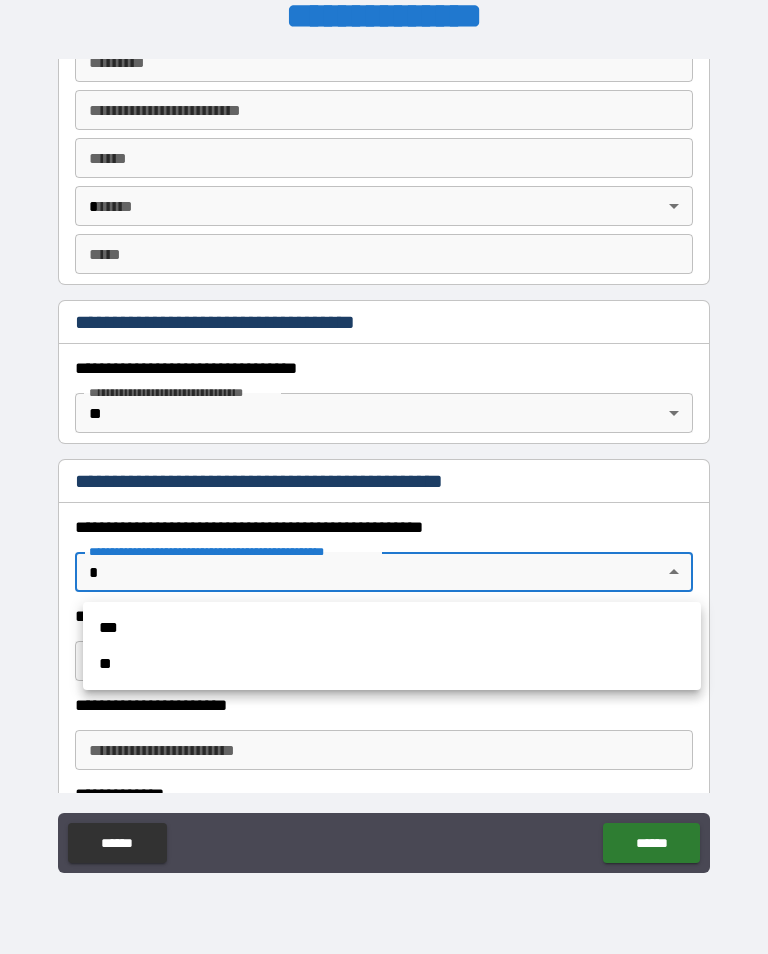 click on "**" at bounding box center [392, 664] 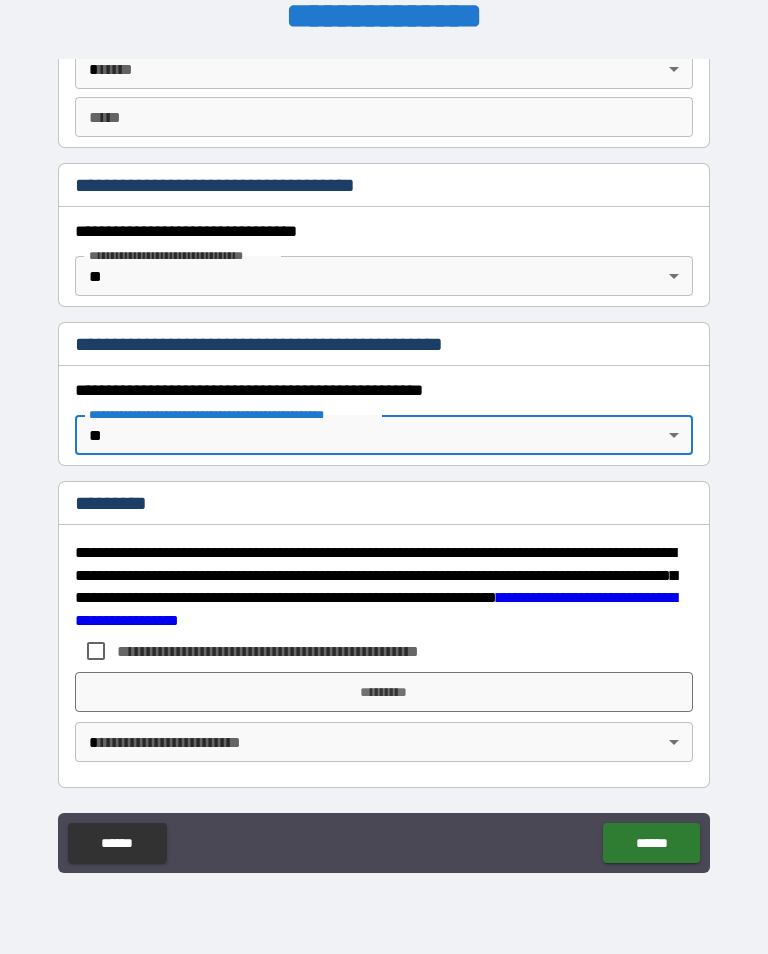 scroll, scrollTop: 1418, scrollLeft: 0, axis: vertical 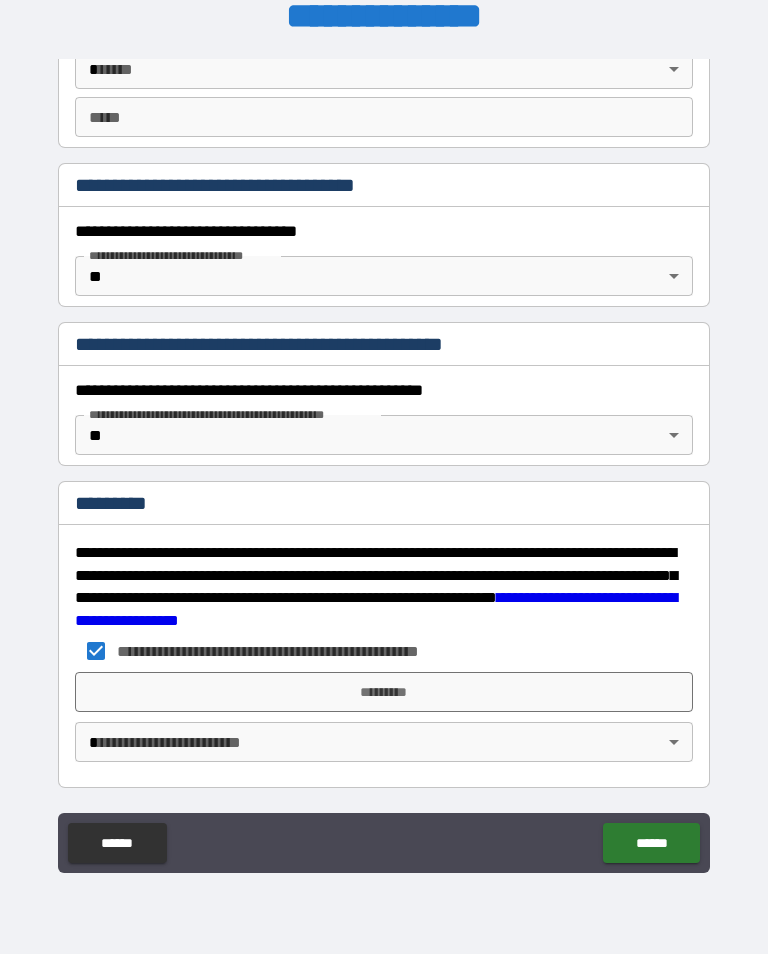 click on "*********" at bounding box center (384, 692) 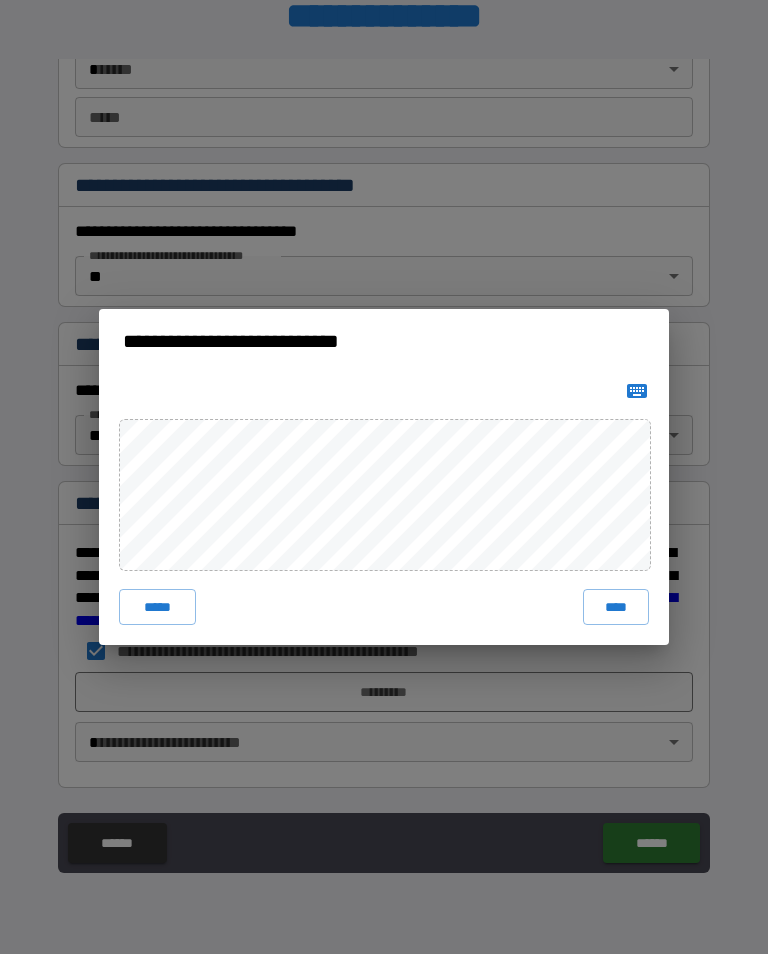 click on "****" at bounding box center (616, 607) 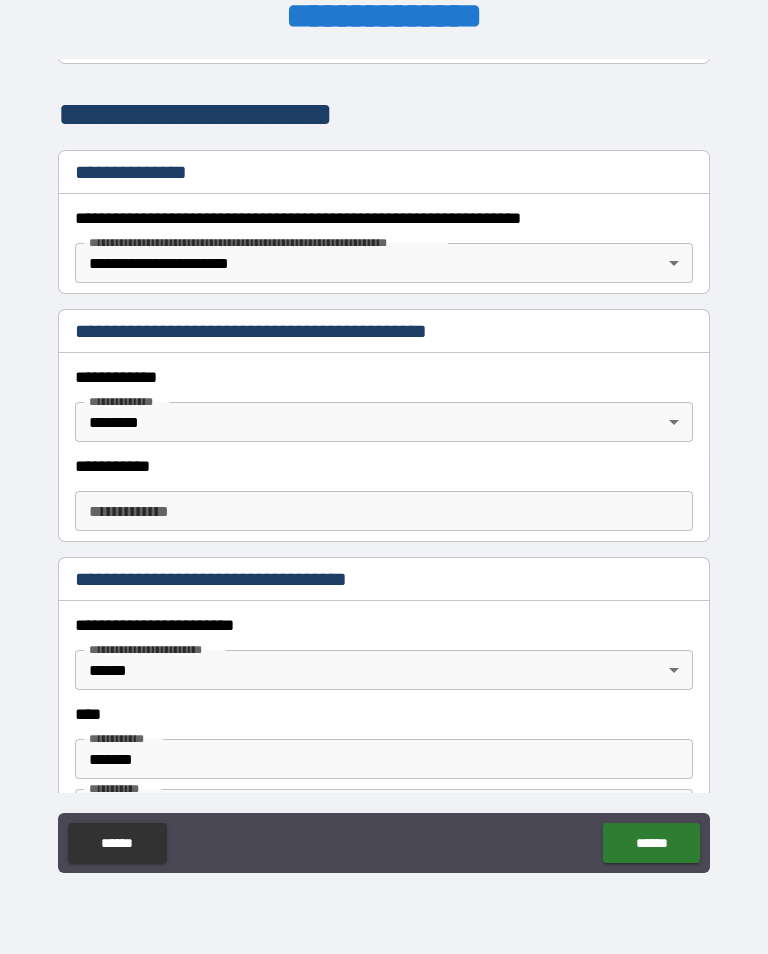 scroll, scrollTop: 240, scrollLeft: 0, axis: vertical 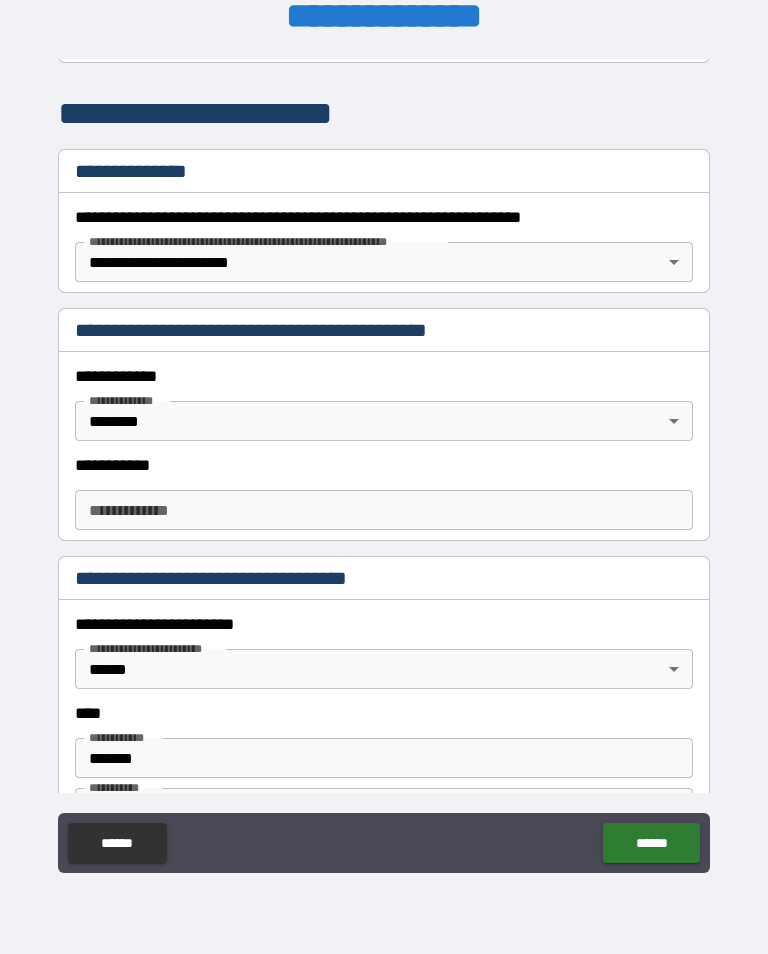 click on "**********" at bounding box center (384, 510) 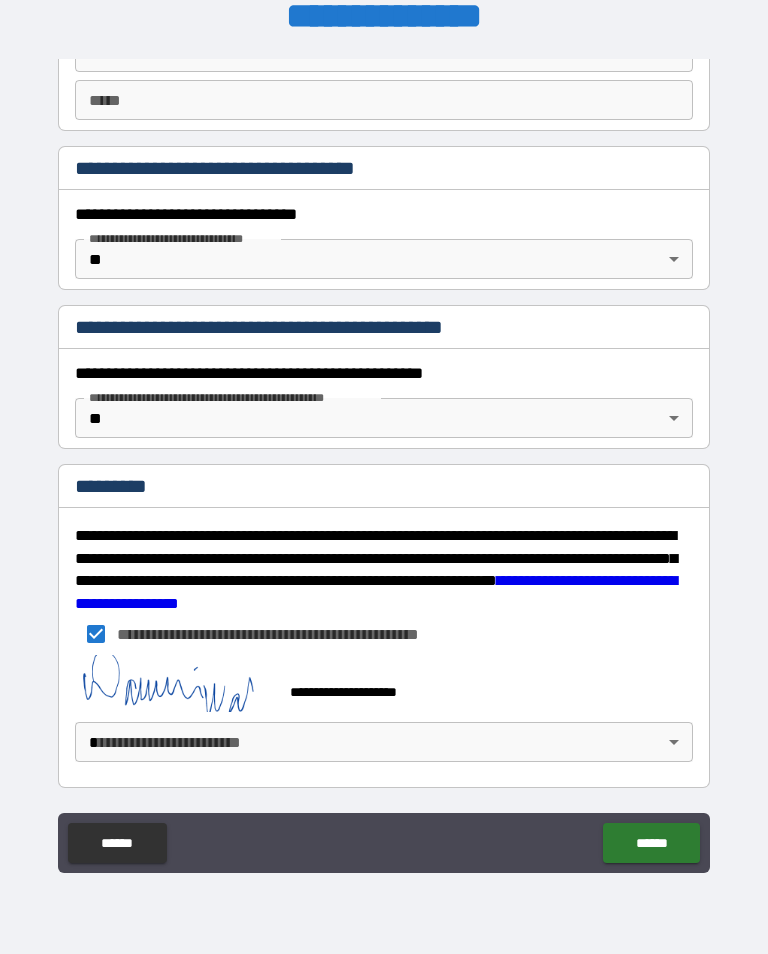 scroll, scrollTop: 1418, scrollLeft: 0, axis: vertical 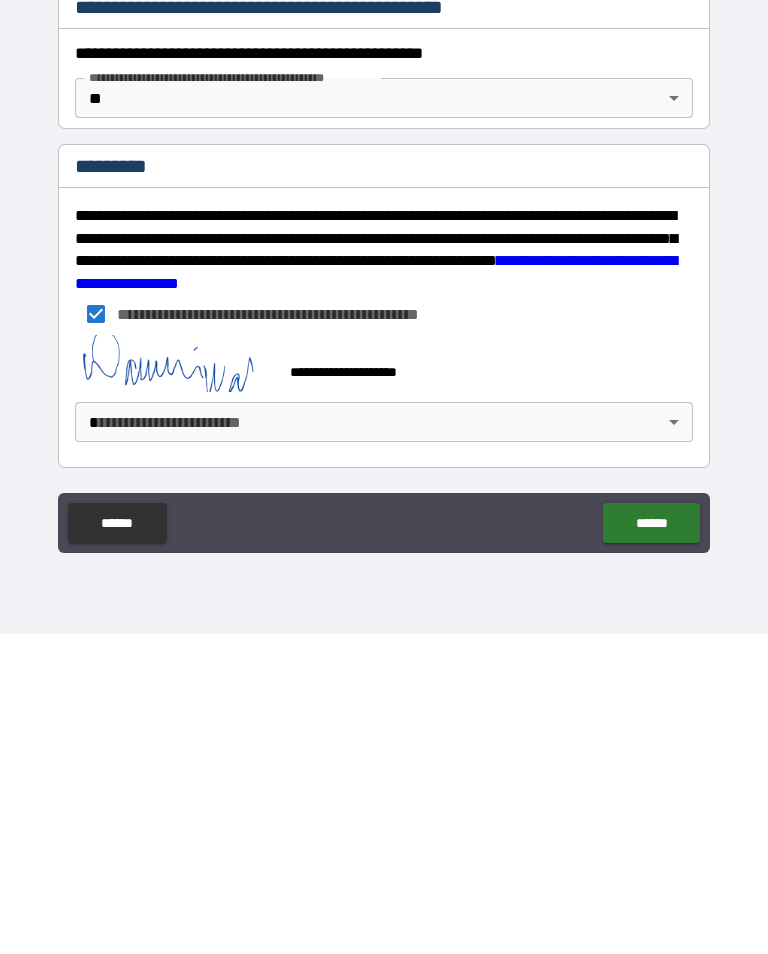 click on "**********" at bounding box center (384, 461) 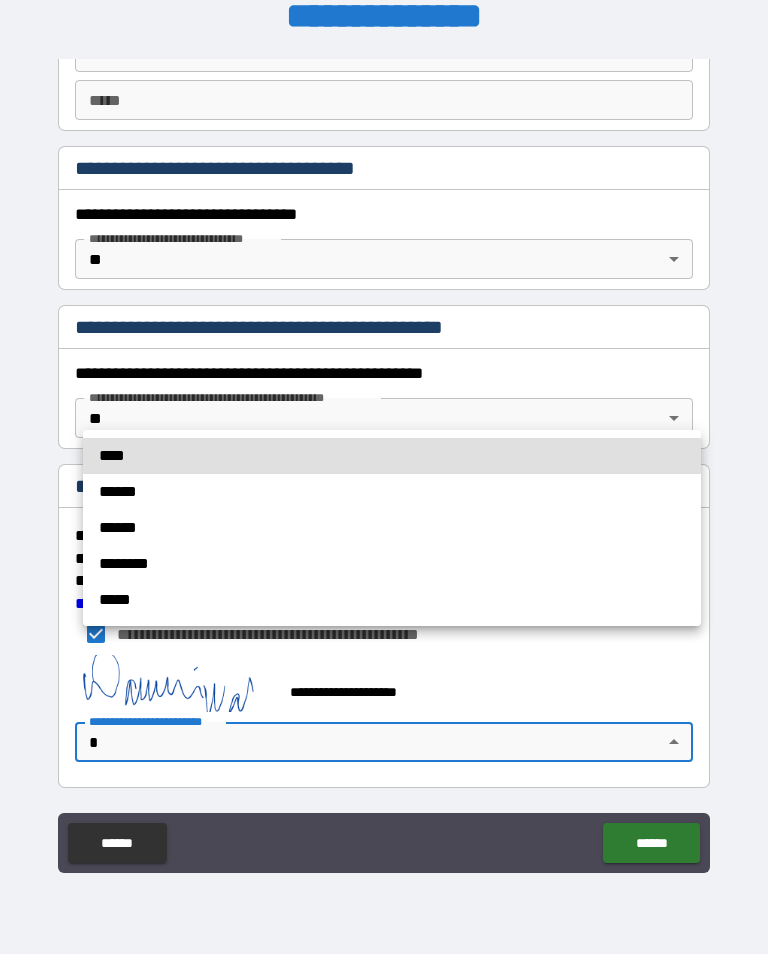 click on "******" at bounding box center (392, 492) 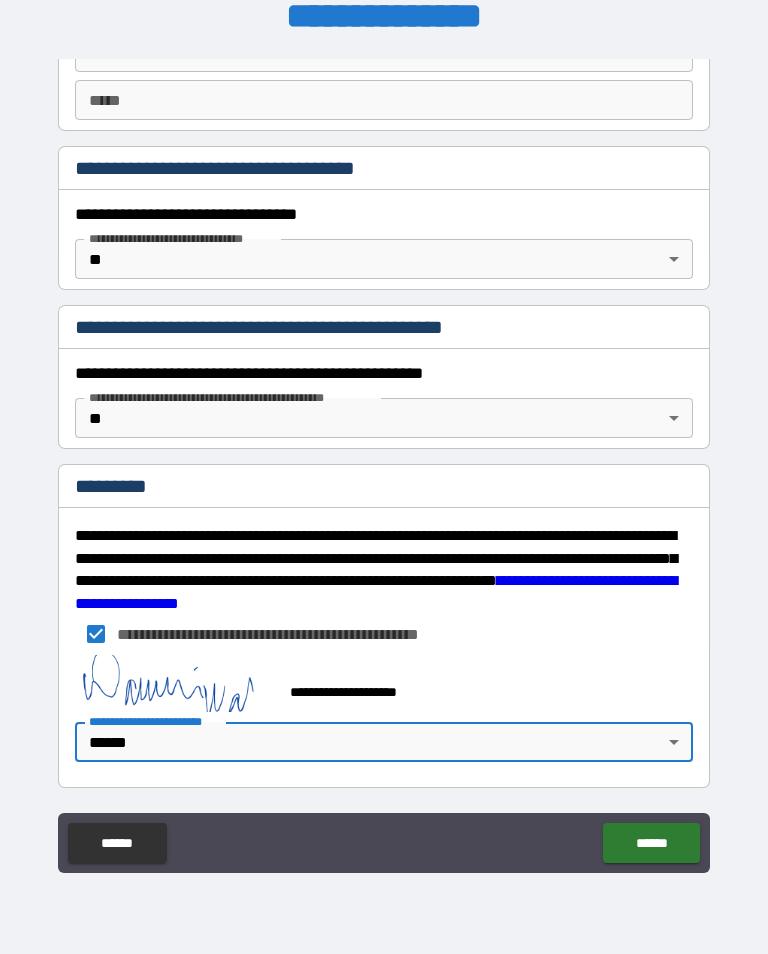 click on "******" at bounding box center (651, 843) 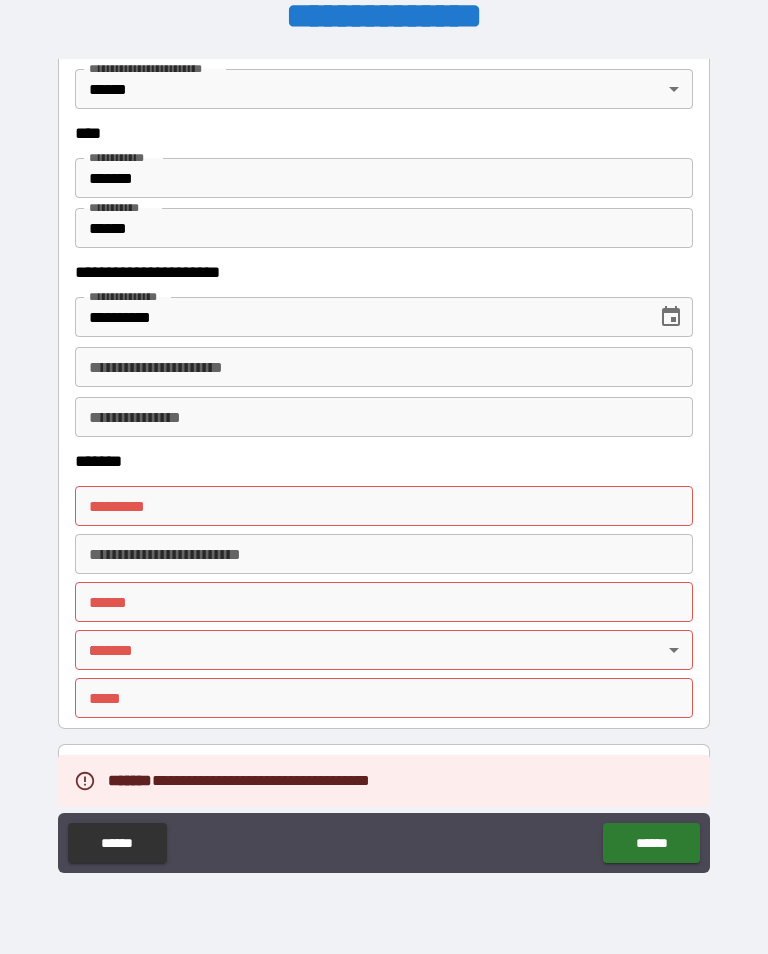 scroll, scrollTop: 825, scrollLeft: 0, axis: vertical 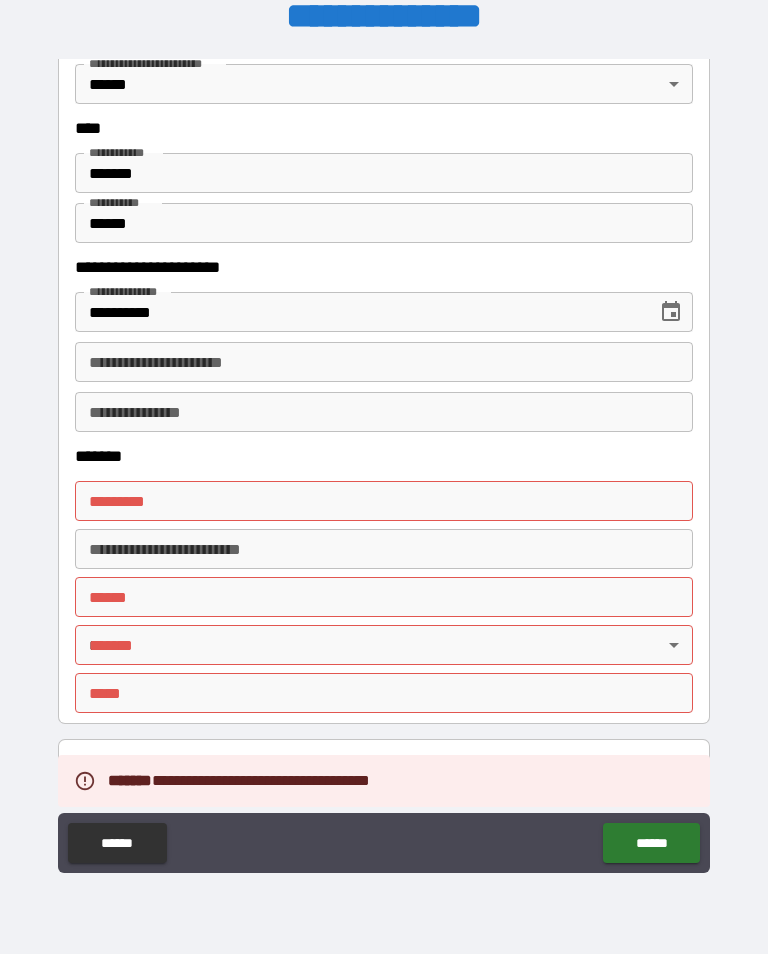 click on "*******   *" at bounding box center [384, 501] 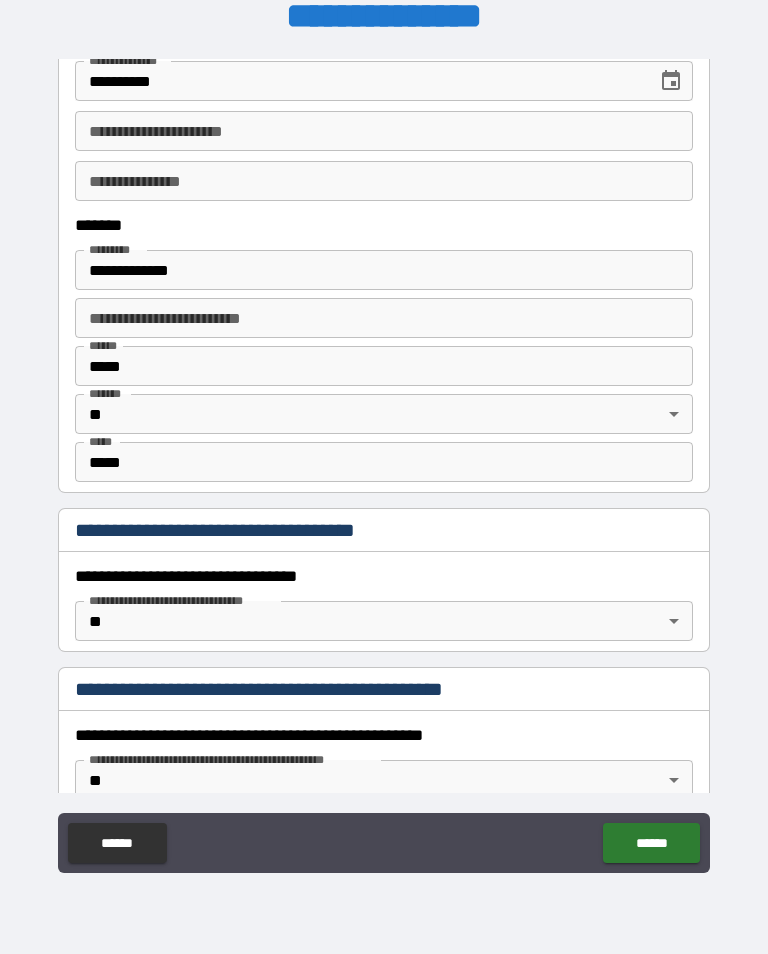 scroll, scrollTop: 1104, scrollLeft: 0, axis: vertical 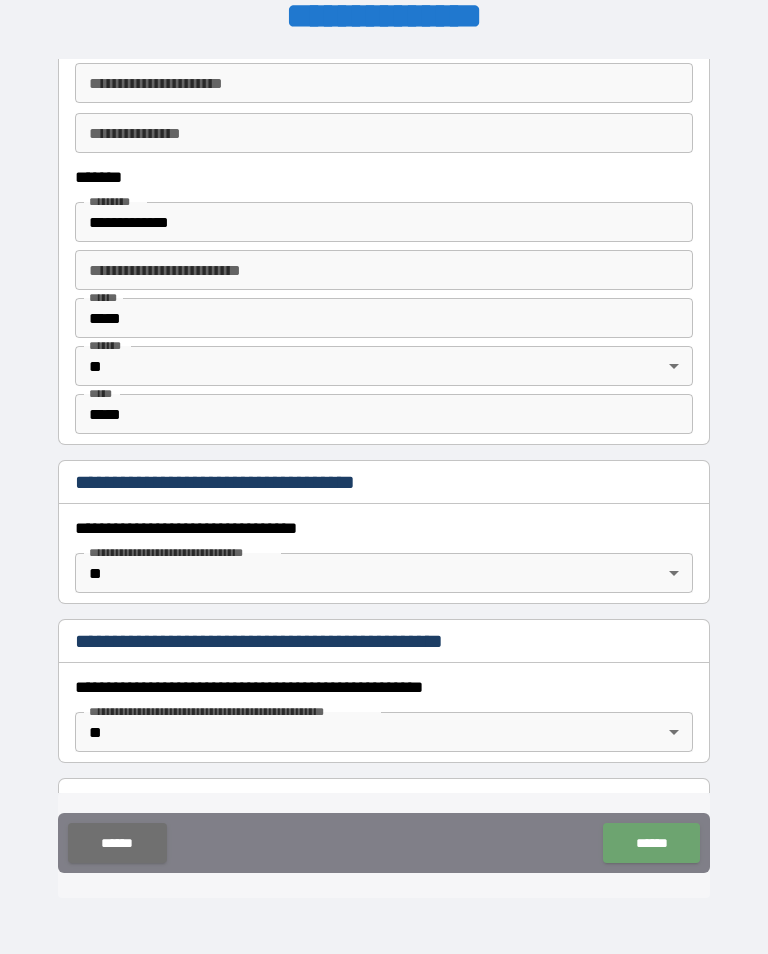 click on "******" at bounding box center [651, 843] 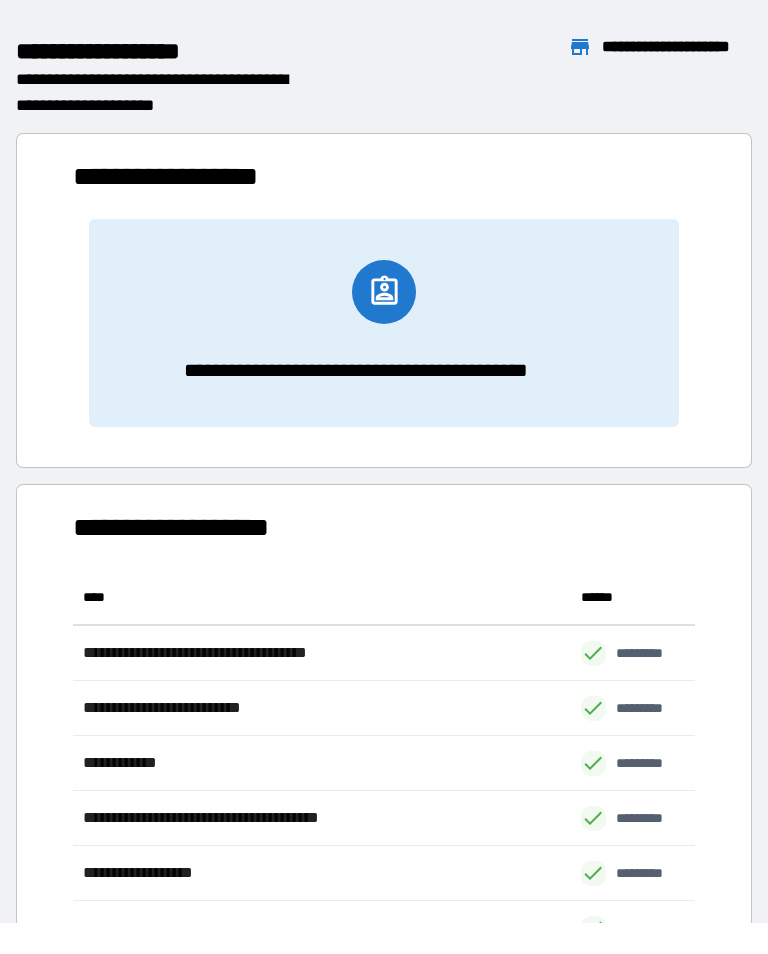 scroll, scrollTop: 1, scrollLeft: 1, axis: both 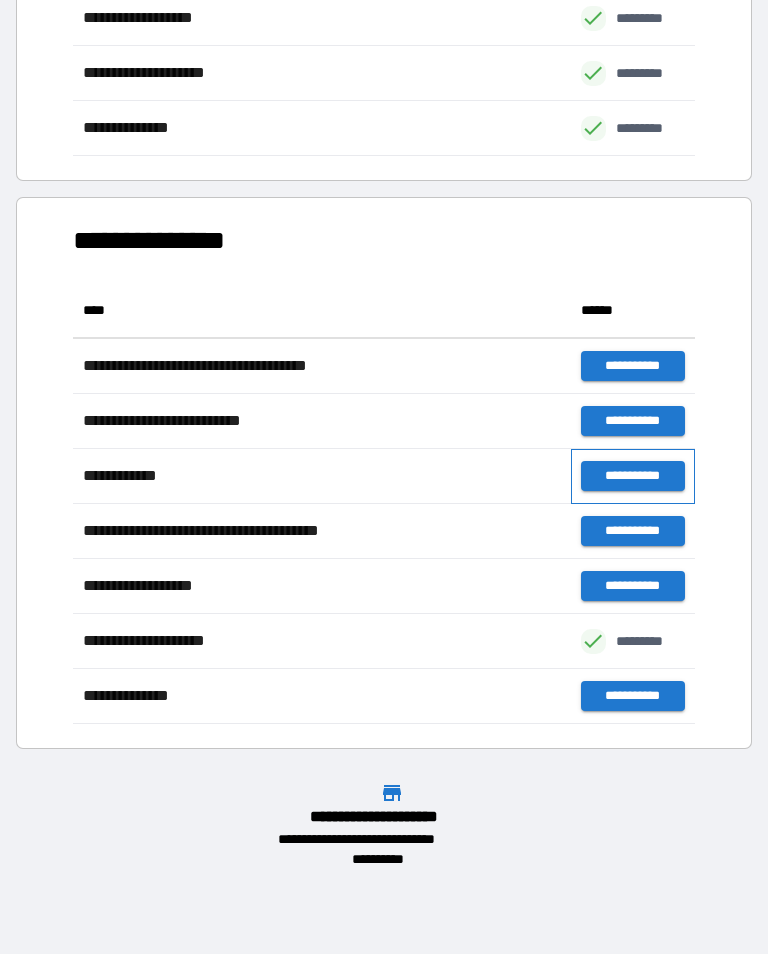 click on "**********" at bounding box center [633, 476] 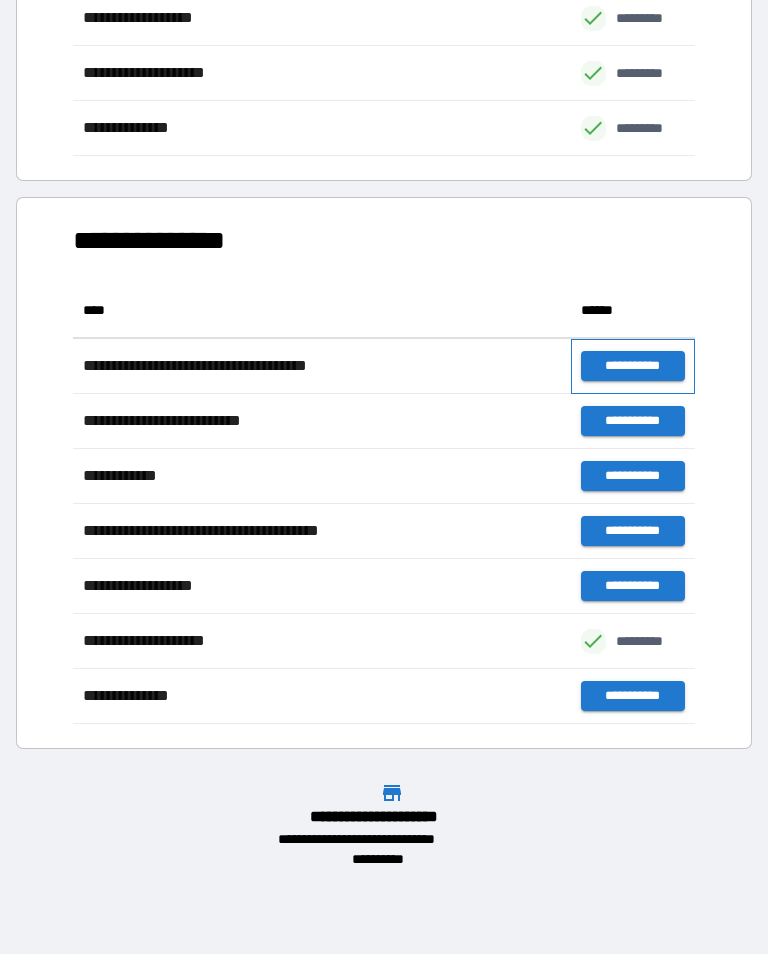 click on "**********" at bounding box center [633, 366] 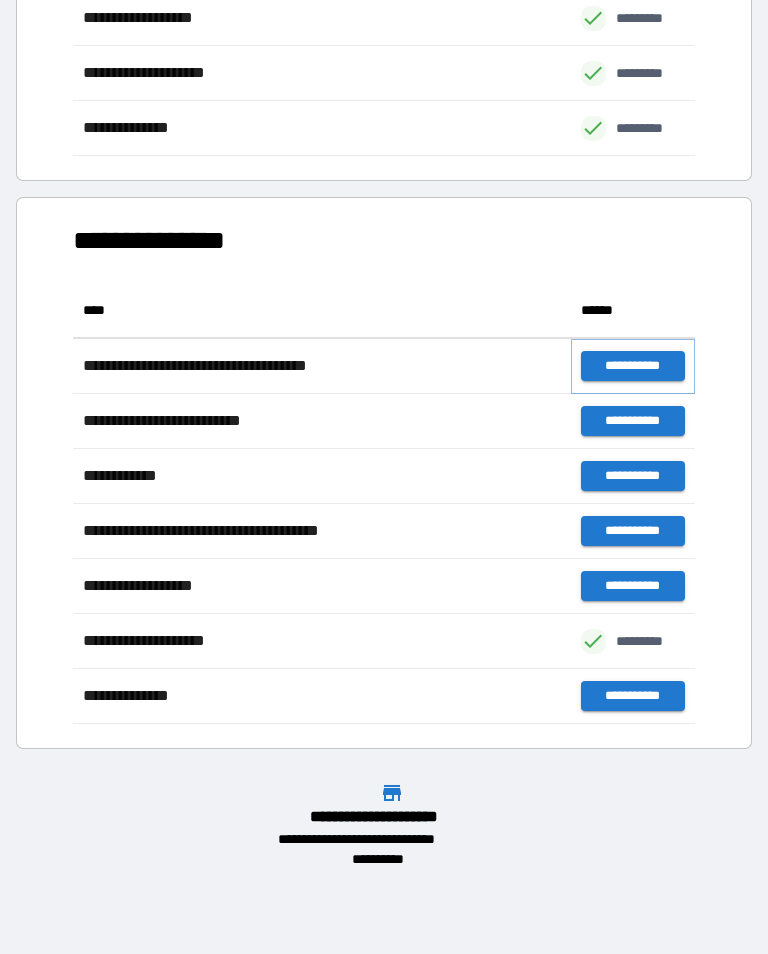 click on "**********" at bounding box center (633, 366) 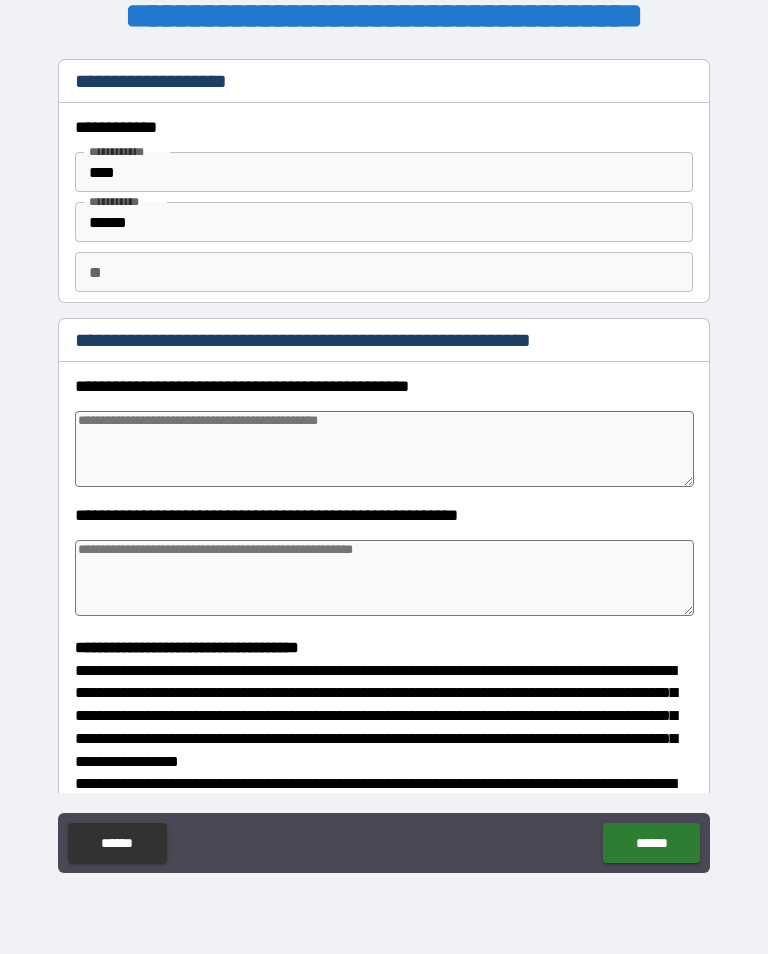 scroll, scrollTop: 0, scrollLeft: 0, axis: both 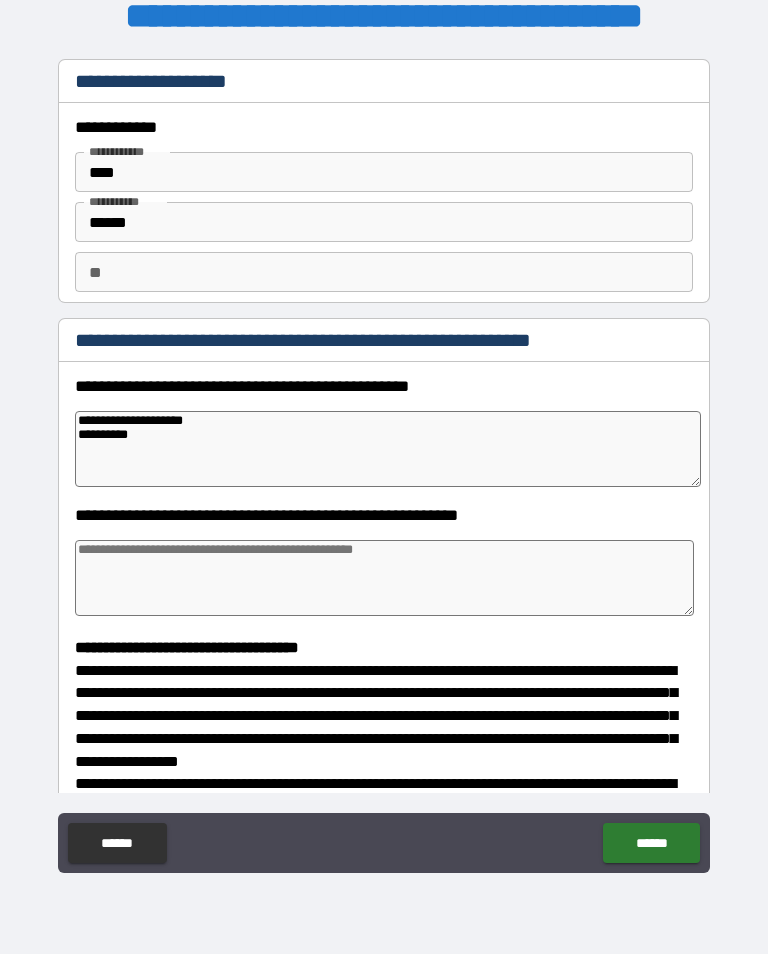 click at bounding box center [384, 578] 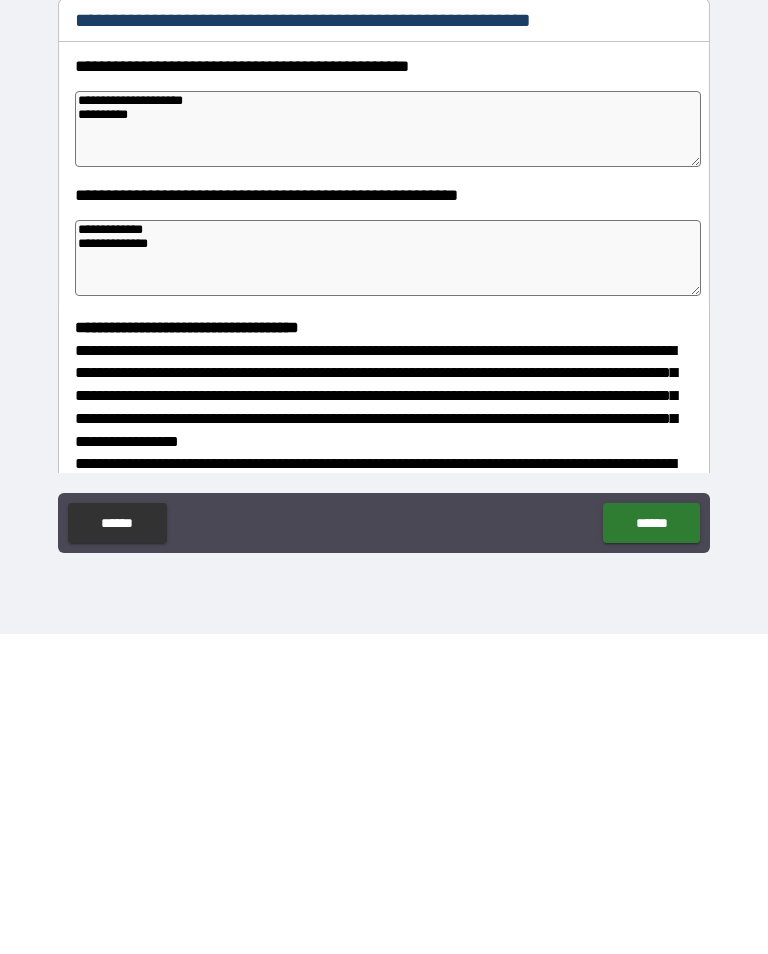 click on "******" at bounding box center (651, 843) 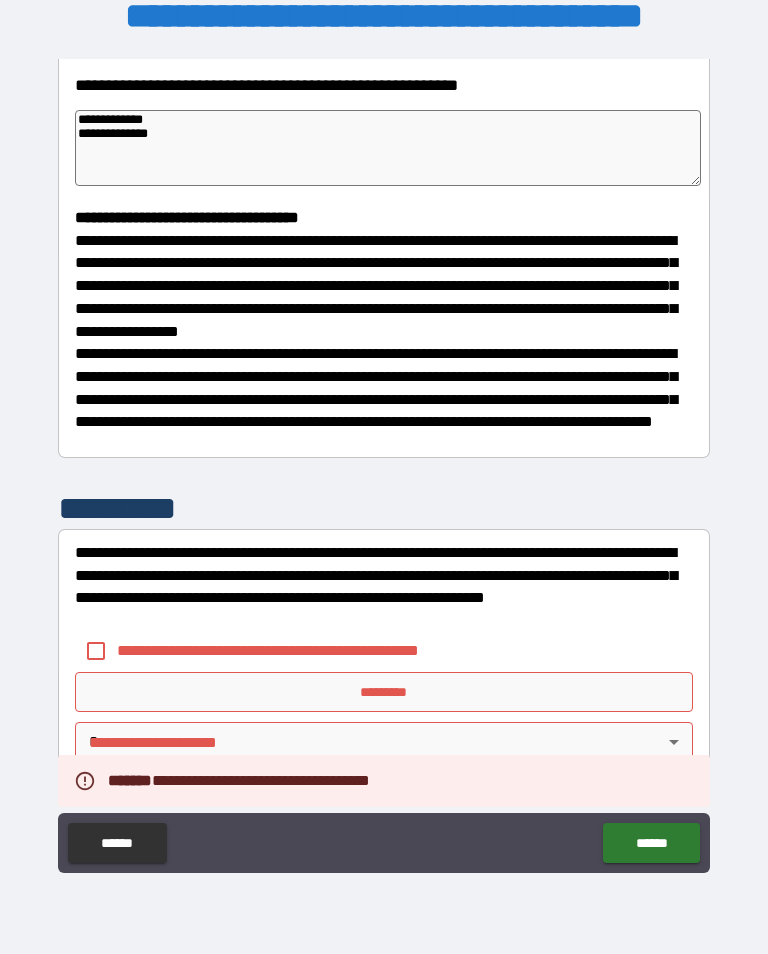 scroll, scrollTop: 444, scrollLeft: 0, axis: vertical 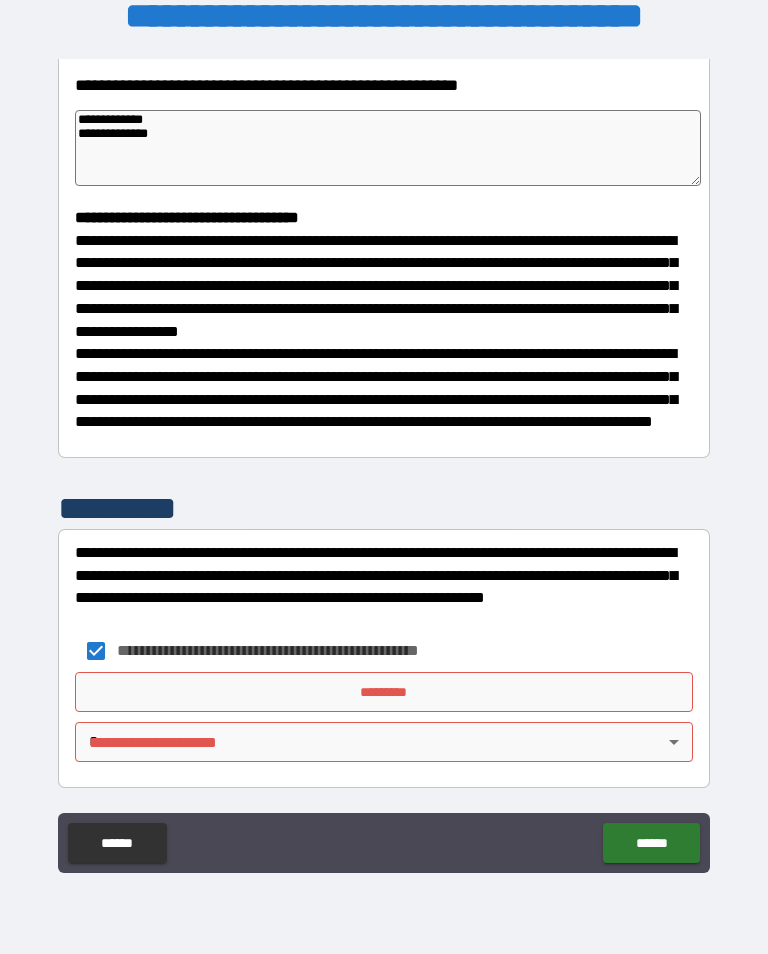 click on "*********" at bounding box center (384, 692) 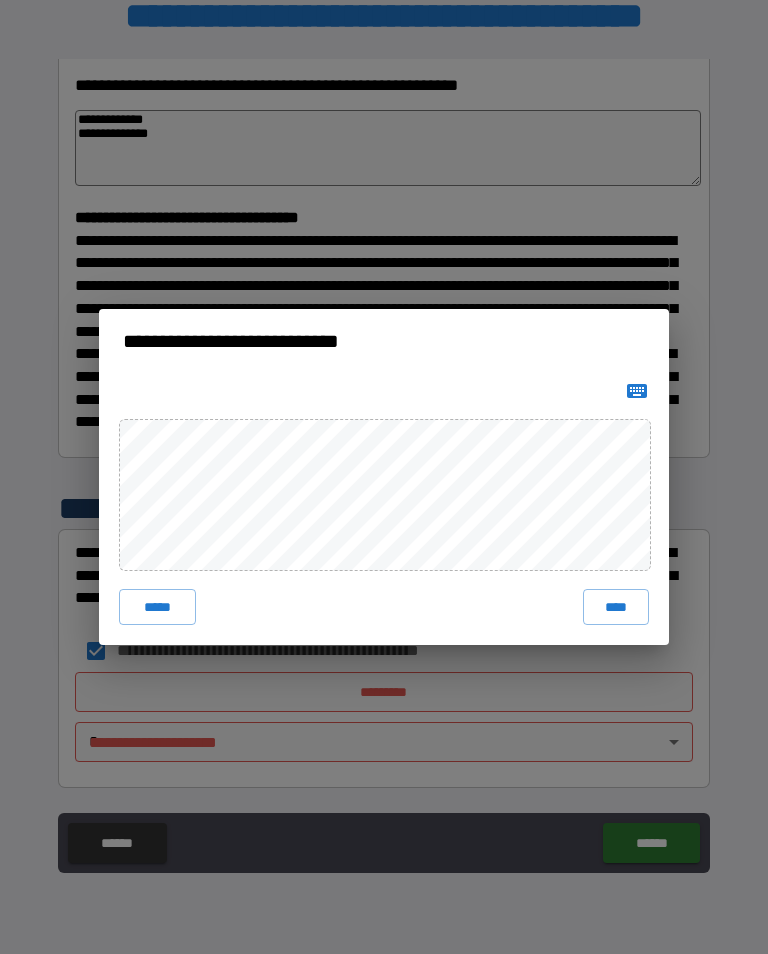 click on "***** ****" at bounding box center [384, 509] 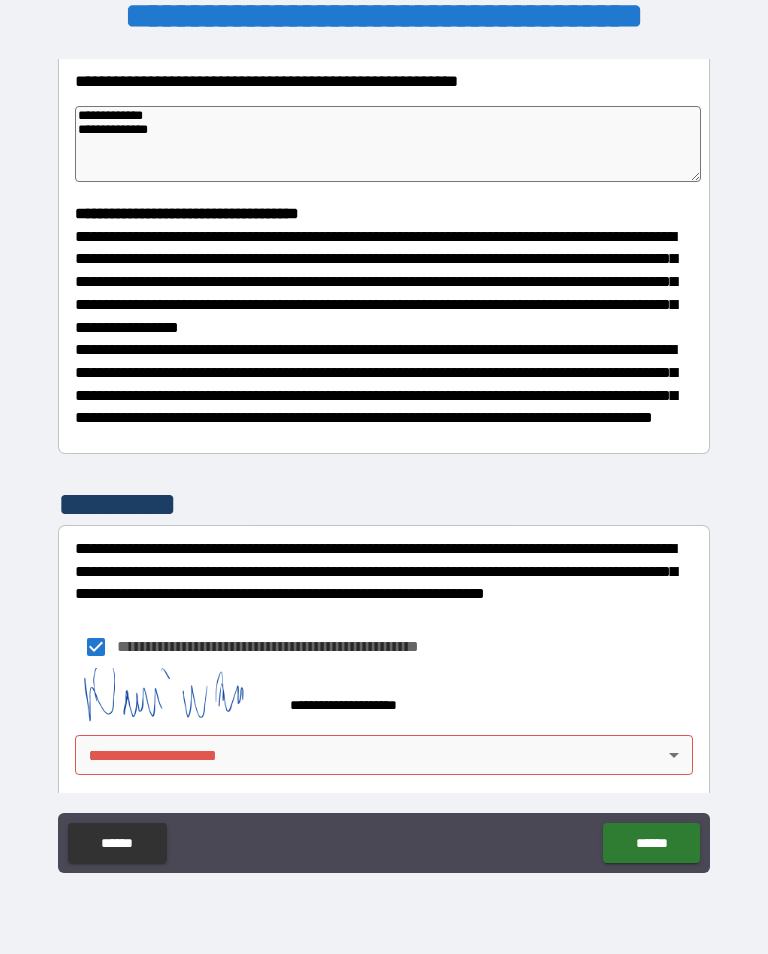 click on "**********" at bounding box center [384, 461] 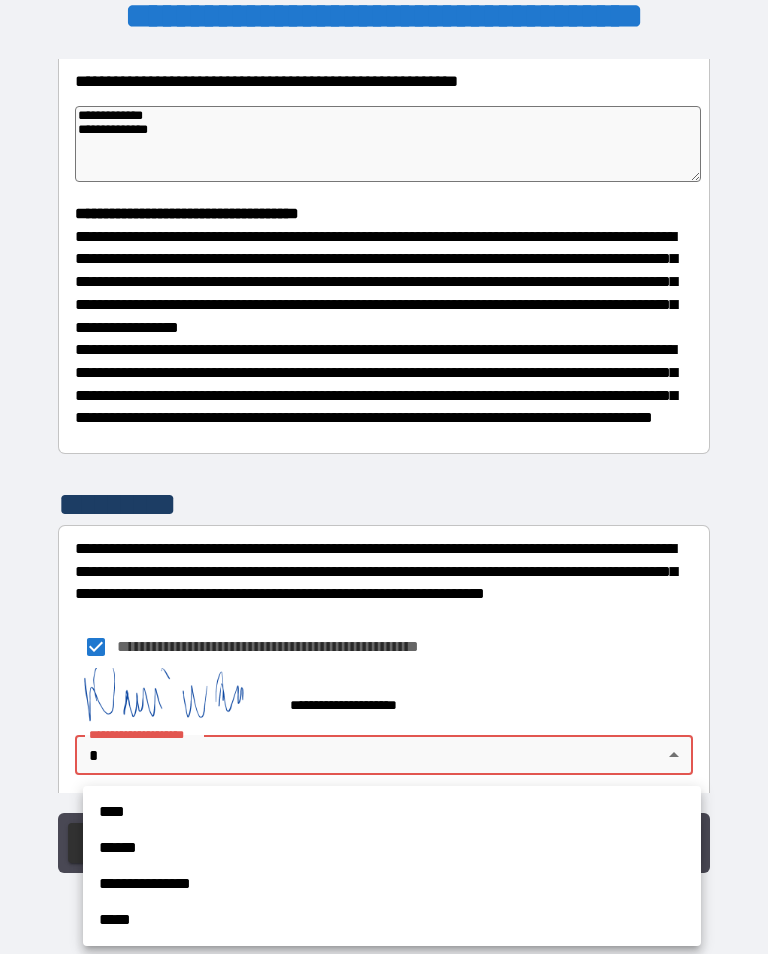 click on "**********" at bounding box center [392, 884] 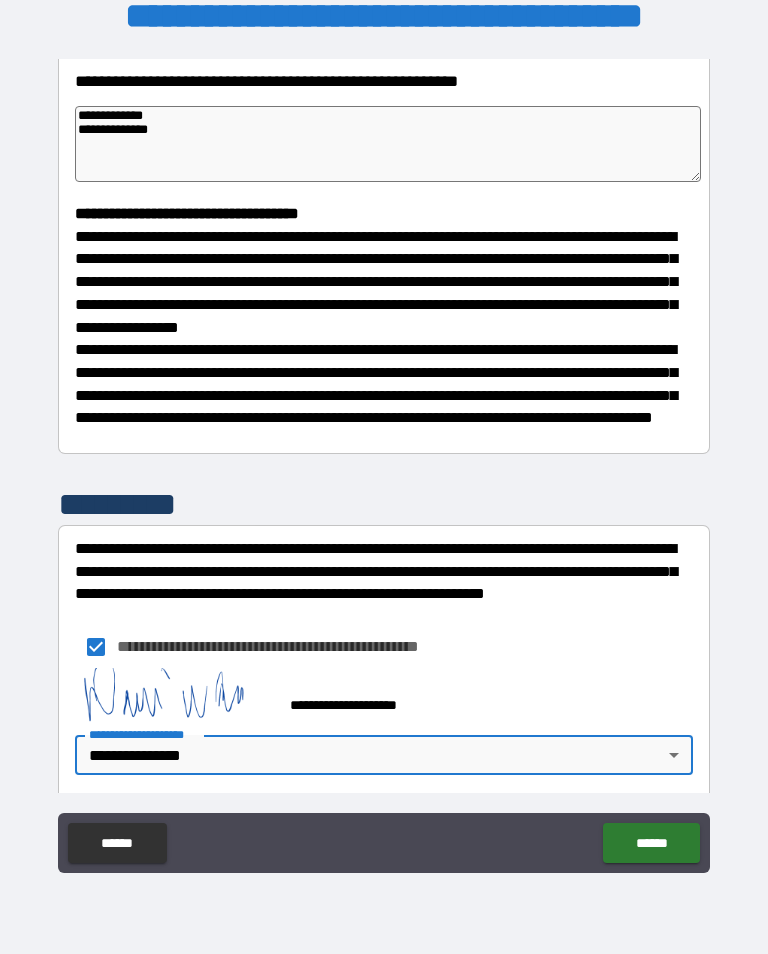 click on "******" at bounding box center (651, 843) 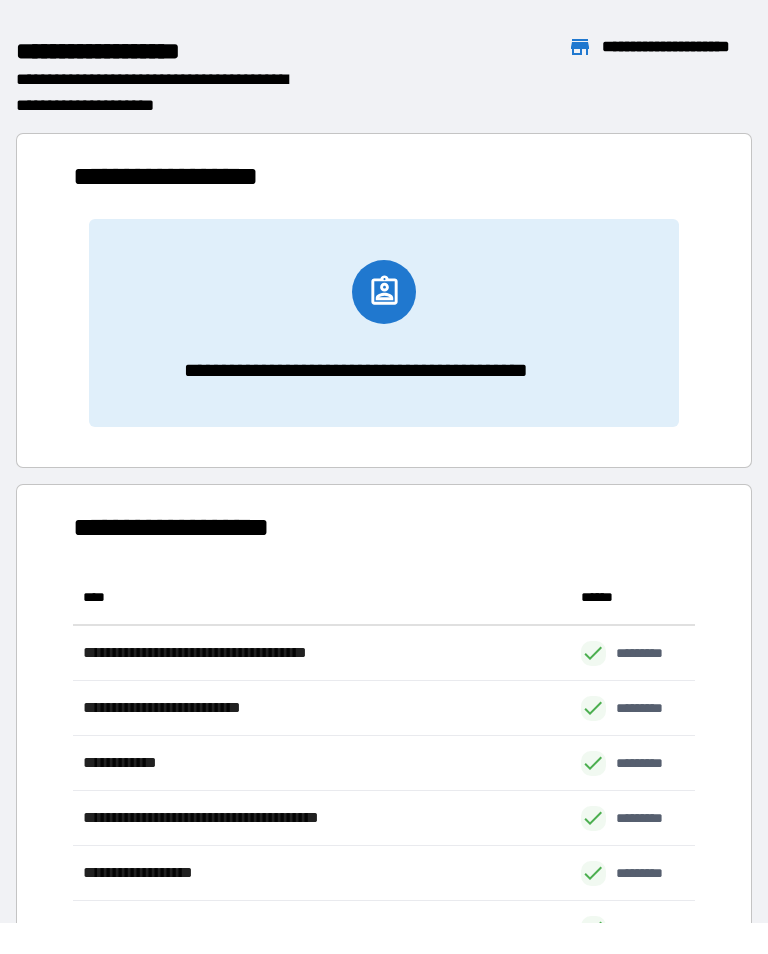 scroll, scrollTop: 441, scrollLeft: 622, axis: both 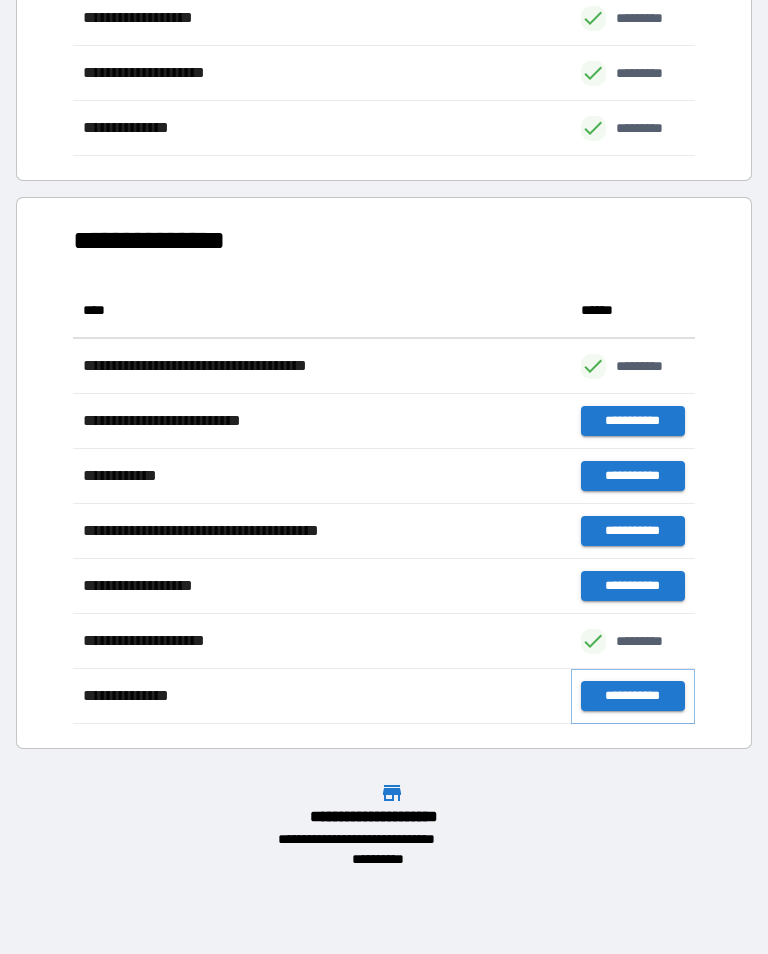 click on "**********" at bounding box center (633, 696) 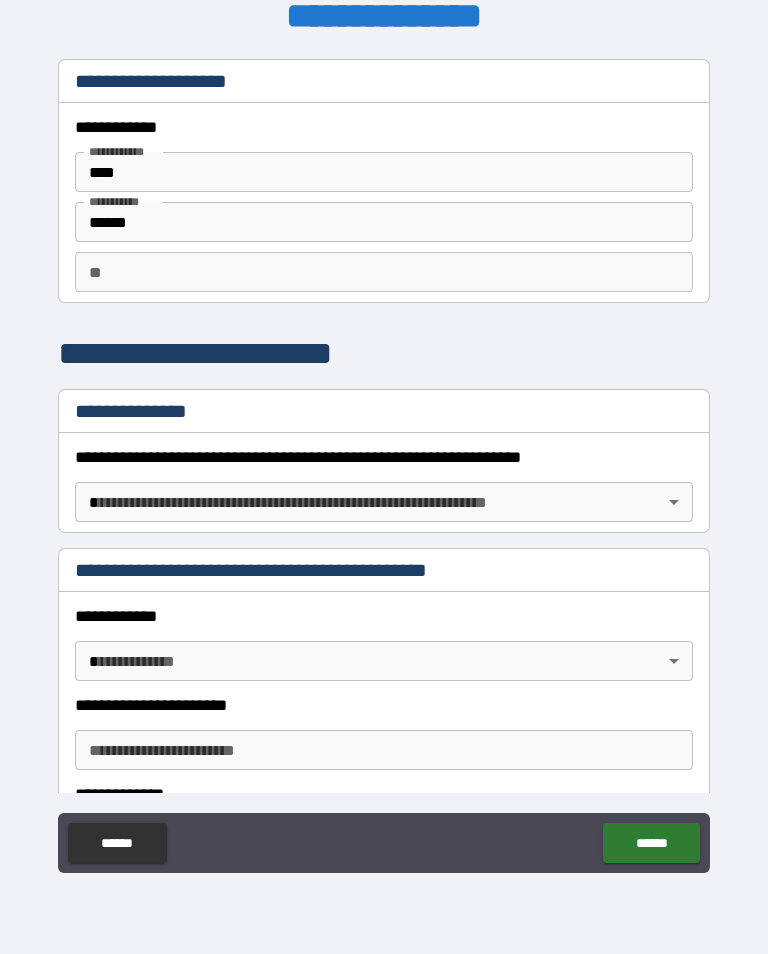 click on "**********" at bounding box center [384, 461] 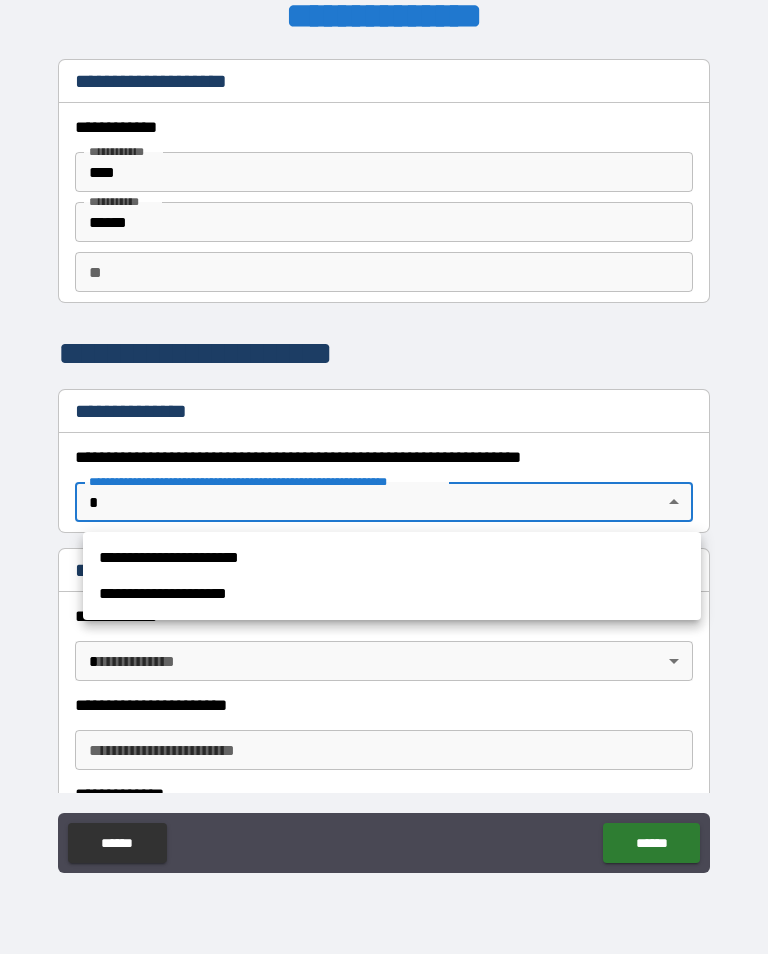 click on "**********" at bounding box center [392, 558] 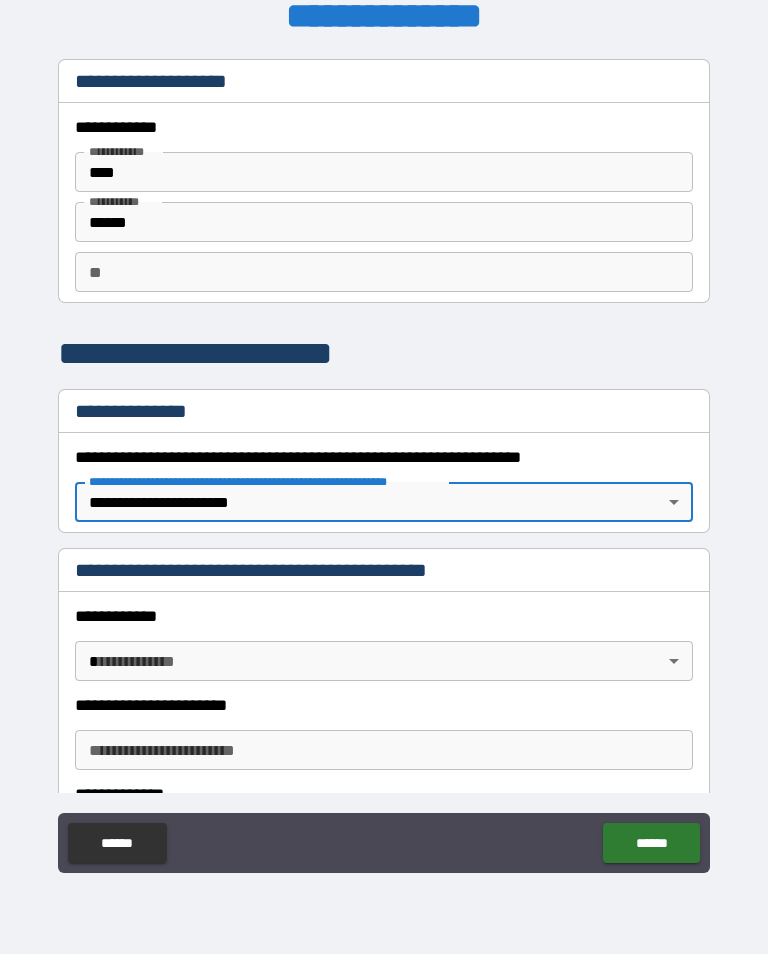 click on "**********" at bounding box center [384, 461] 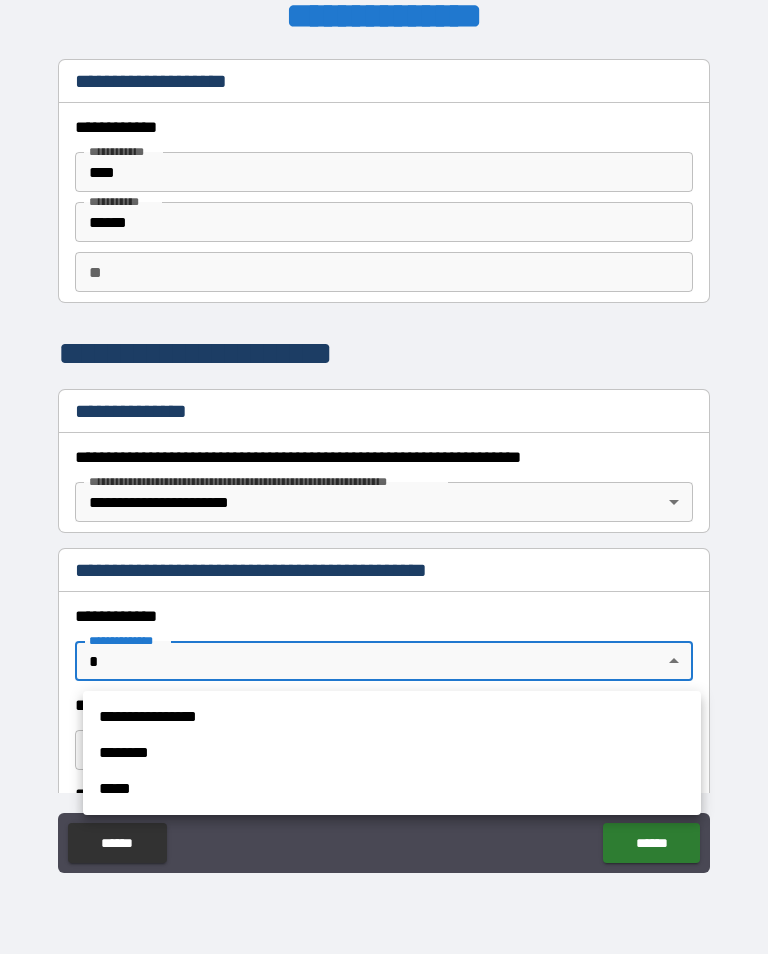 click on "********" at bounding box center [392, 753] 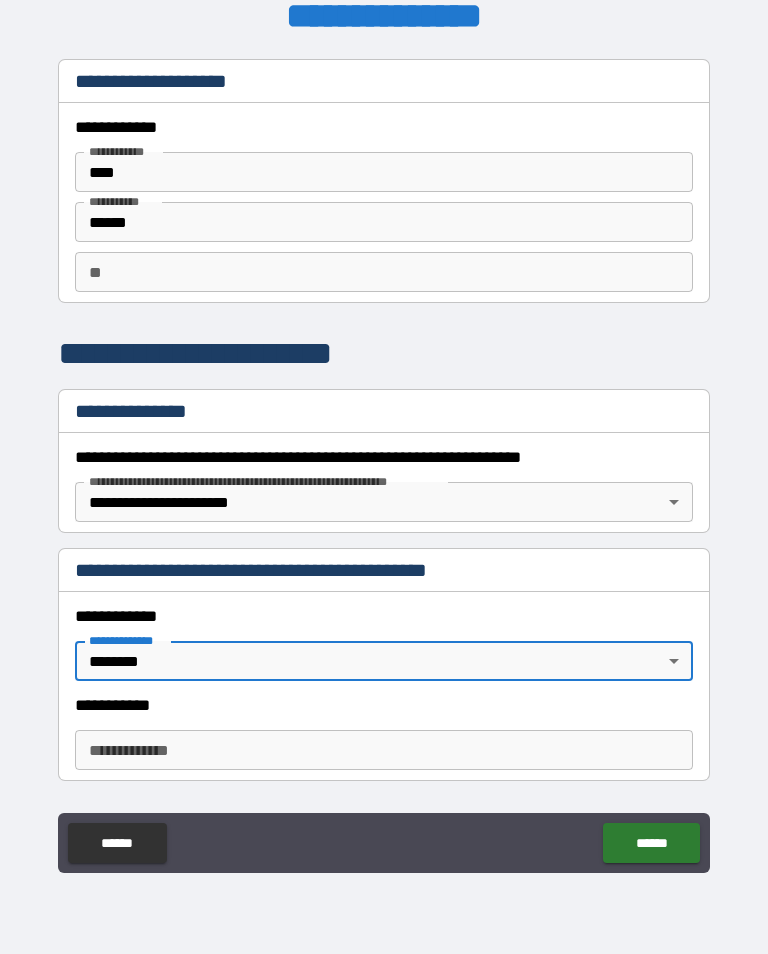 click on "**********" at bounding box center (384, 750) 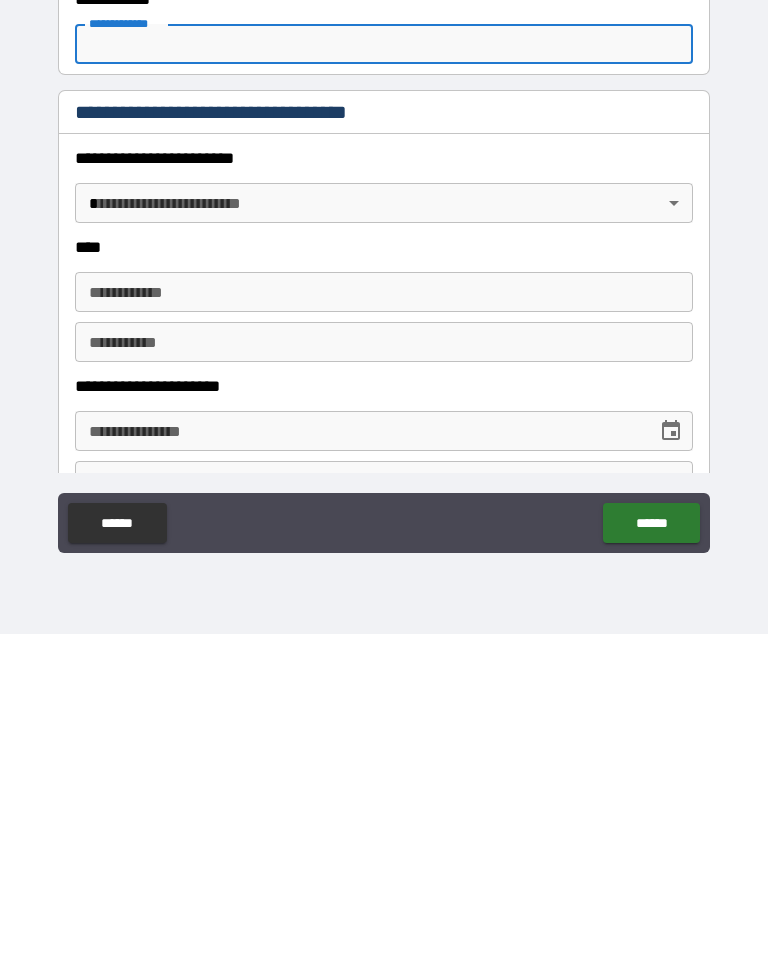 scroll, scrollTop: 385, scrollLeft: 0, axis: vertical 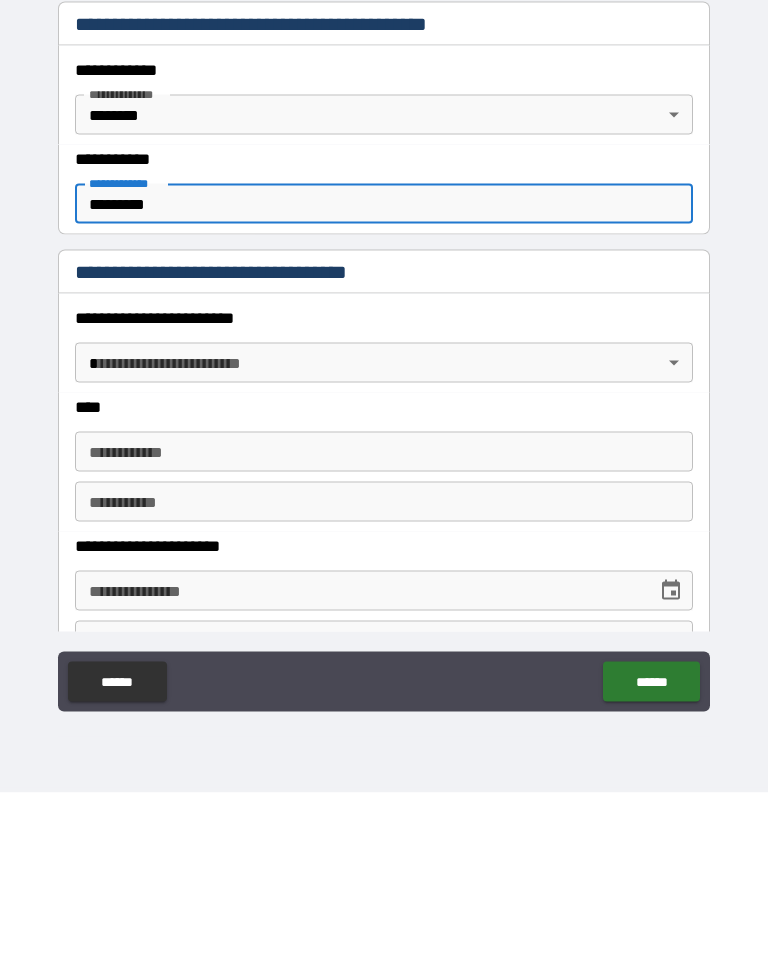 click on "**********" at bounding box center (384, 461) 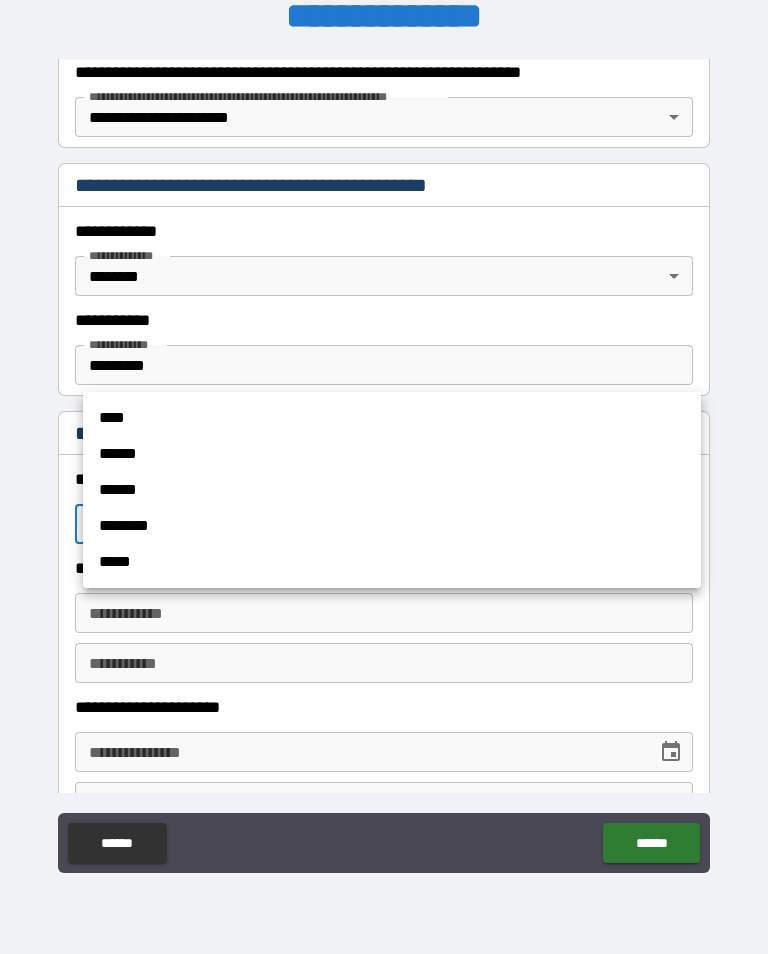 click on "******" at bounding box center (392, 454) 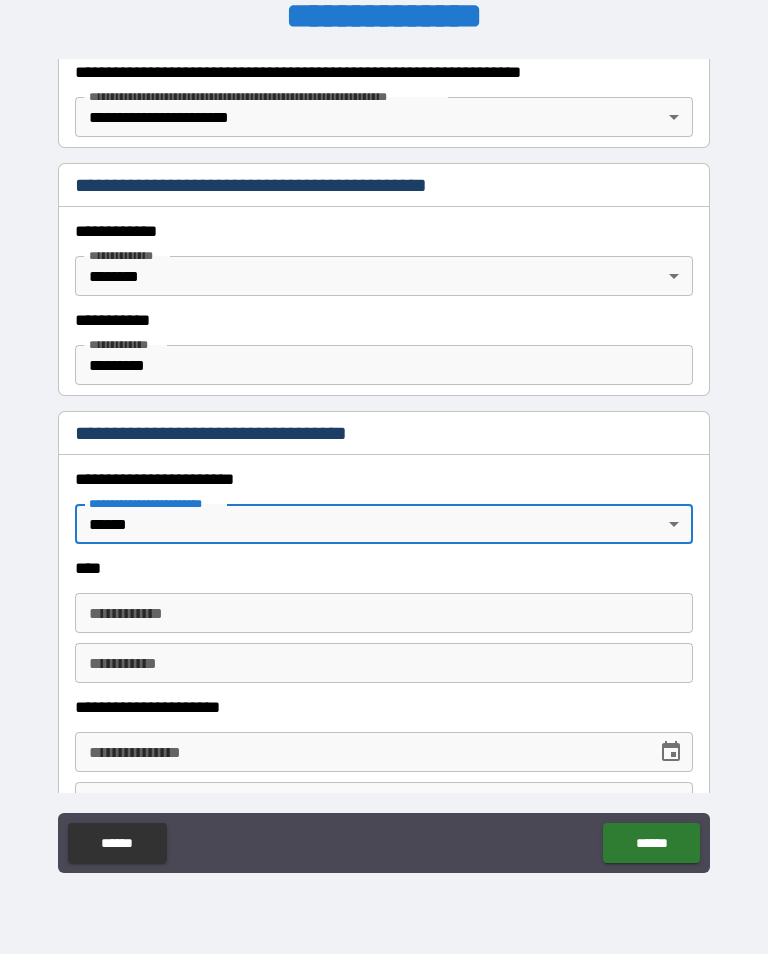 click on "**********" at bounding box center (384, 613) 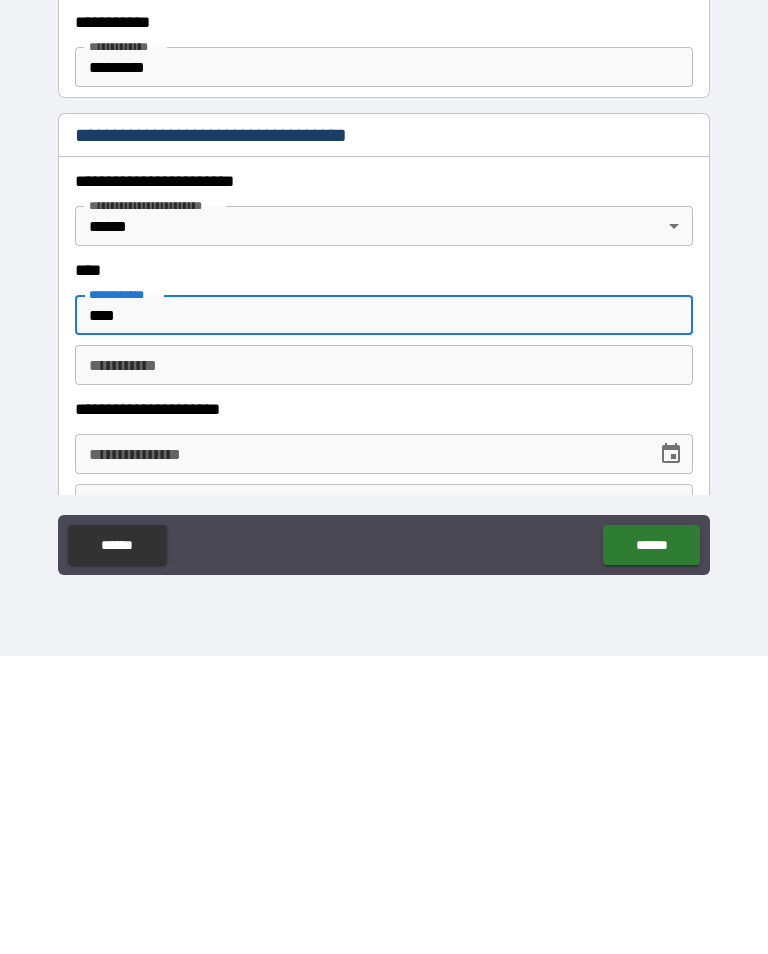 click on "*********   *" at bounding box center [384, 663] 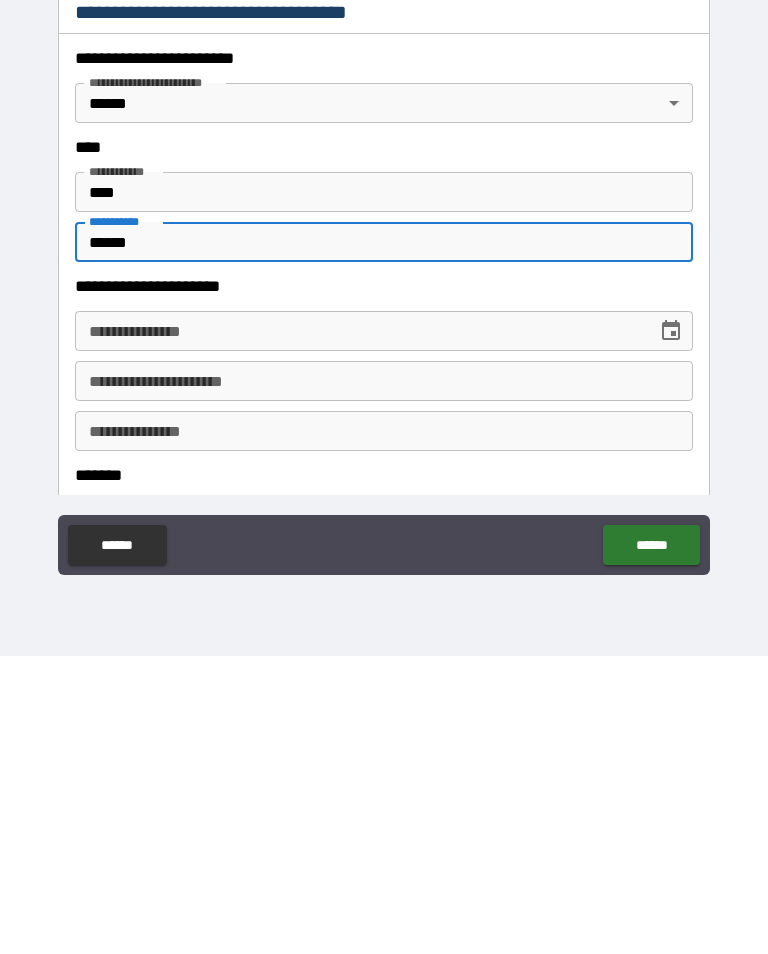 scroll, scrollTop: 505, scrollLeft: 0, axis: vertical 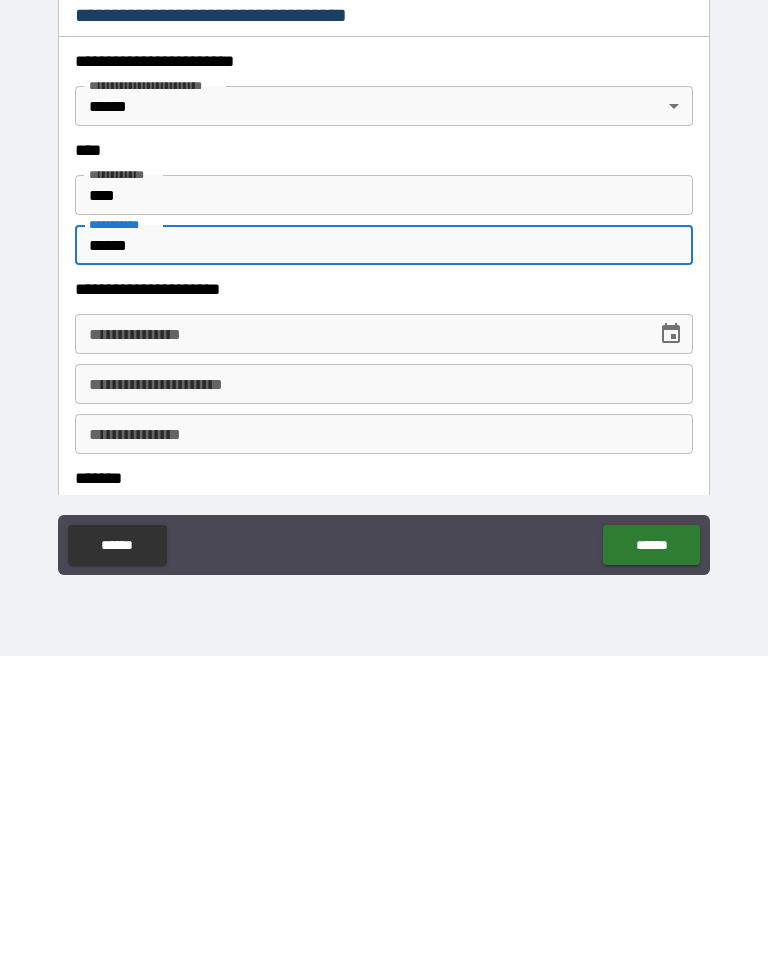 click on "**********" at bounding box center [359, 632] 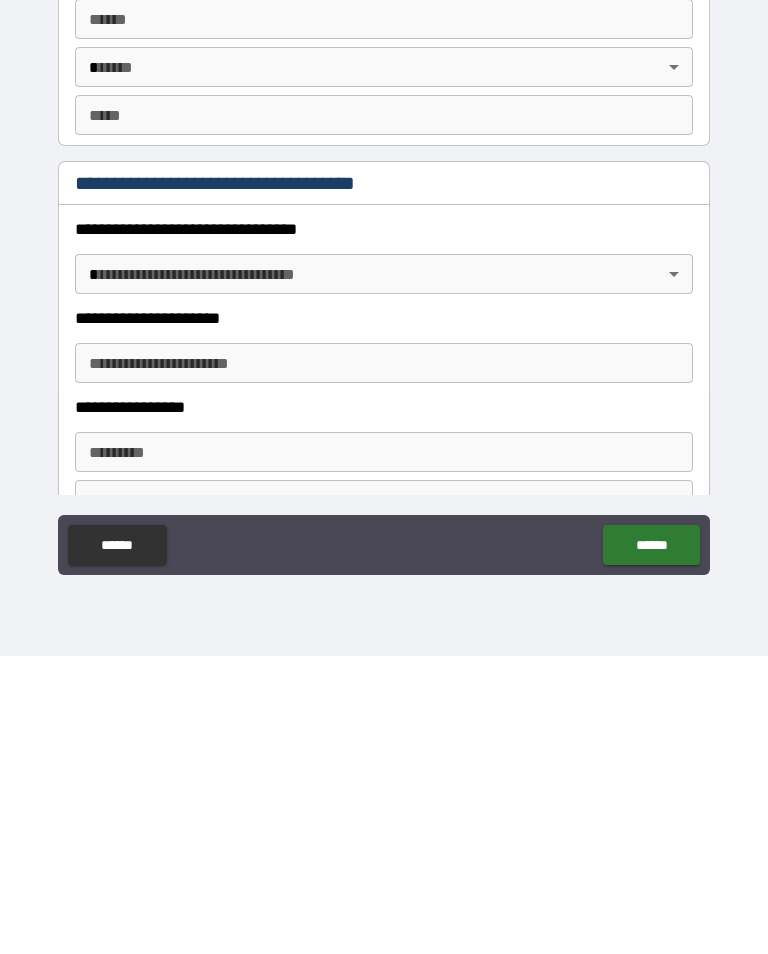 scroll, scrollTop: 1121, scrollLeft: 0, axis: vertical 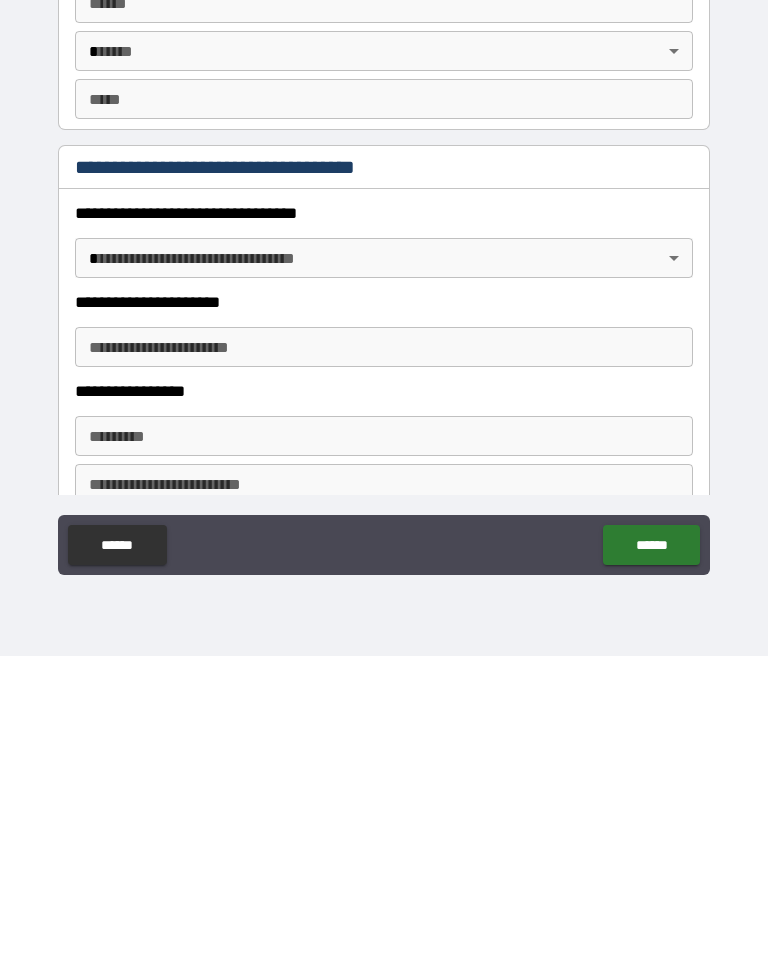 click on "**********" at bounding box center (384, 461) 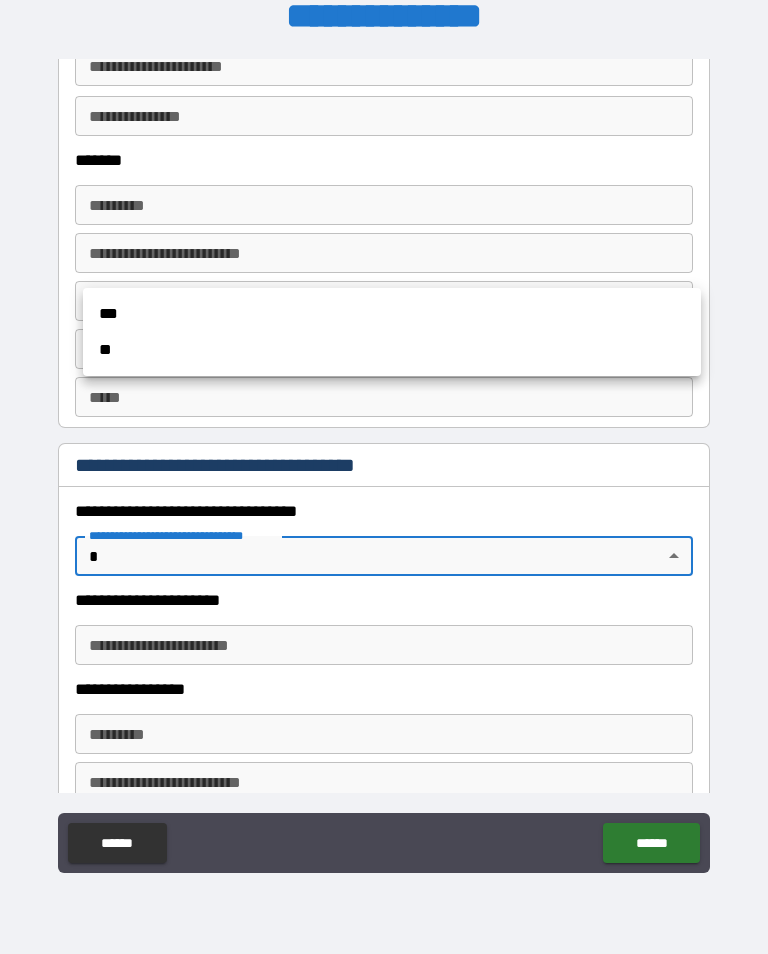 click at bounding box center (384, 477) 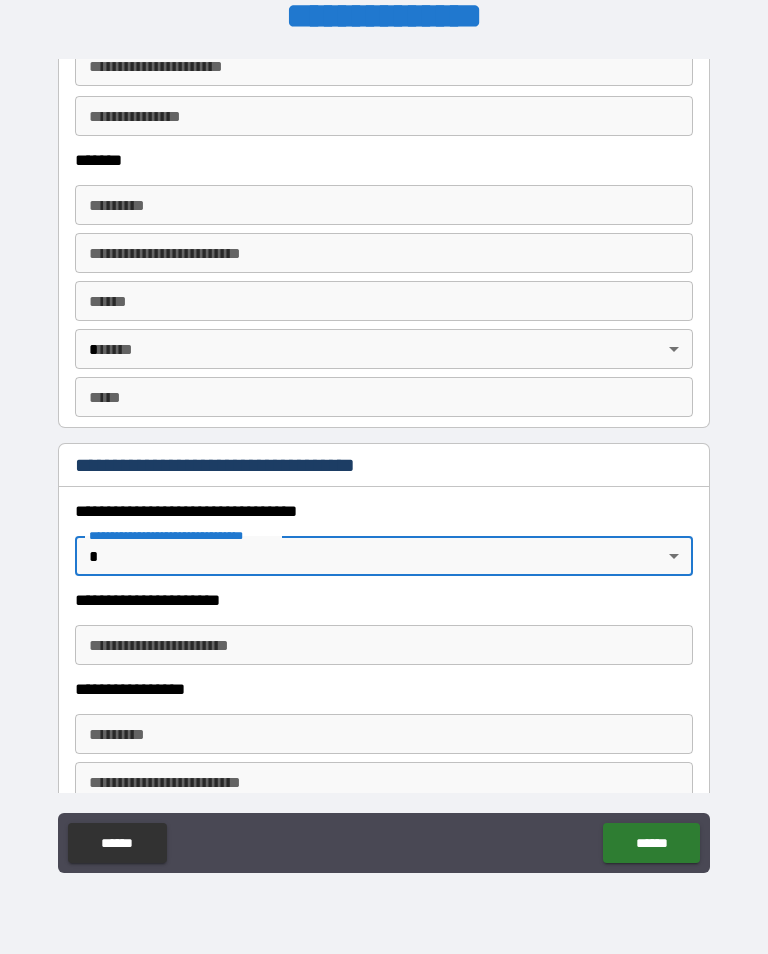 click on "**********" at bounding box center [384, 461] 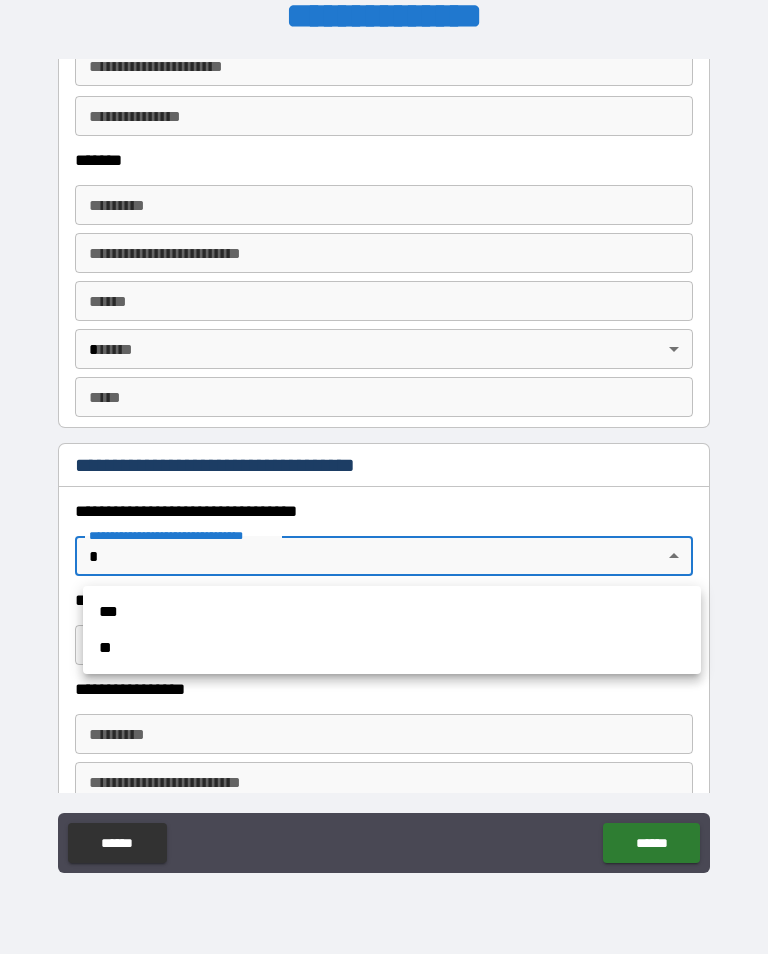 click on "**" at bounding box center (392, 648) 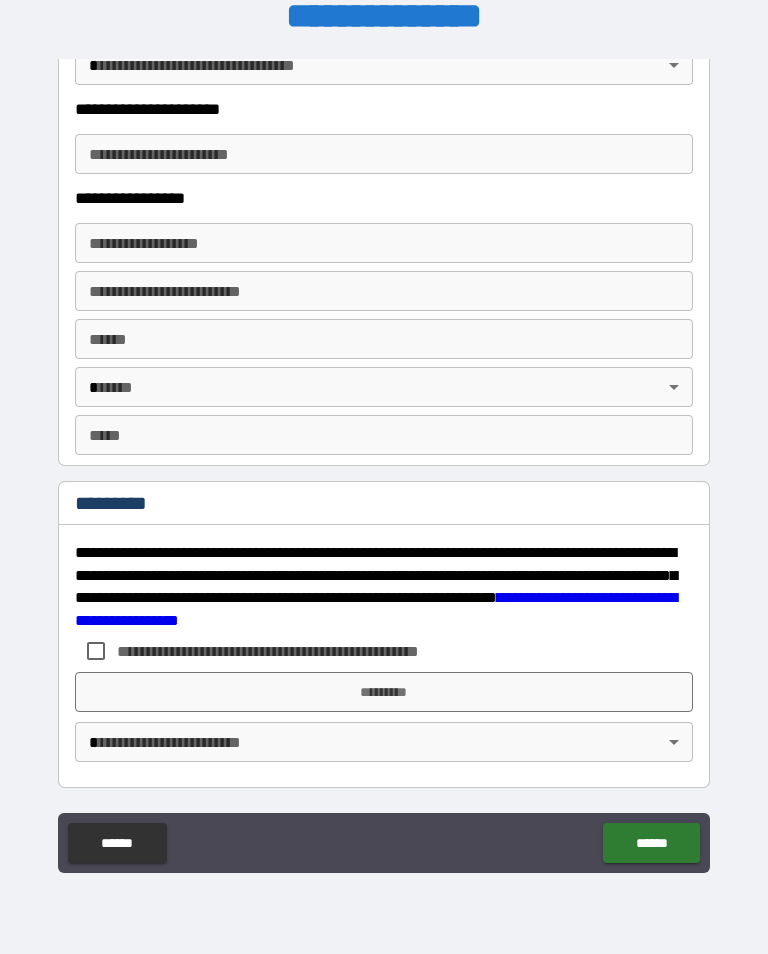 scroll, scrollTop: 3055, scrollLeft: 0, axis: vertical 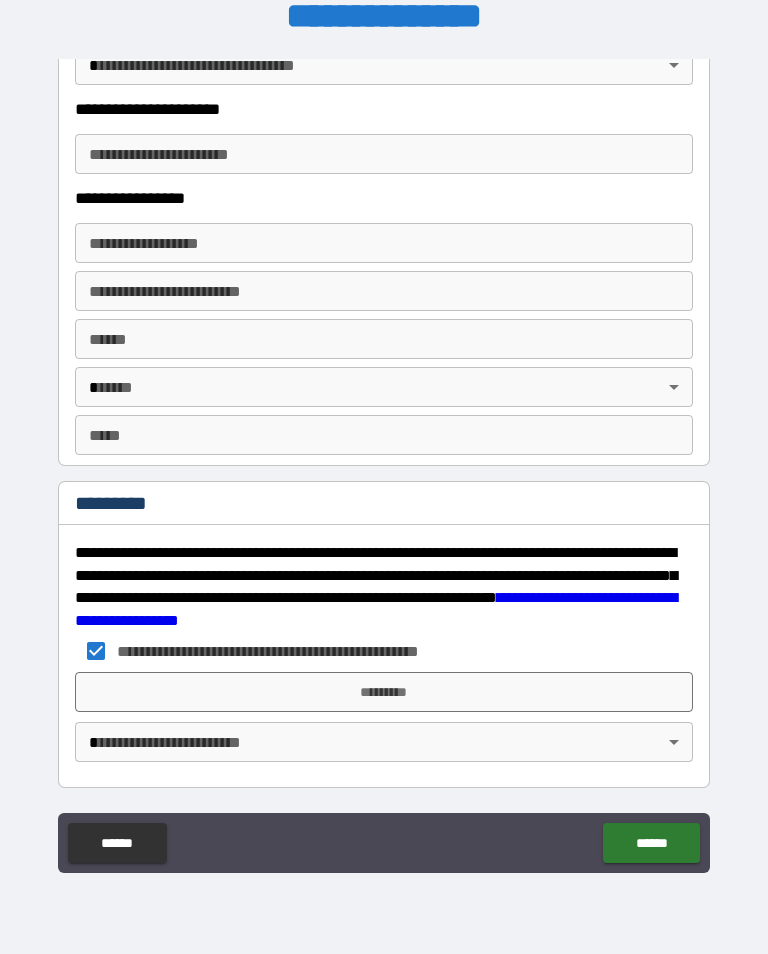 click on "*********" at bounding box center [384, 692] 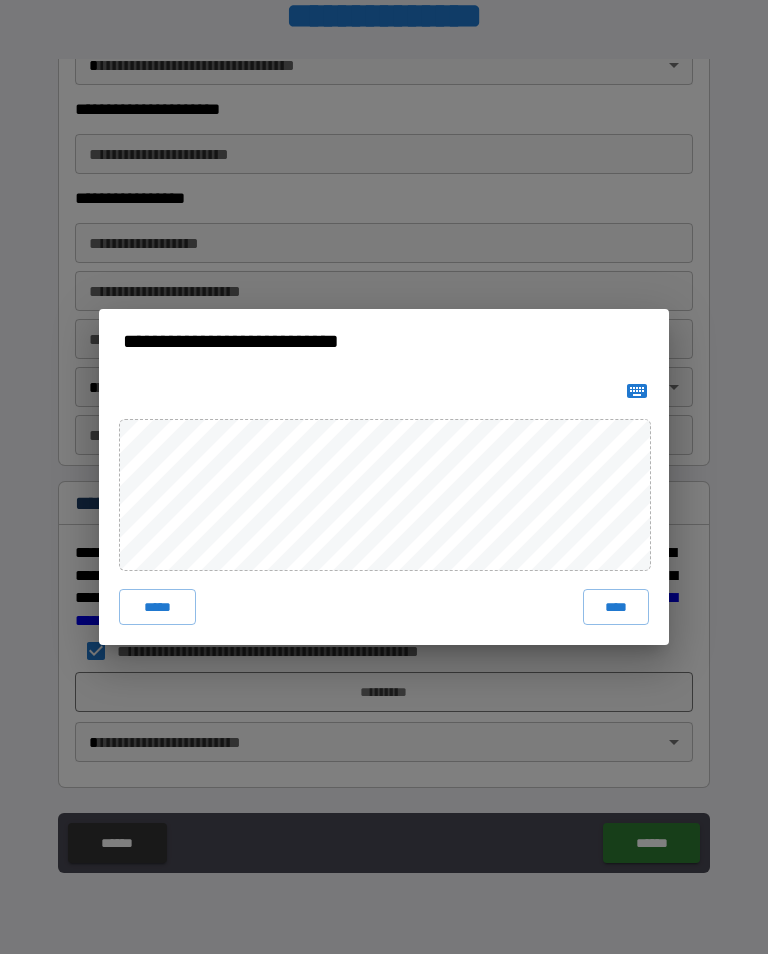 click on "****" at bounding box center [616, 607] 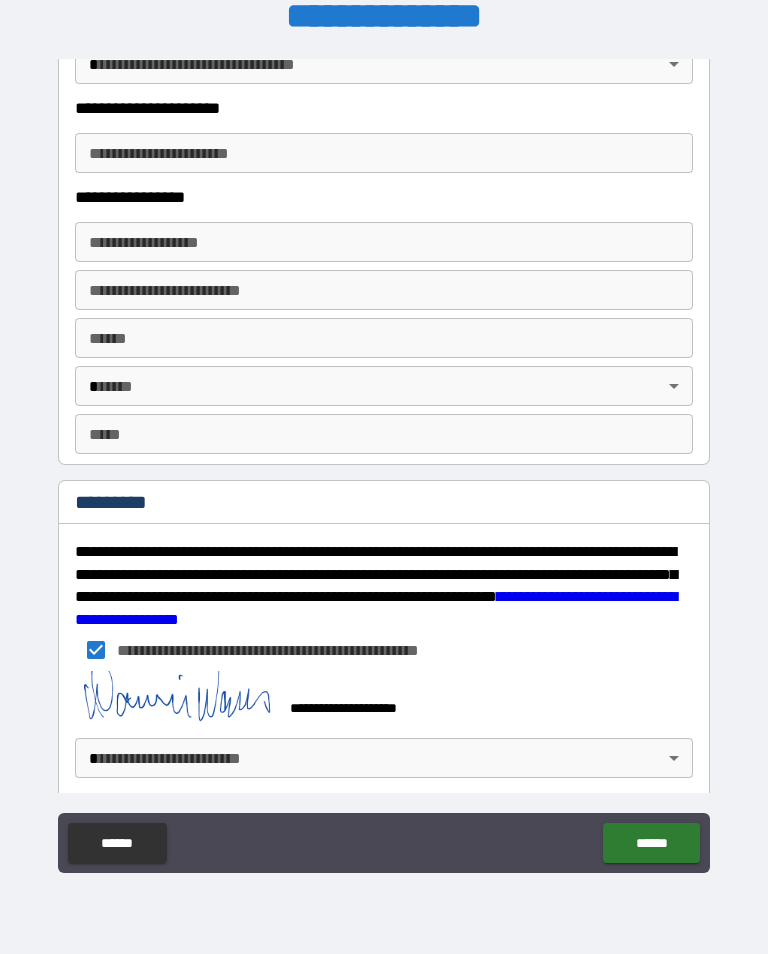 scroll, scrollTop: 3070, scrollLeft: 0, axis: vertical 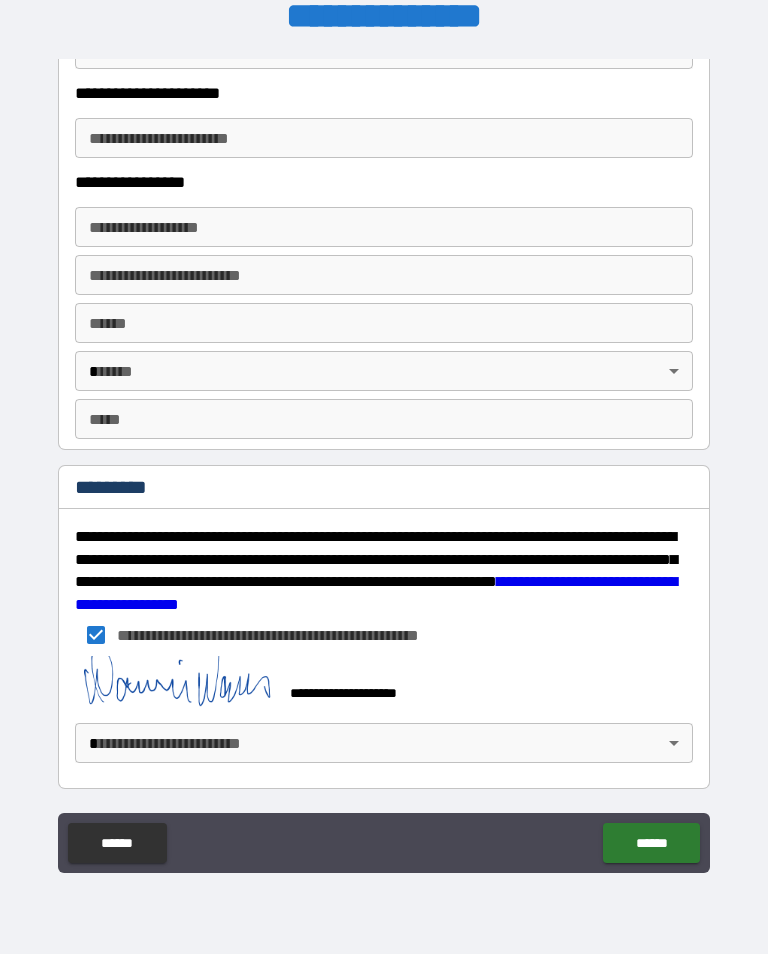 click on "**********" at bounding box center (384, 461) 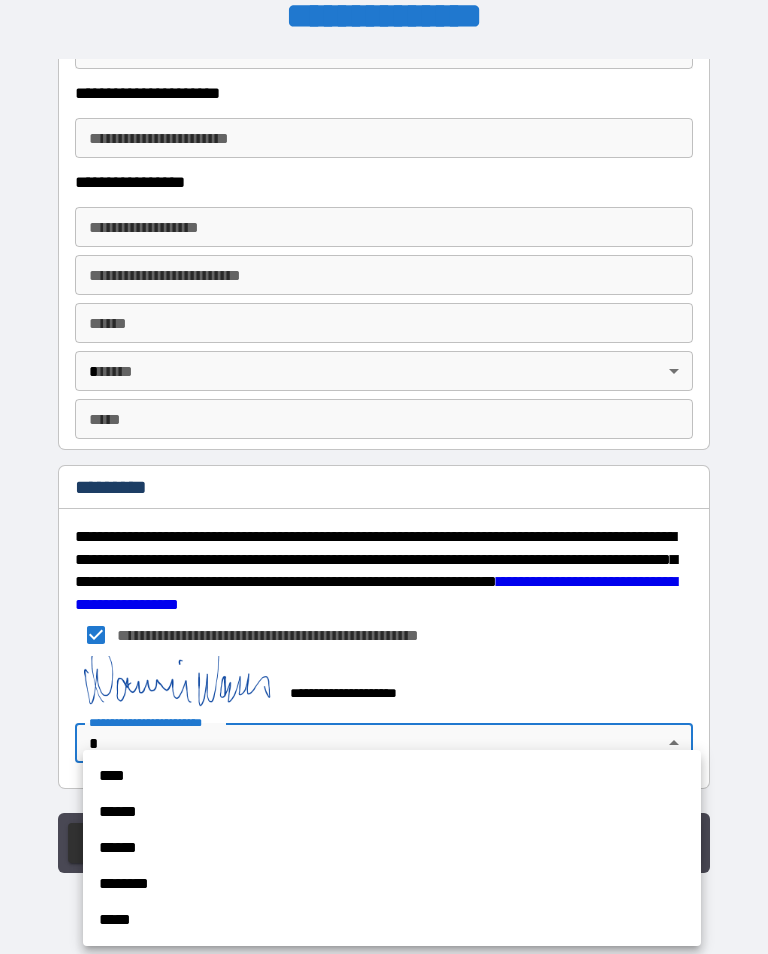 click on "******" at bounding box center [392, 812] 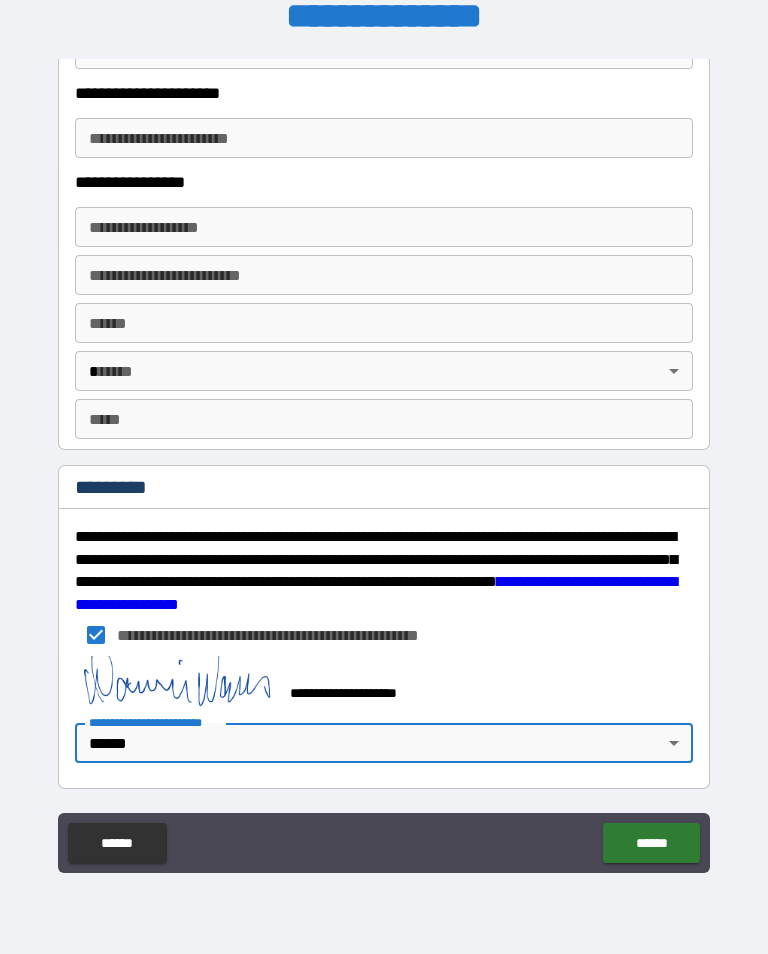 click on "******" at bounding box center (651, 843) 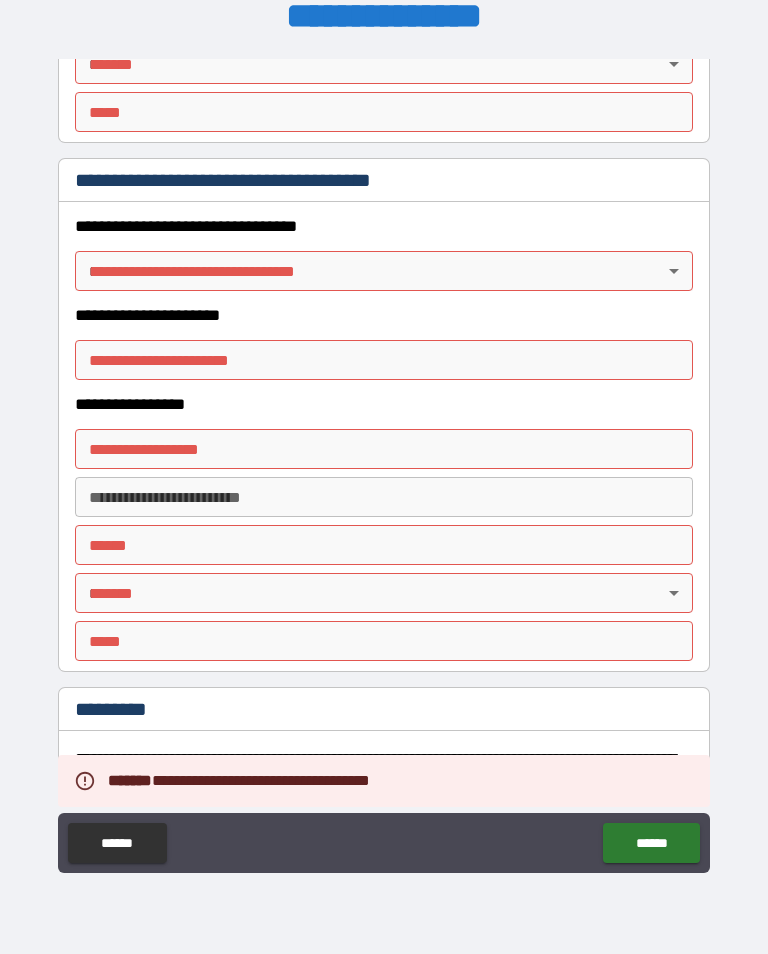 scroll, scrollTop: 2847, scrollLeft: 0, axis: vertical 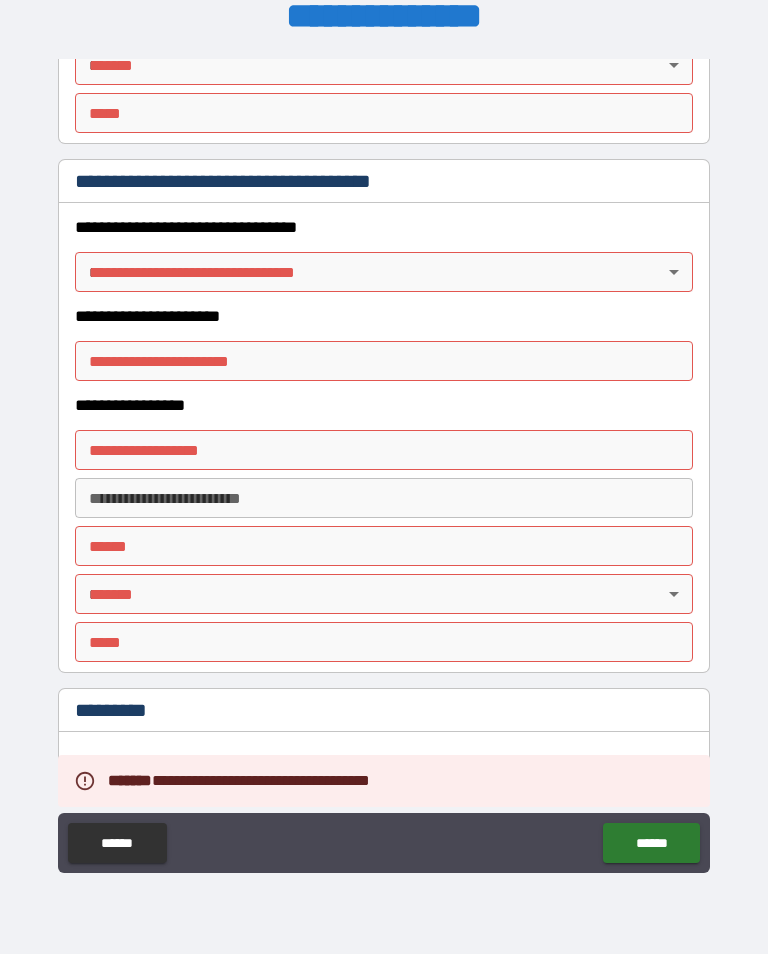 click on "**********" at bounding box center [384, 461] 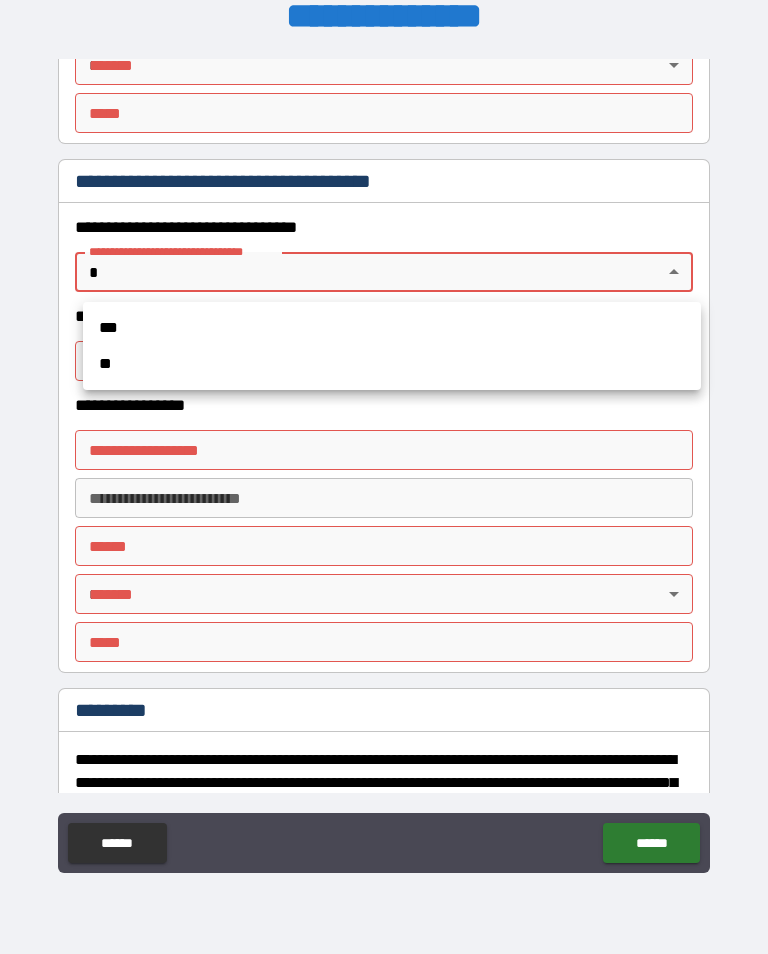 click on "**" at bounding box center [392, 364] 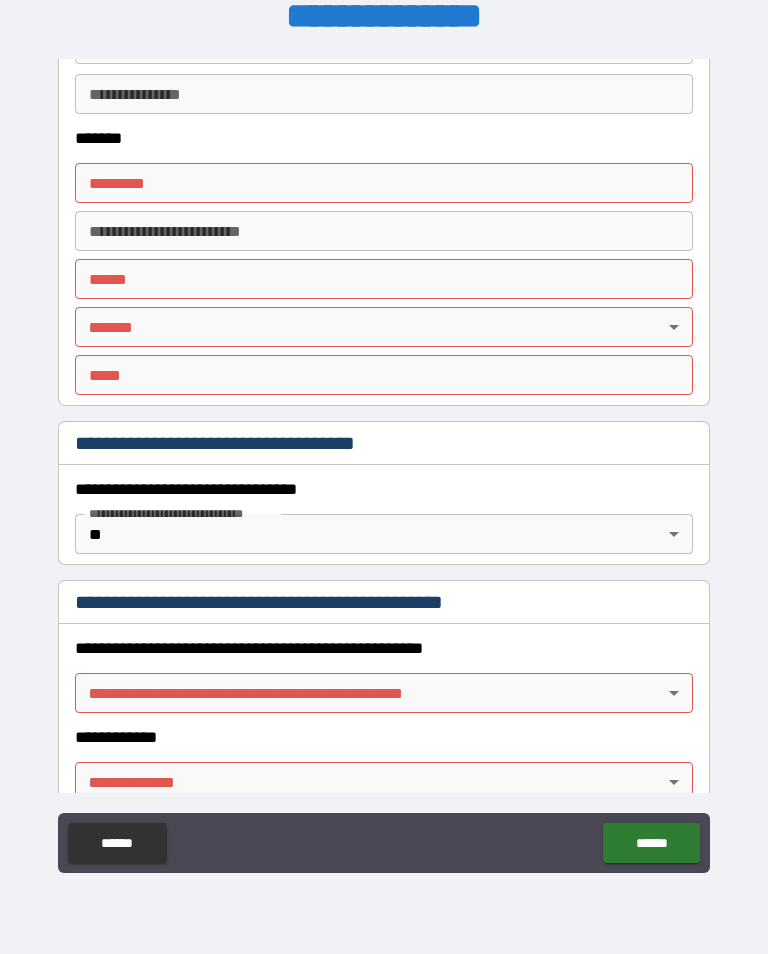scroll, scrollTop: 1146, scrollLeft: 0, axis: vertical 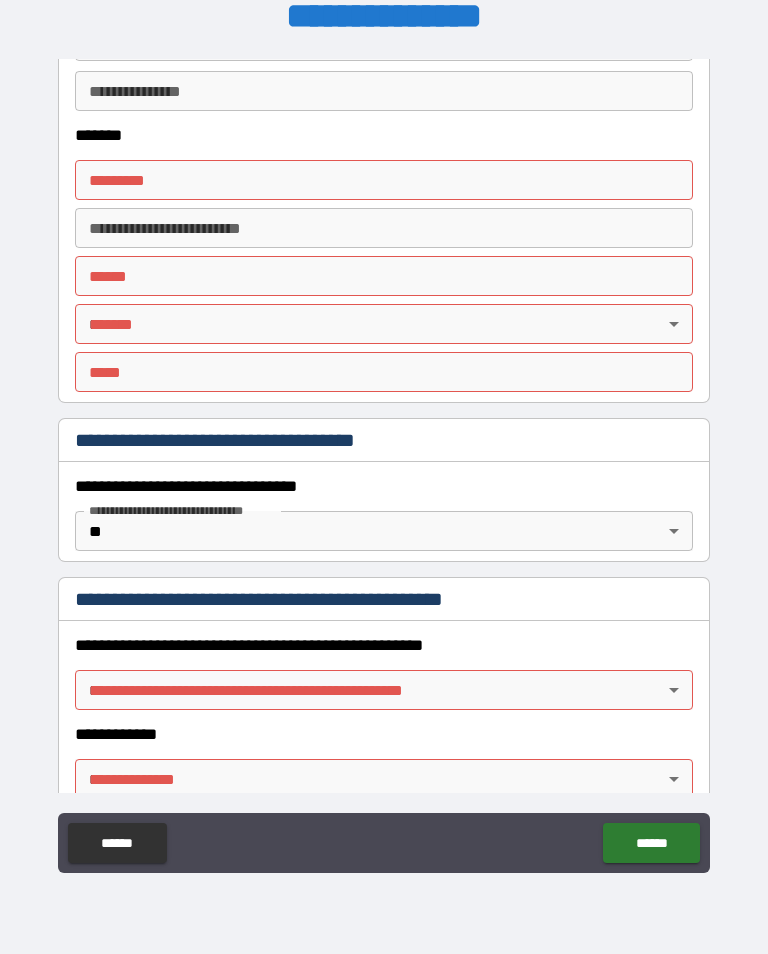 click on "**********" at bounding box center [384, 461] 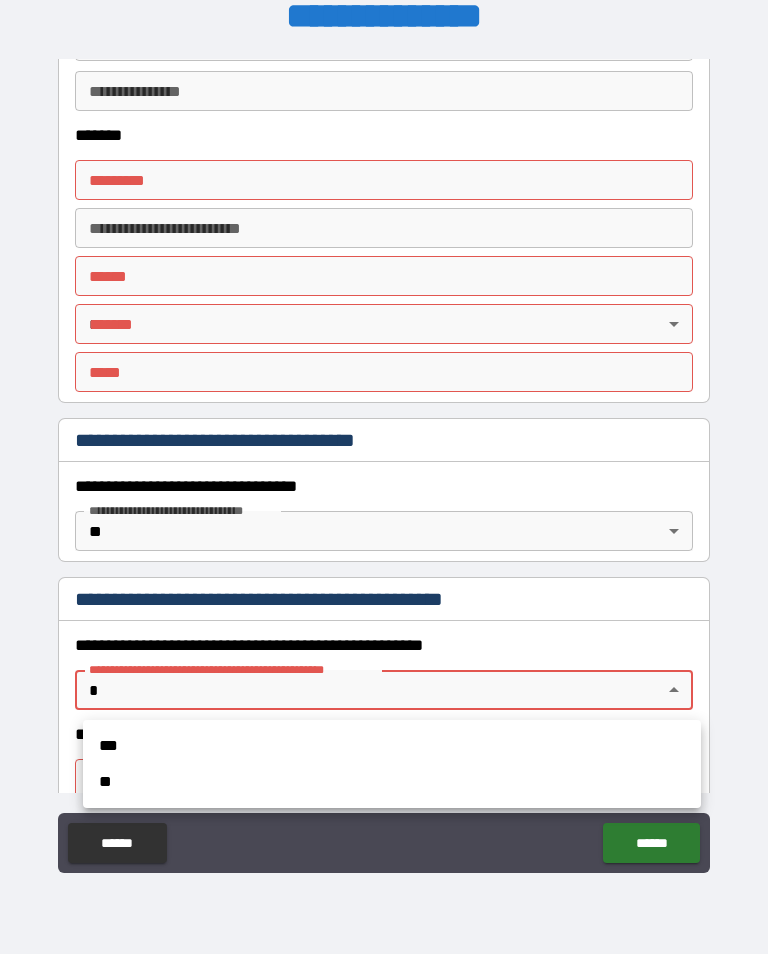 click on "**" at bounding box center [392, 782] 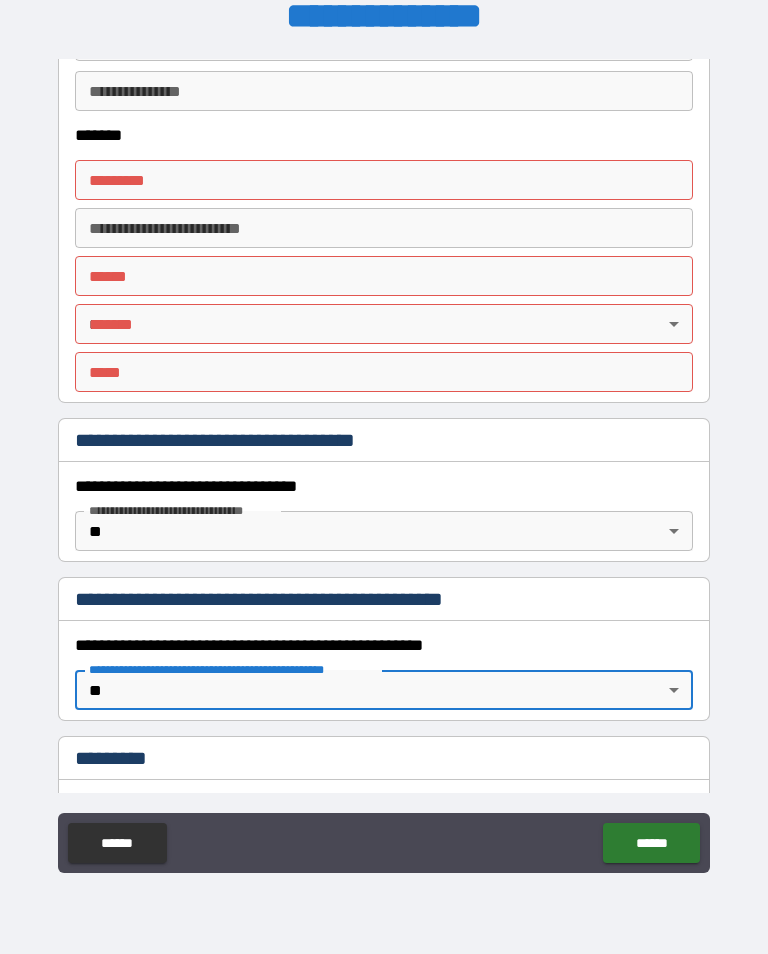click on "*******   * *******   *" at bounding box center [384, 180] 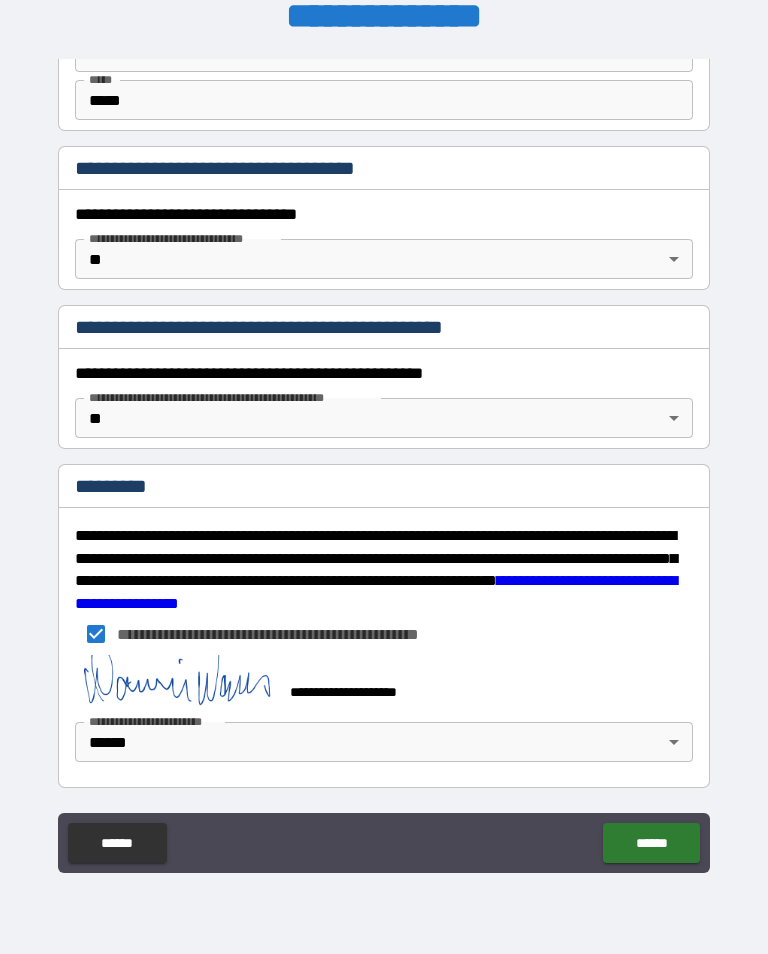 scroll, scrollTop: 1418, scrollLeft: 0, axis: vertical 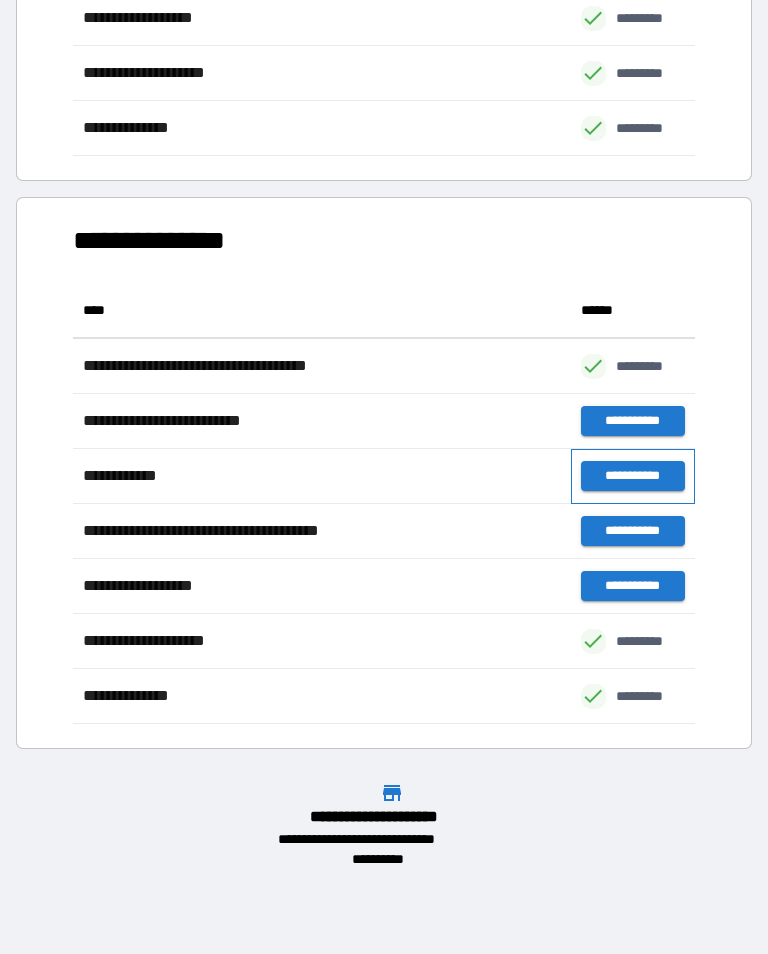 click on "**********" at bounding box center (633, 476) 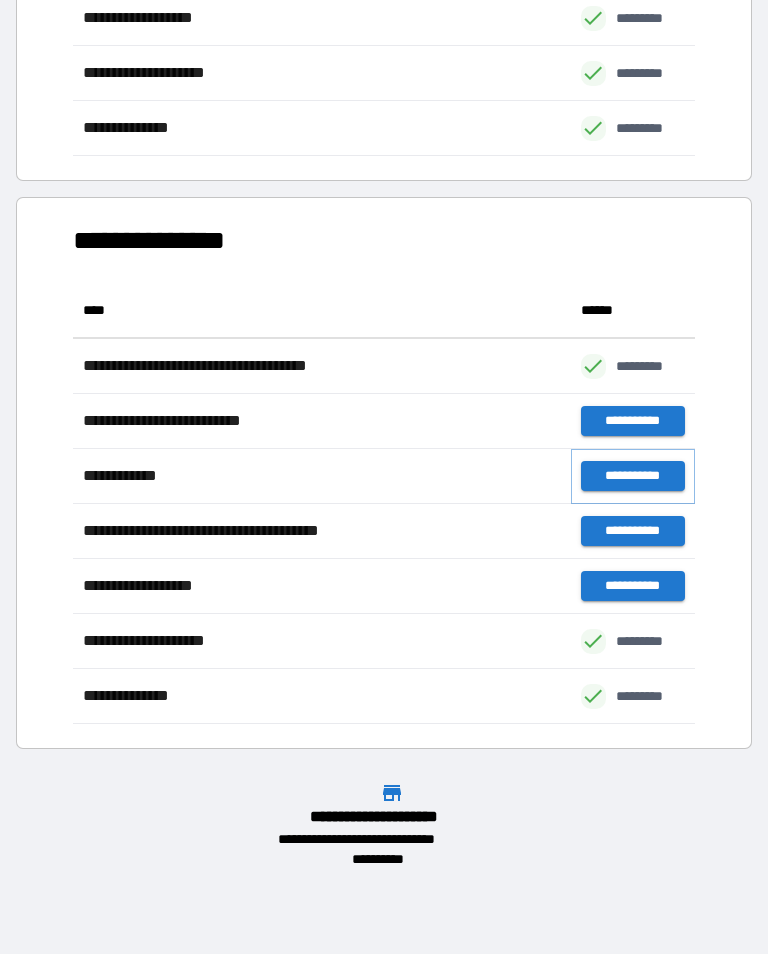 click on "**********" at bounding box center (633, 476) 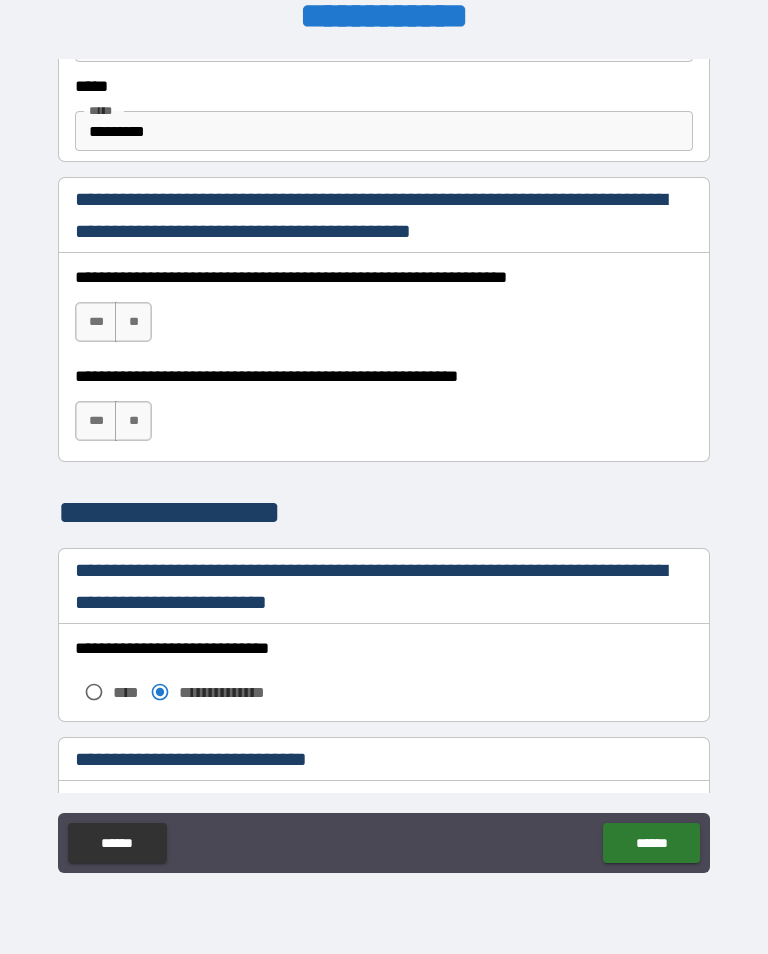 scroll, scrollTop: 1240, scrollLeft: 0, axis: vertical 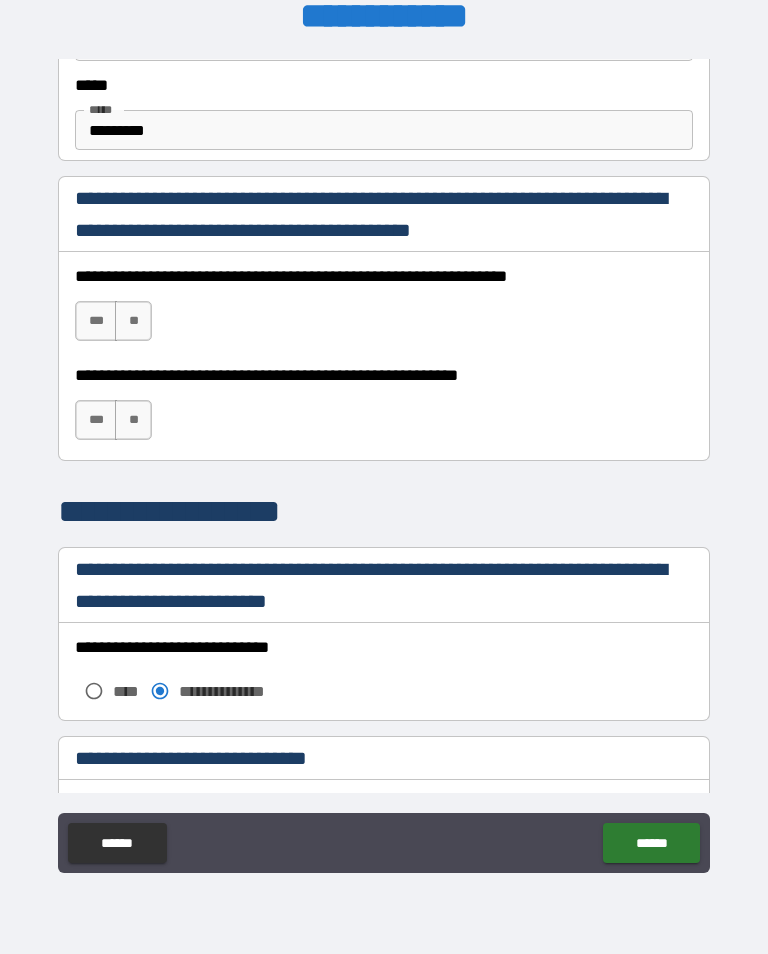 click on "***" at bounding box center (96, 420) 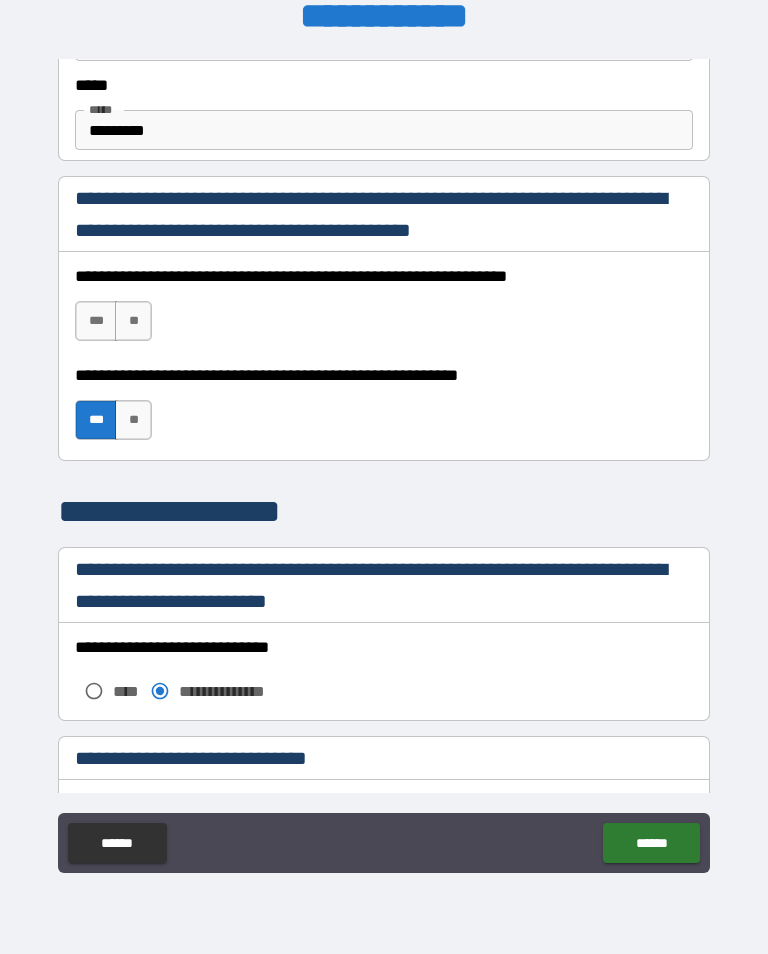 click on "***" at bounding box center [96, 321] 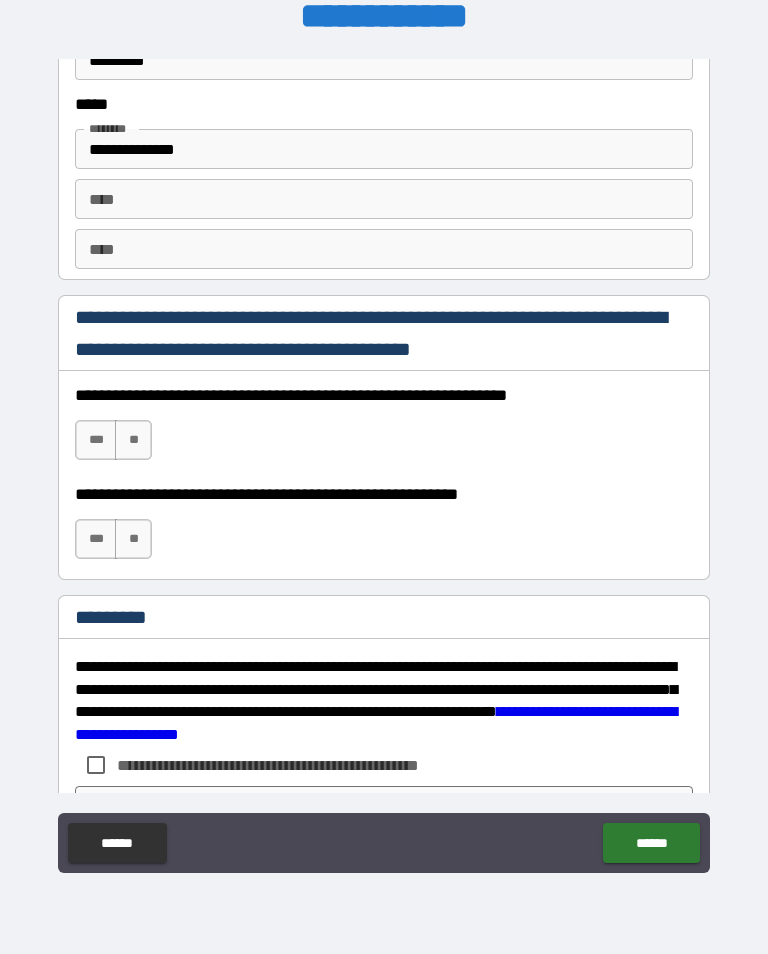 scroll, scrollTop: 2760, scrollLeft: 0, axis: vertical 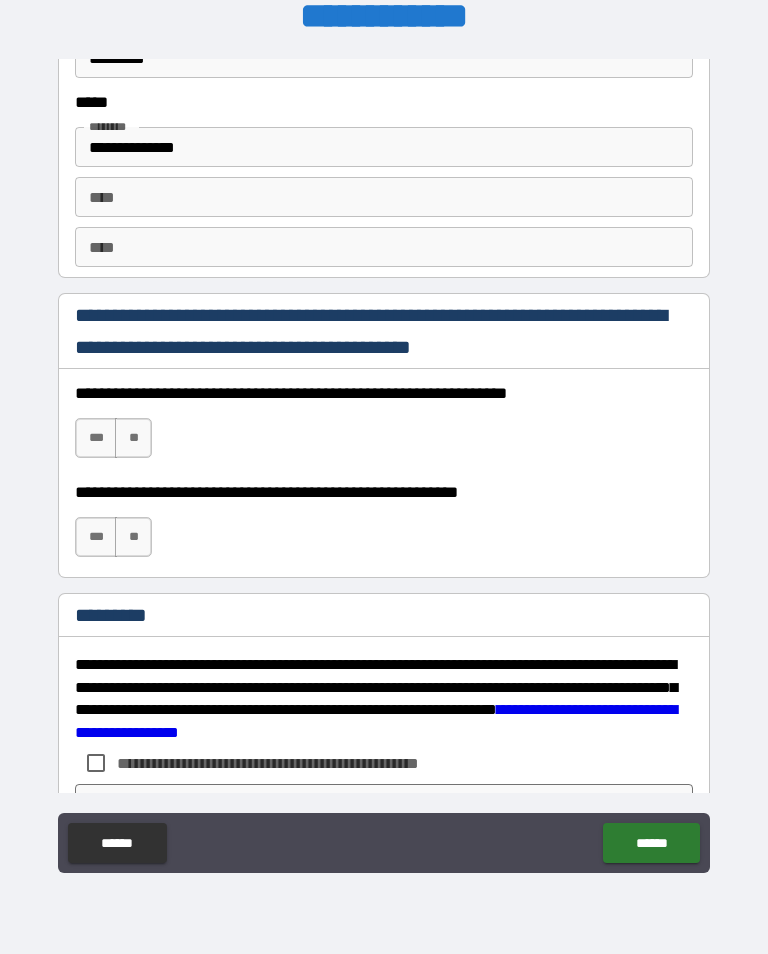 click on "***" at bounding box center (96, 438) 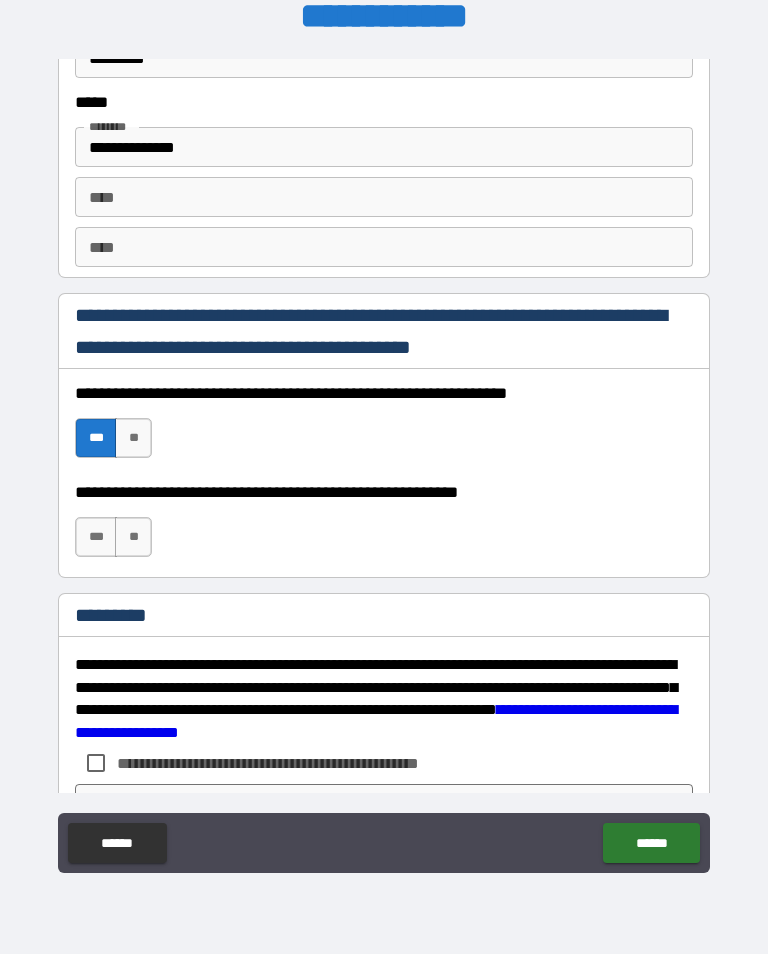 click on "***" at bounding box center [96, 537] 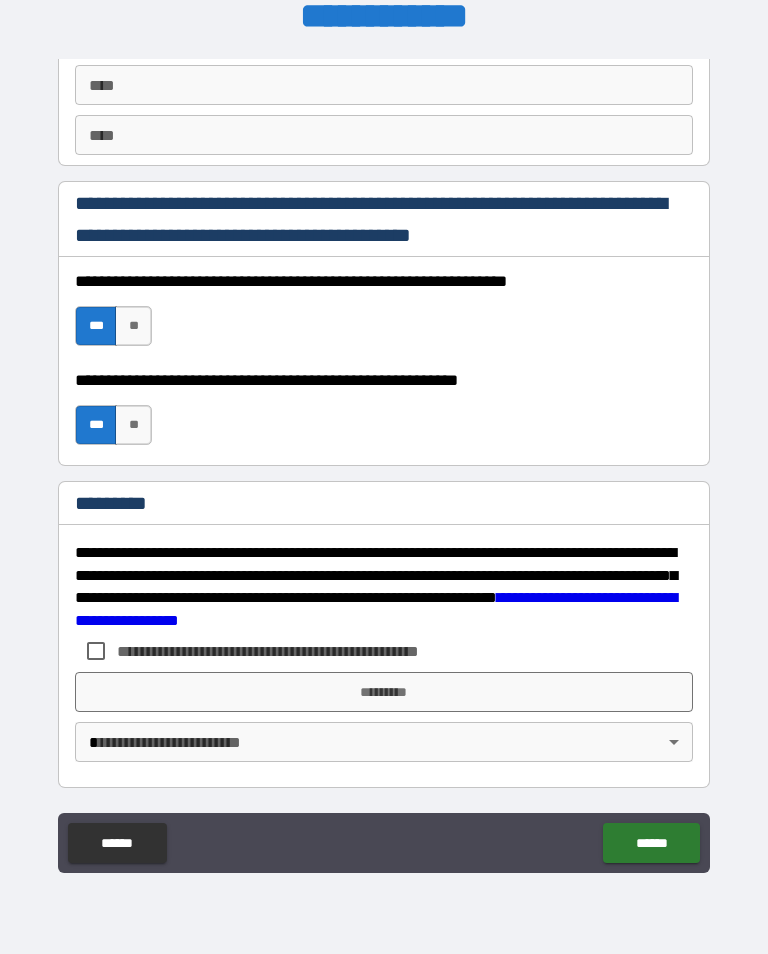 scroll, scrollTop: 2872, scrollLeft: 0, axis: vertical 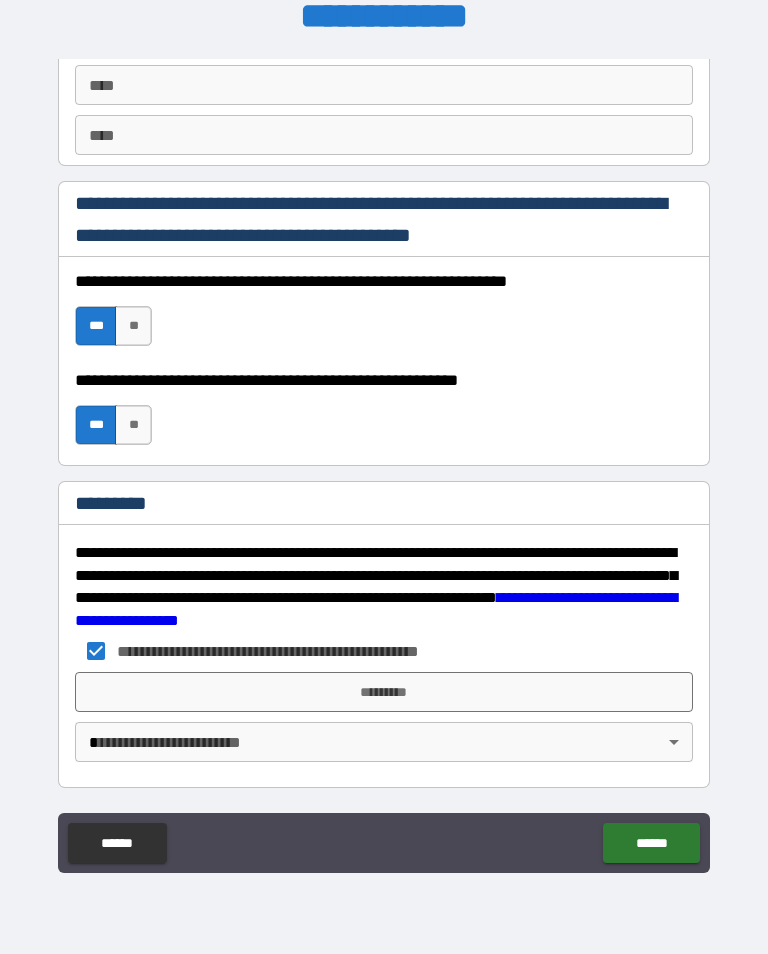 click on "*********" at bounding box center (384, 692) 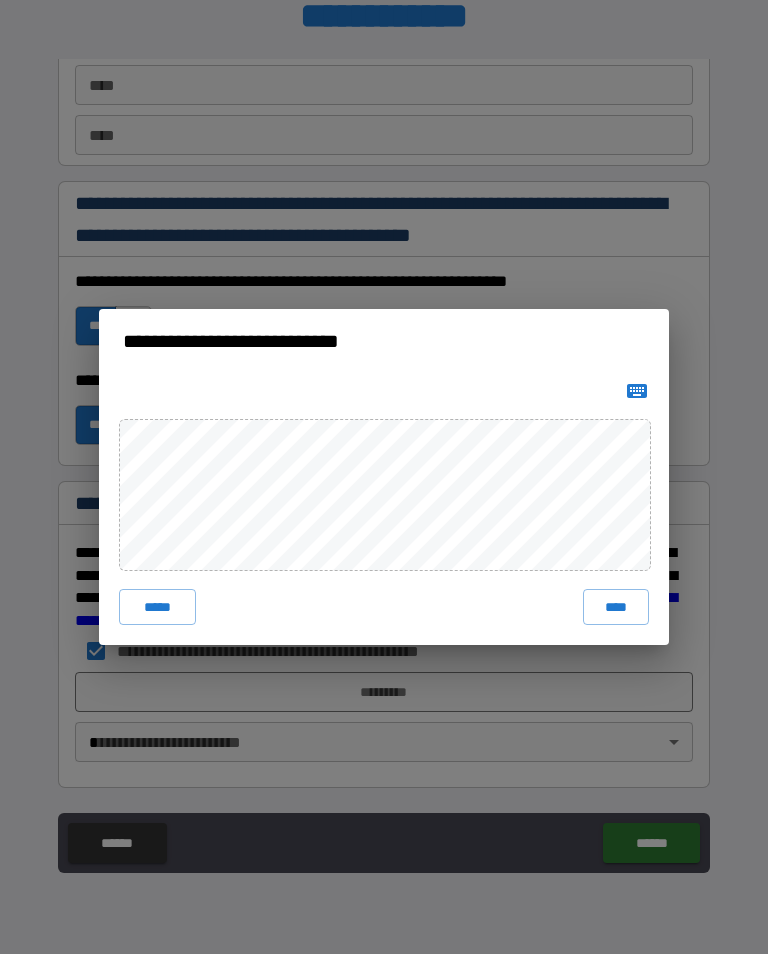 click on "****" at bounding box center (616, 607) 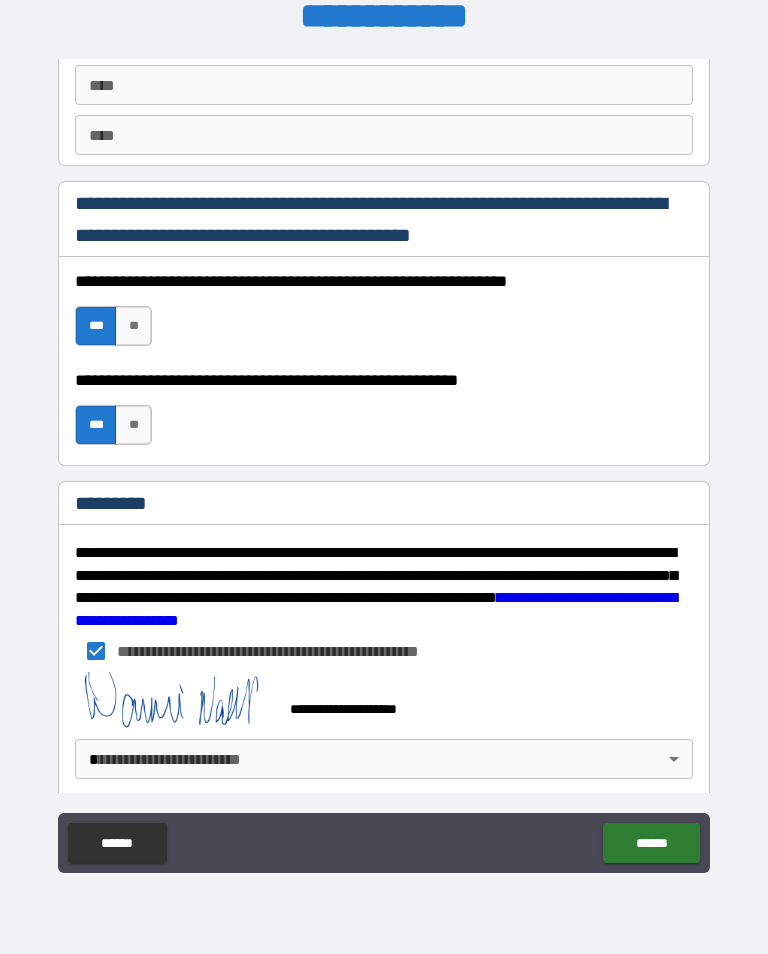 click on "**********" at bounding box center [384, 461] 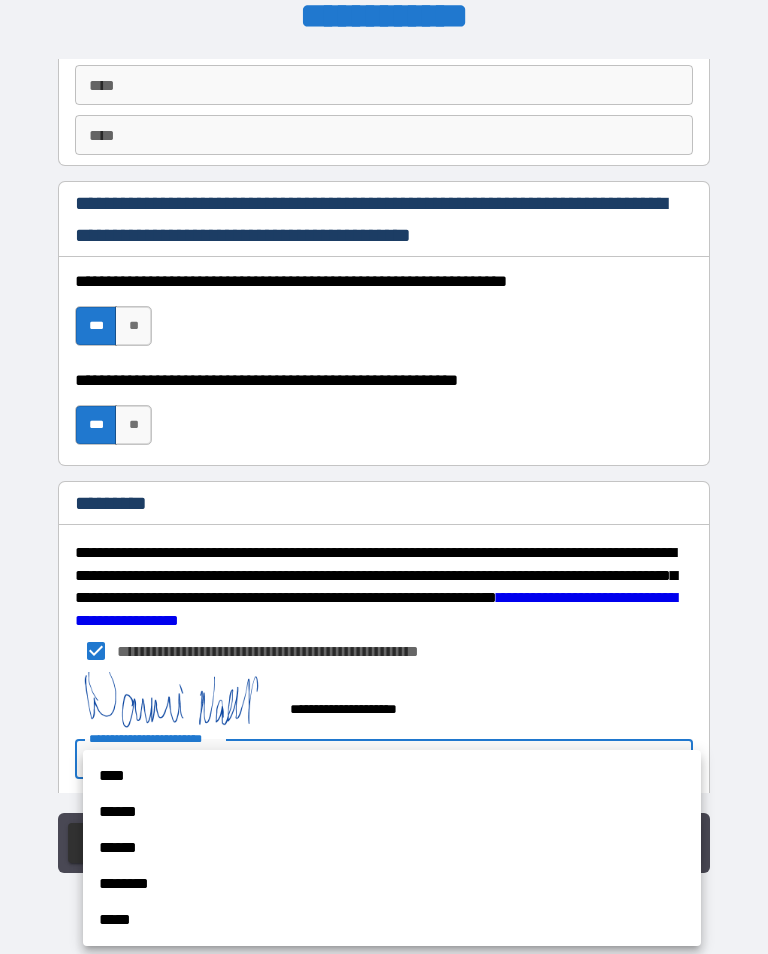 click on "******" at bounding box center [392, 812] 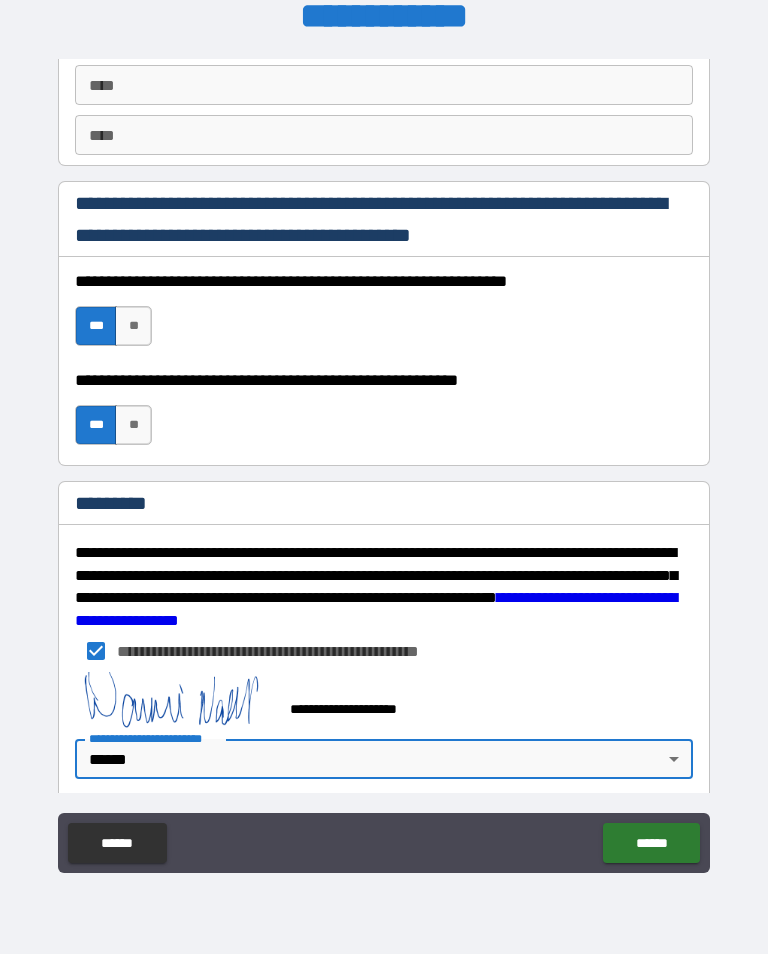 click on "******" at bounding box center (651, 843) 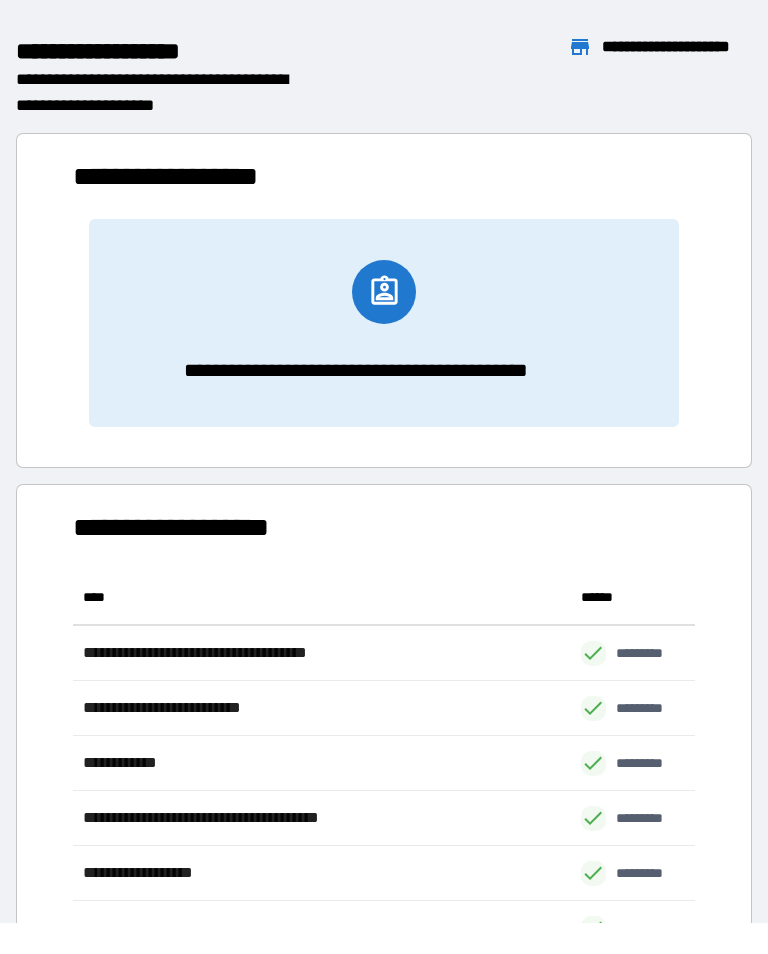 scroll, scrollTop: 1, scrollLeft: 1, axis: both 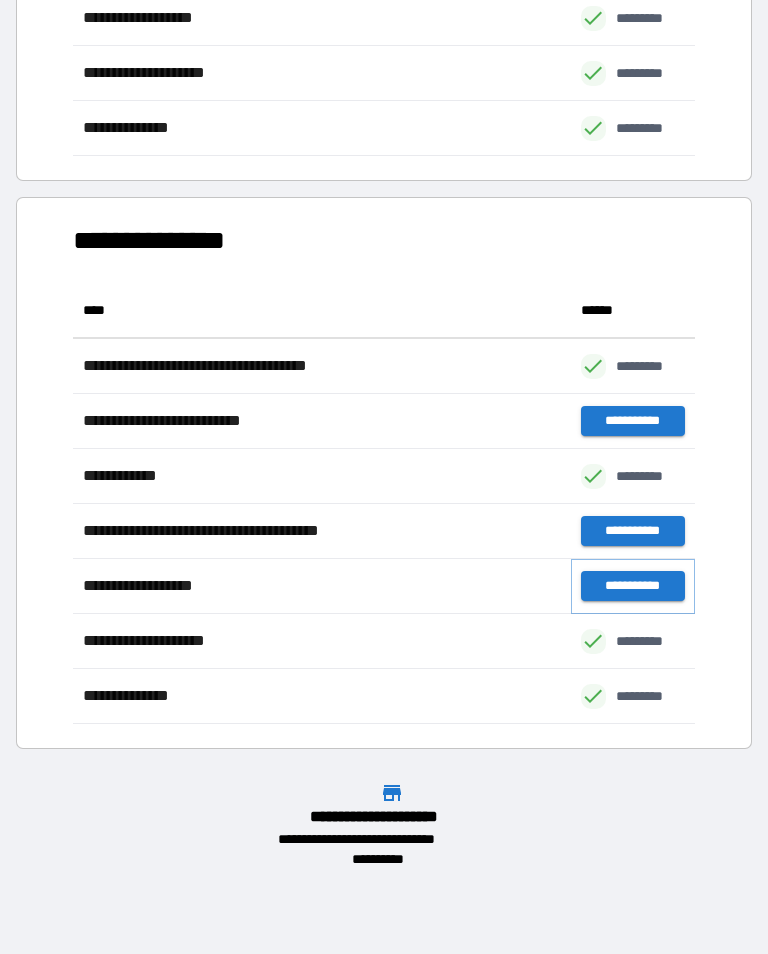 click on "**********" at bounding box center (633, 586) 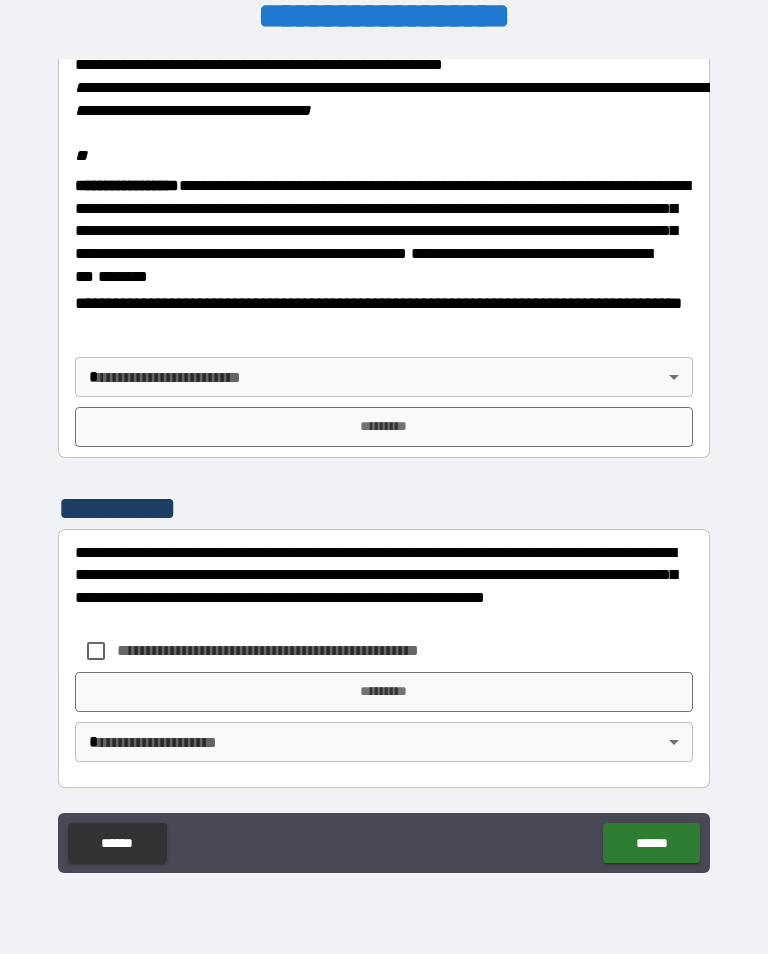 scroll, scrollTop: 2437, scrollLeft: 0, axis: vertical 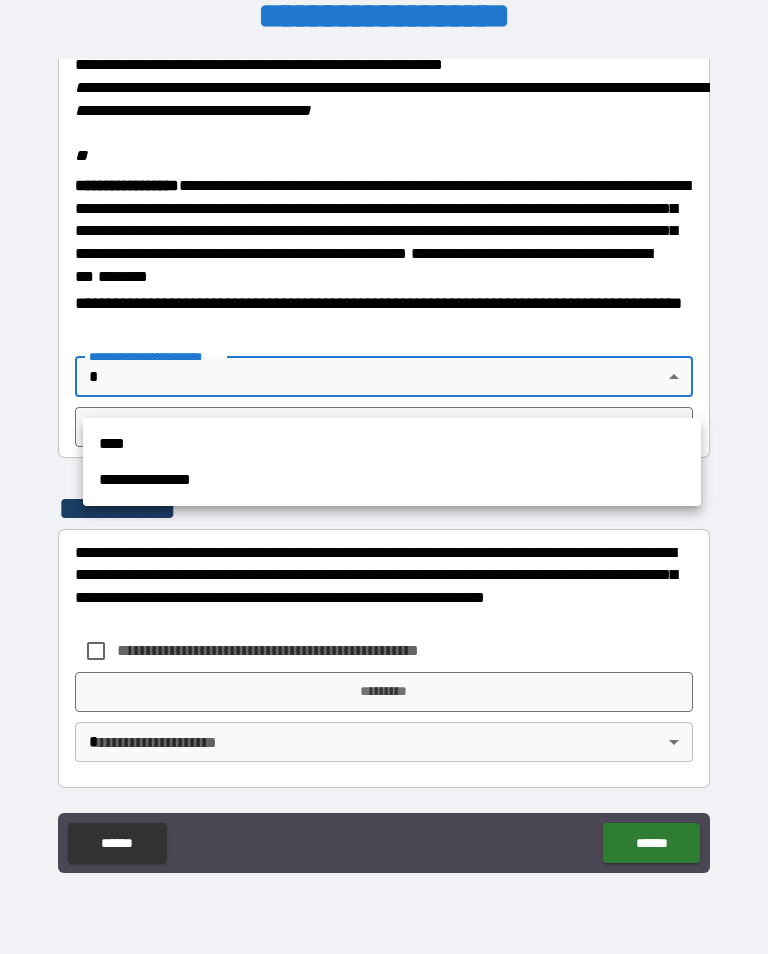 click on "****" at bounding box center [392, 444] 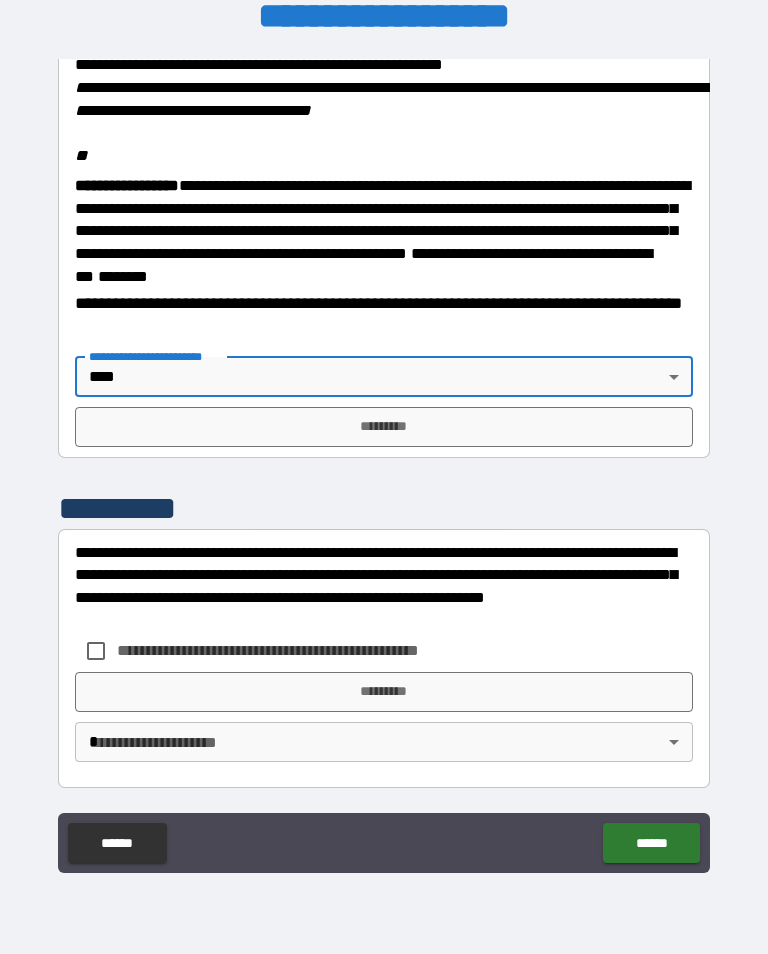 click on "**********" at bounding box center [384, 461] 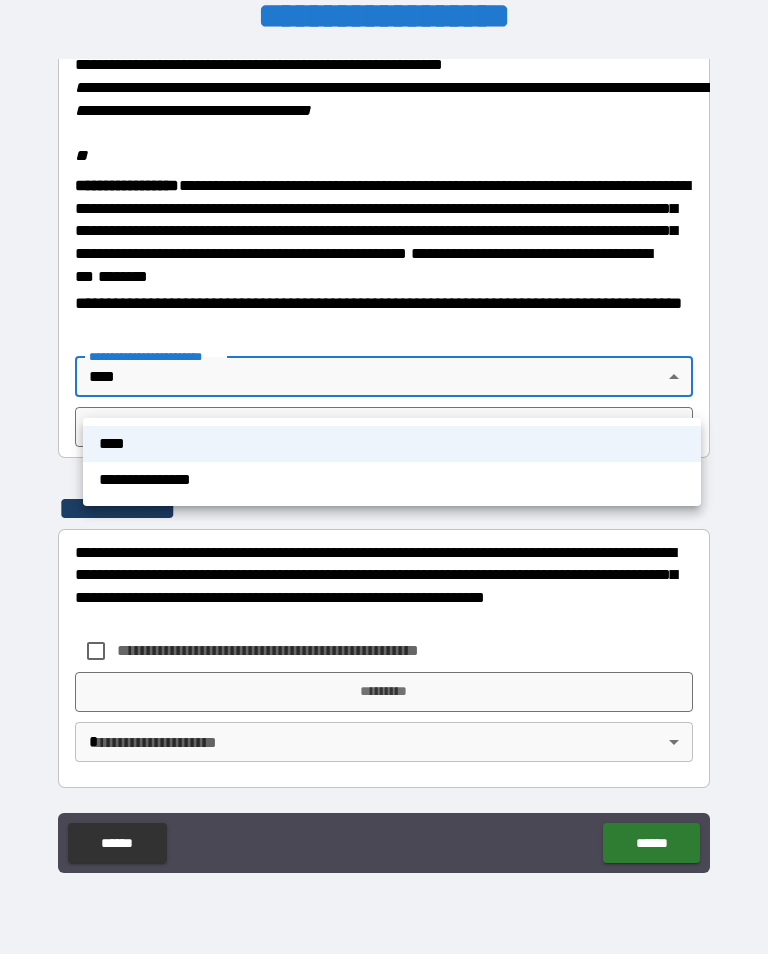 click on "**********" at bounding box center (392, 480) 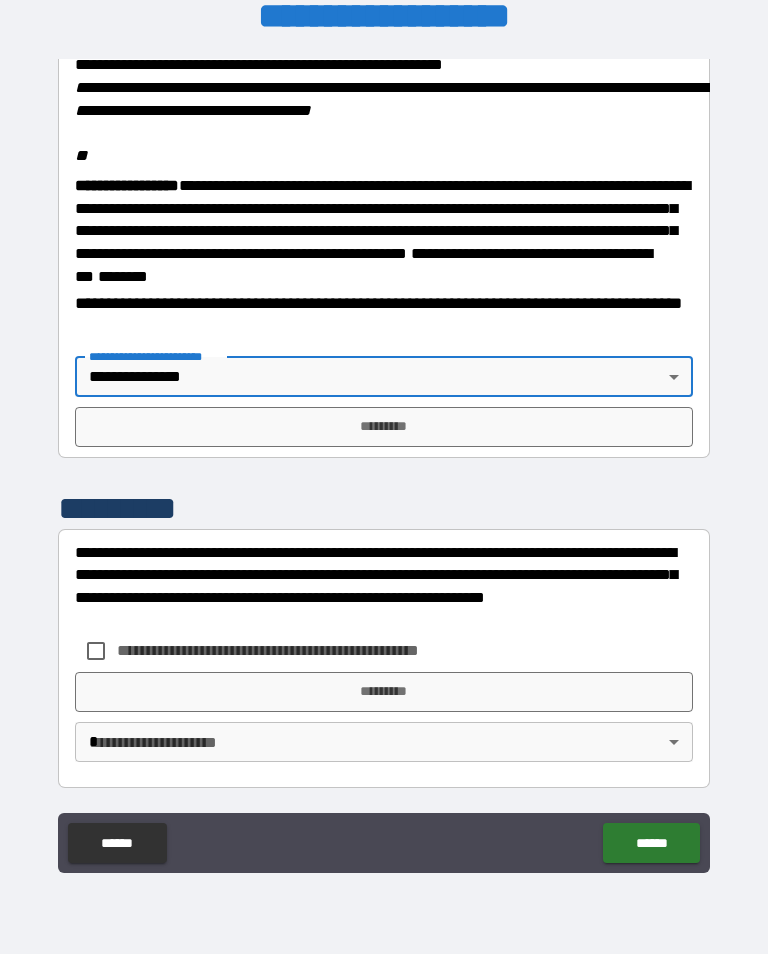 click on "*********" at bounding box center [384, 427] 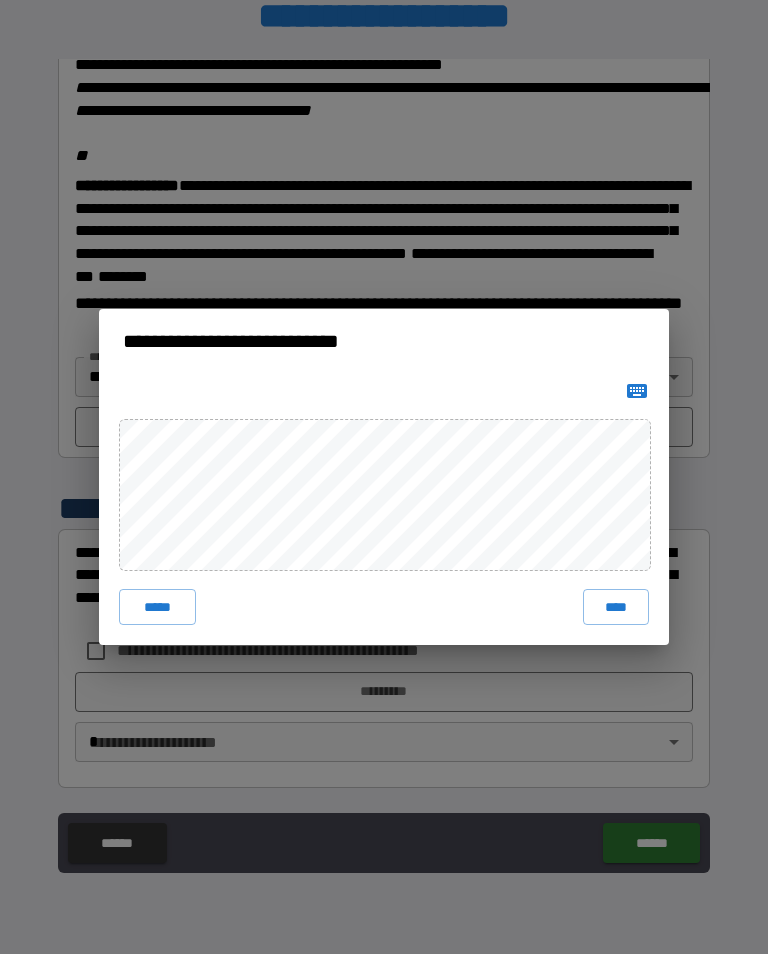 click on "****" at bounding box center [616, 607] 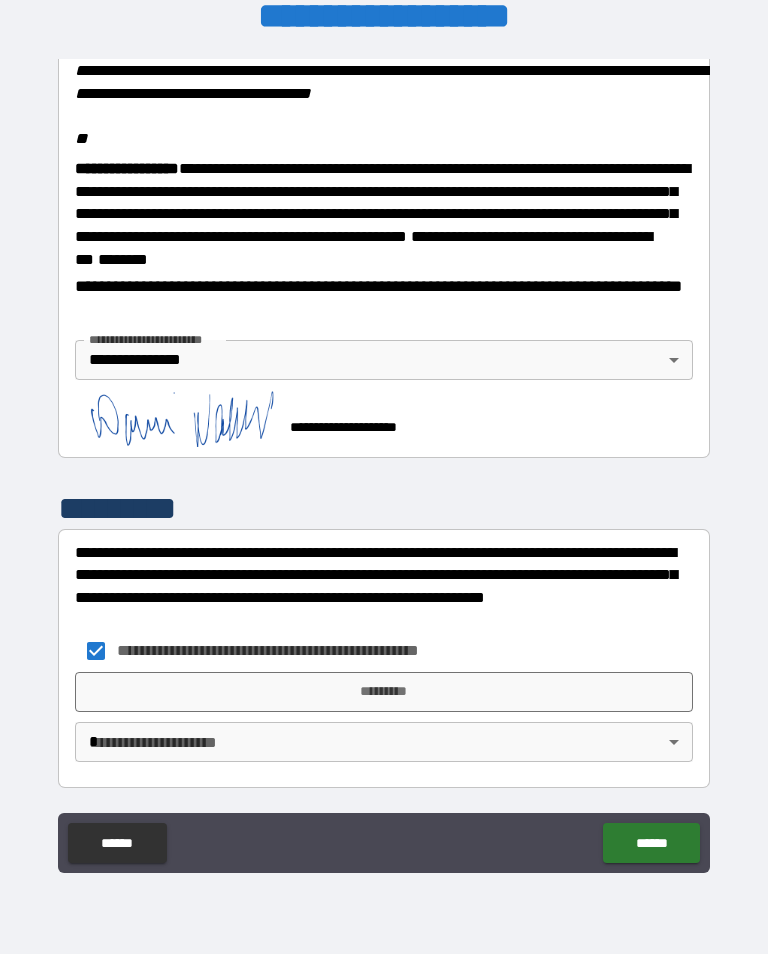 click on "*********" at bounding box center (384, 692) 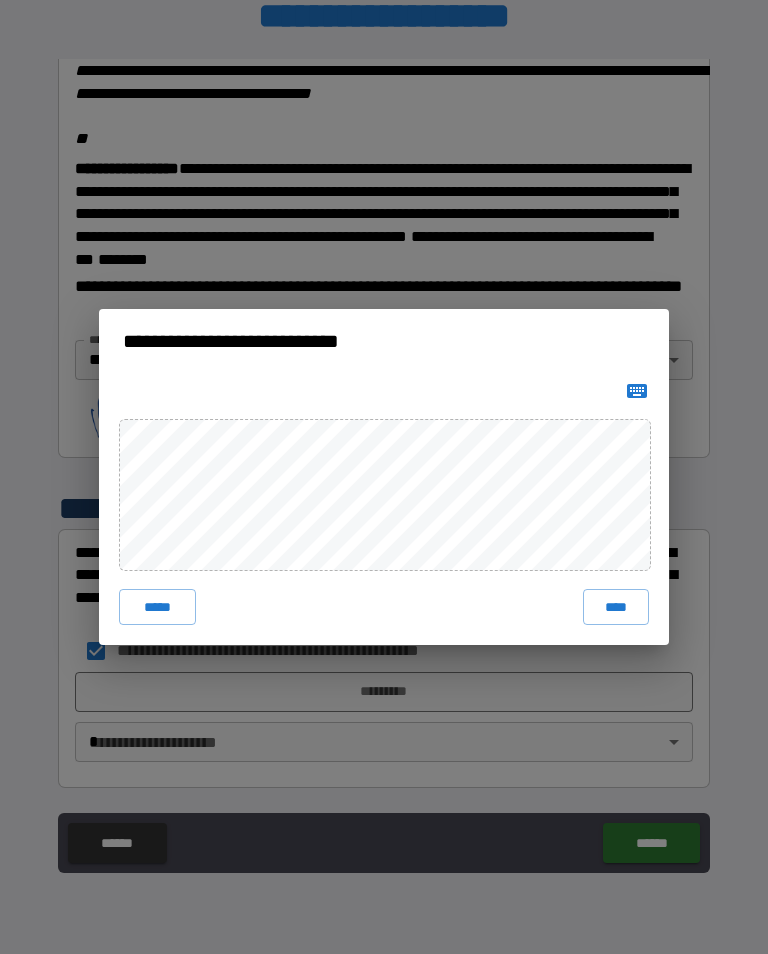 click on "****" at bounding box center (616, 607) 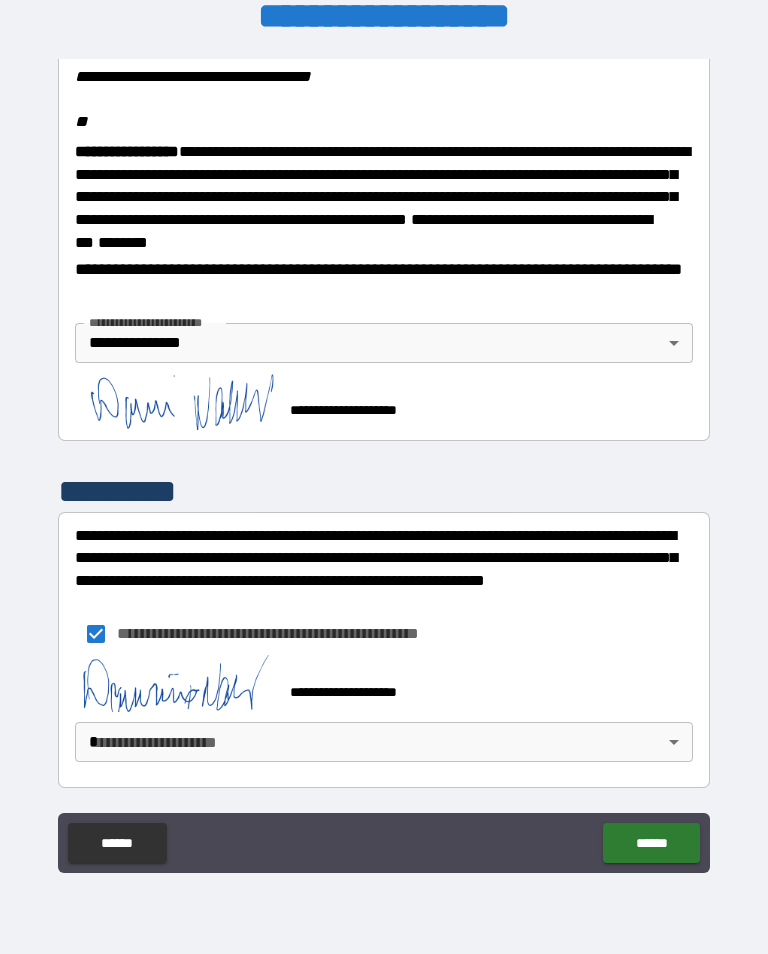 scroll, scrollTop: 2482, scrollLeft: 0, axis: vertical 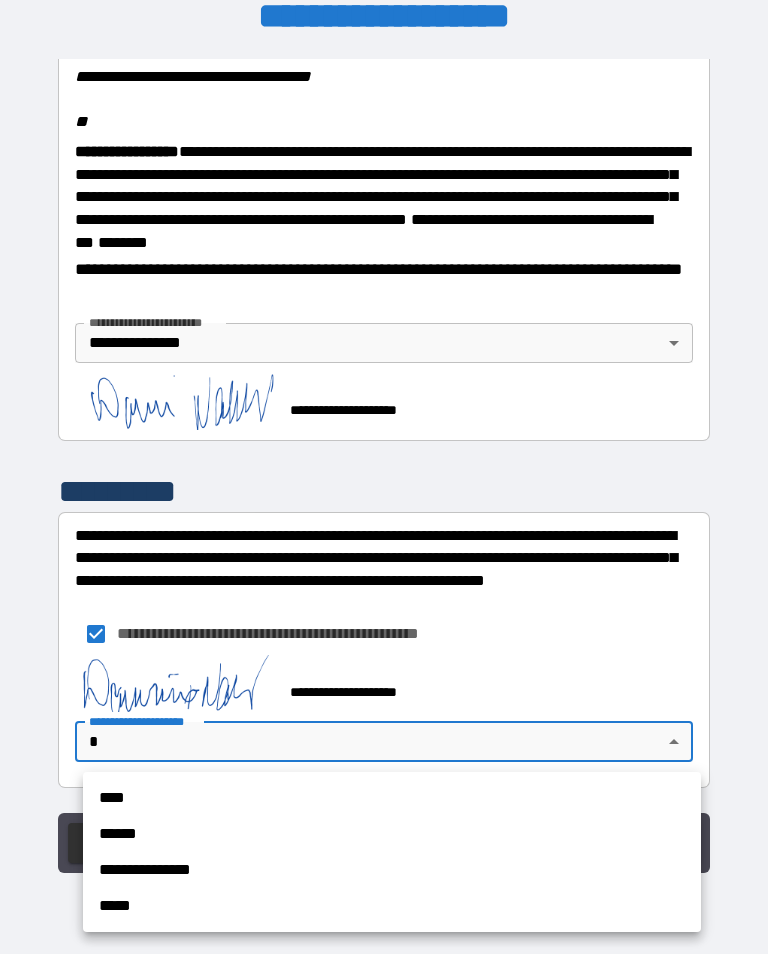 click on "**********" at bounding box center (392, 870) 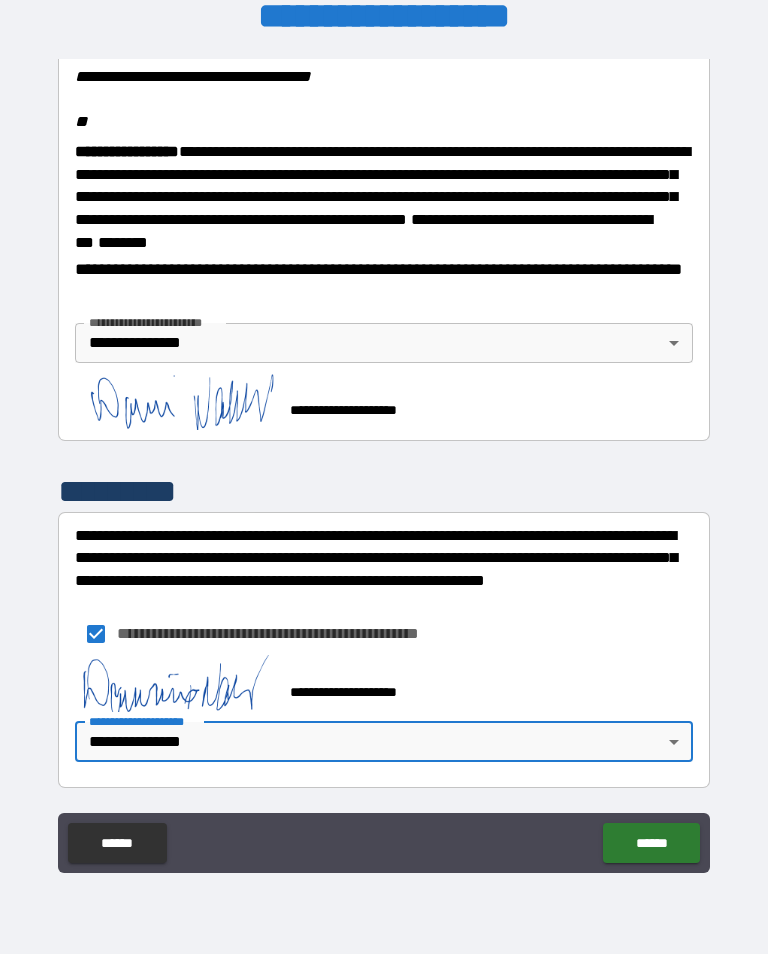 click on "******" at bounding box center [651, 843] 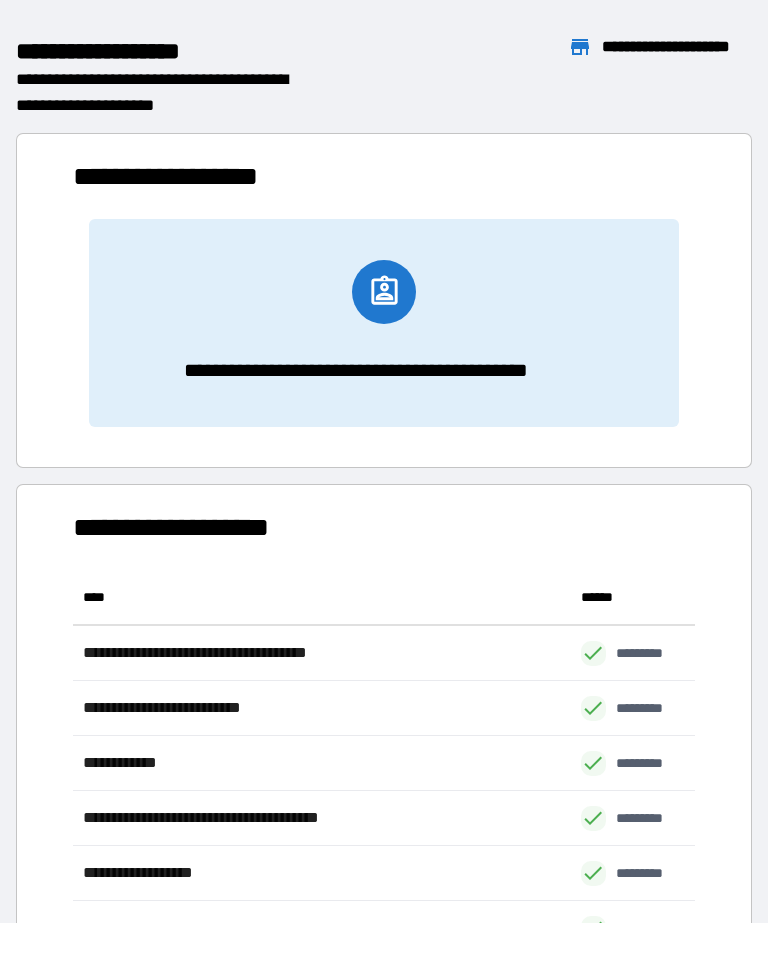 scroll, scrollTop: 1, scrollLeft: 1, axis: both 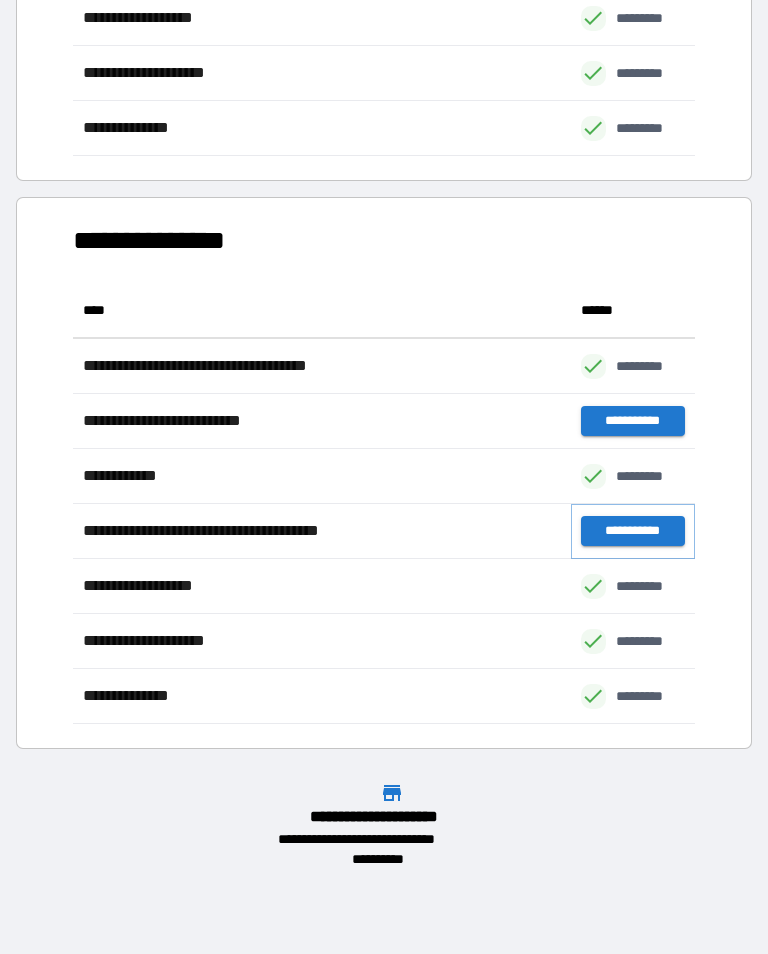 click on "**********" at bounding box center [633, 531] 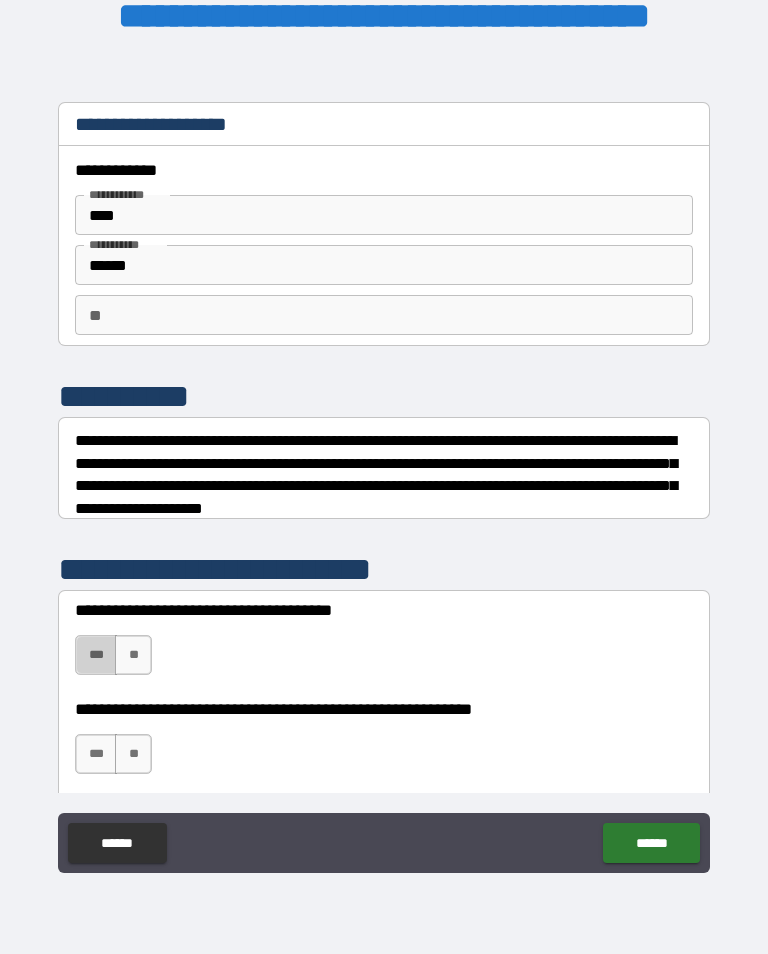 click on "***" at bounding box center (96, 655) 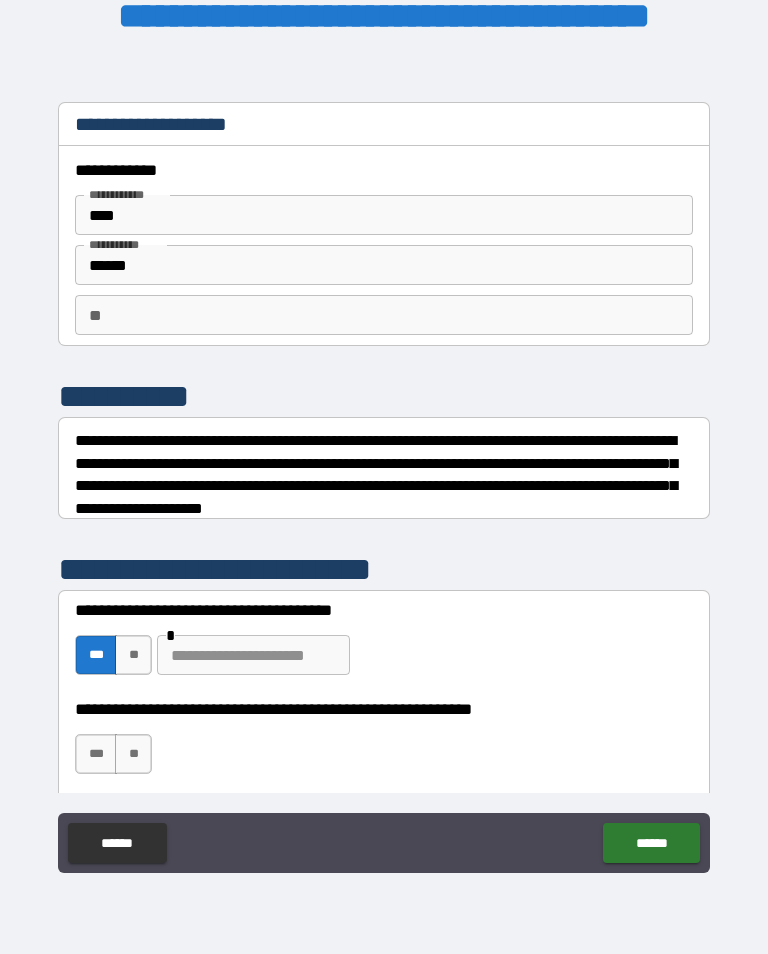 click on "**" at bounding box center [133, 754] 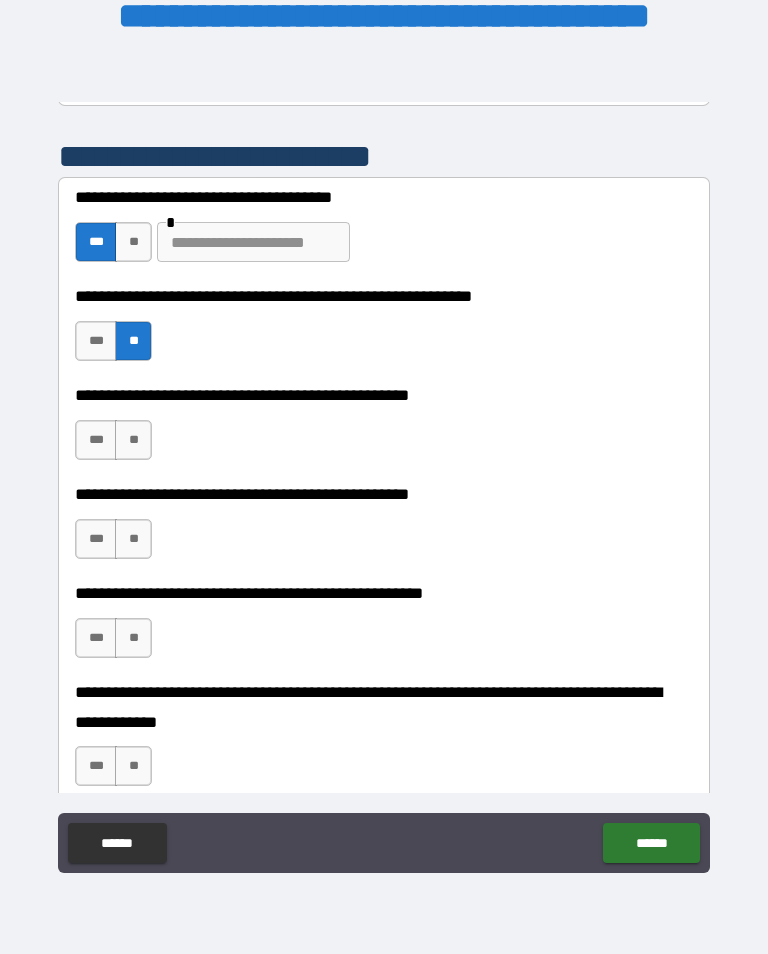 scroll, scrollTop: 429, scrollLeft: 0, axis: vertical 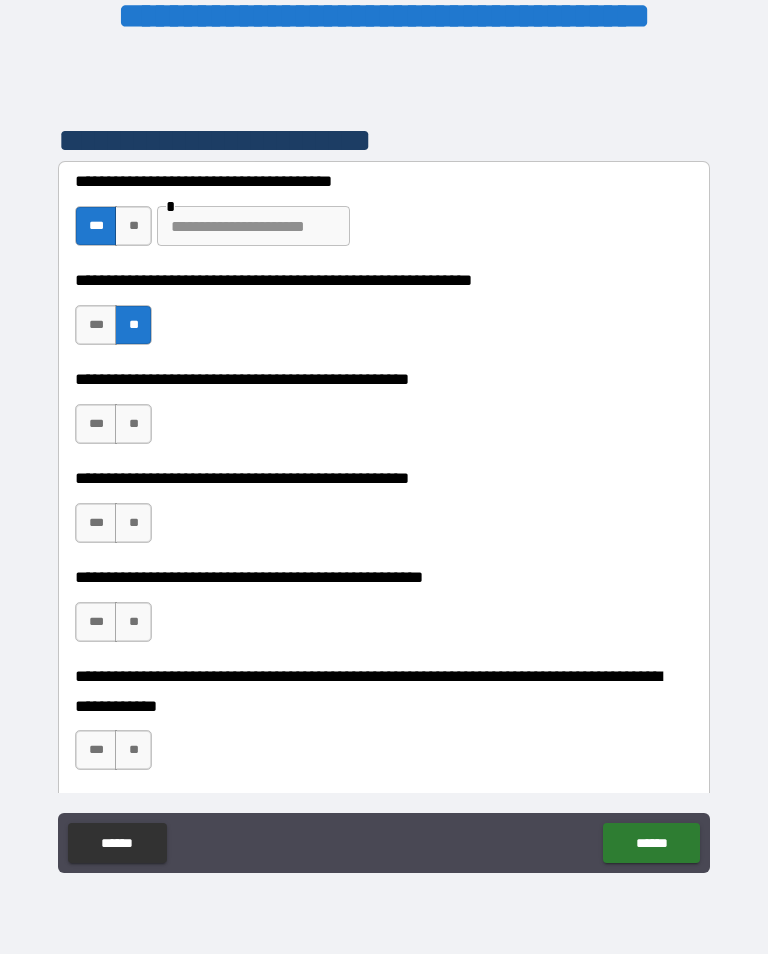 click on "**" at bounding box center [133, 424] 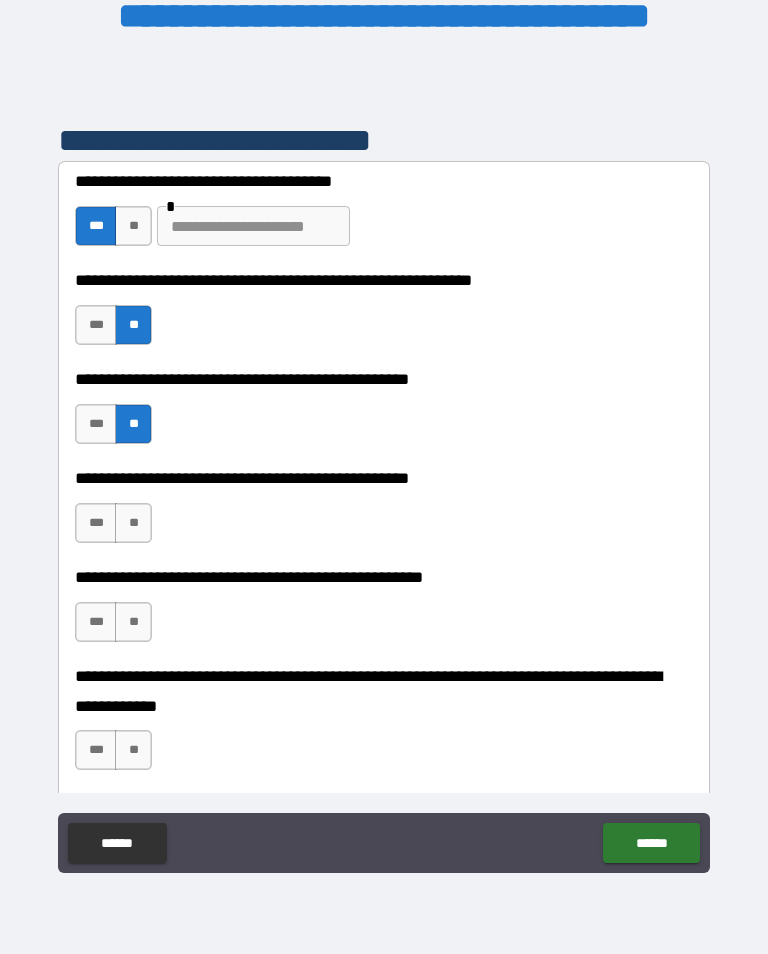 click on "**" at bounding box center (133, 523) 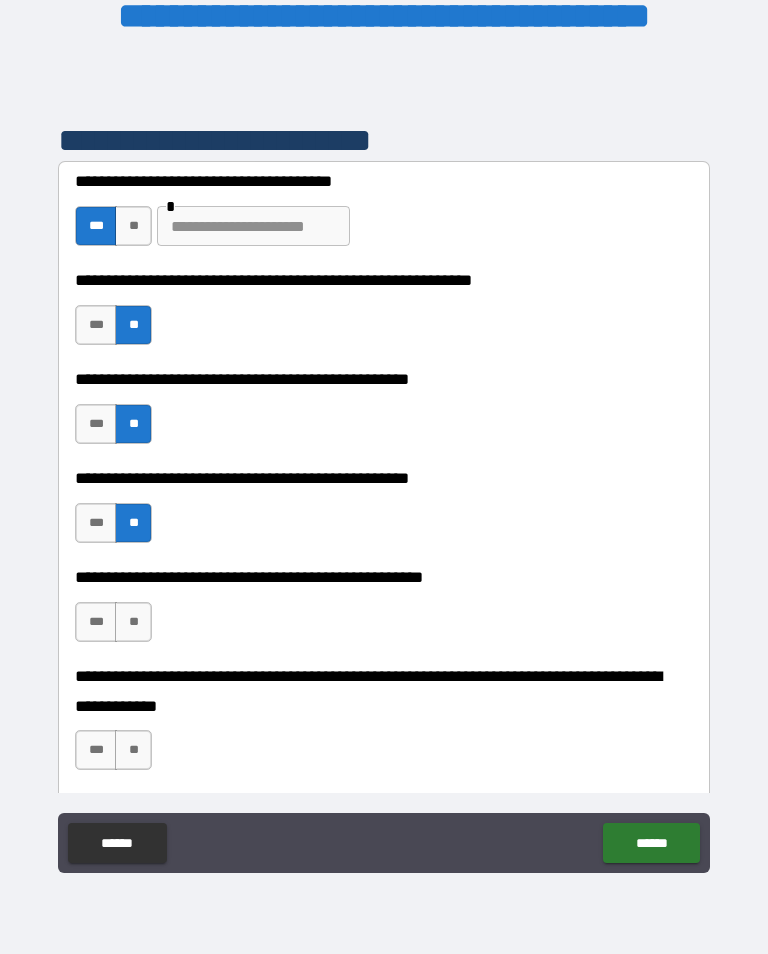 click on "**" at bounding box center [133, 622] 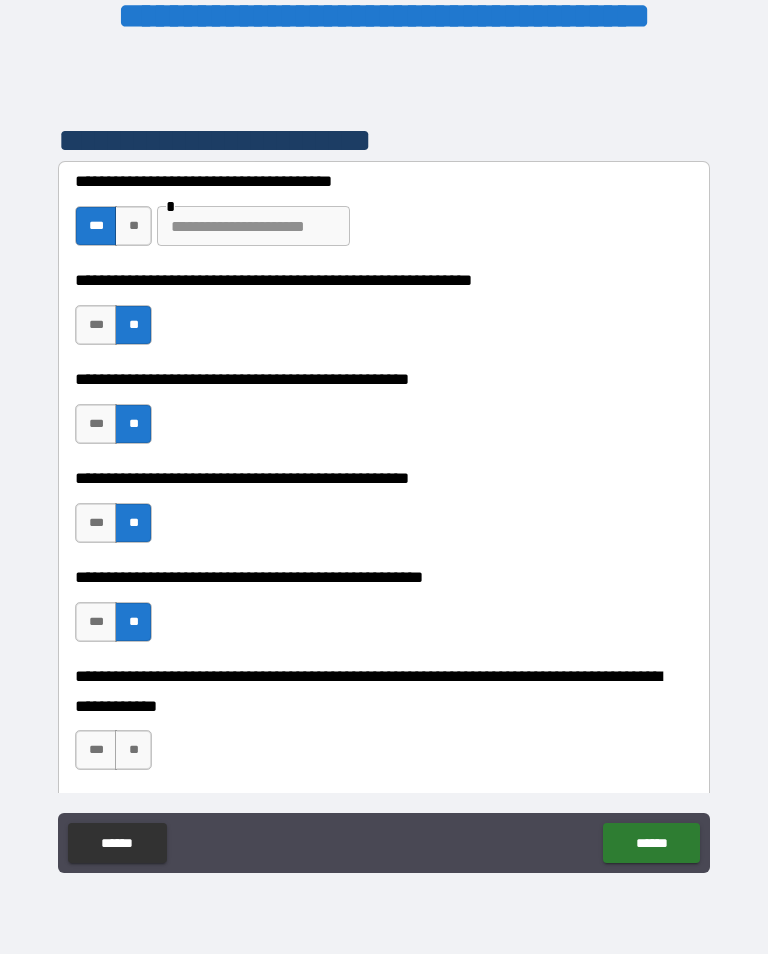 click on "**" at bounding box center (133, 750) 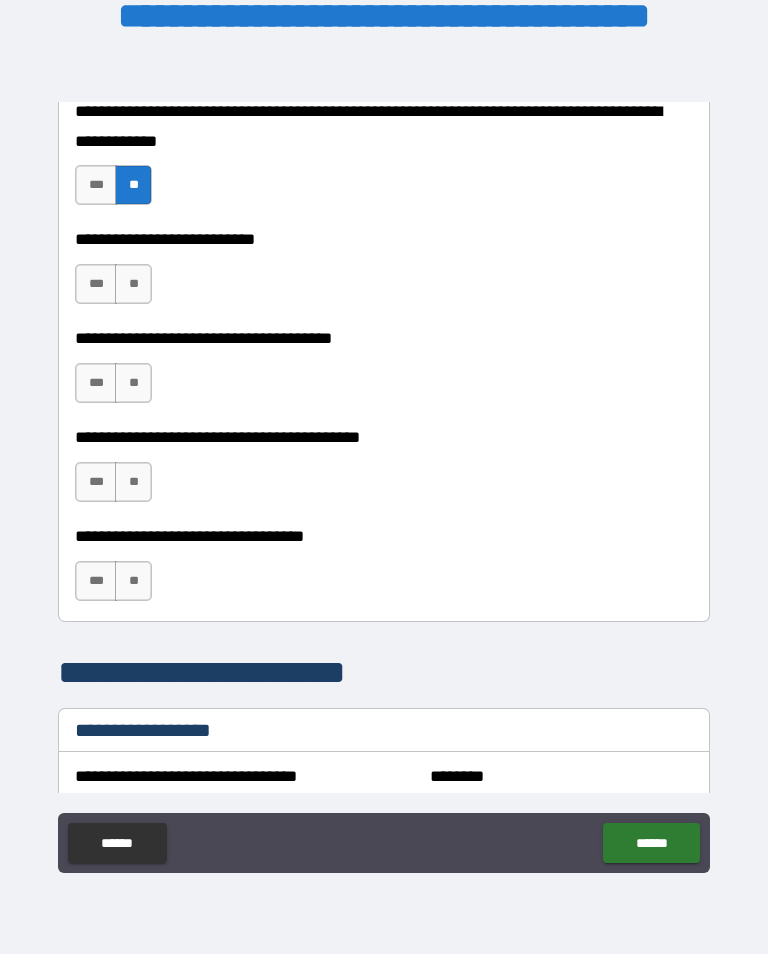 scroll, scrollTop: 997, scrollLeft: 0, axis: vertical 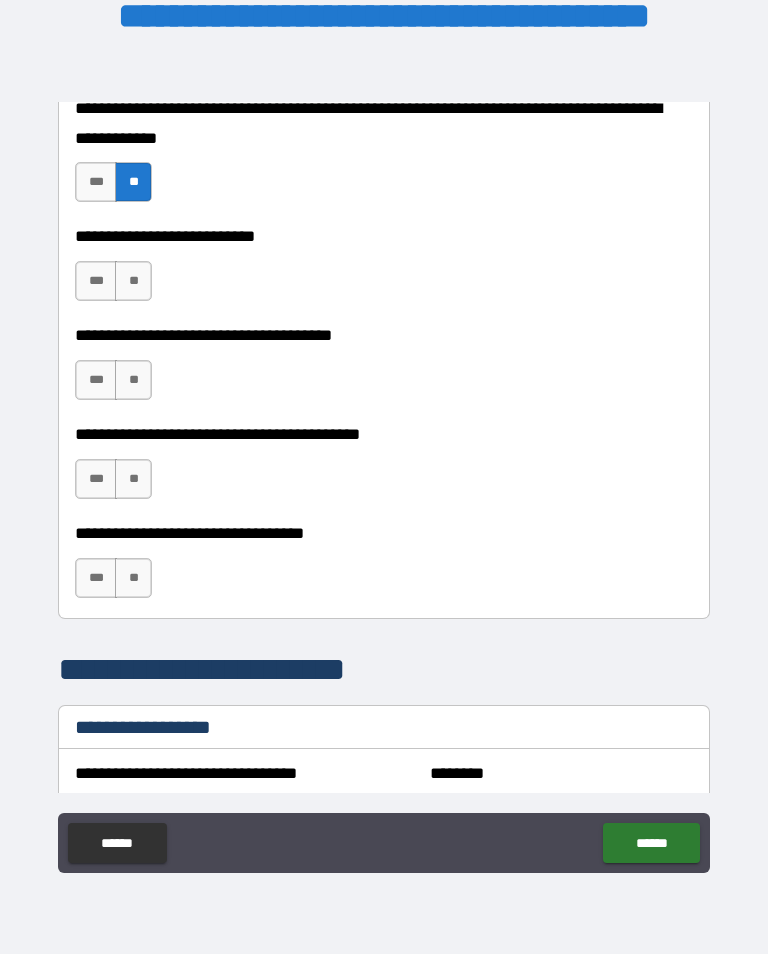 click on "**" at bounding box center (133, 281) 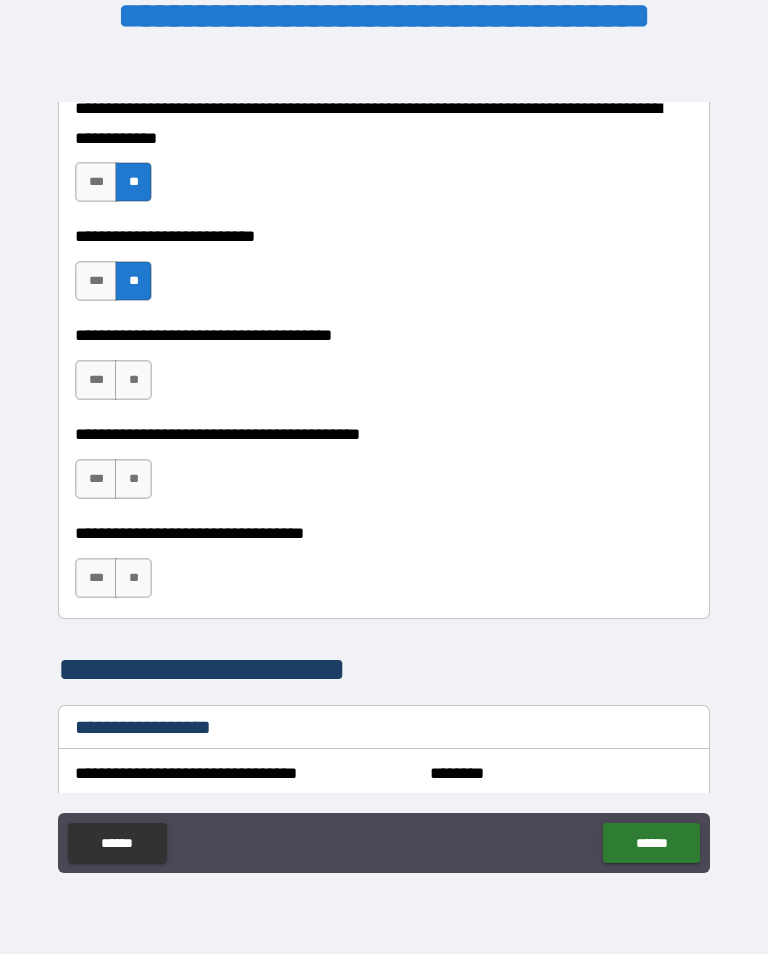 click on "**" at bounding box center (133, 380) 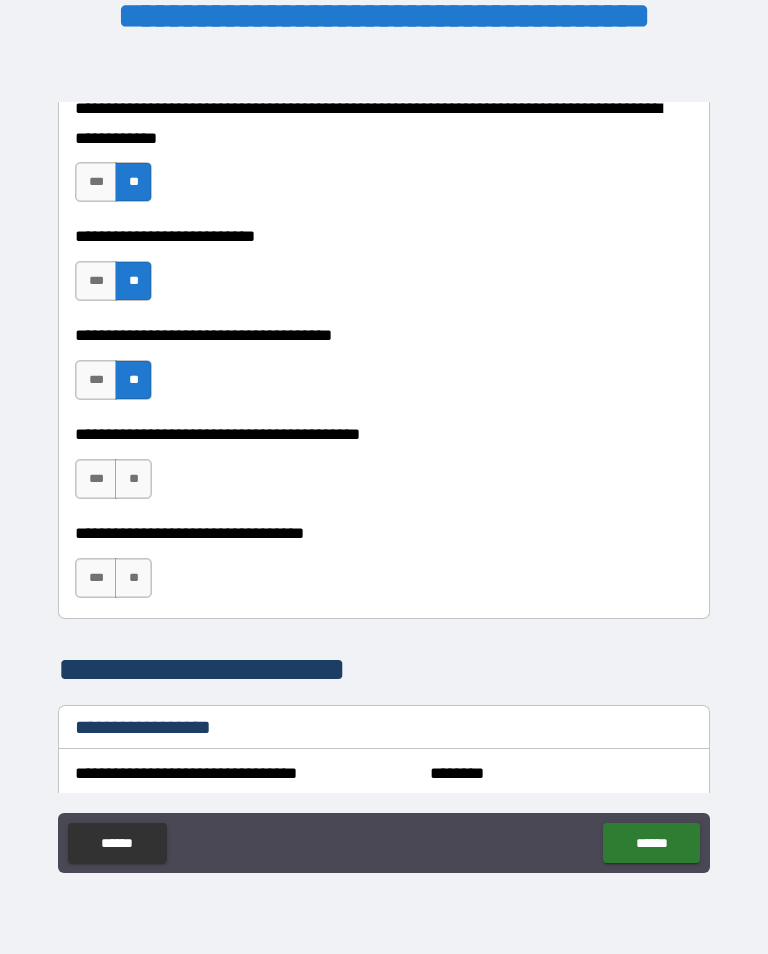 click on "**" at bounding box center [133, 479] 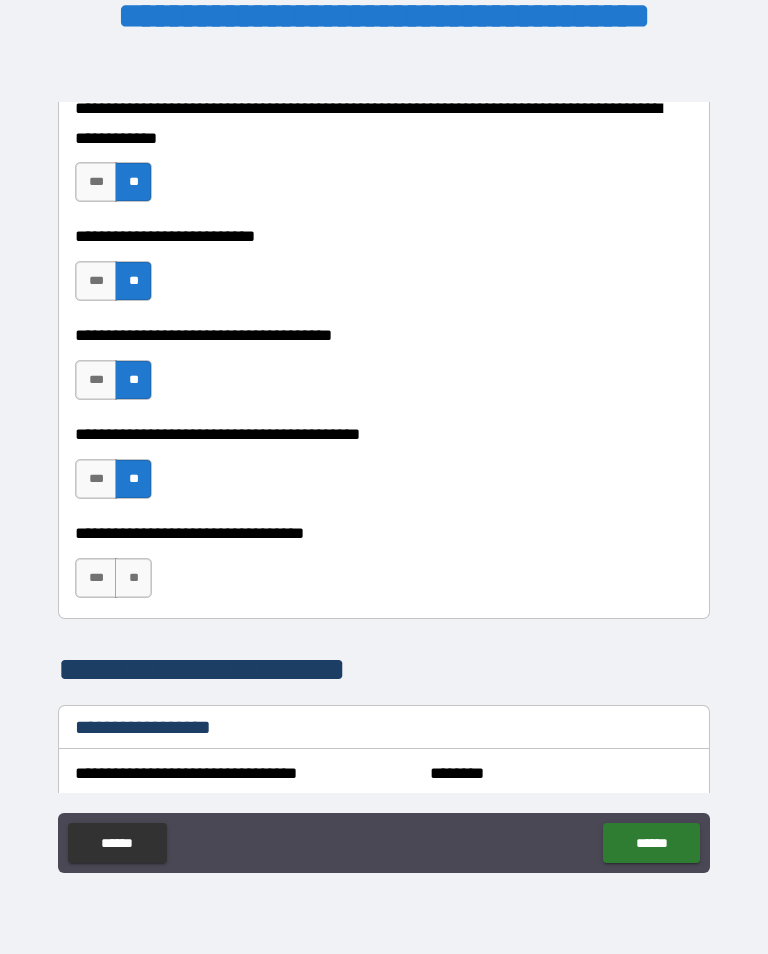 click on "**" at bounding box center (133, 578) 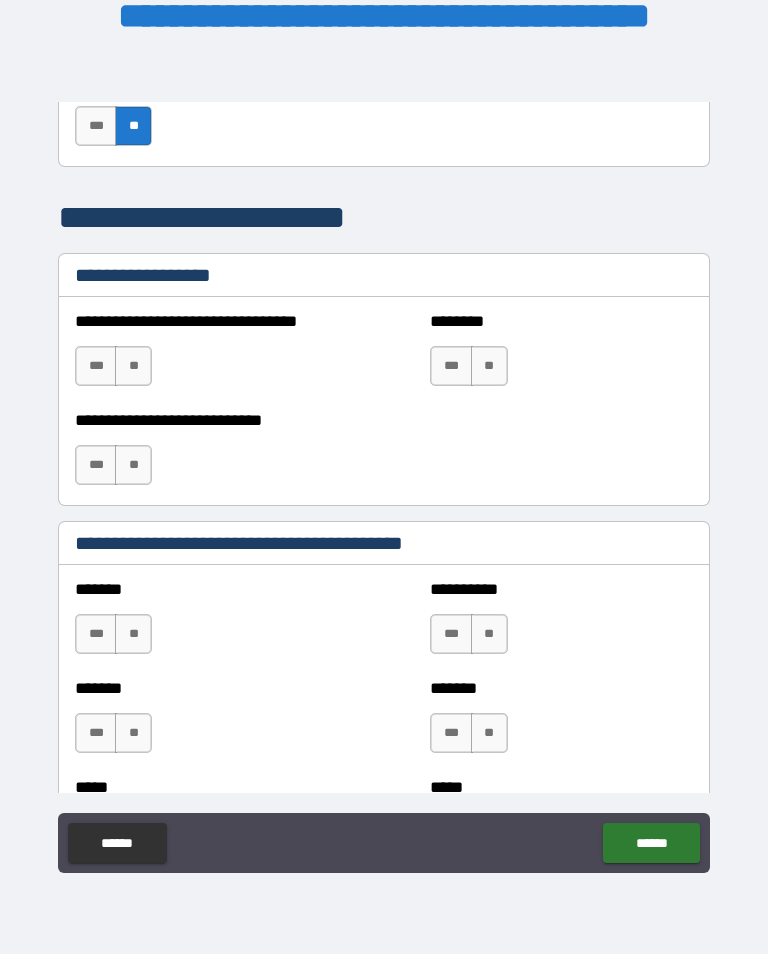 scroll, scrollTop: 1442, scrollLeft: 0, axis: vertical 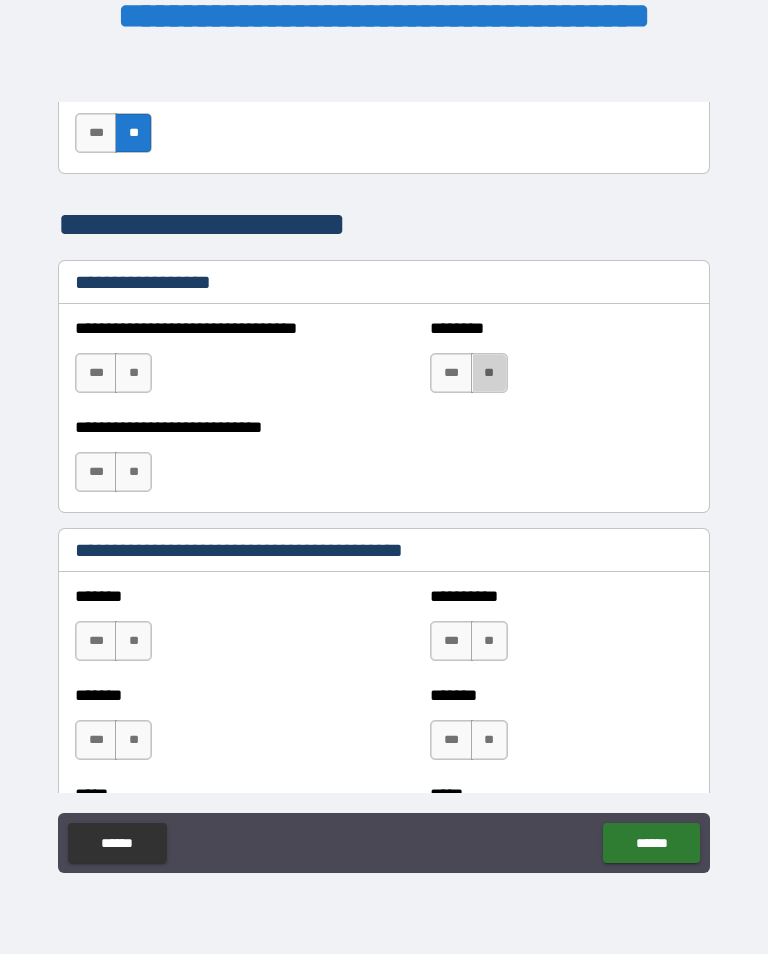 click on "**" at bounding box center (489, 373) 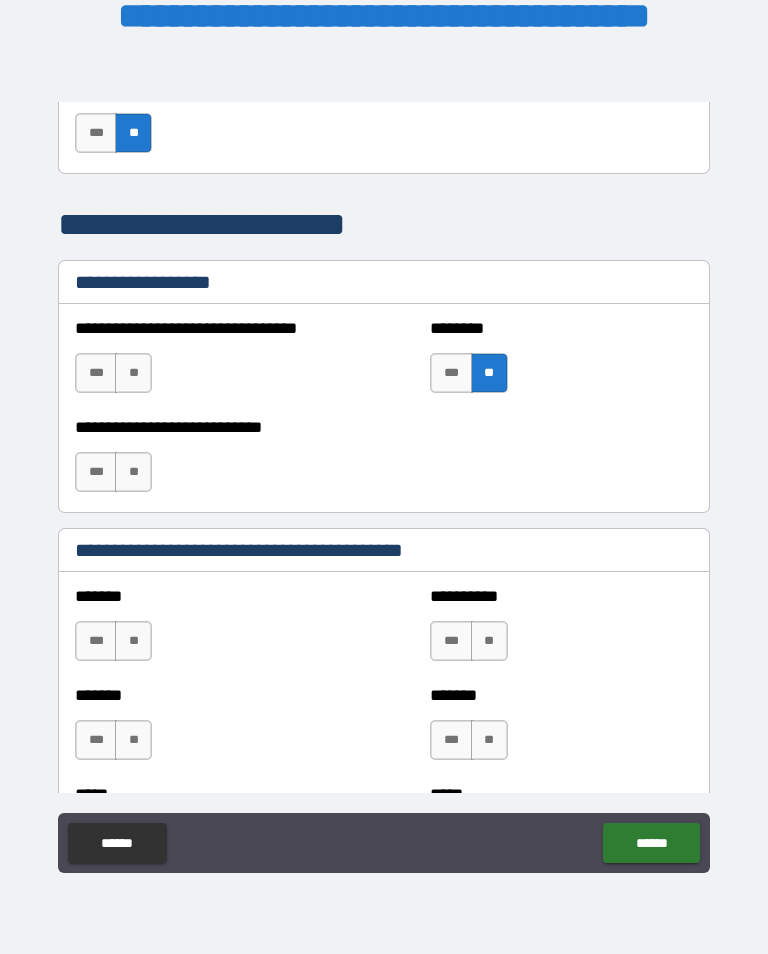 click on "**" at bounding box center (133, 472) 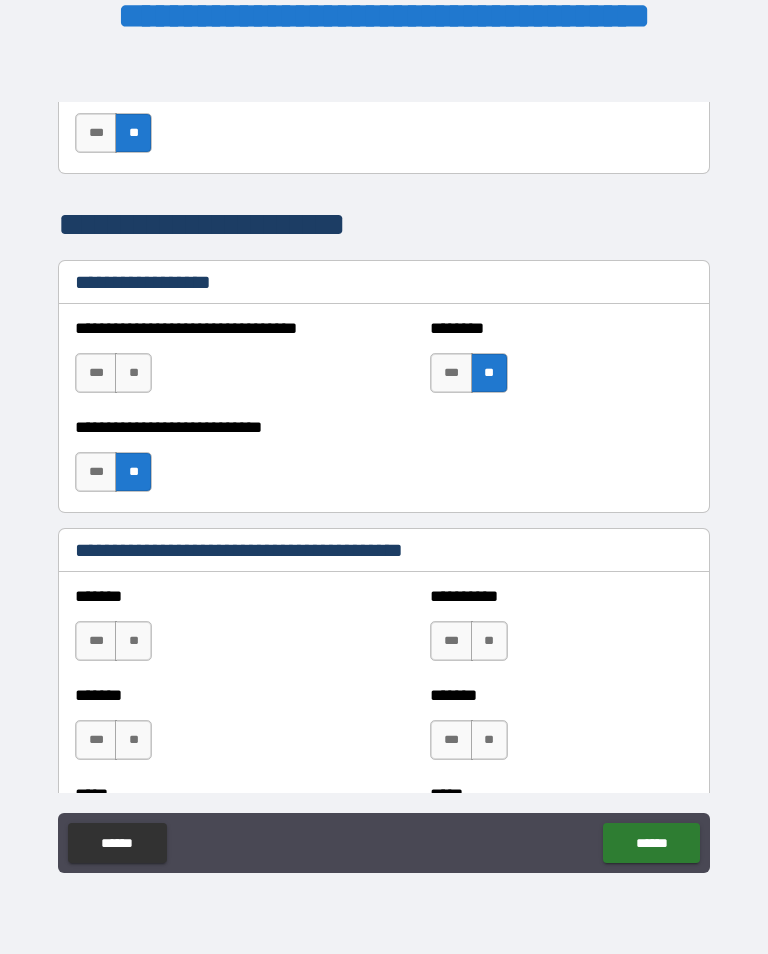 click on "**" at bounding box center (133, 373) 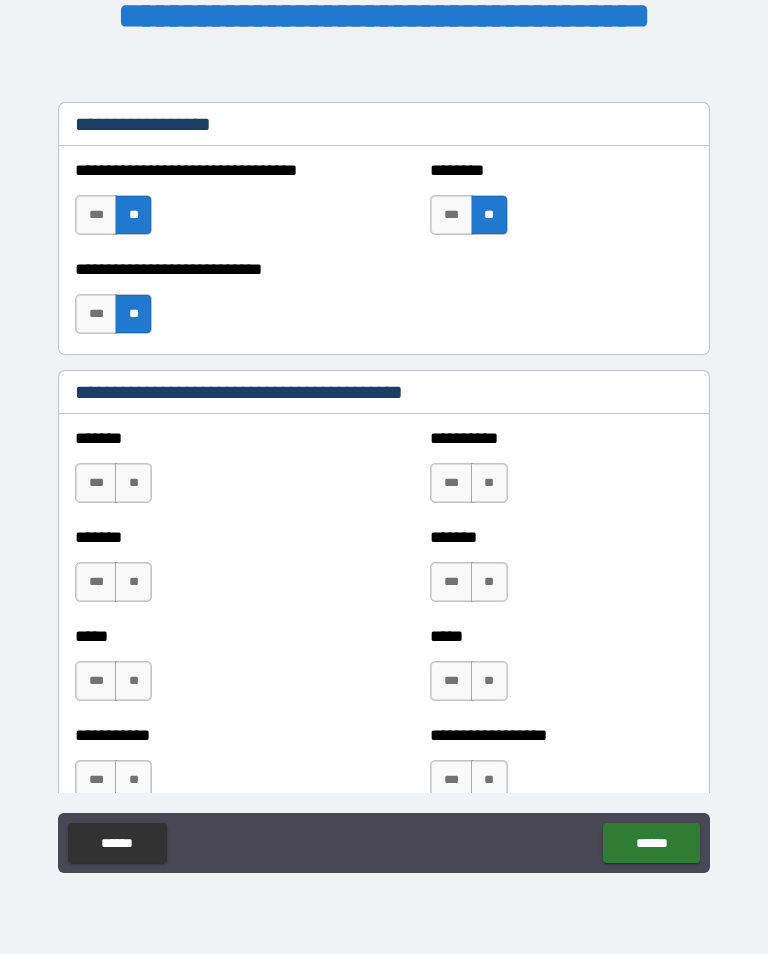 scroll, scrollTop: 1613, scrollLeft: 0, axis: vertical 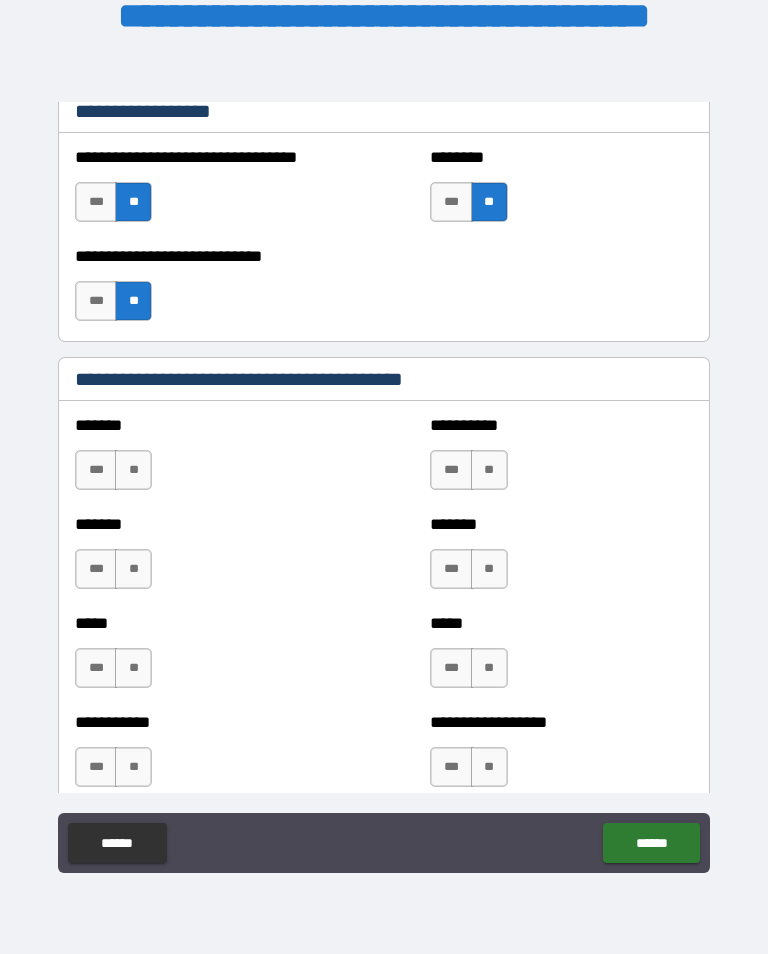 click on "**" at bounding box center [489, 470] 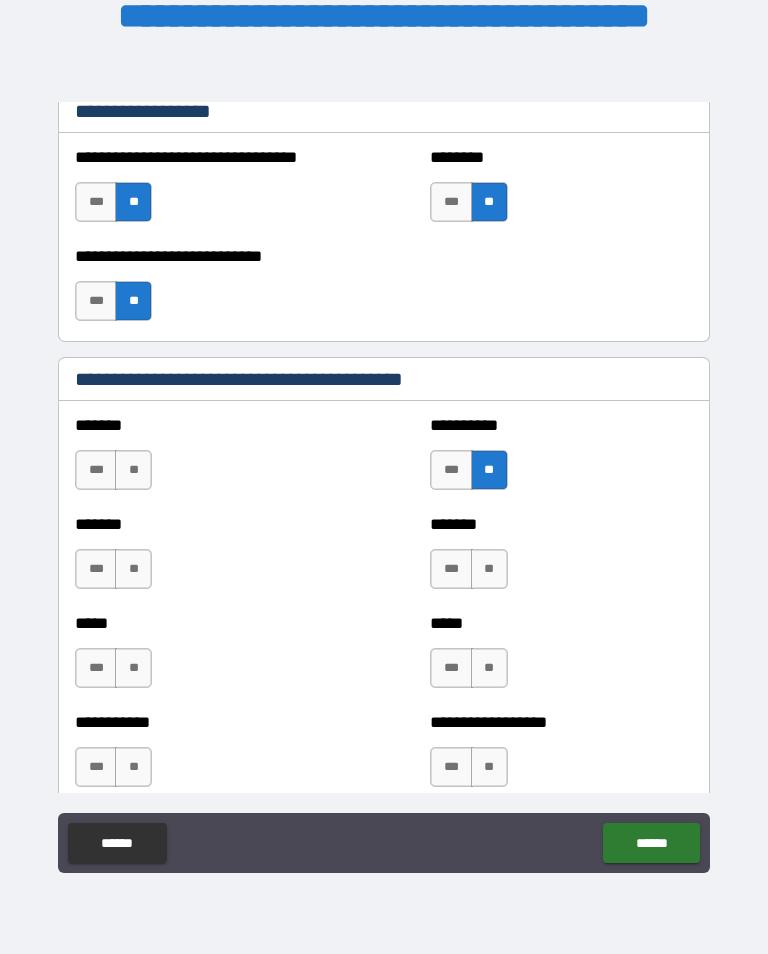 click on "**" at bounding box center (489, 569) 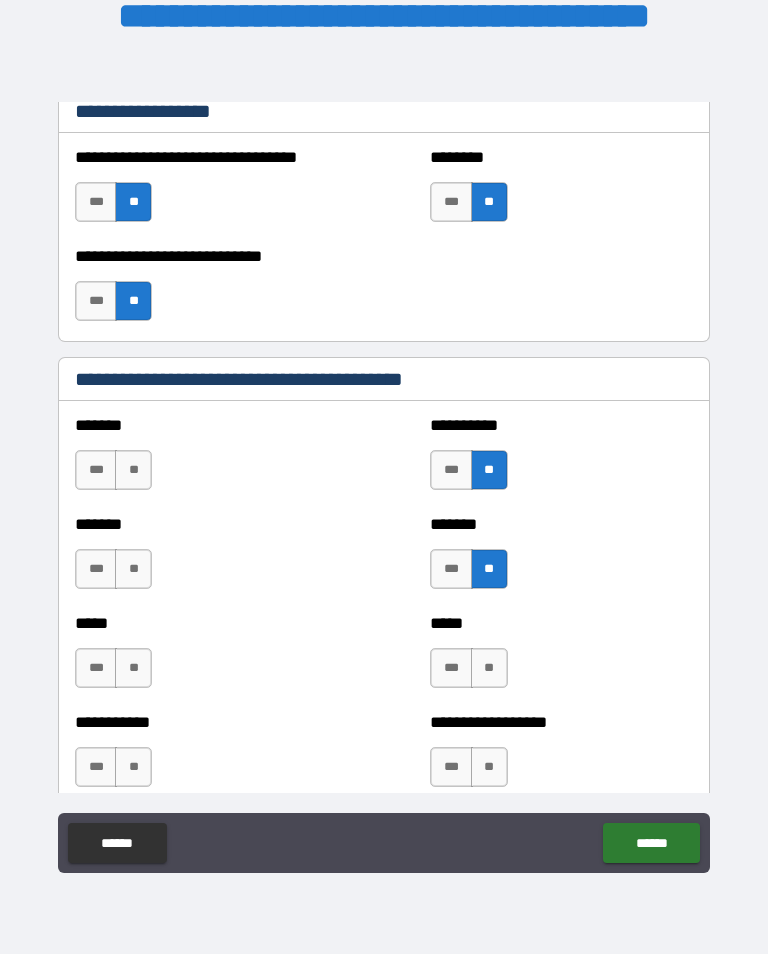 click on "**" at bounding box center [489, 668] 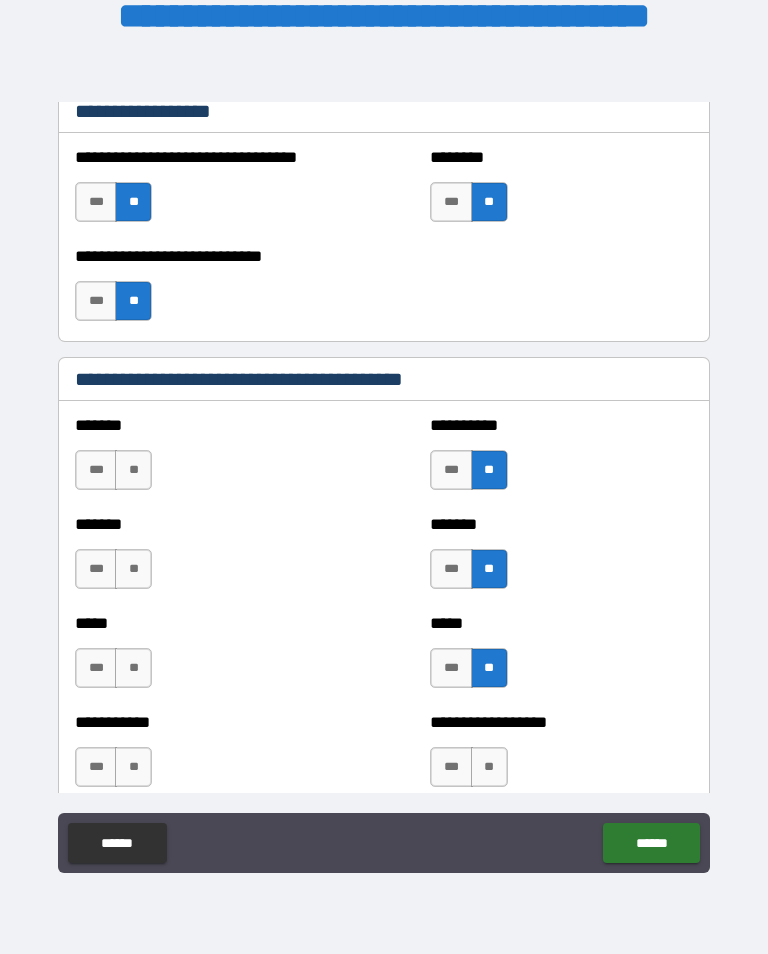click on "**" at bounding box center (489, 767) 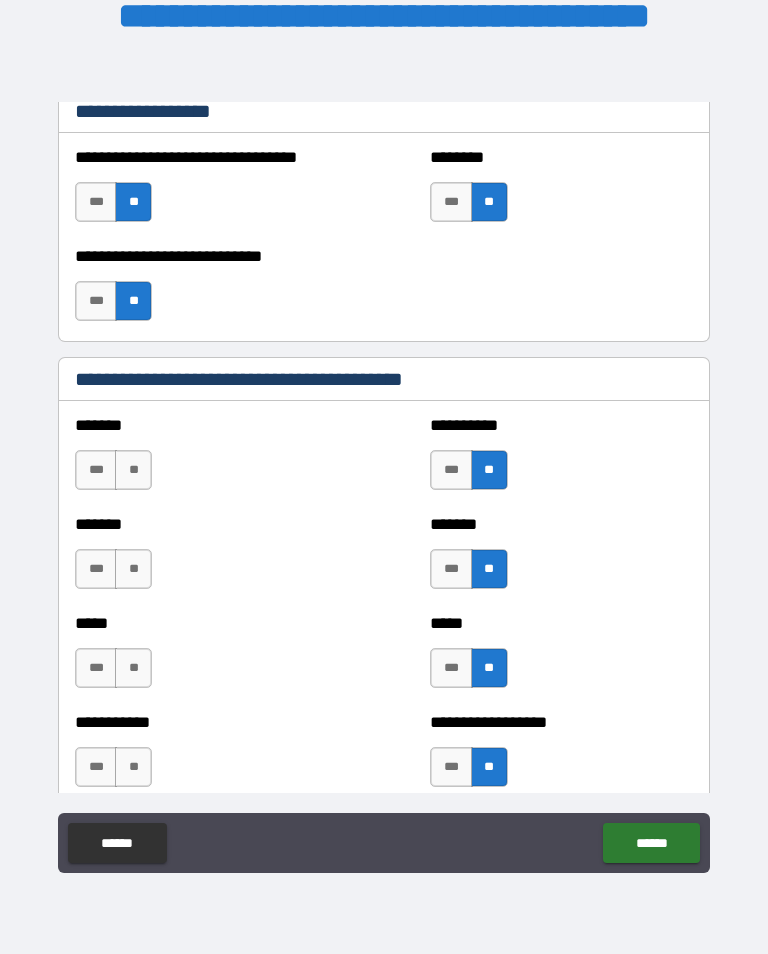 click on "**" at bounding box center [133, 767] 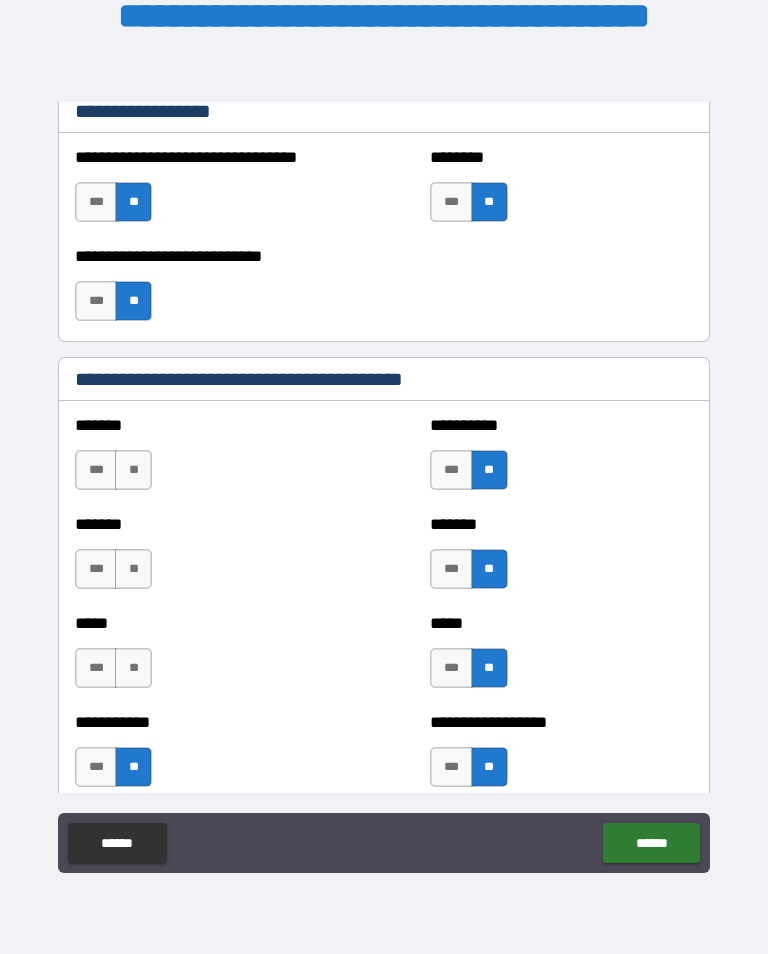 click on "**" at bounding box center [133, 569] 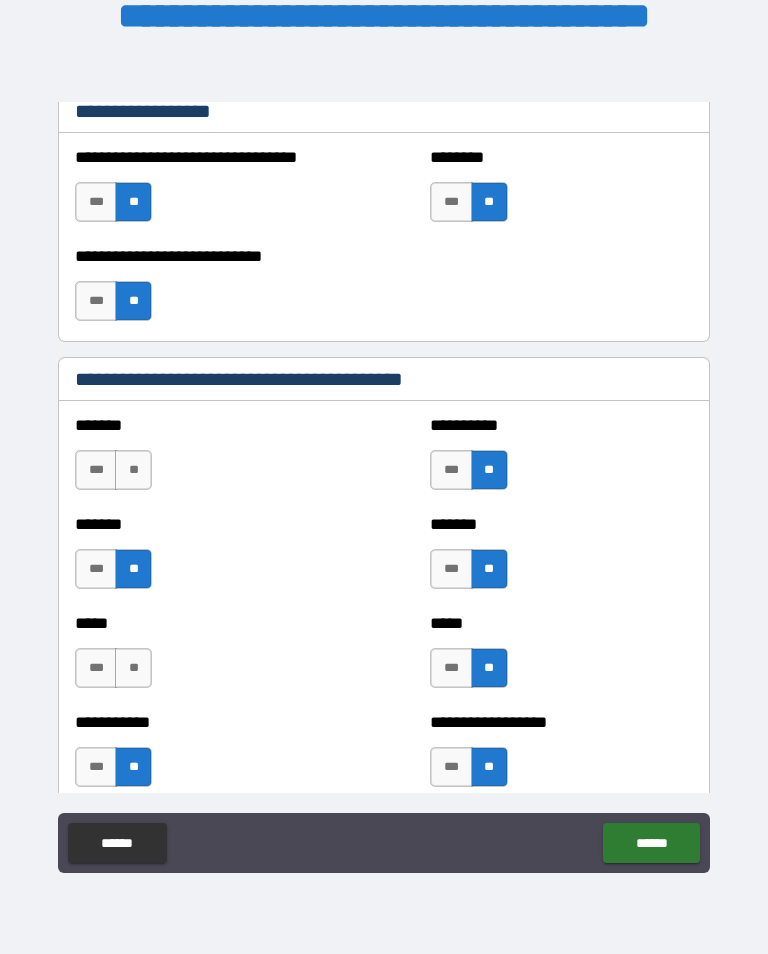 click on "**" at bounding box center (133, 470) 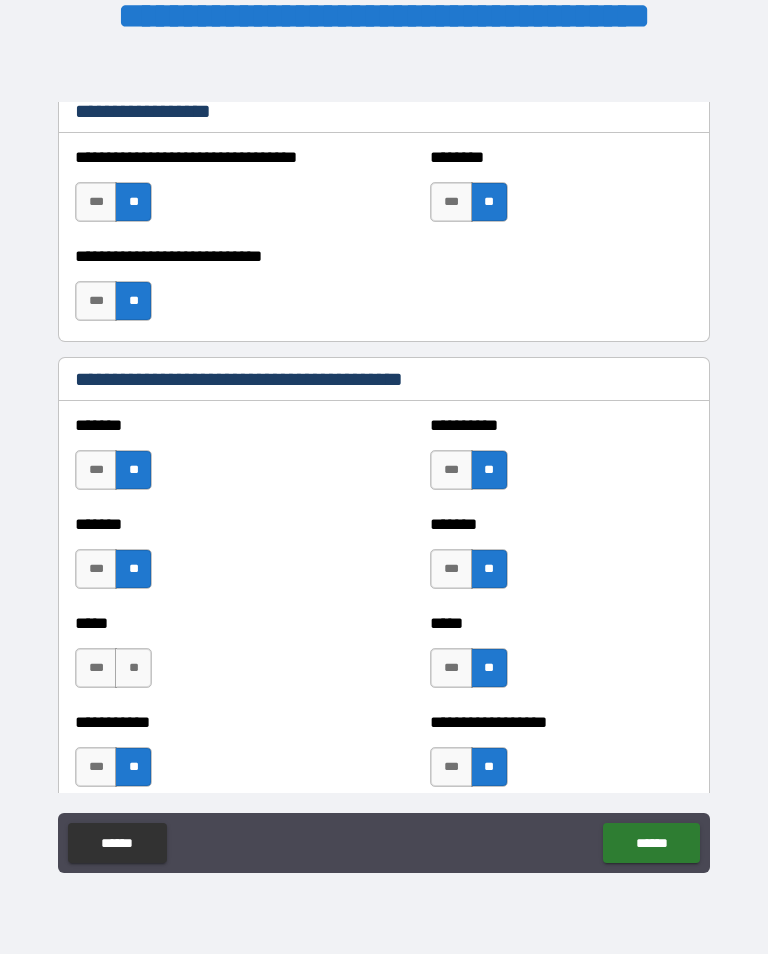click on "**" at bounding box center (133, 668) 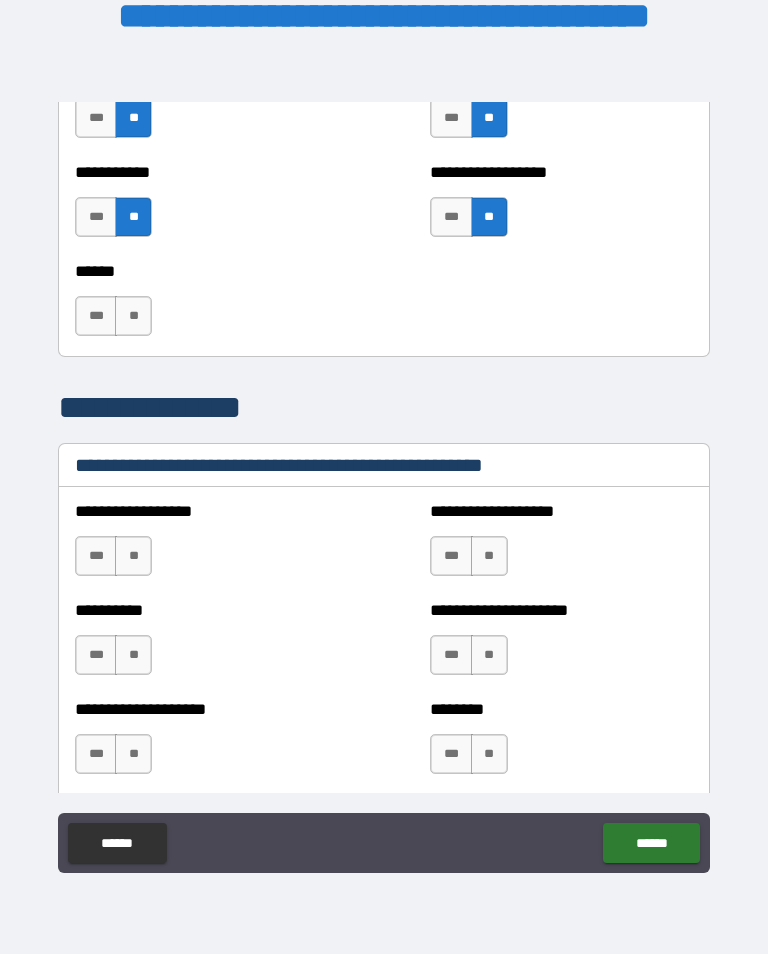 scroll, scrollTop: 2104, scrollLeft: 0, axis: vertical 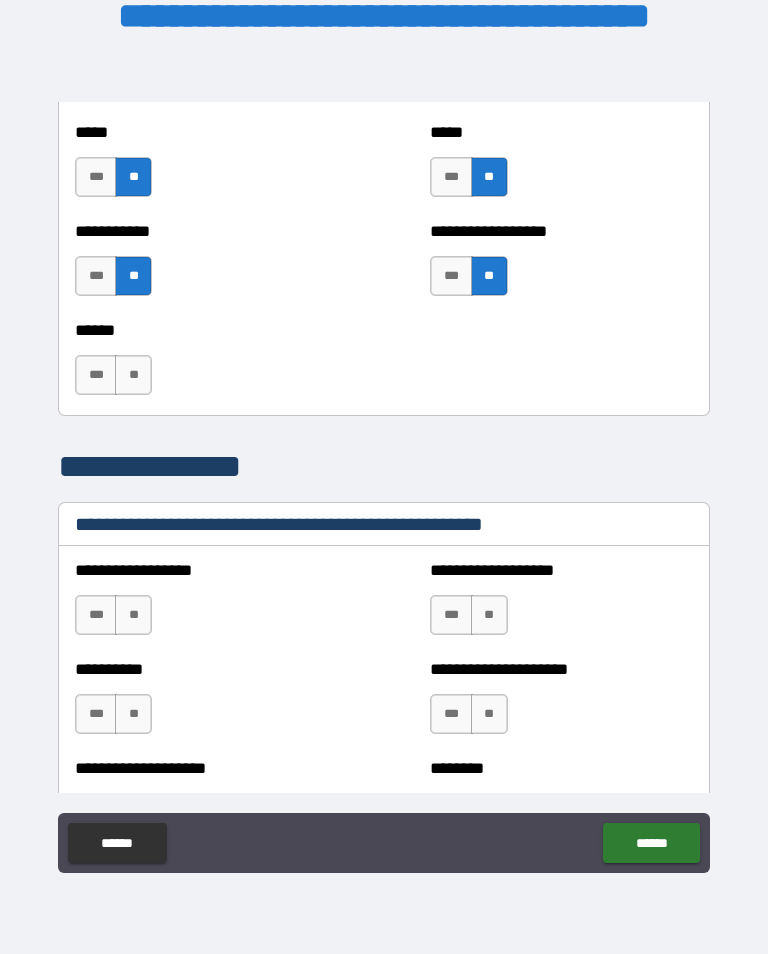 click on "**" at bounding box center [133, 375] 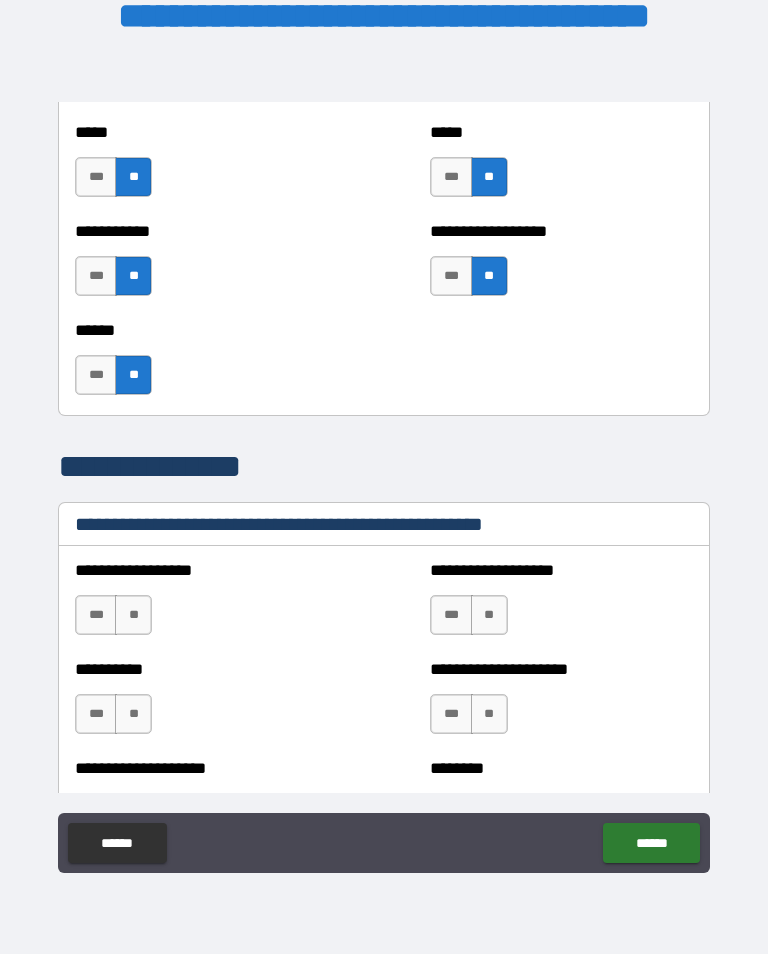 click on "**" at bounding box center (133, 615) 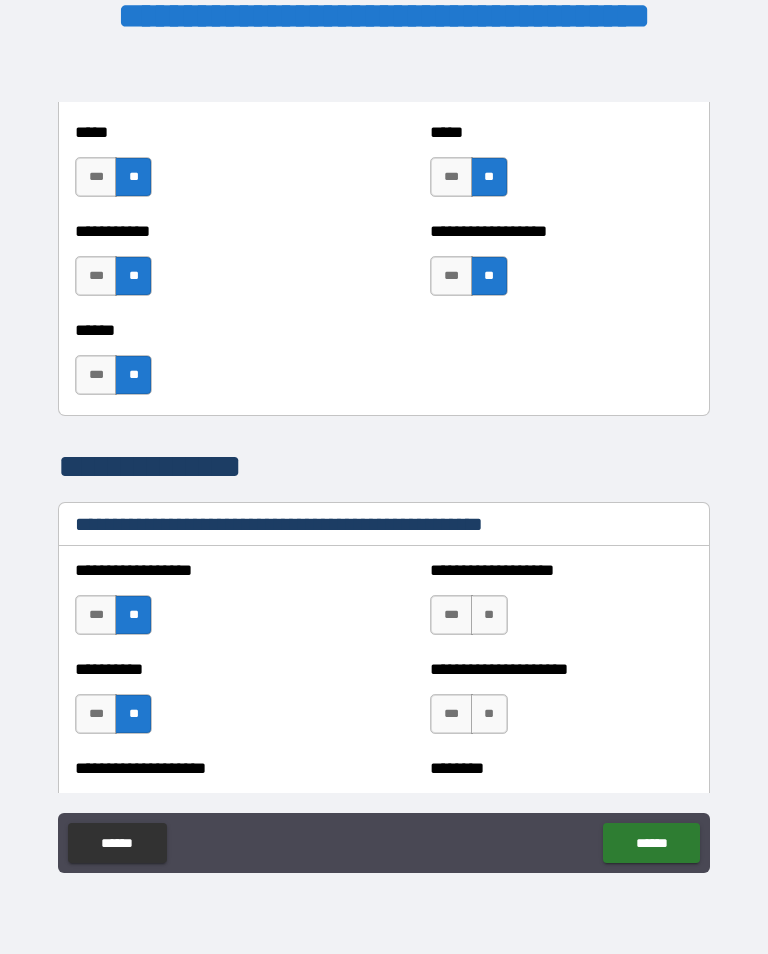 click on "**" at bounding box center (489, 615) 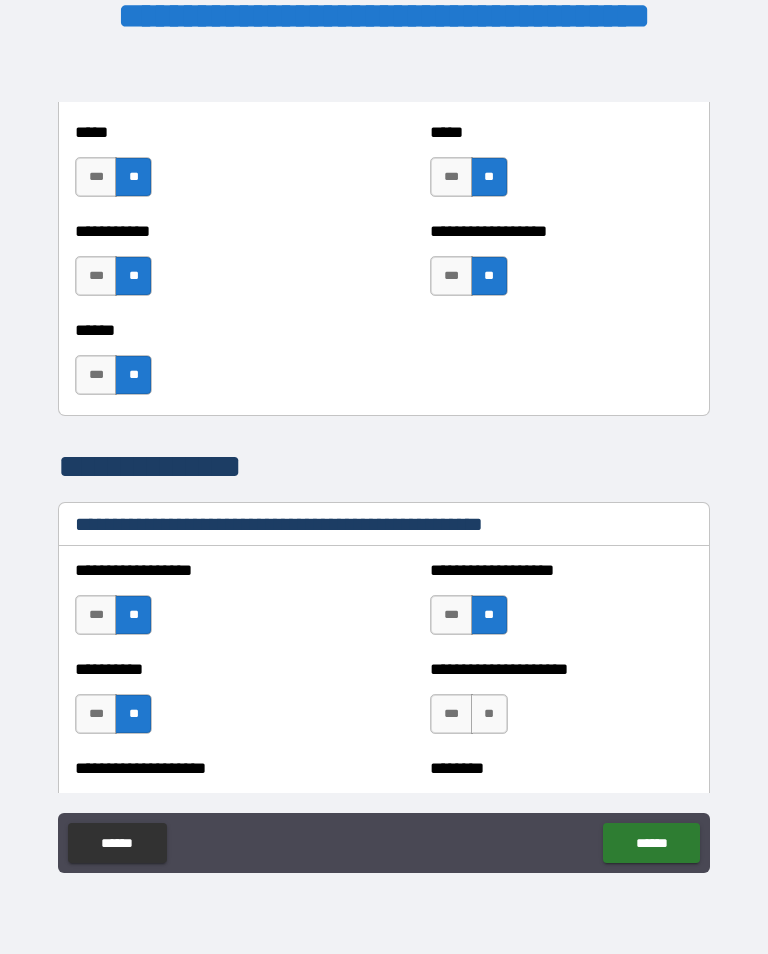 click on "**" at bounding box center [489, 714] 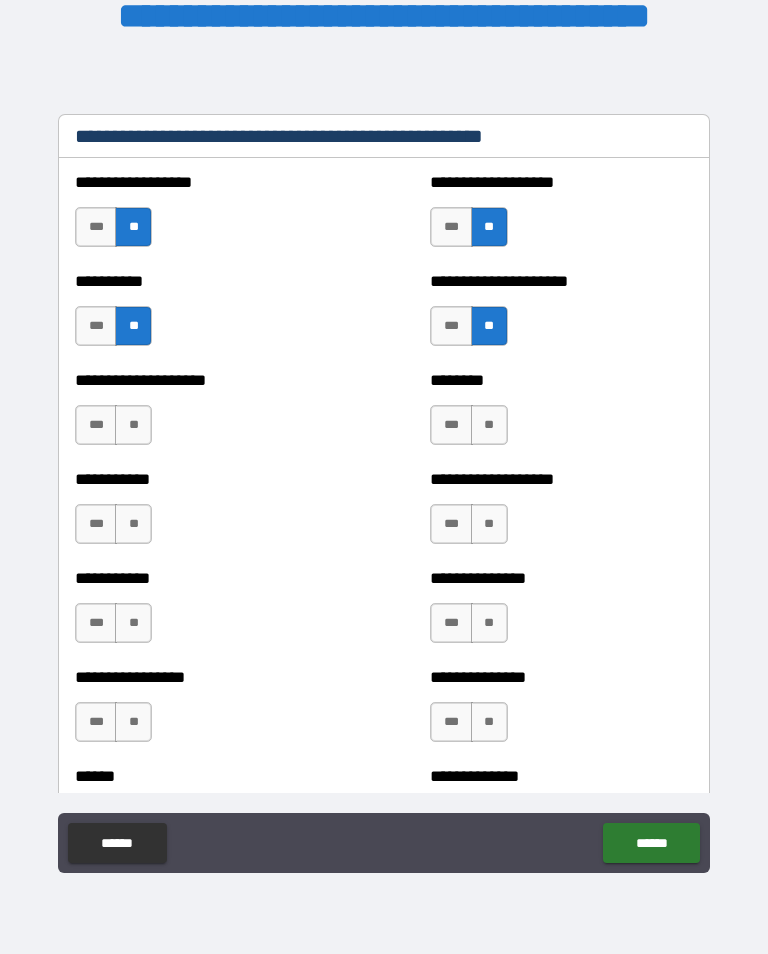 scroll, scrollTop: 2495, scrollLeft: 0, axis: vertical 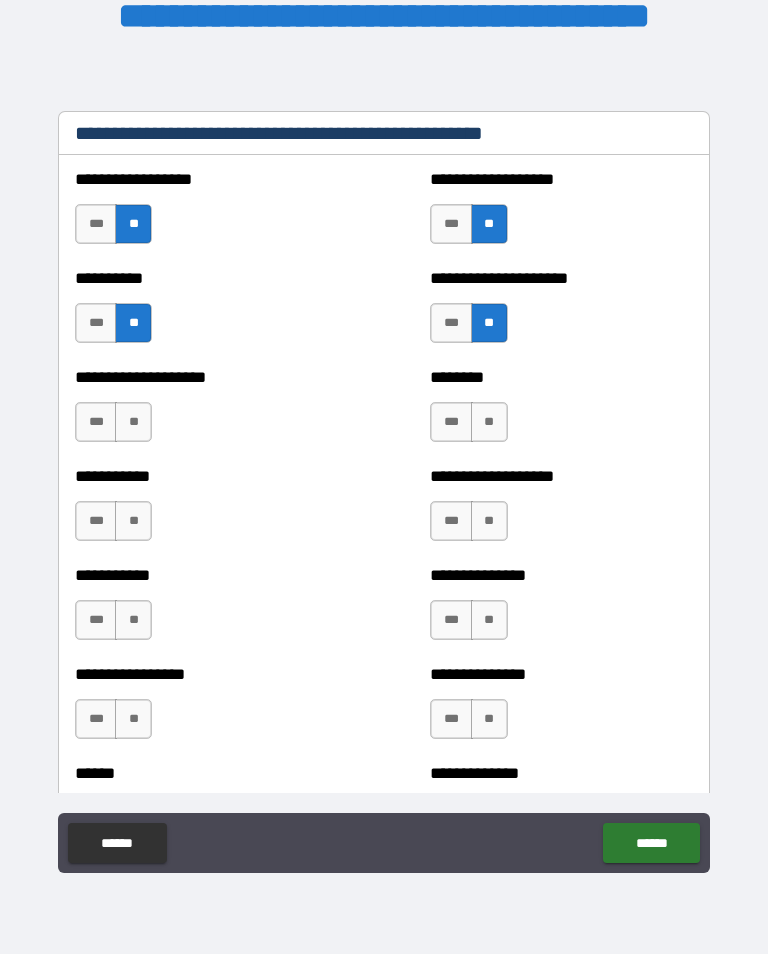 click on "**" at bounding box center (133, 521) 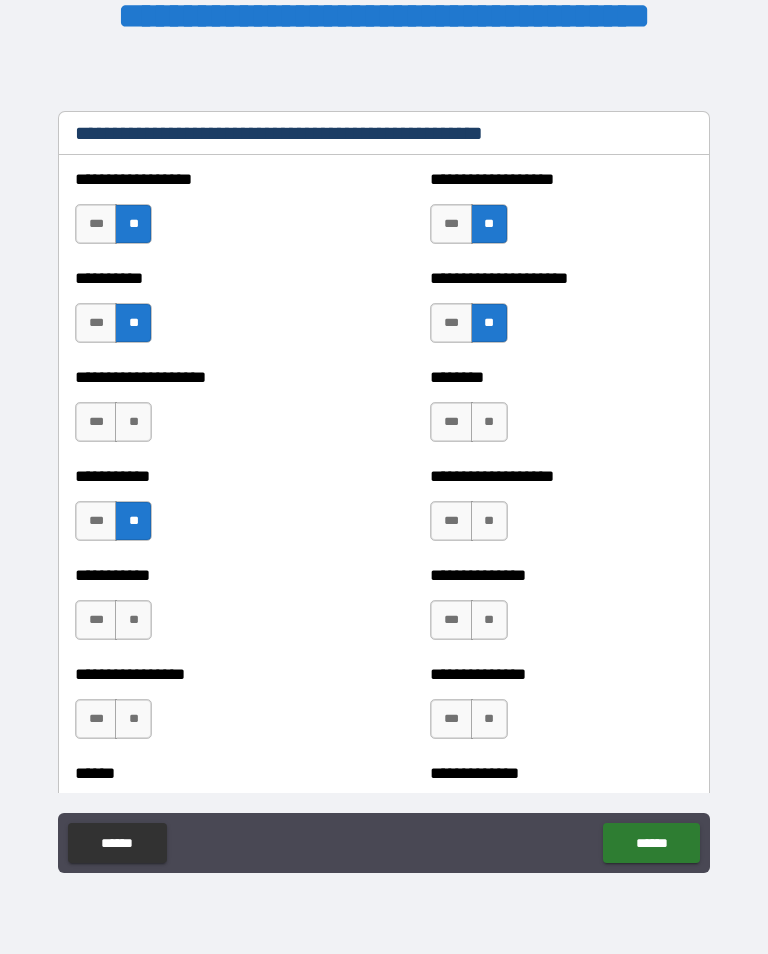 click on "**" at bounding box center [133, 620] 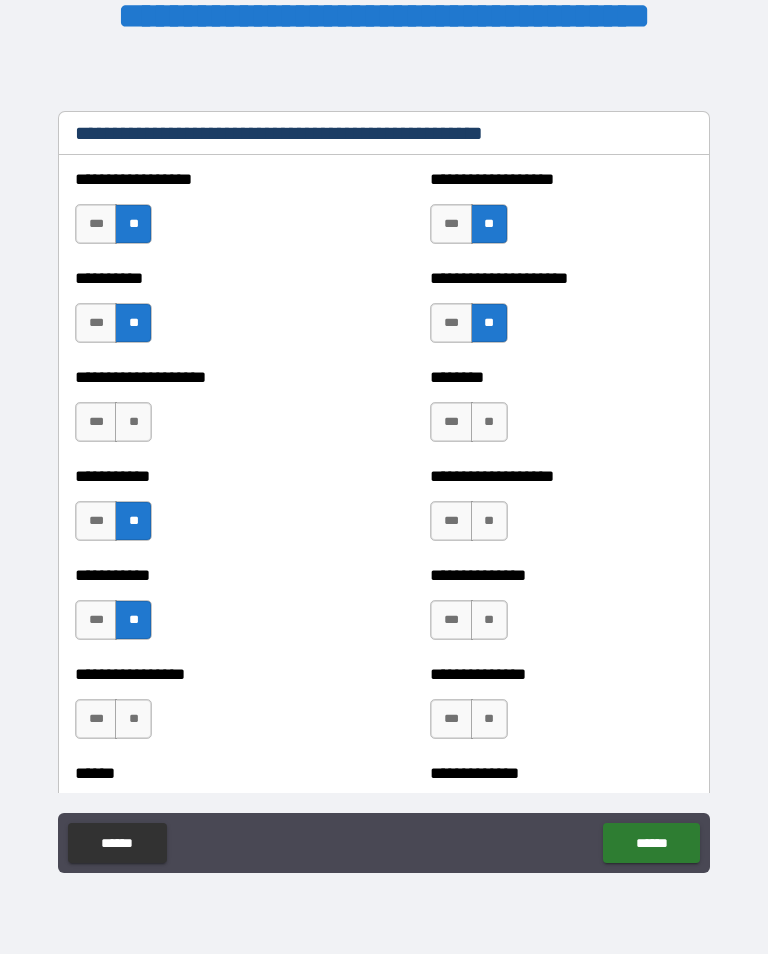 click on "**" at bounding box center [133, 719] 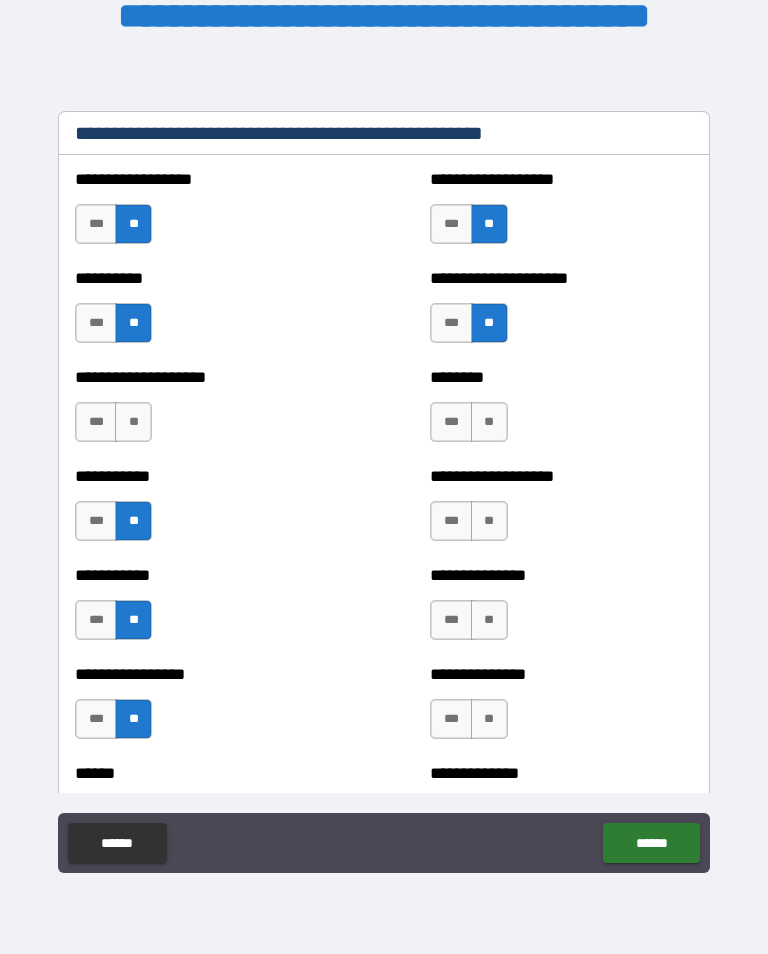 click on "**" at bounding box center [489, 620] 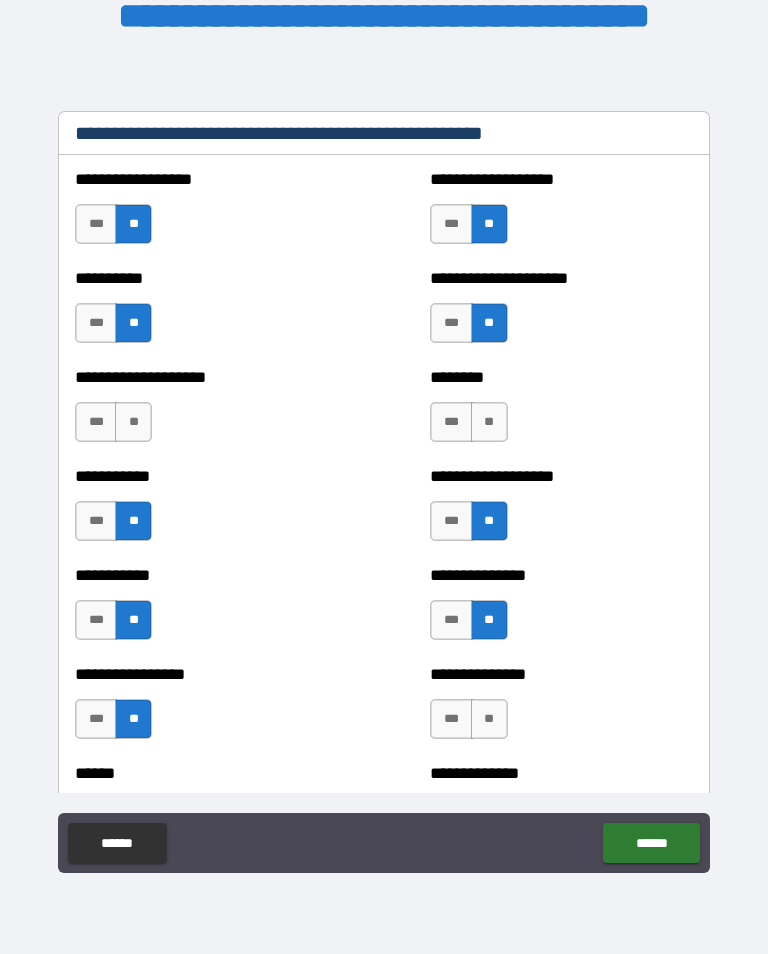 click on "**" at bounding box center (489, 422) 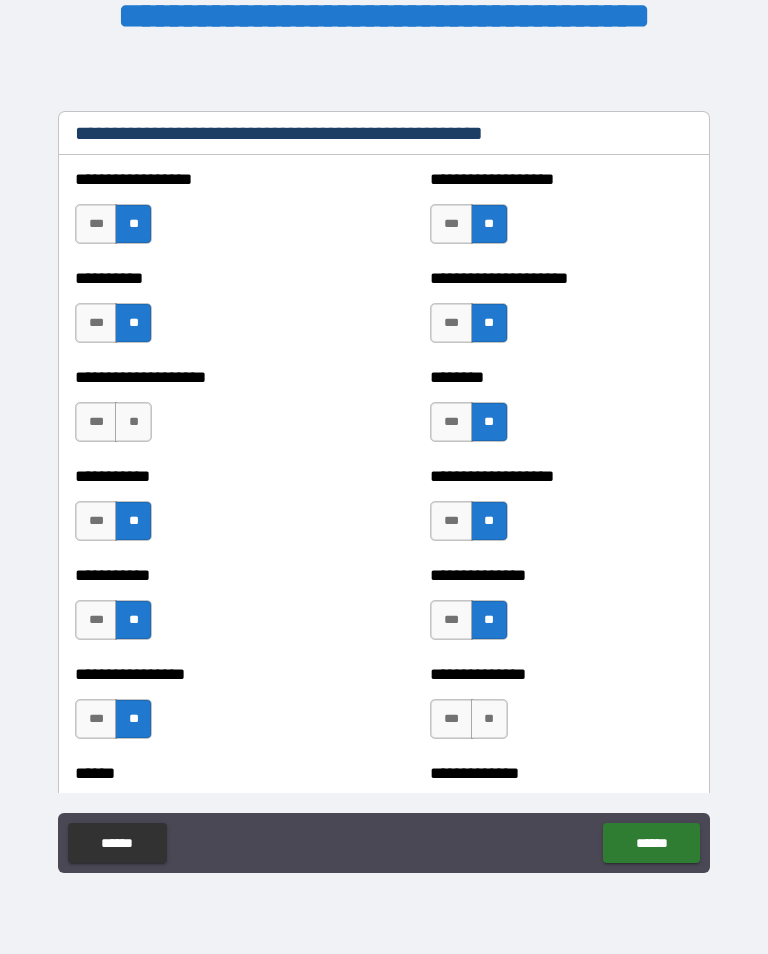 click on "**" at bounding box center [489, 719] 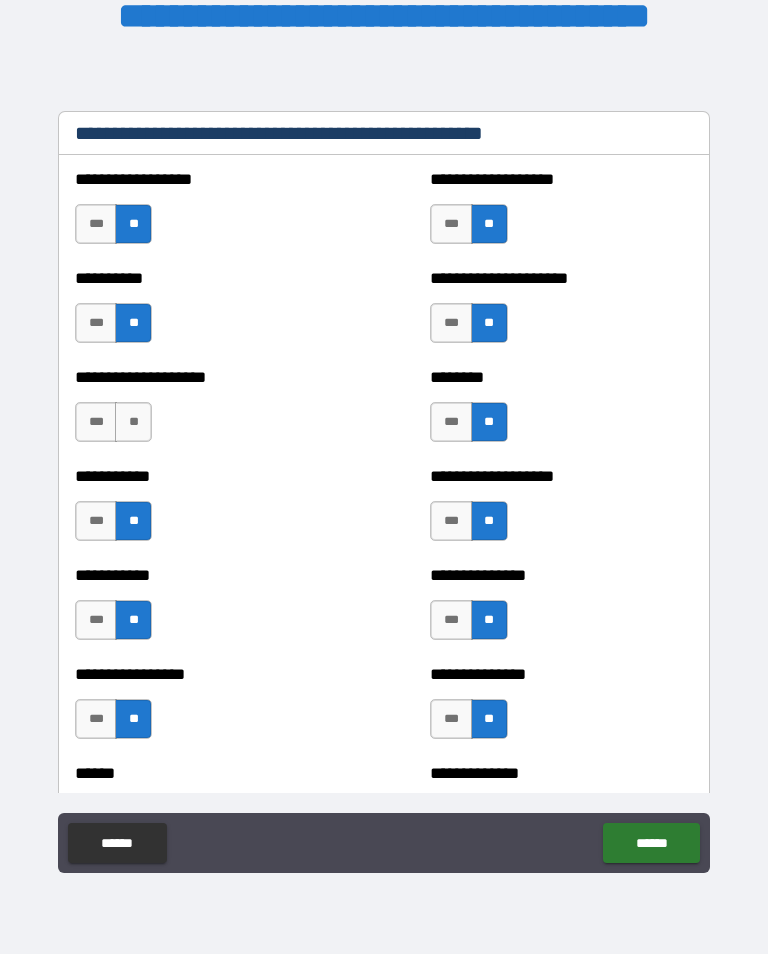 click on "**" at bounding box center (133, 422) 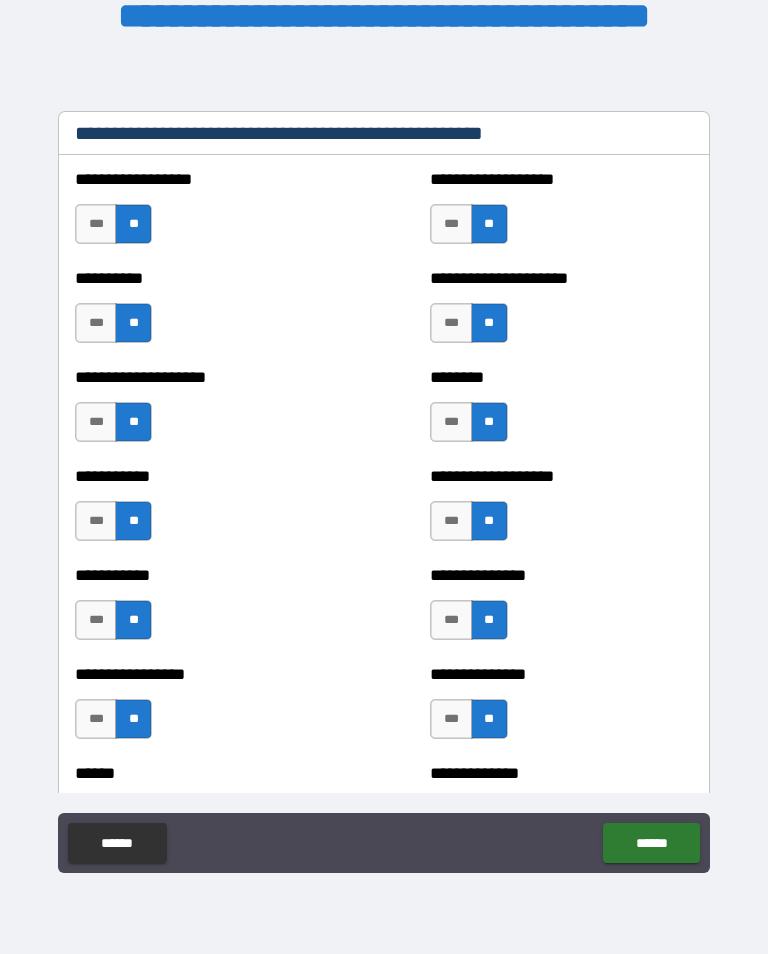 scroll, scrollTop: 2608, scrollLeft: 0, axis: vertical 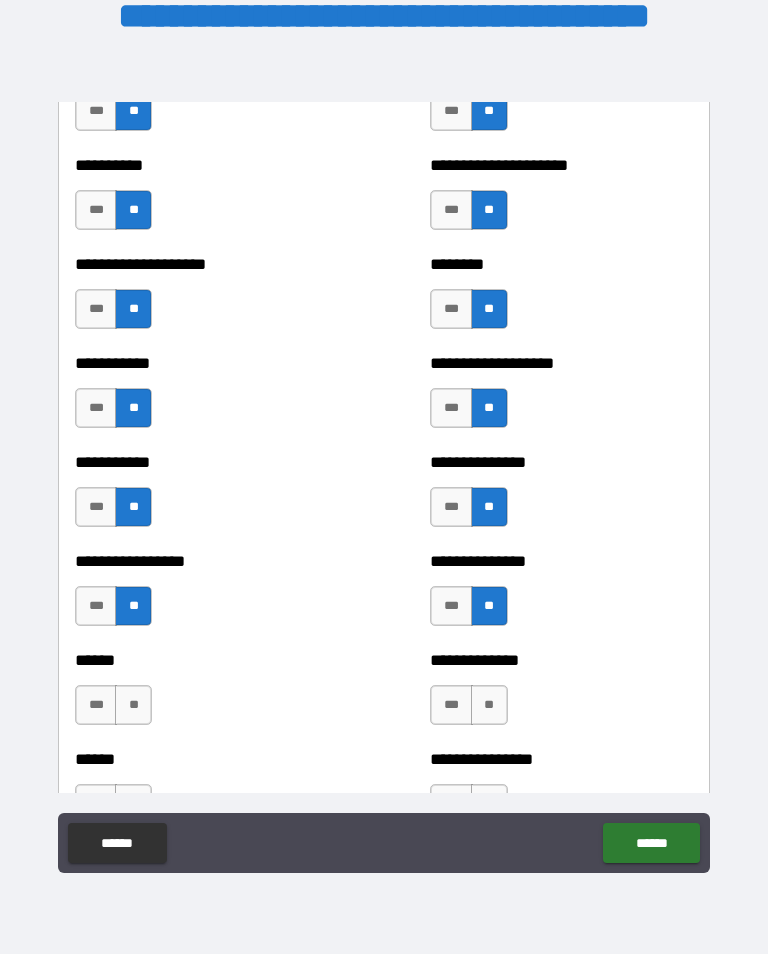 click on "**" at bounding box center (489, 705) 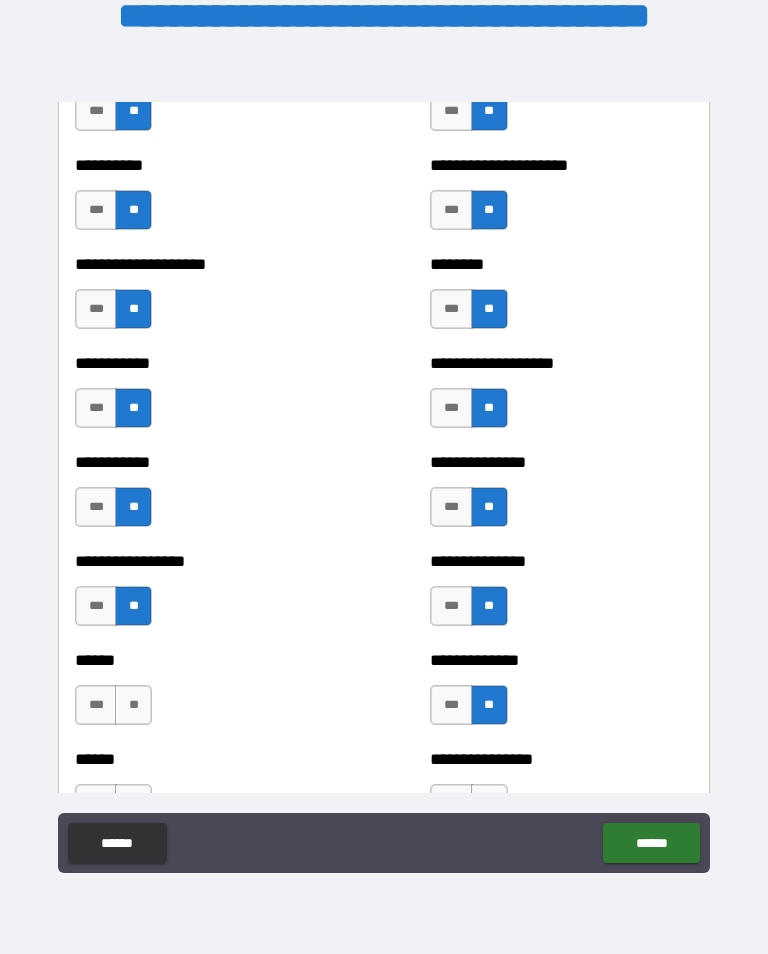 click on "**" at bounding box center [133, 705] 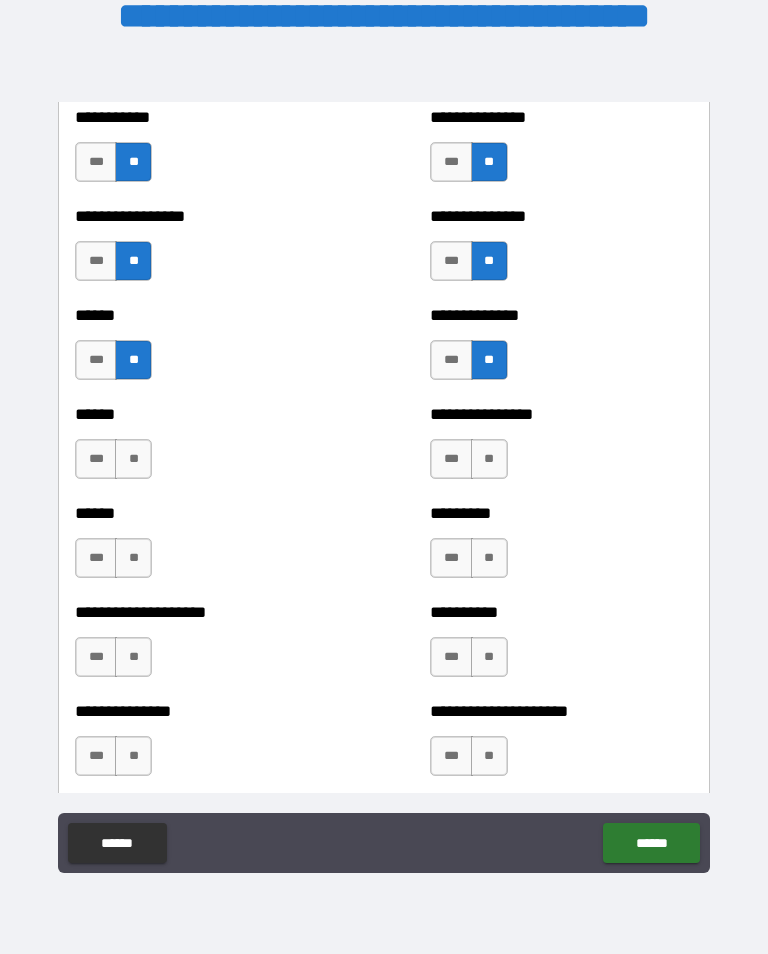 scroll, scrollTop: 2954, scrollLeft: 0, axis: vertical 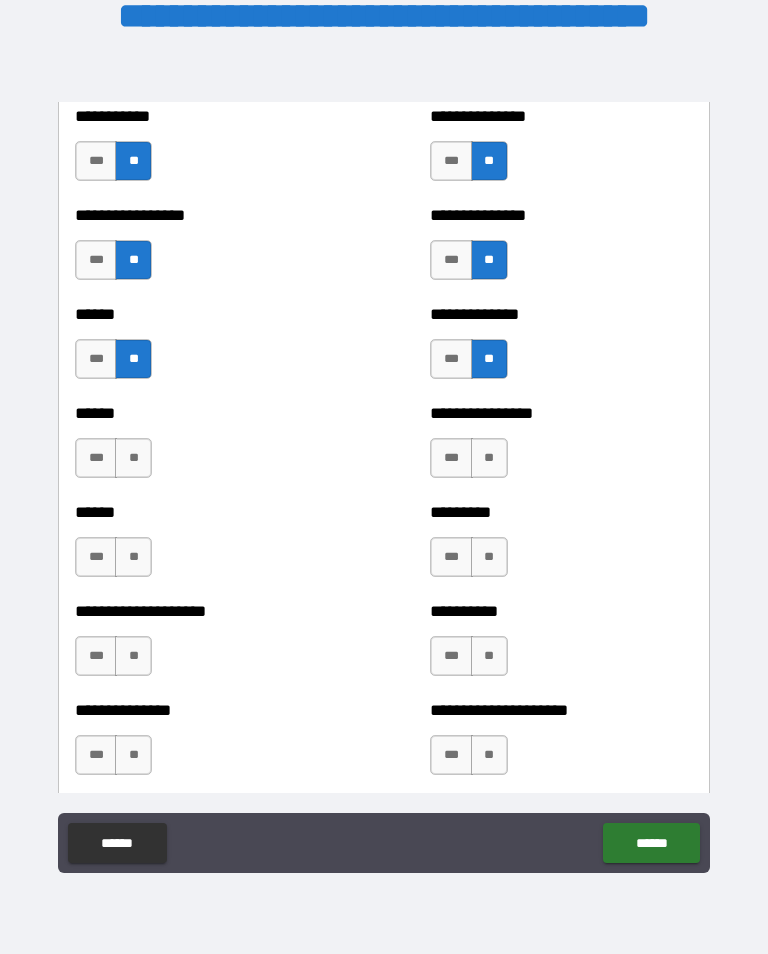 click on "**" at bounding box center (489, 458) 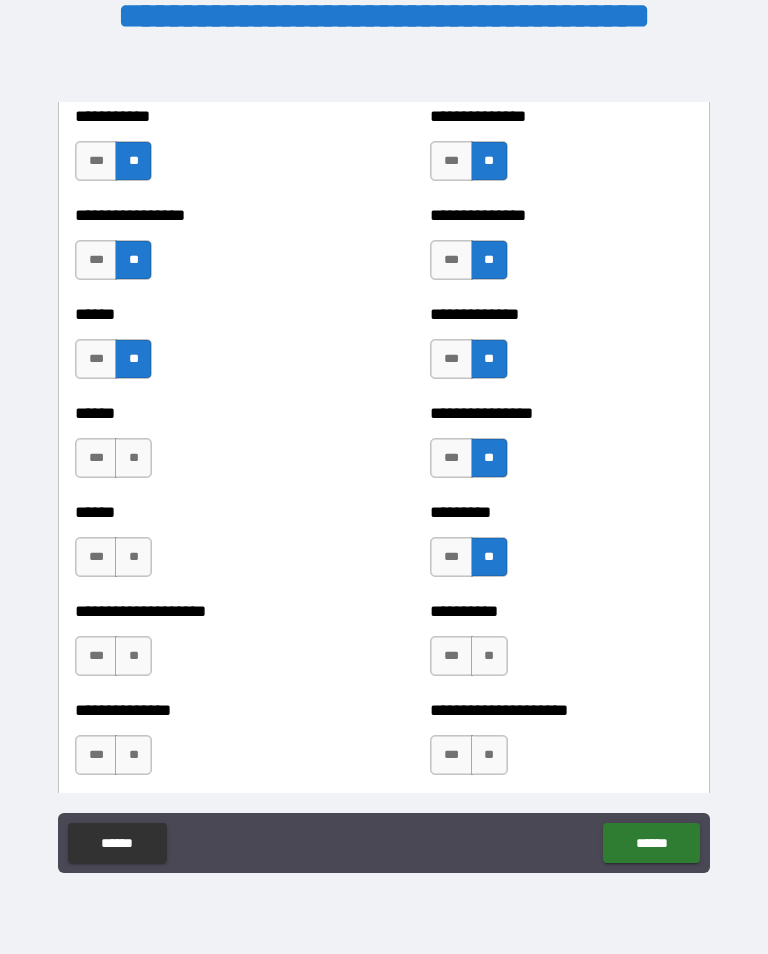 click on "**" at bounding box center [489, 656] 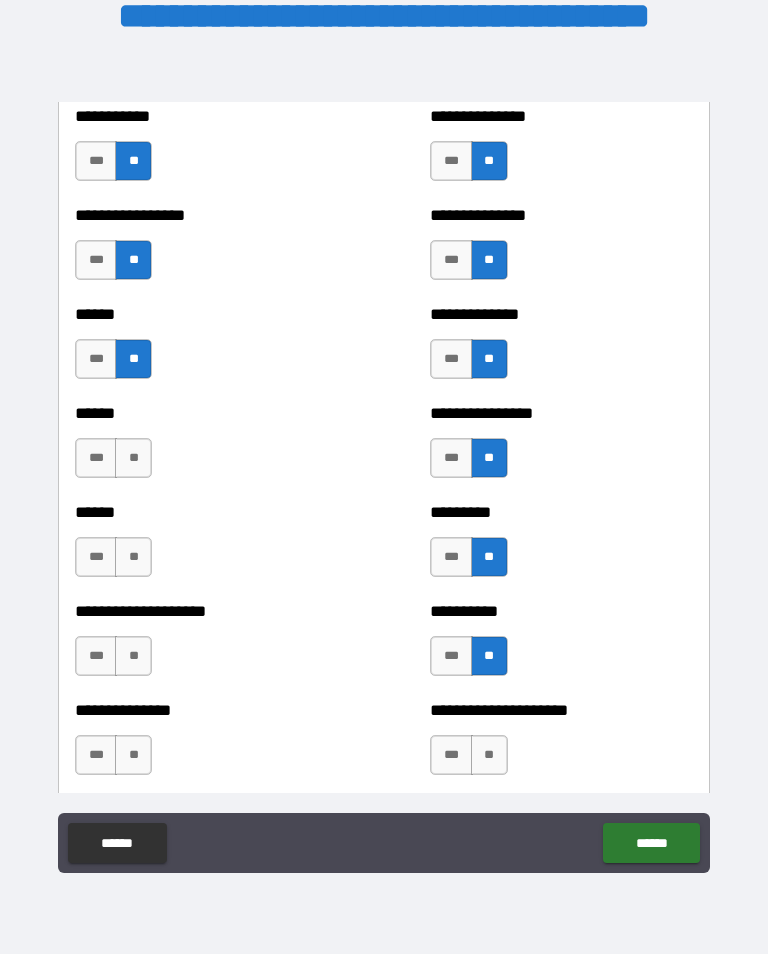 click on "**" at bounding box center (489, 755) 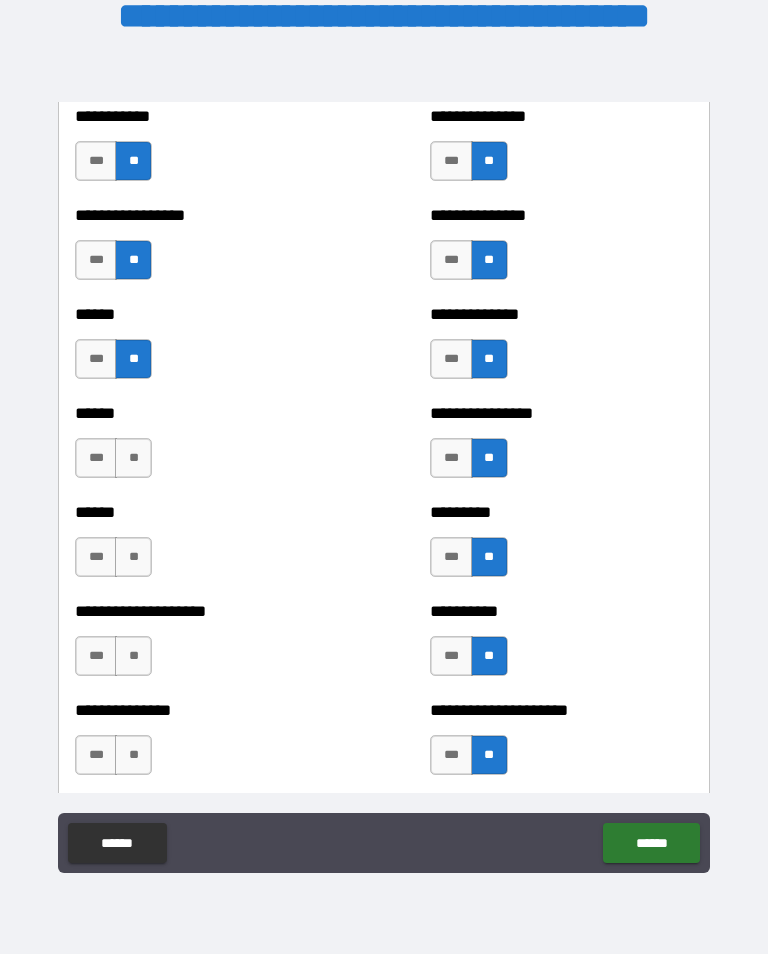 click on "**" at bounding box center [133, 755] 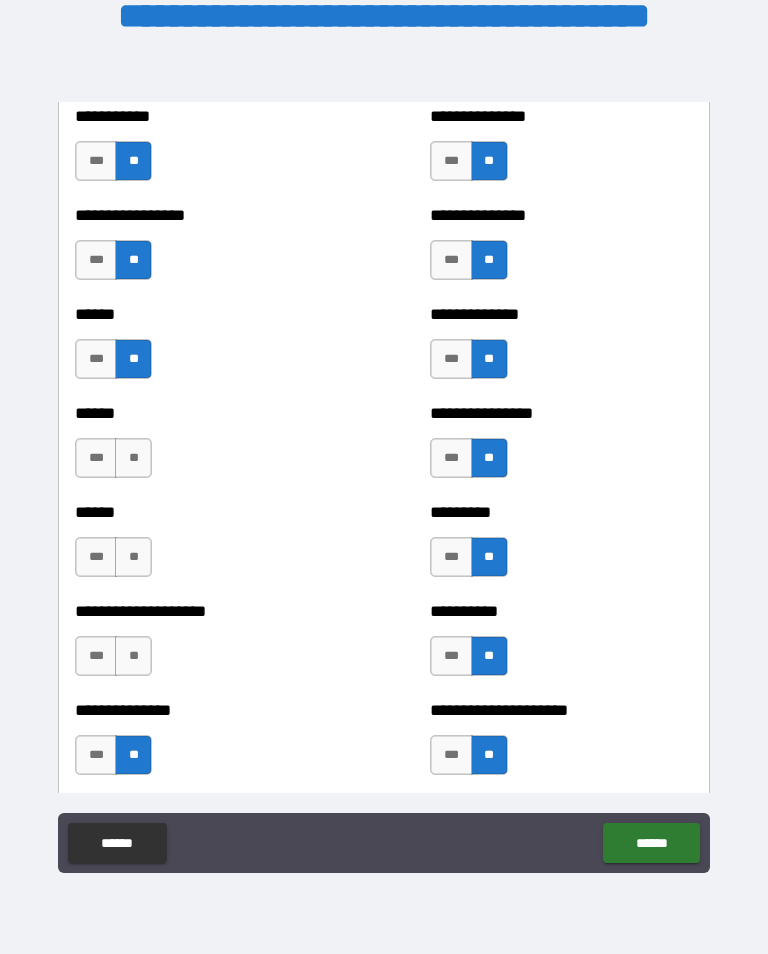 click on "**" at bounding box center (133, 656) 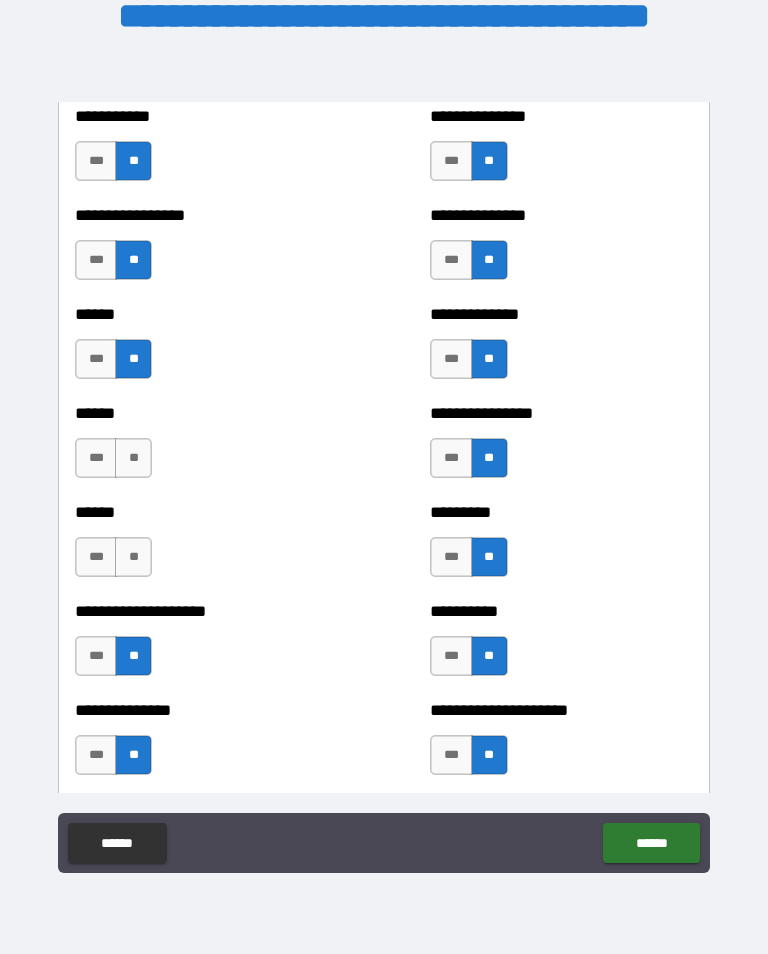 click on "**" at bounding box center [133, 458] 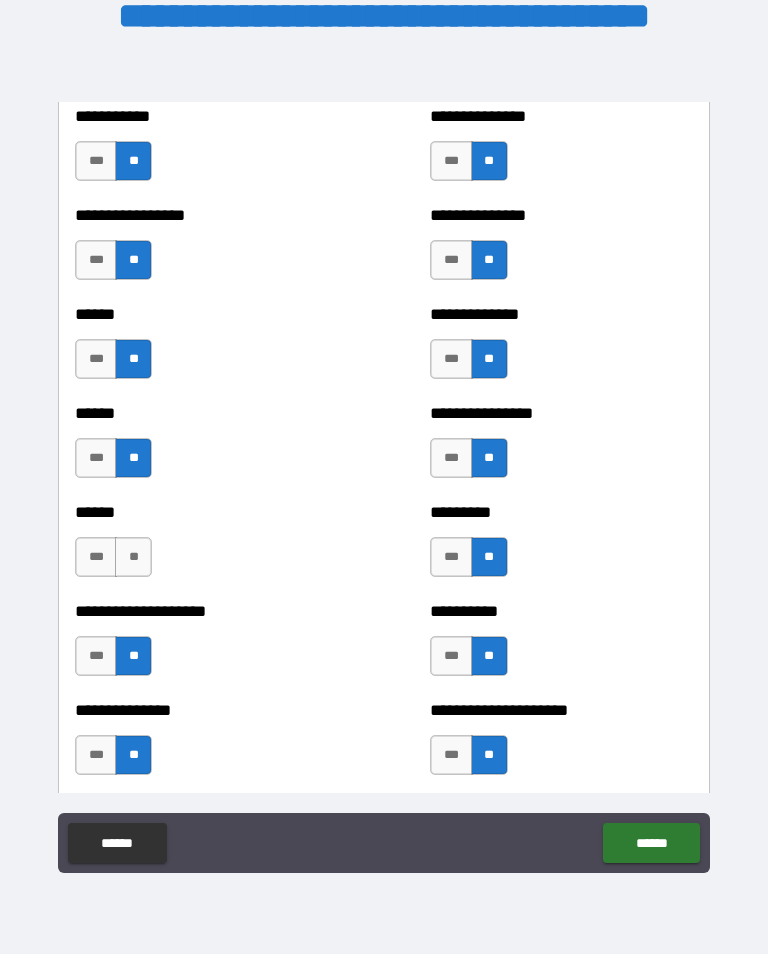 click on "**" at bounding box center [133, 557] 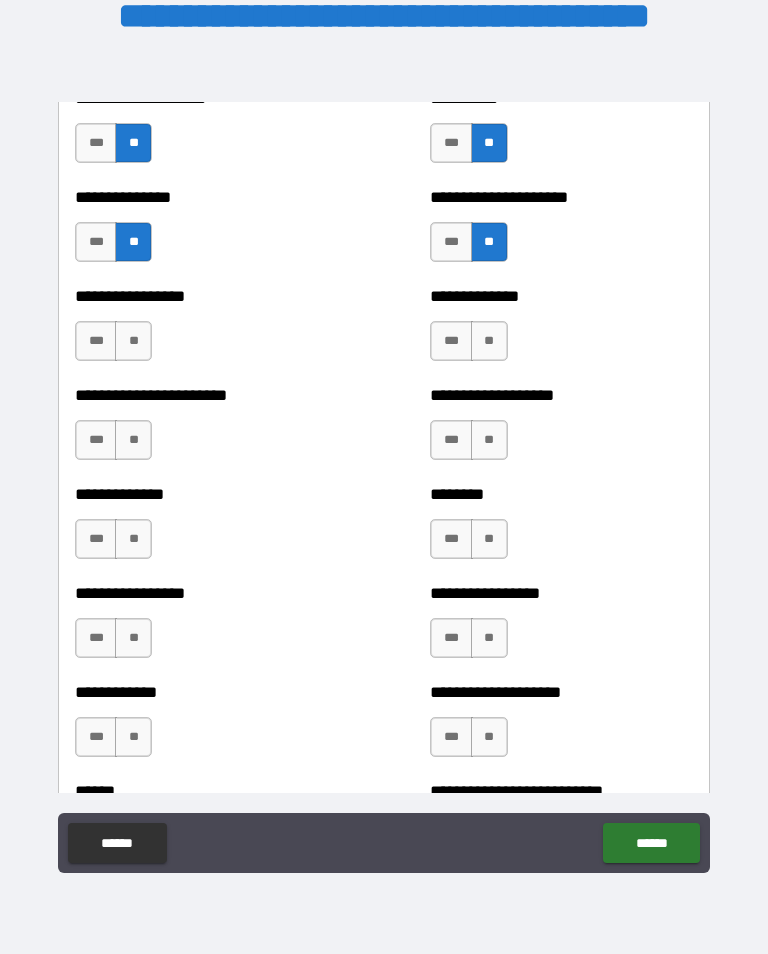 scroll, scrollTop: 3553, scrollLeft: 0, axis: vertical 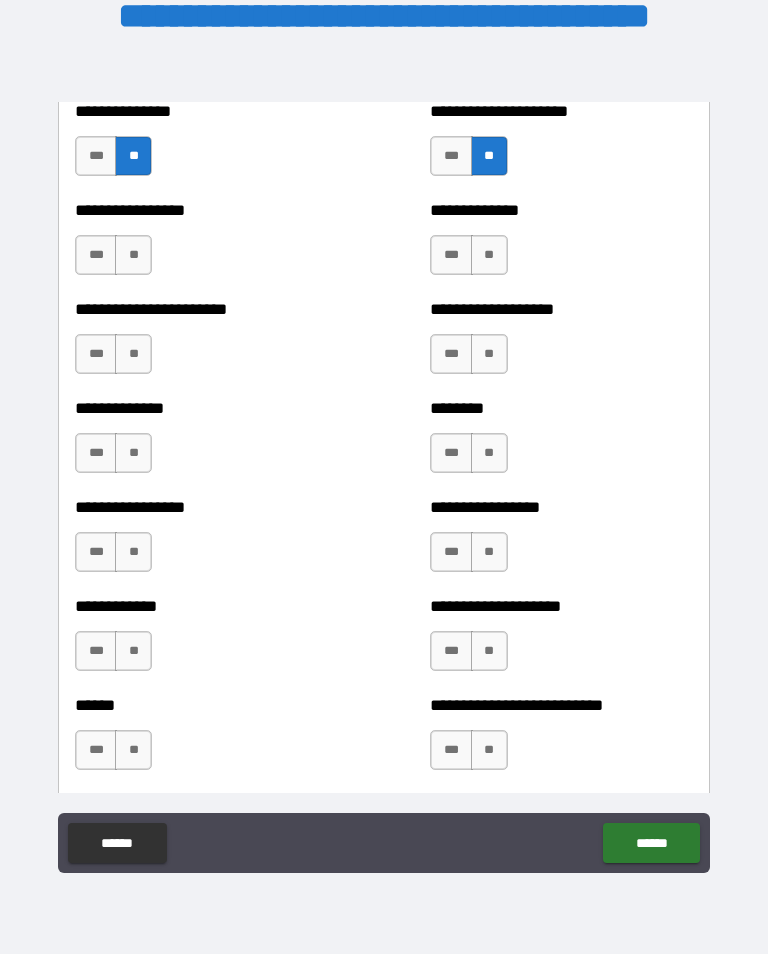 click on "**" at bounding box center [489, 255] 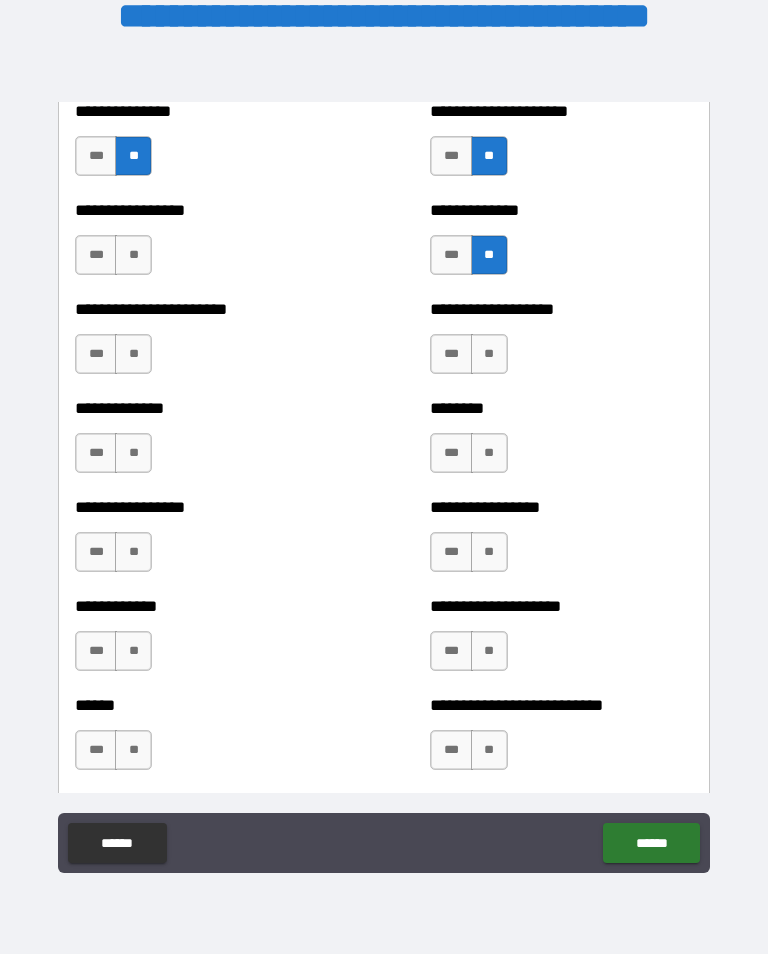 click on "**" at bounding box center [489, 354] 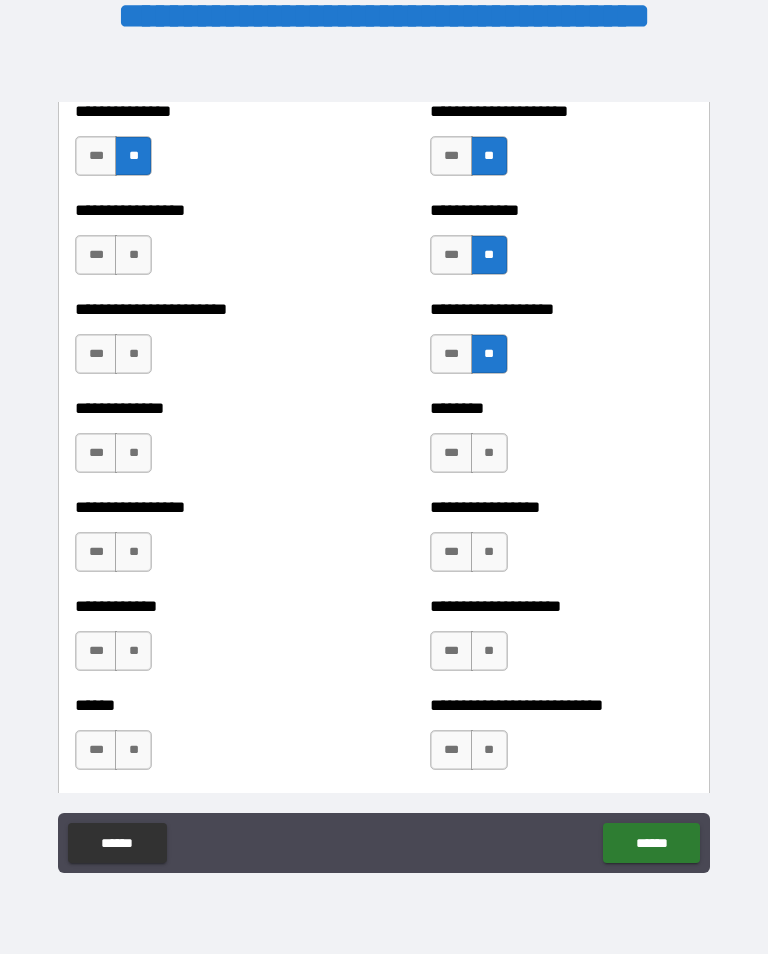 click on "**" at bounding box center (489, 453) 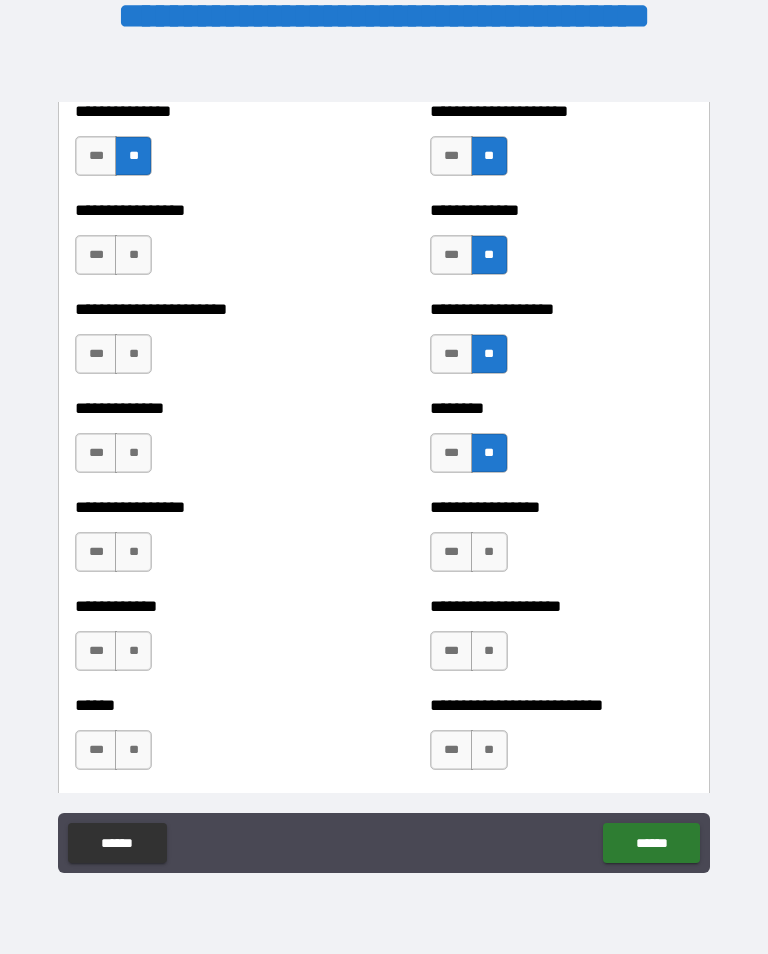 click on "**" at bounding box center (489, 552) 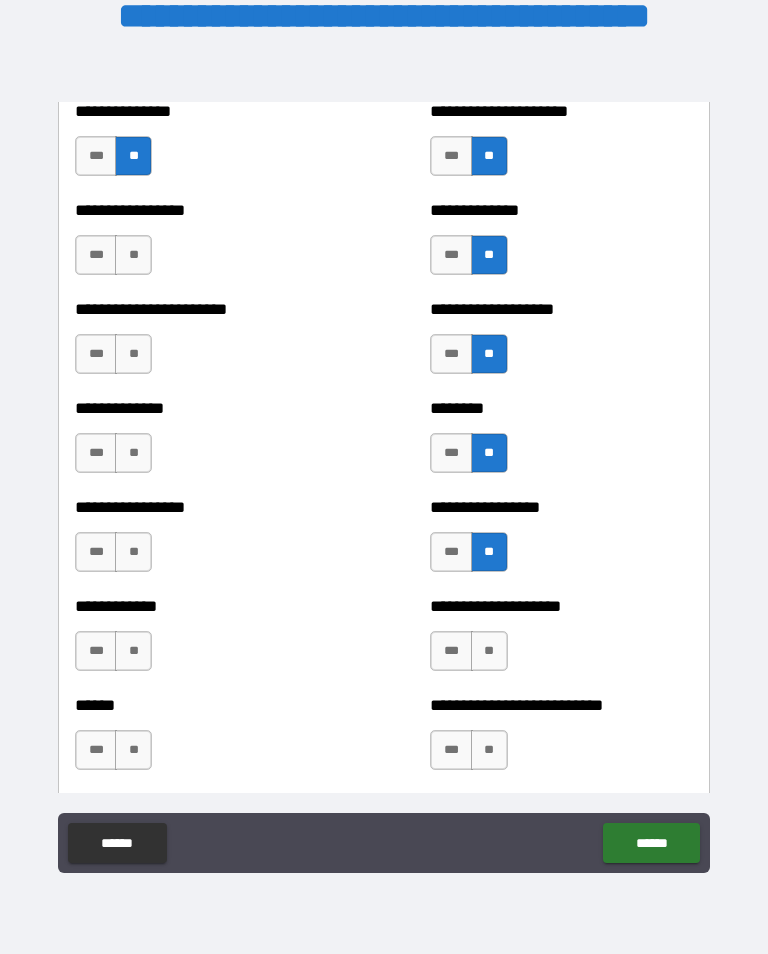 click on "**" at bounding box center [489, 651] 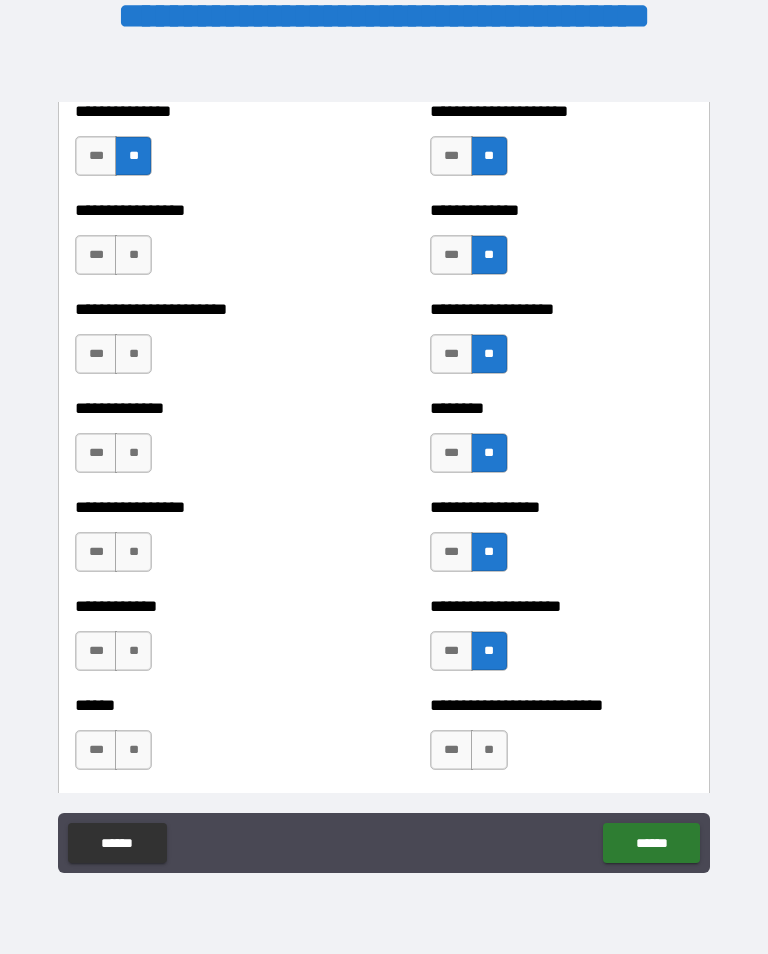 click on "**" at bounding box center (489, 750) 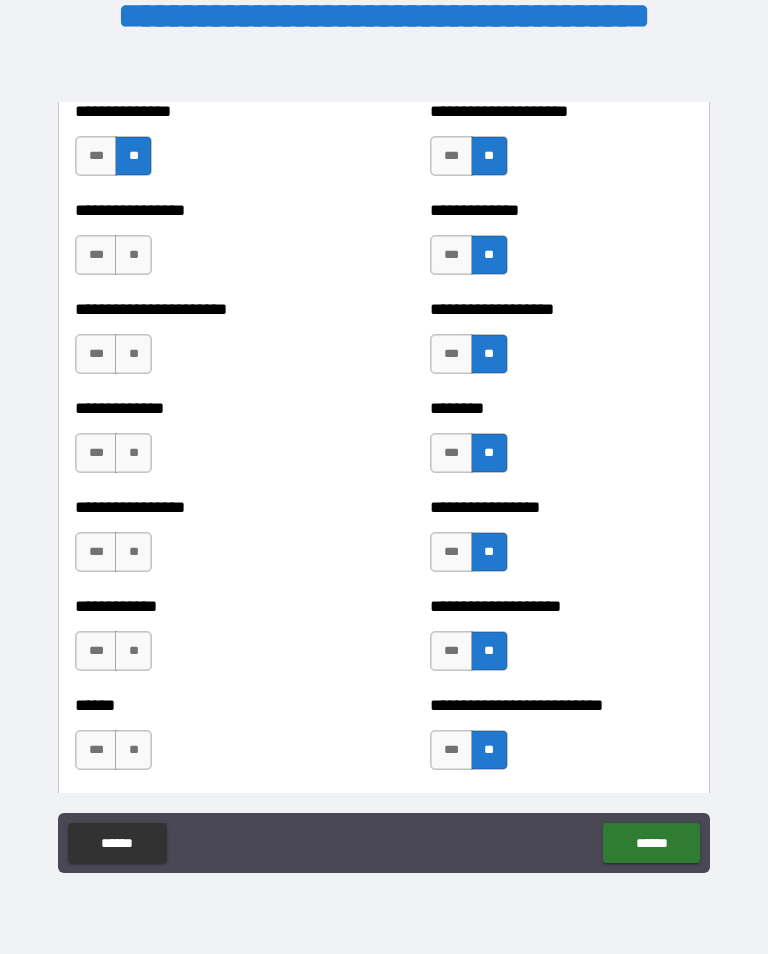 click on "**" at bounding box center (133, 750) 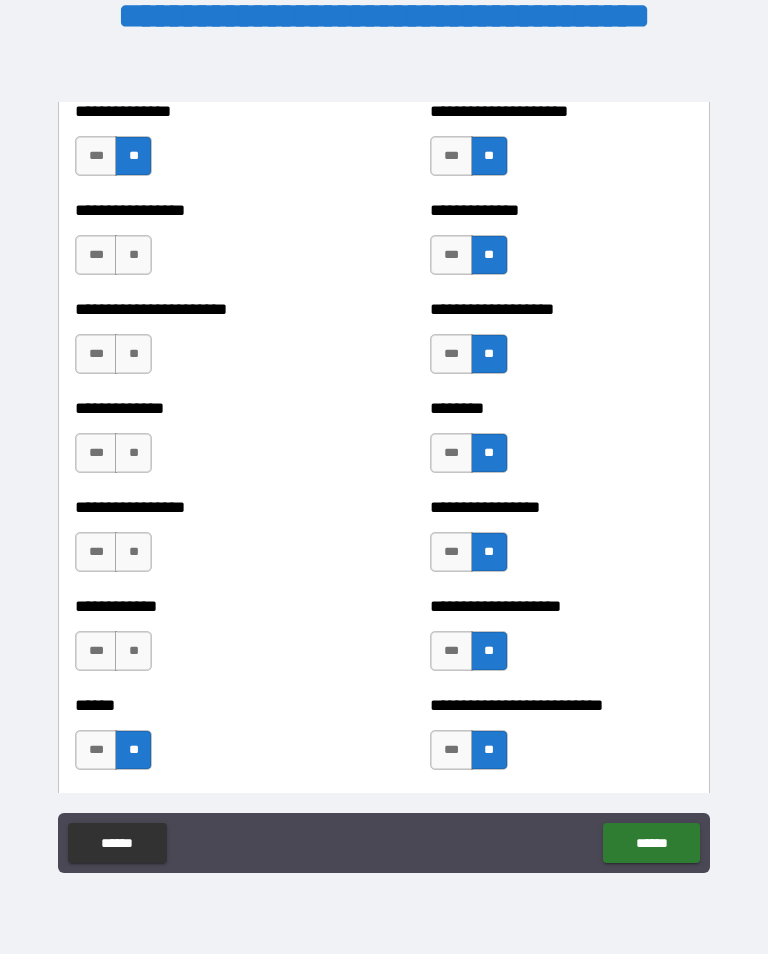 click on "**********" at bounding box center (206, 542) 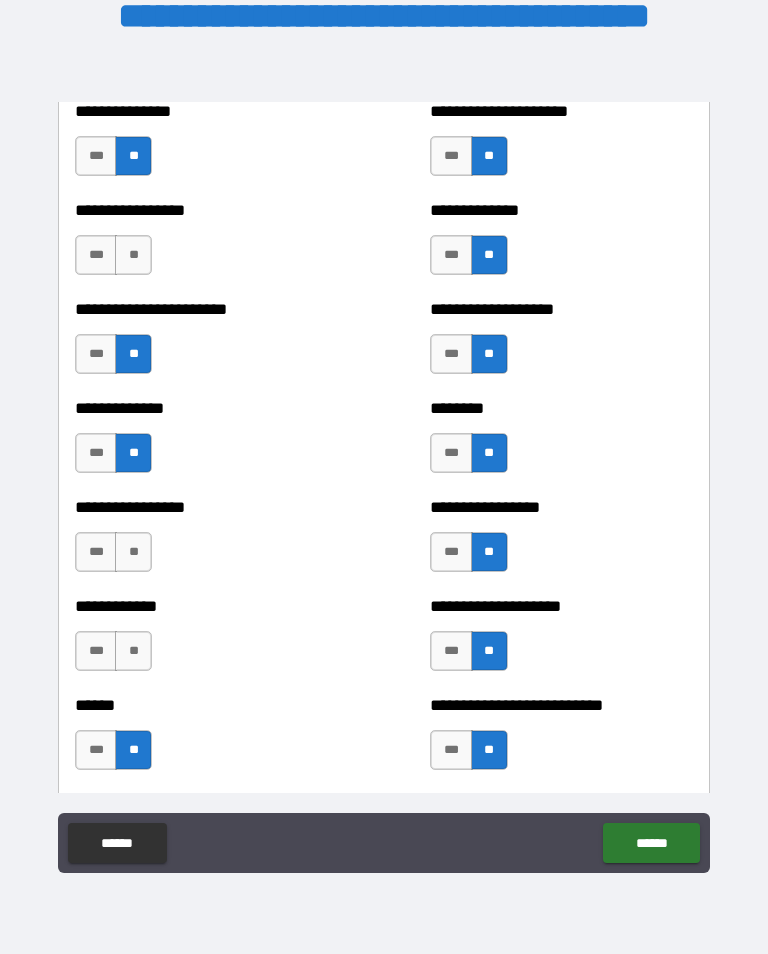 click on "**" at bounding box center [133, 255] 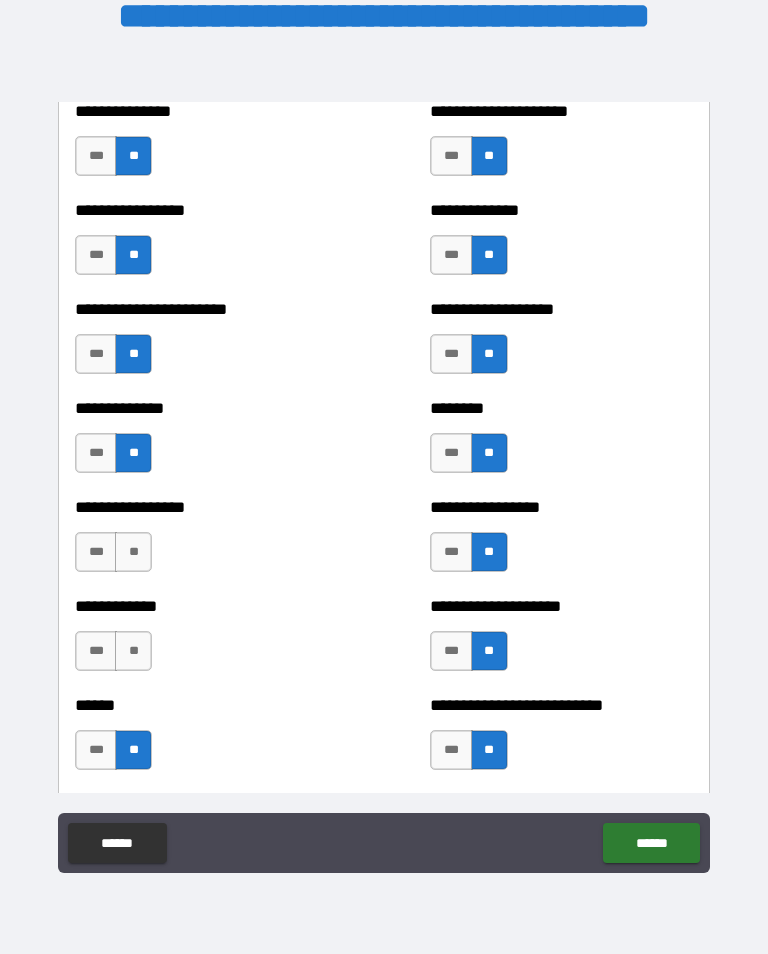 click on "**" at bounding box center (133, 552) 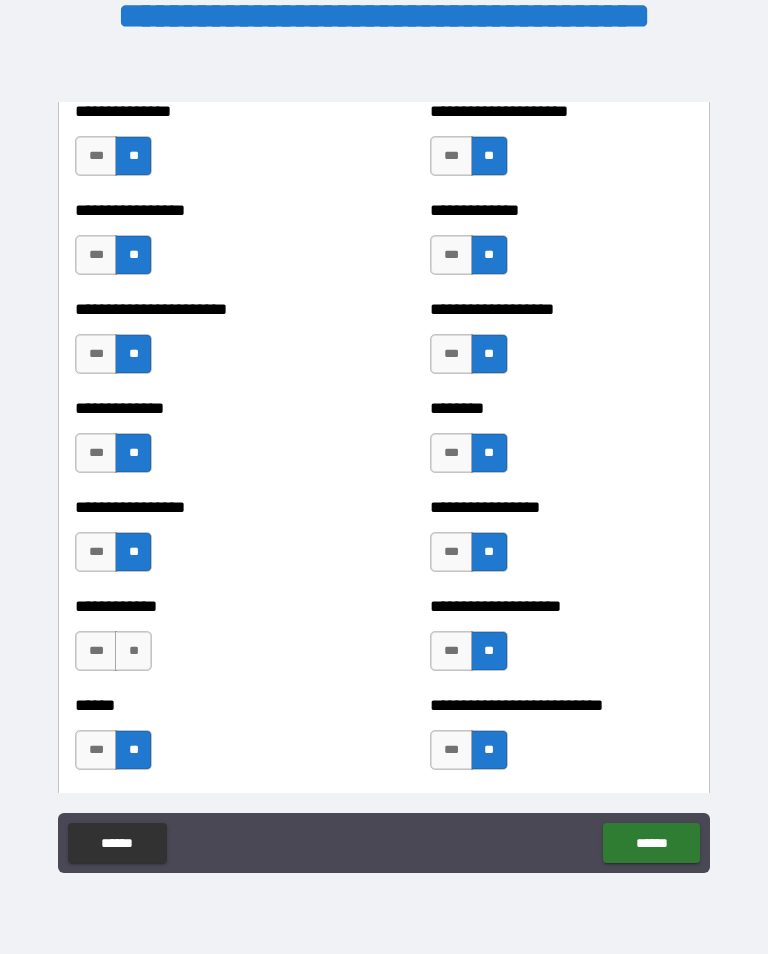 click on "**" at bounding box center [133, 651] 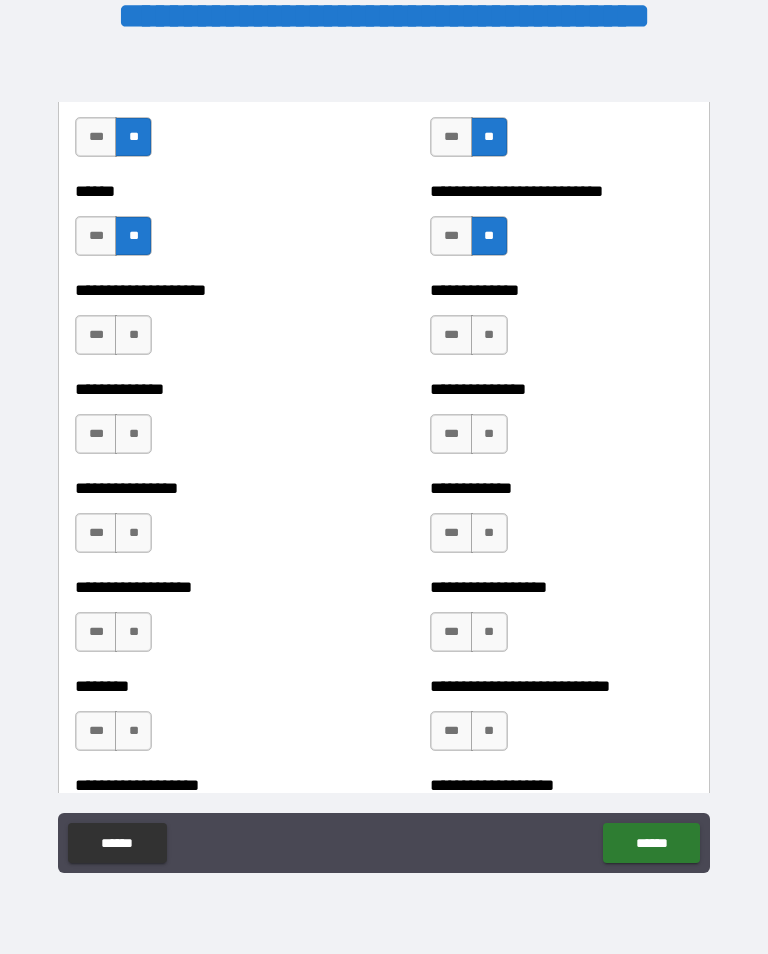 scroll, scrollTop: 4077, scrollLeft: 0, axis: vertical 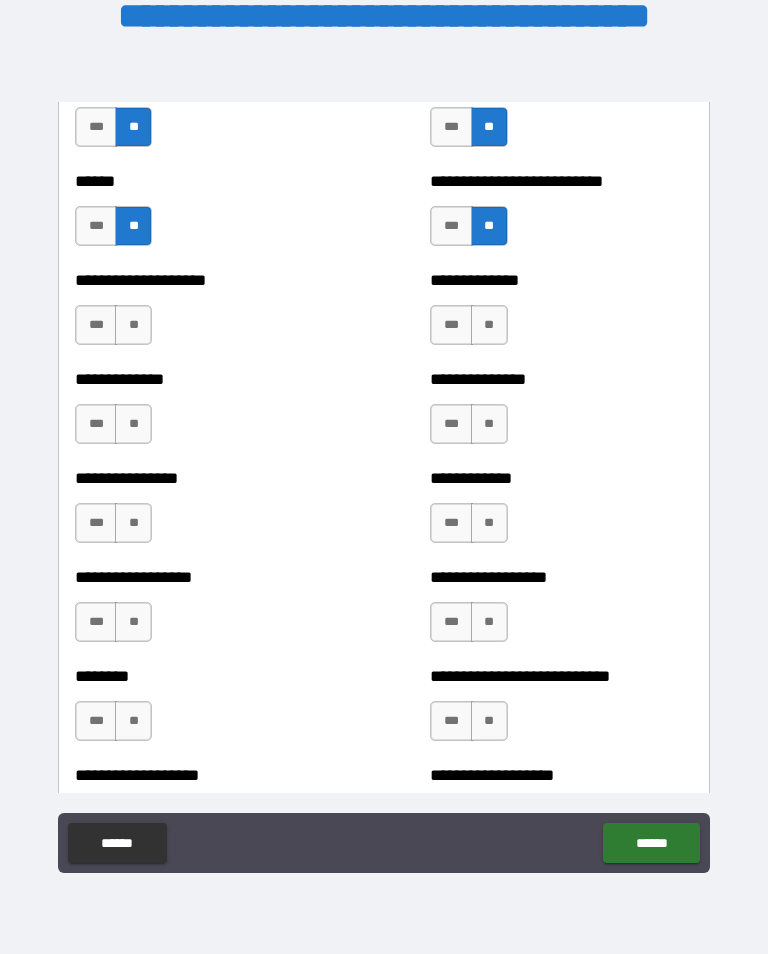 click on "**" at bounding box center [133, 325] 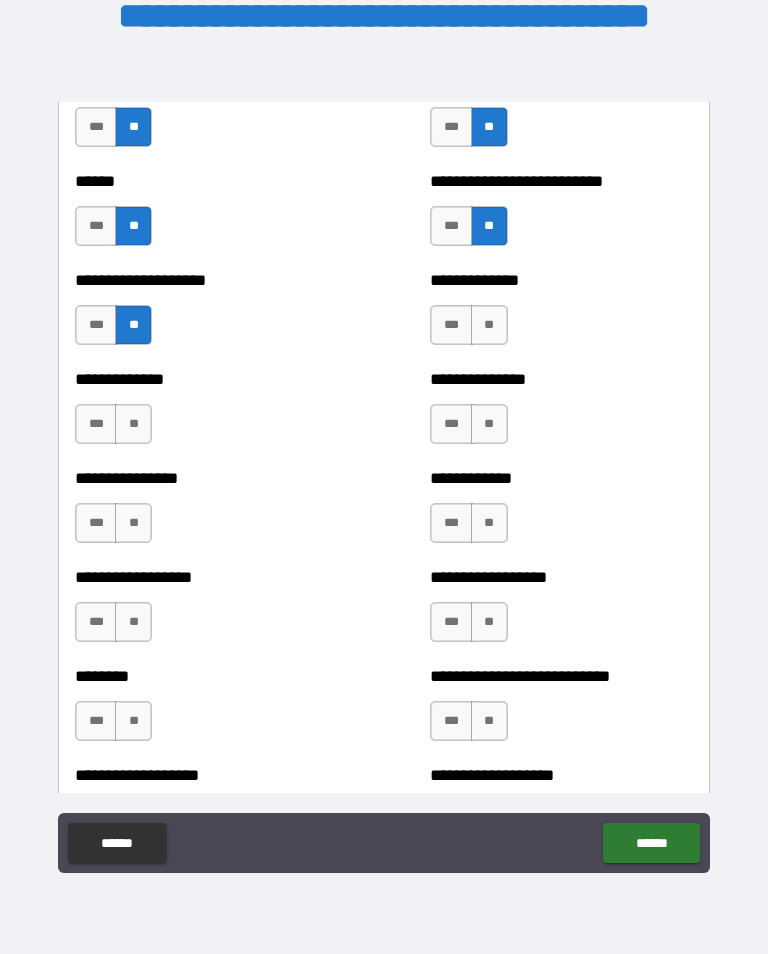 click on "**" at bounding box center [133, 424] 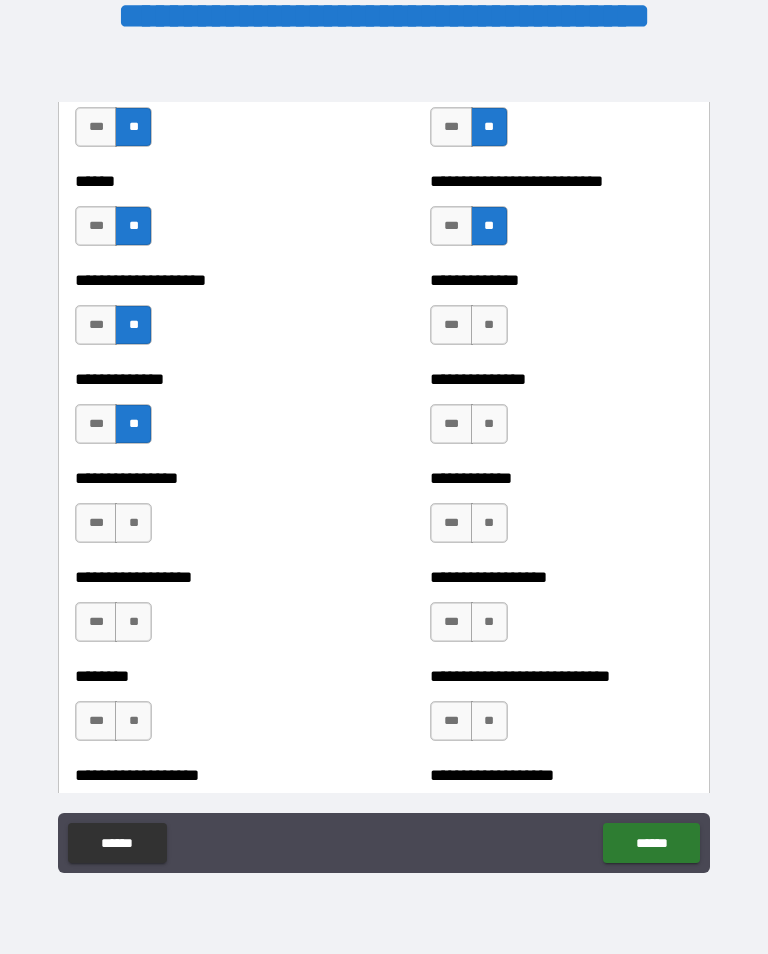 click on "**" at bounding box center (133, 523) 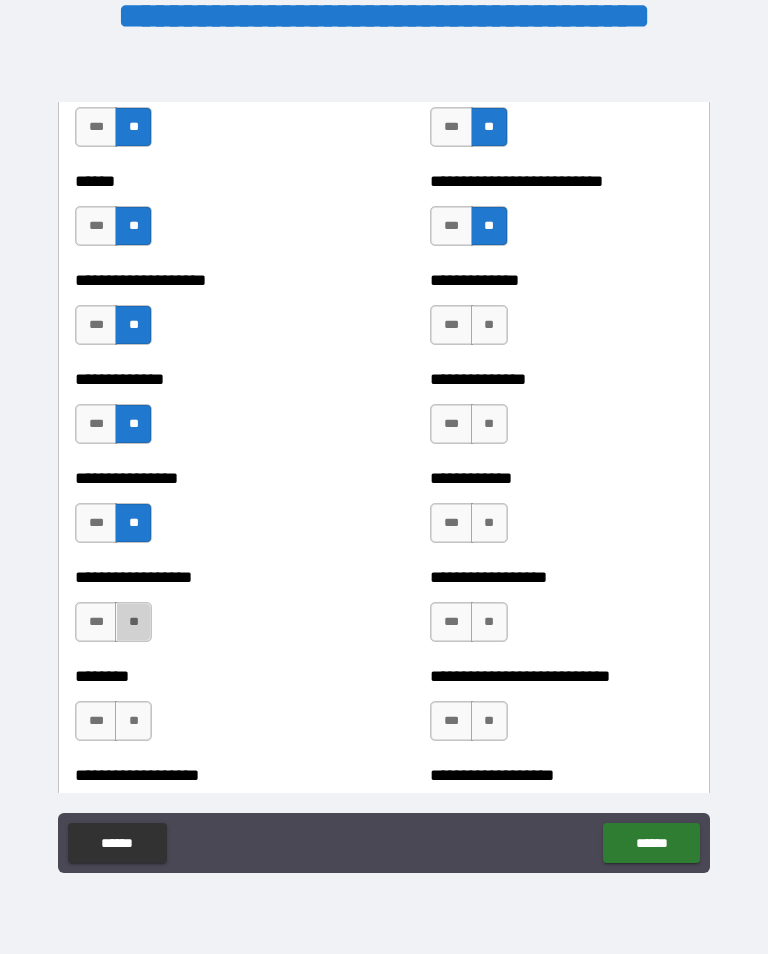 click on "**" at bounding box center (133, 622) 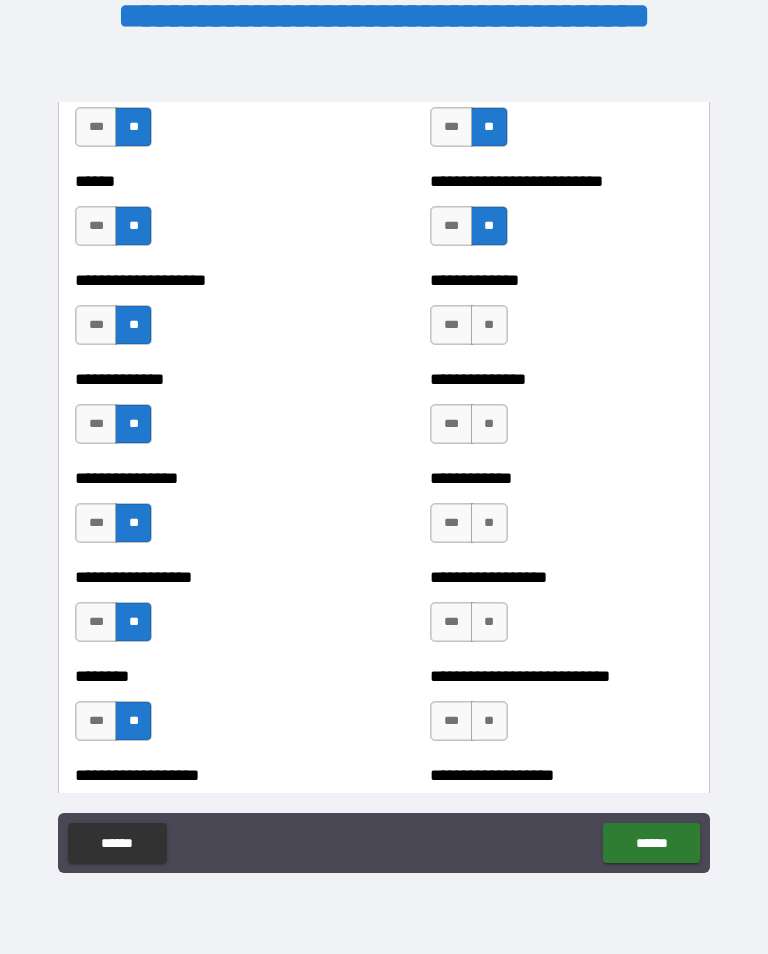 click on "**" at bounding box center (489, 721) 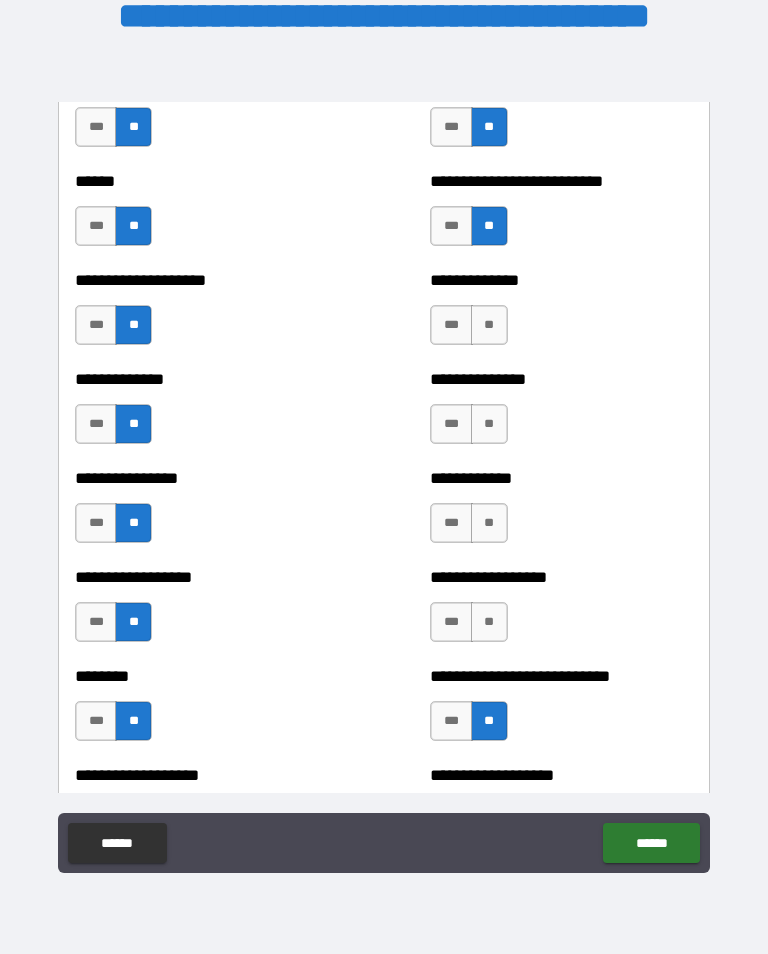 click on "**" at bounding box center [489, 622] 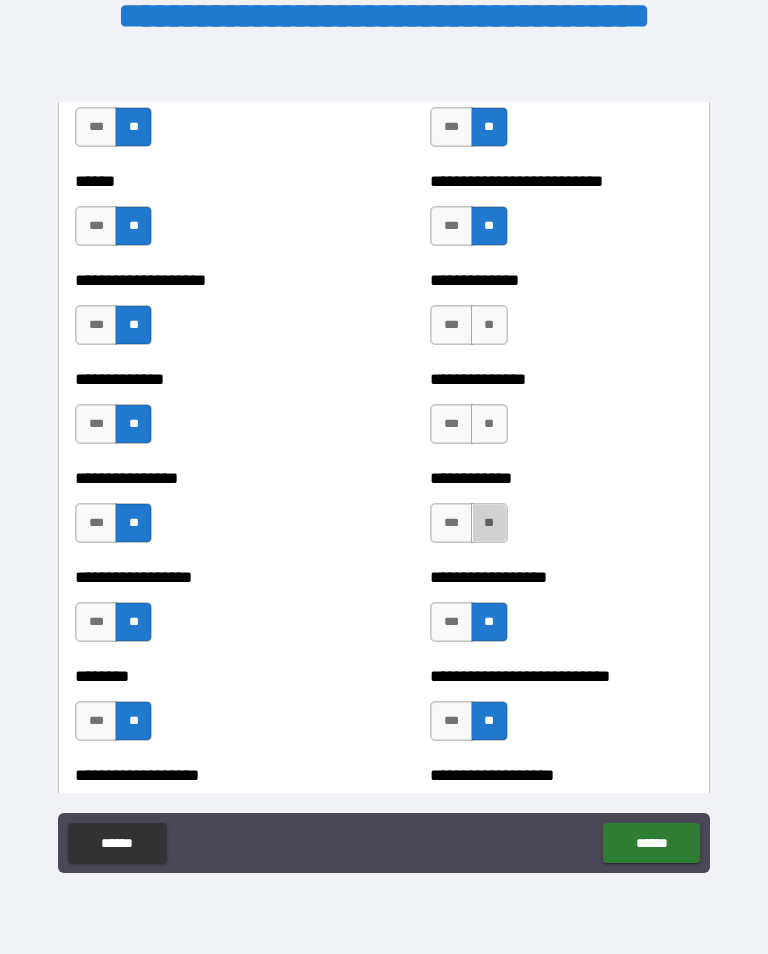 click on "**" at bounding box center [489, 523] 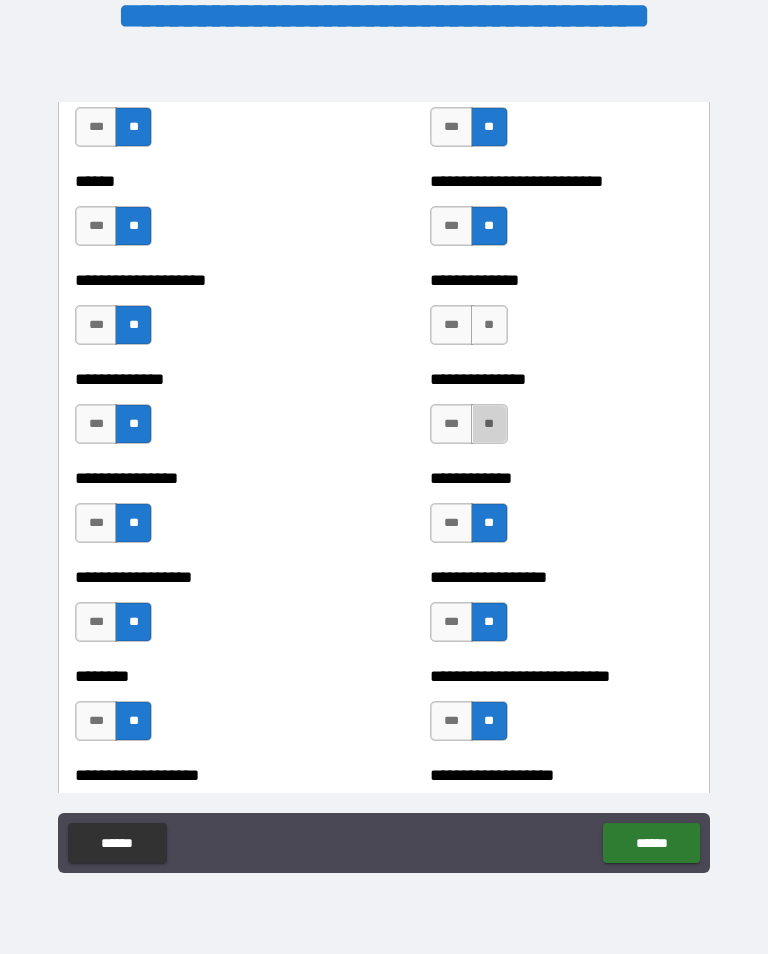 click on "**" at bounding box center (489, 424) 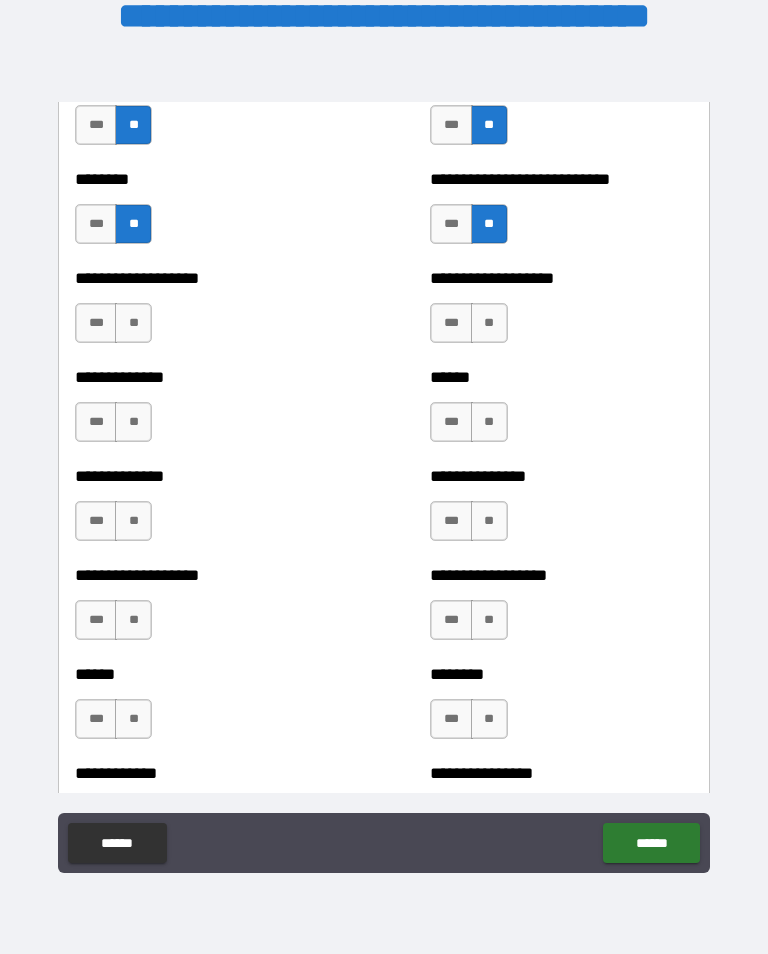 scroll, scrollTop: 4613, scrollLeft: 0, axis: vertical 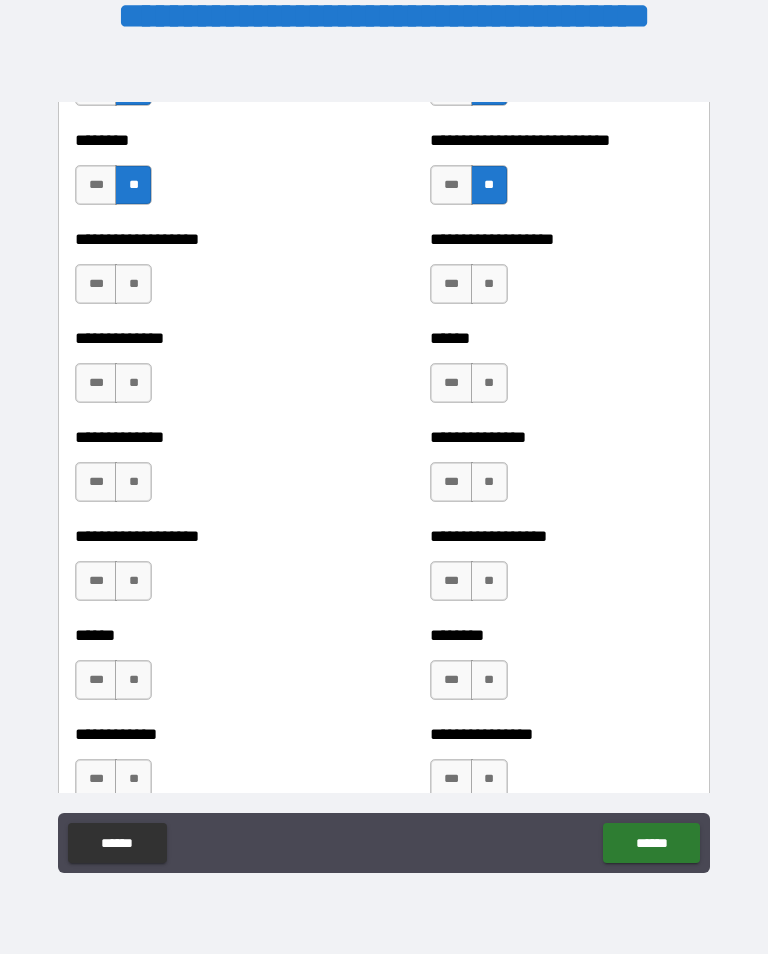 click on "**" at bounding box center [489, 284] 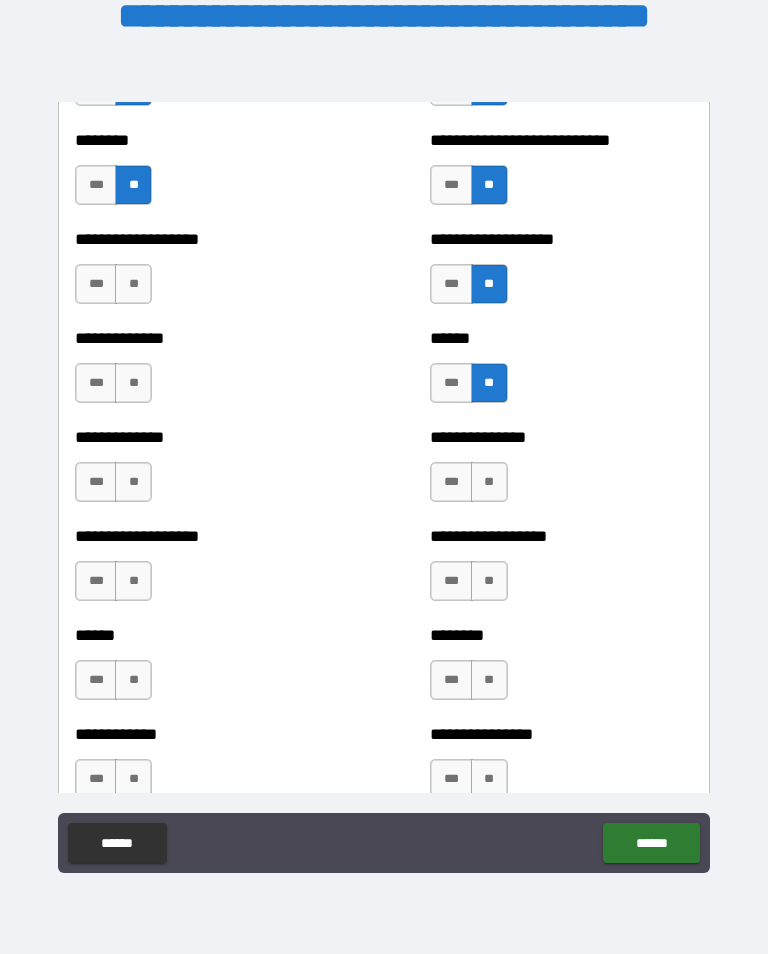 click on "**" at bounding box center [489, 482] 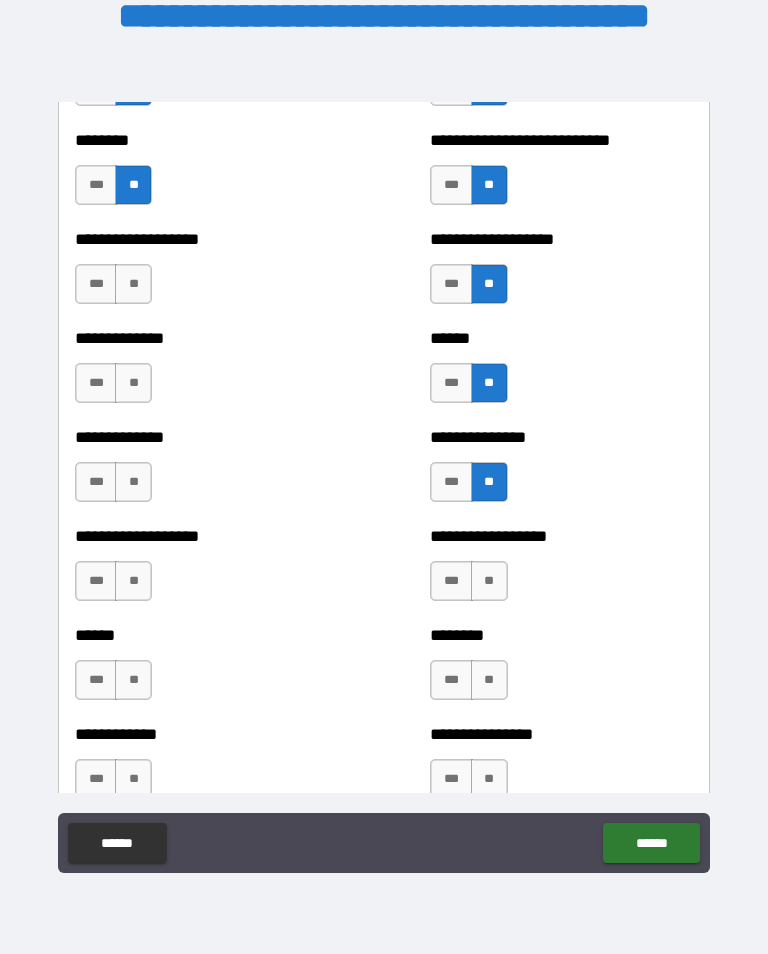 click on "**" at bounding box center [489, 581] 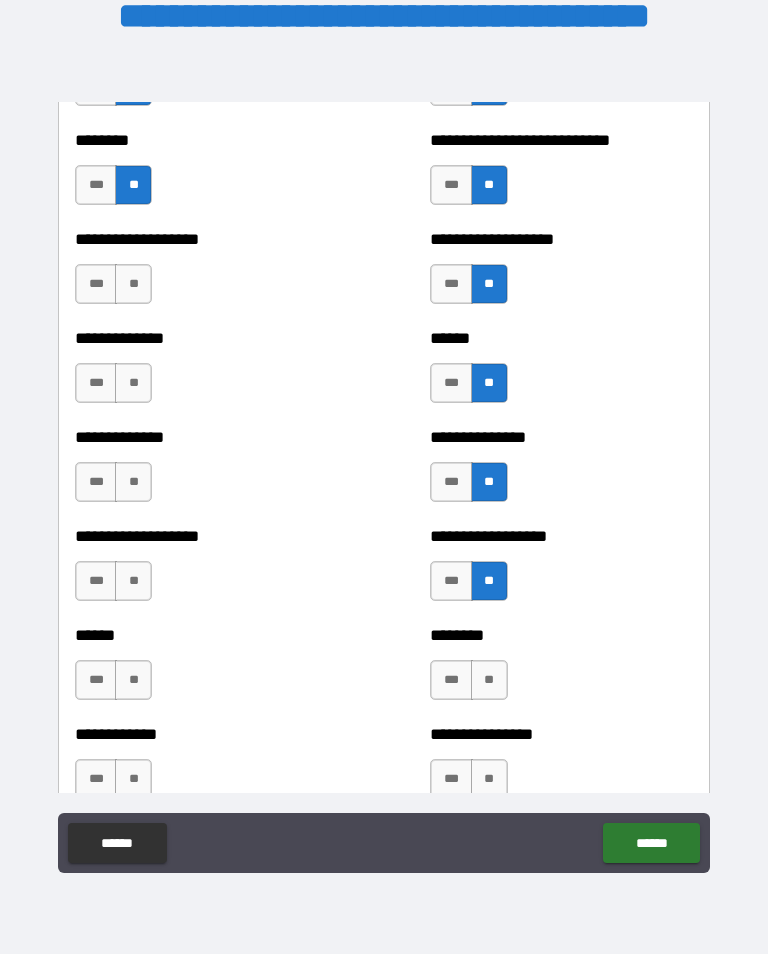 click on "**" at bounding box center [489, 680] 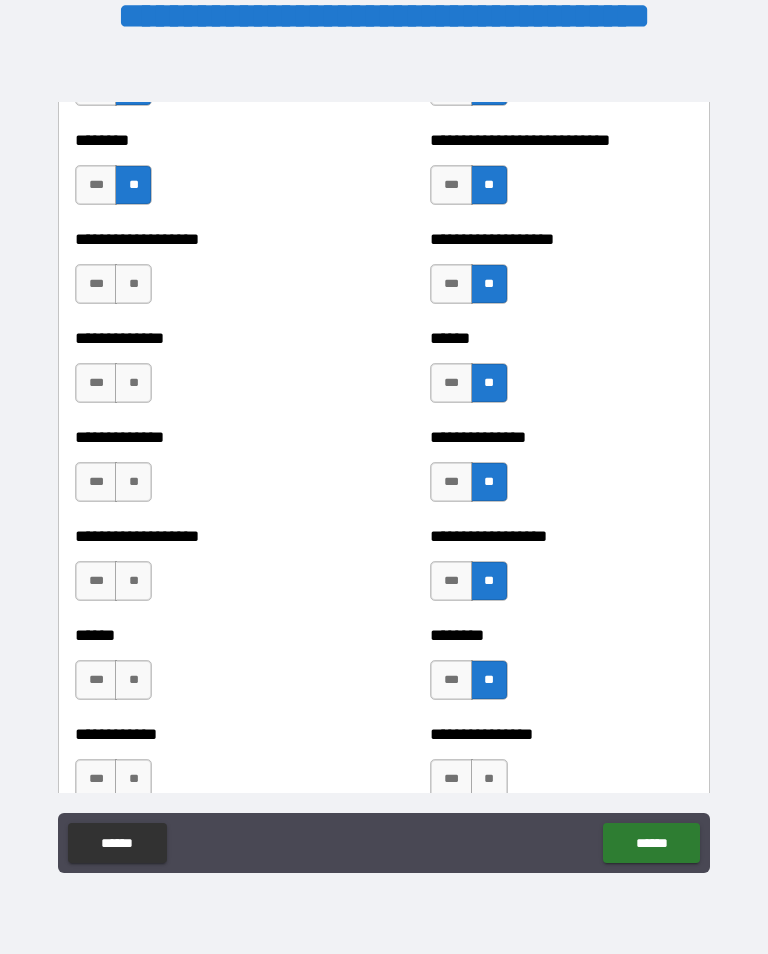 click on "**" at bounding box center (133, 779) 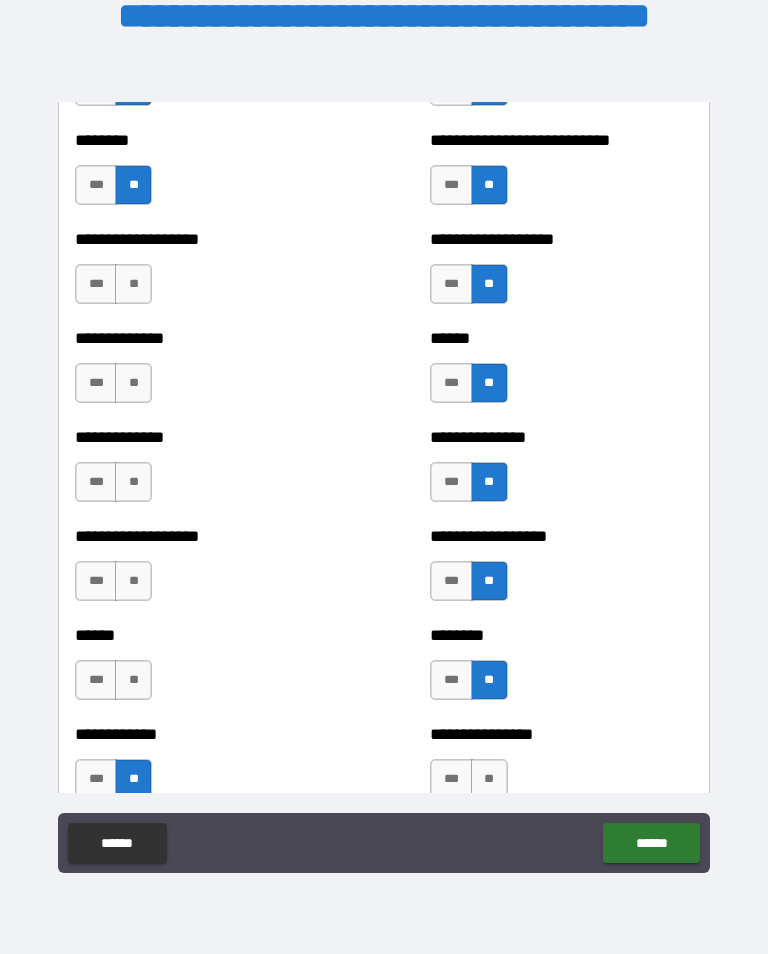 click on "**" at bounding box center (133, 680) 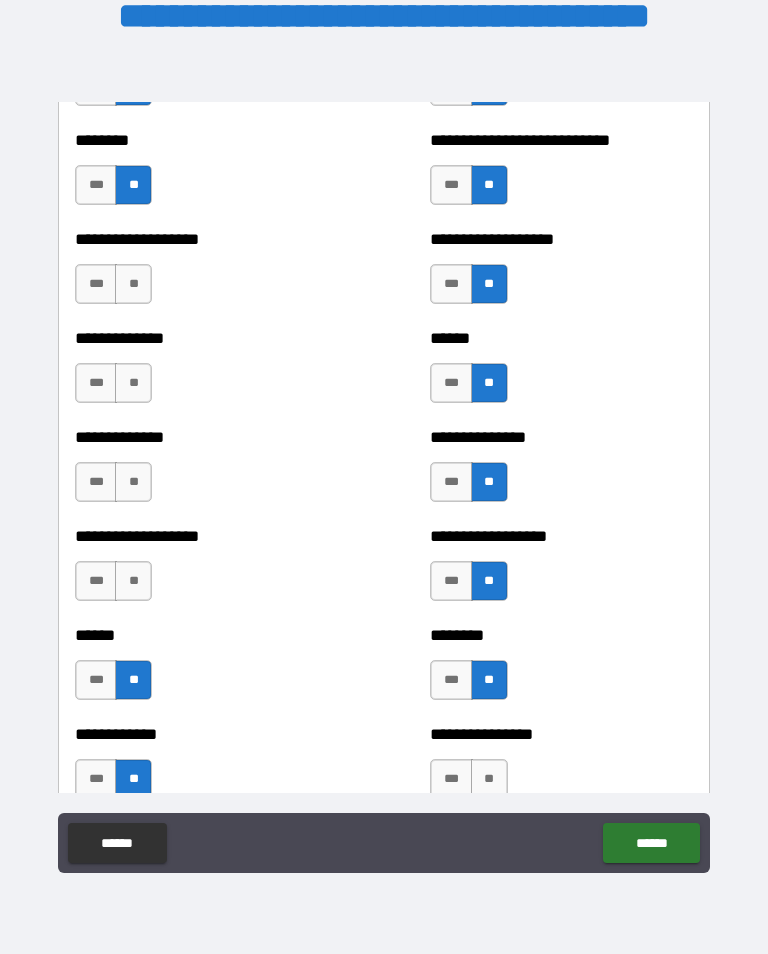 click on "**" at bounding box center (133, 581) 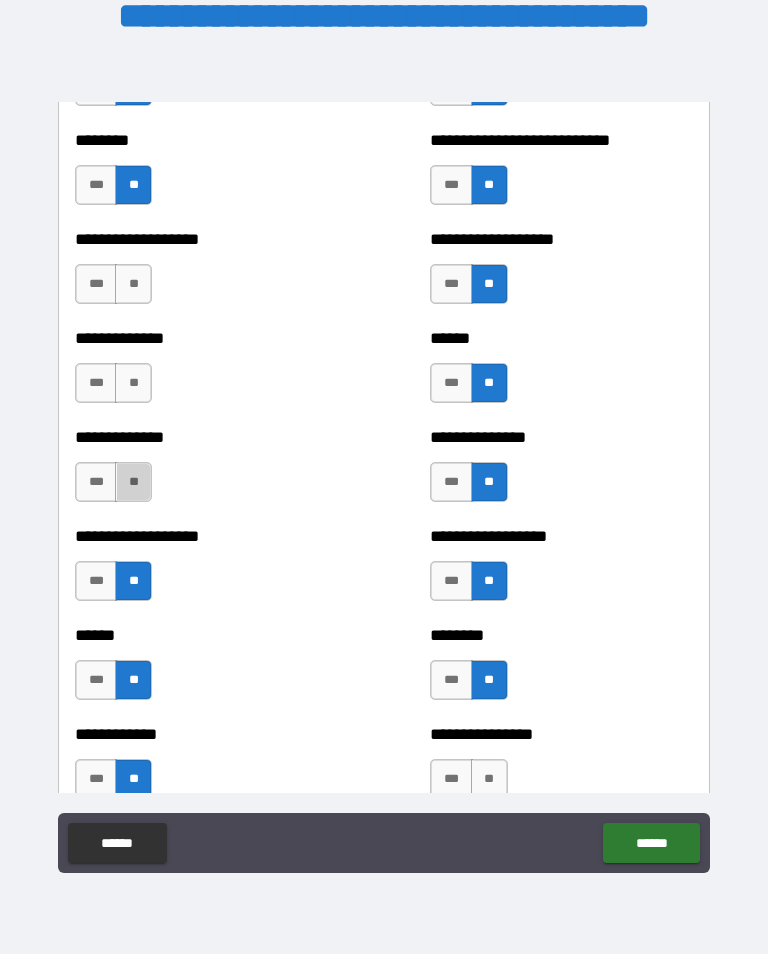 click on "**" at bounding box center (133, 482) 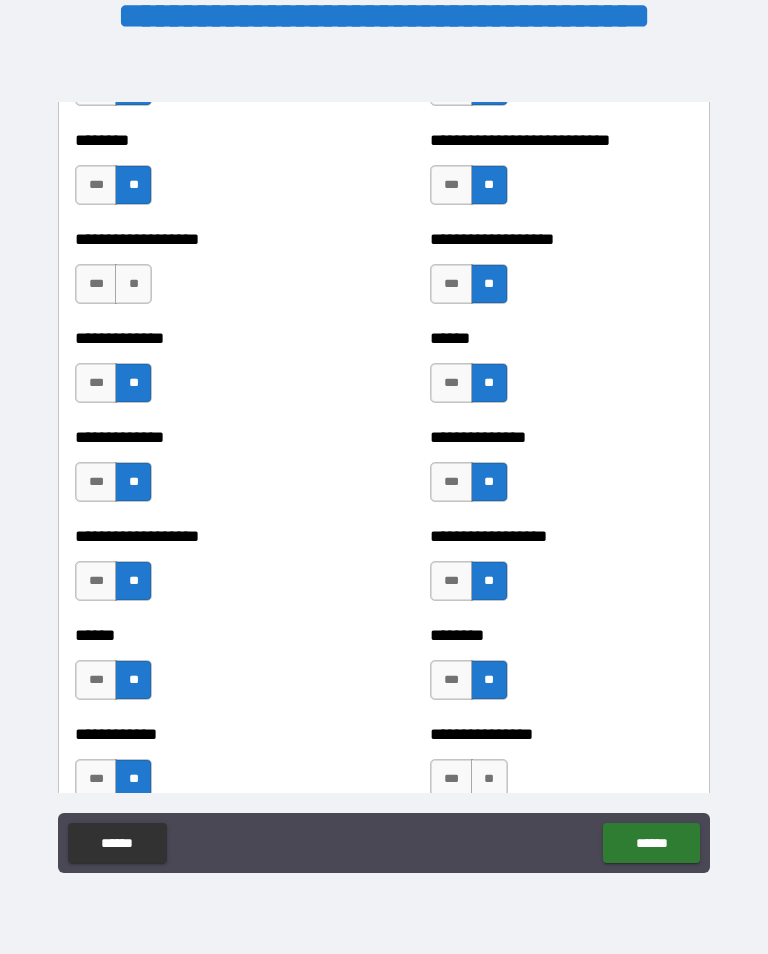 click on "**" at bounding box center (133, 284) 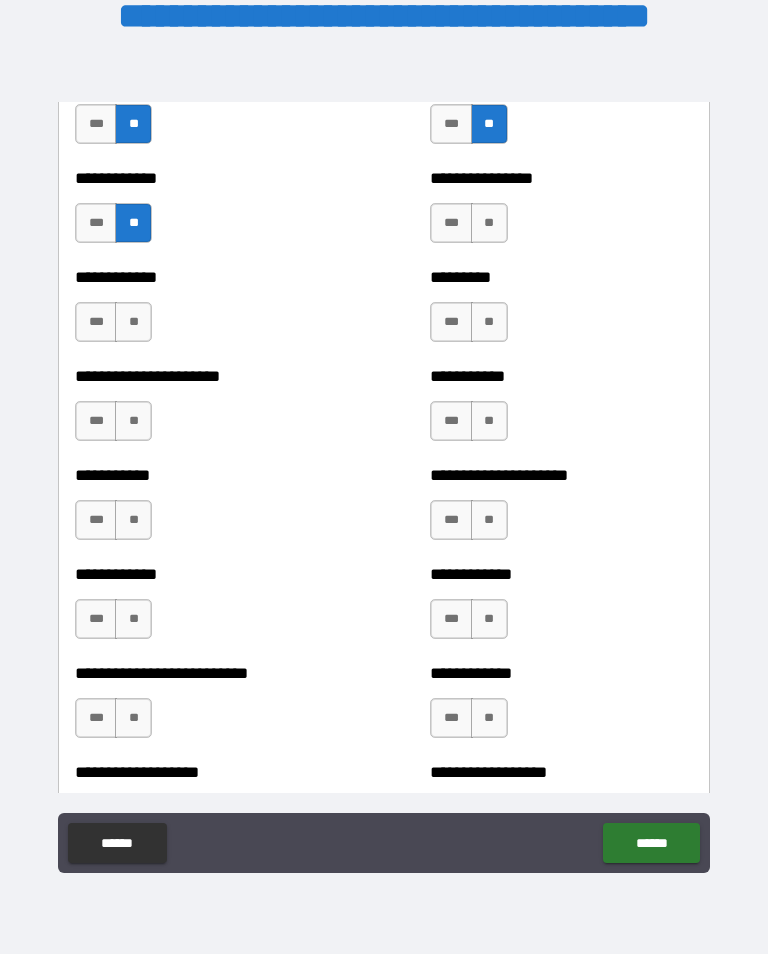 scroll, scrollTop: 5169, scrollLeft: 0, axis: vertical 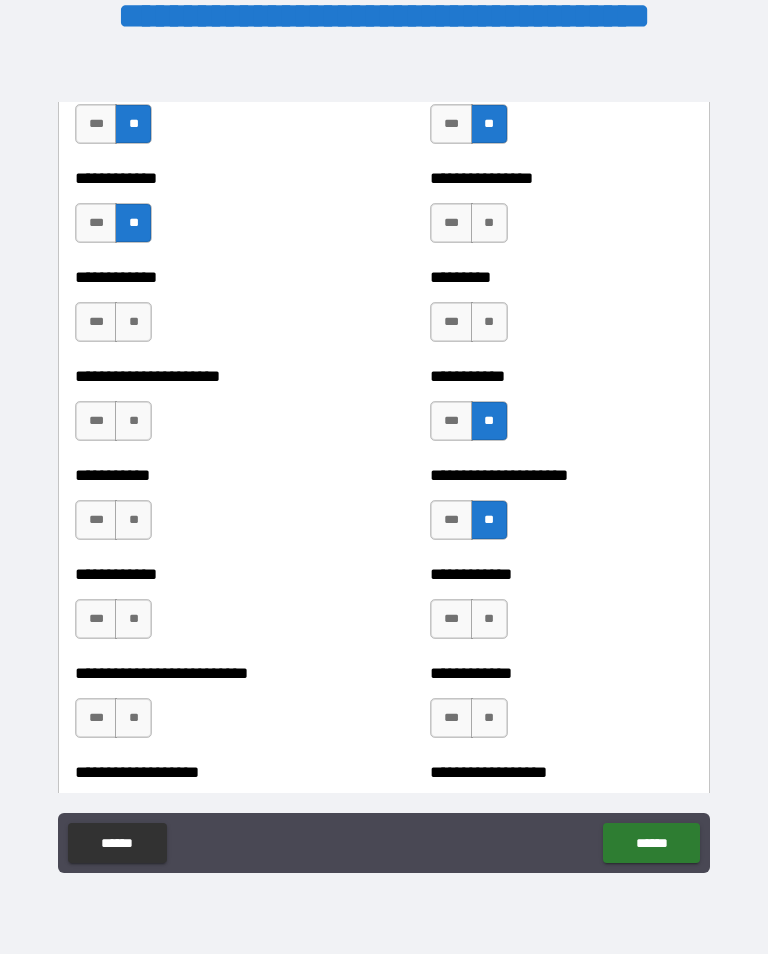 click on "**" at bounding box center (489, 322) 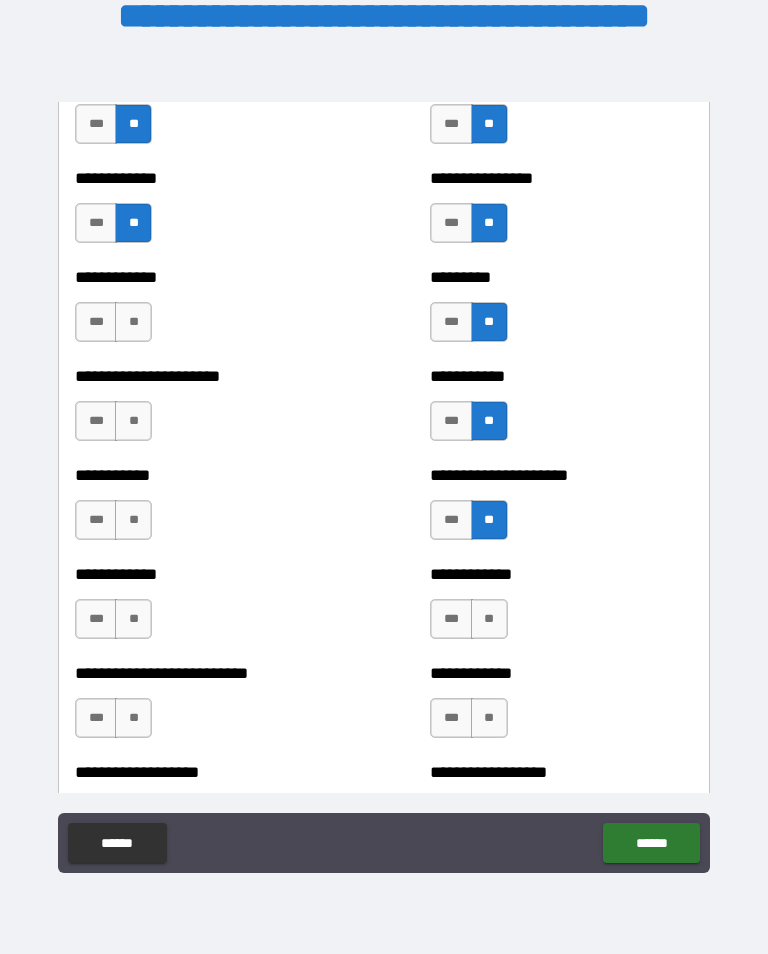 click on "**" at bounding box center (133, 322) 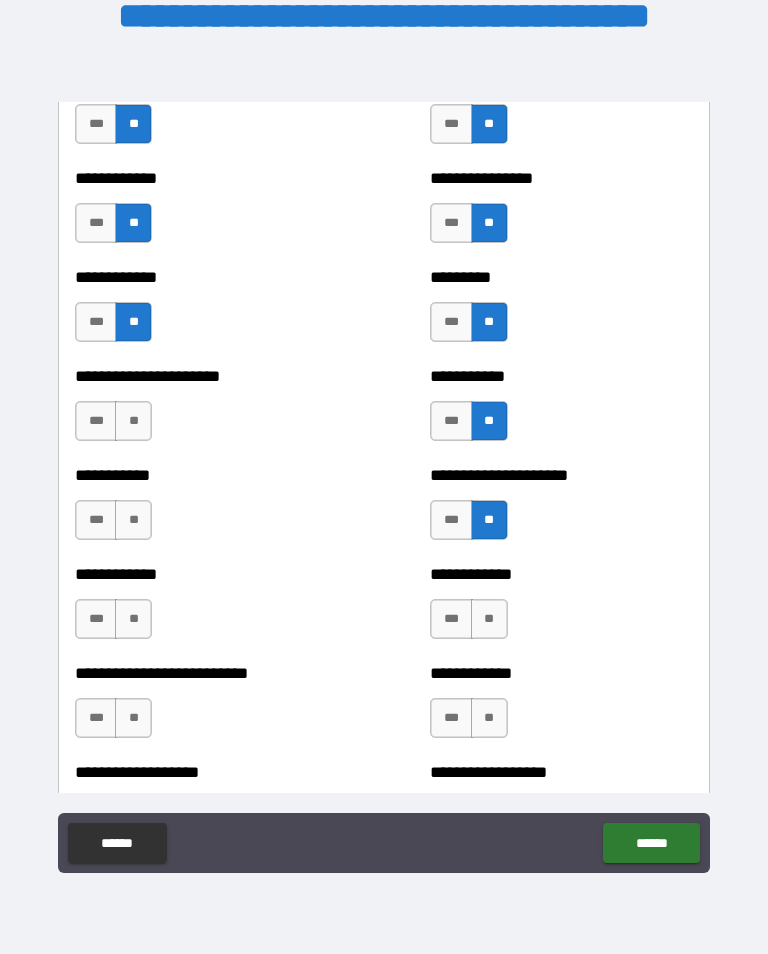 click on "**" at bounding box center [133, 421] 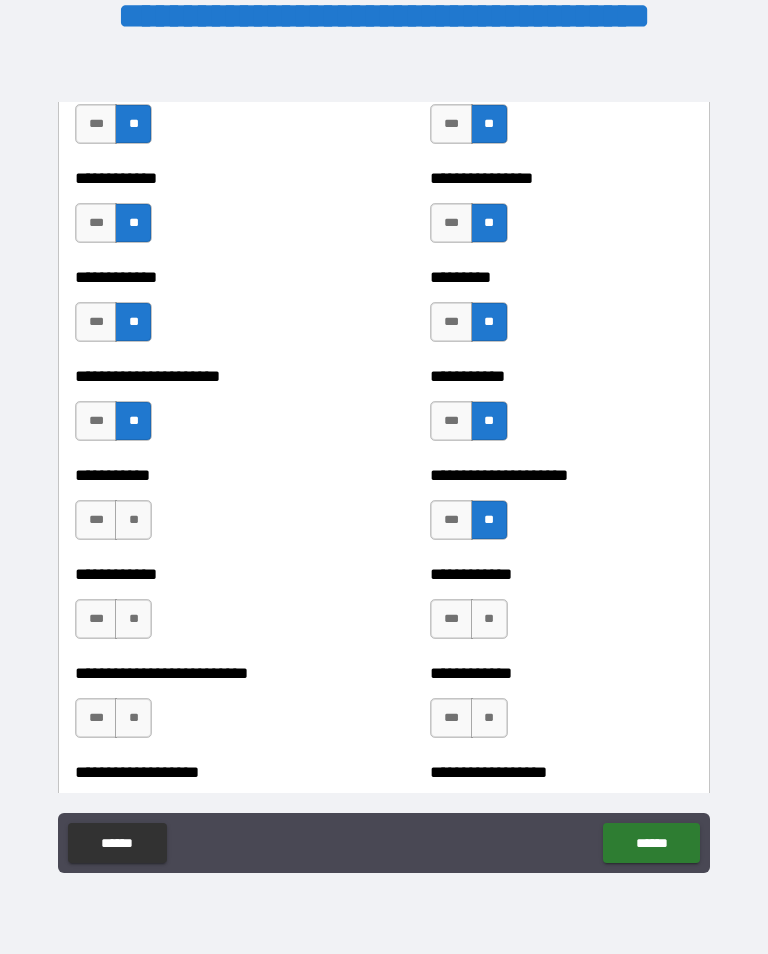 click on "**" at bounding box center [133, 520] 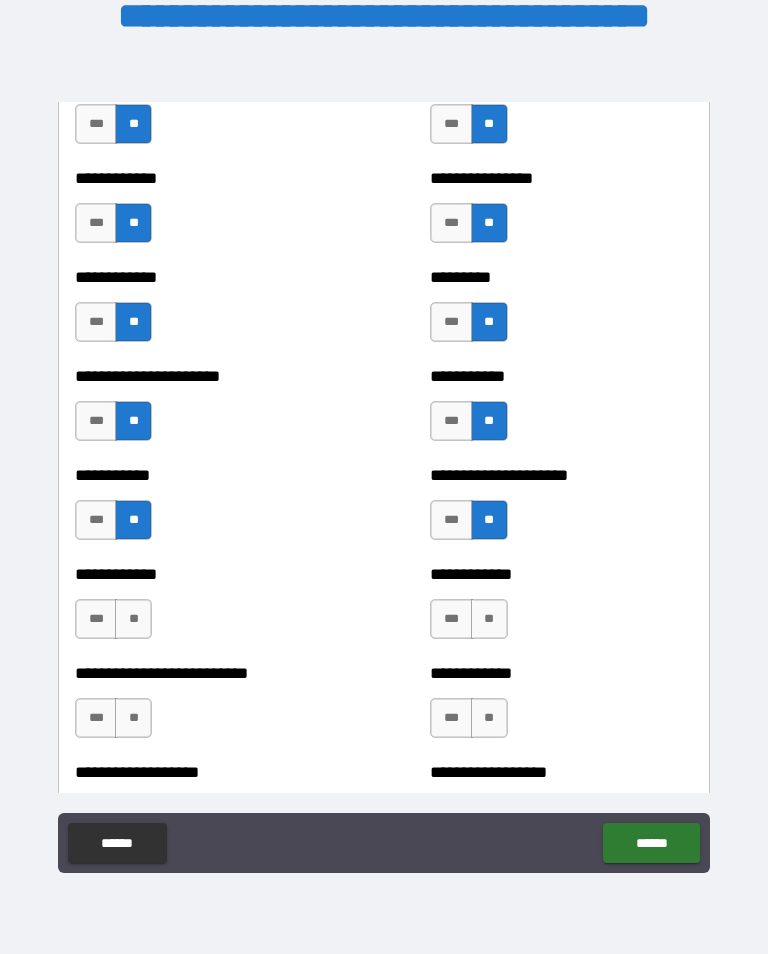 click on "**" at bounding box center (133, 619) 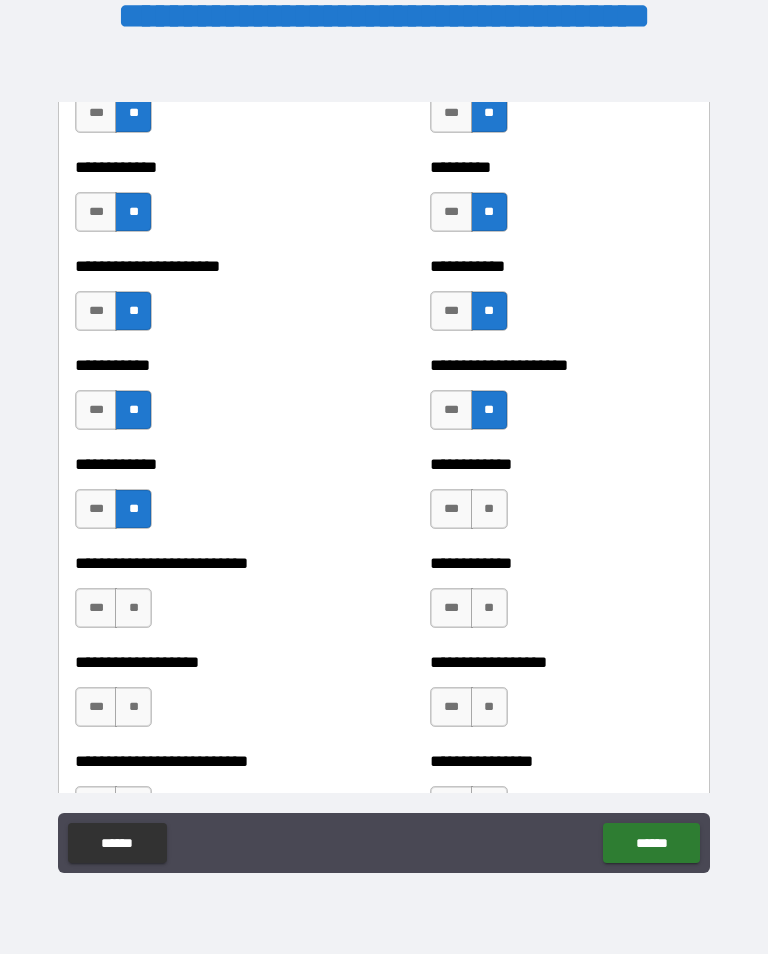 scroll, scrollTop: 5291, scrollLeft: 0, axis: vertical 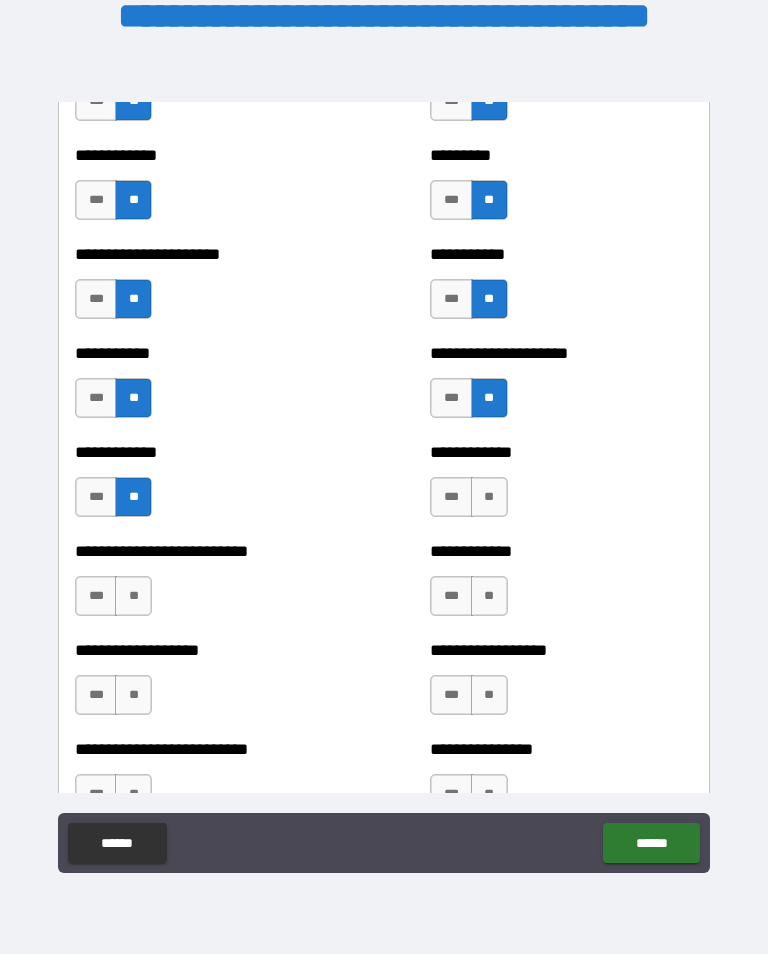 click on "**" at bounding box center [489, 596] 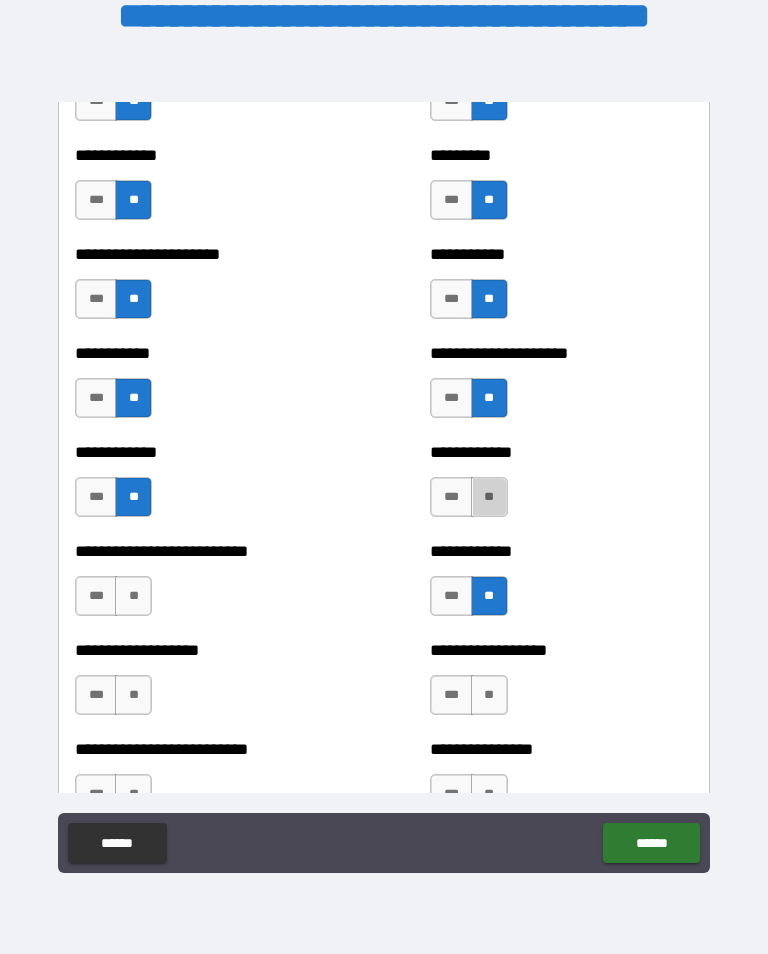 click on "**" at bounding box center (489, 497) 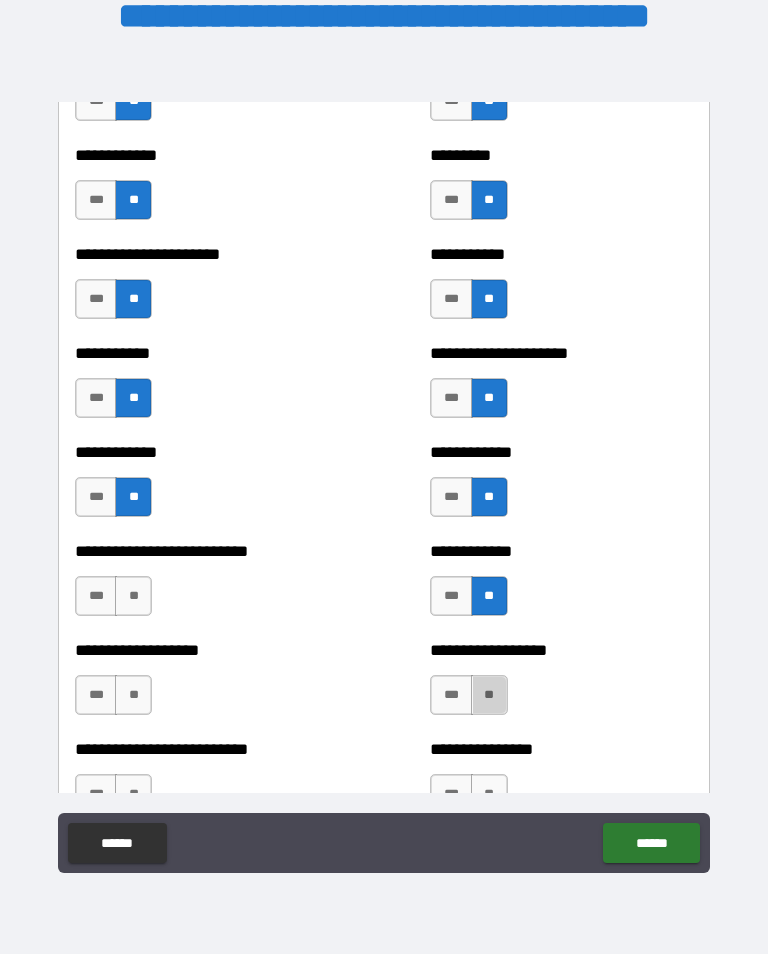 click on "**" at bounding box center (489, 695) 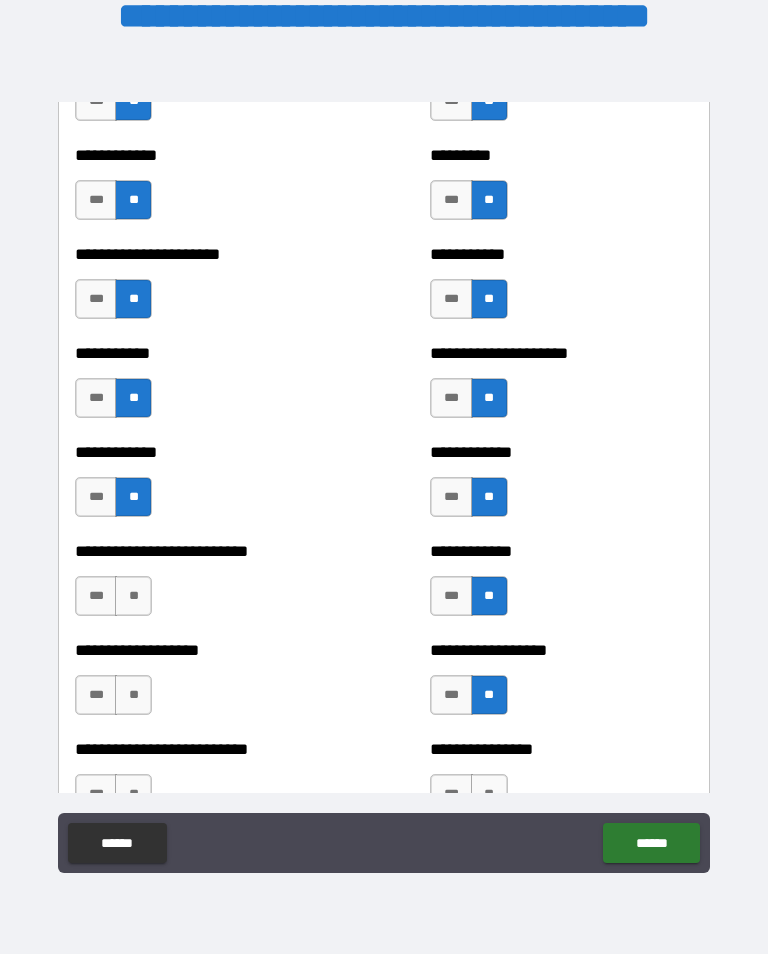 click on "**" at bounding box center [133, 695] 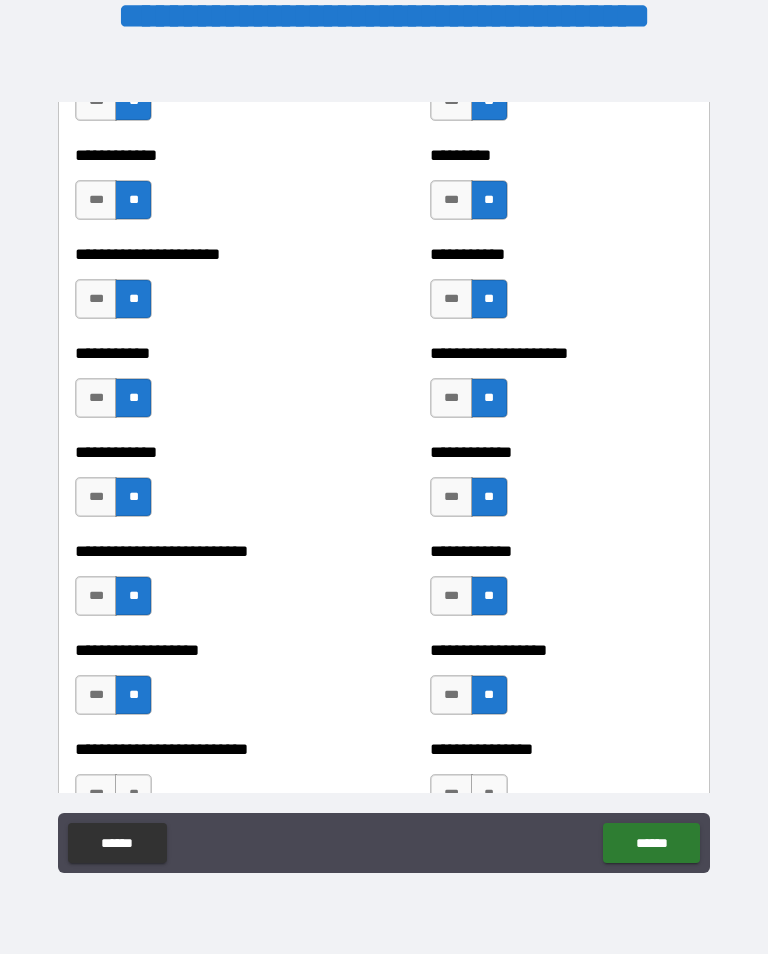 scroll, scrollTop: 5465, scrollLeft: 0, axis: vertical 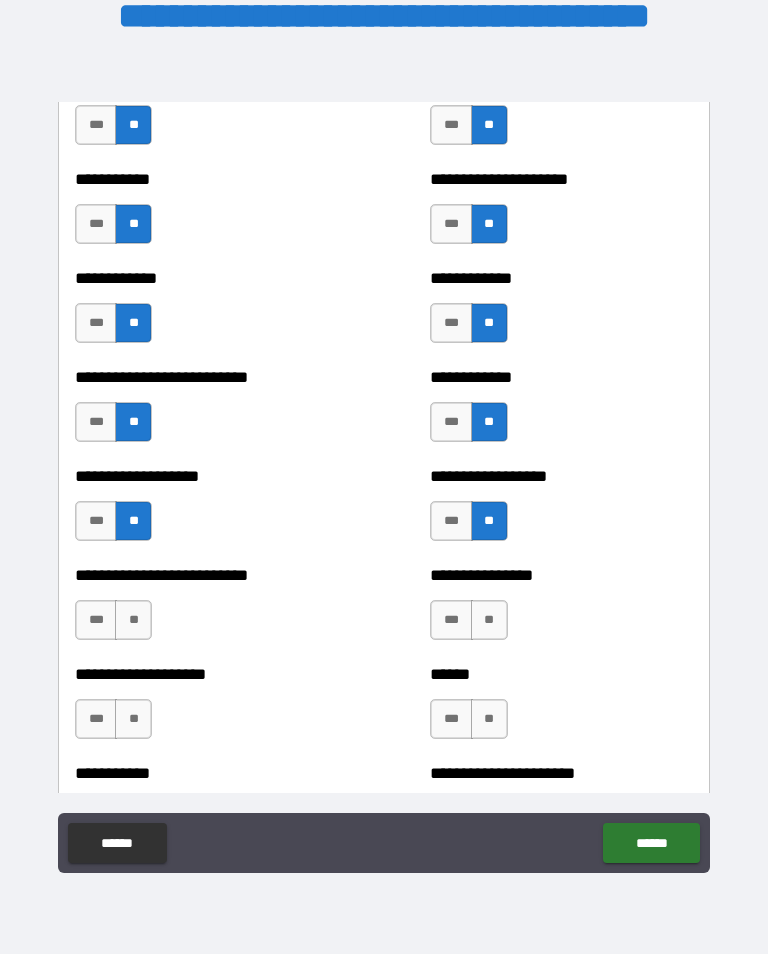 click on "**" at bounding box center [133, 620] 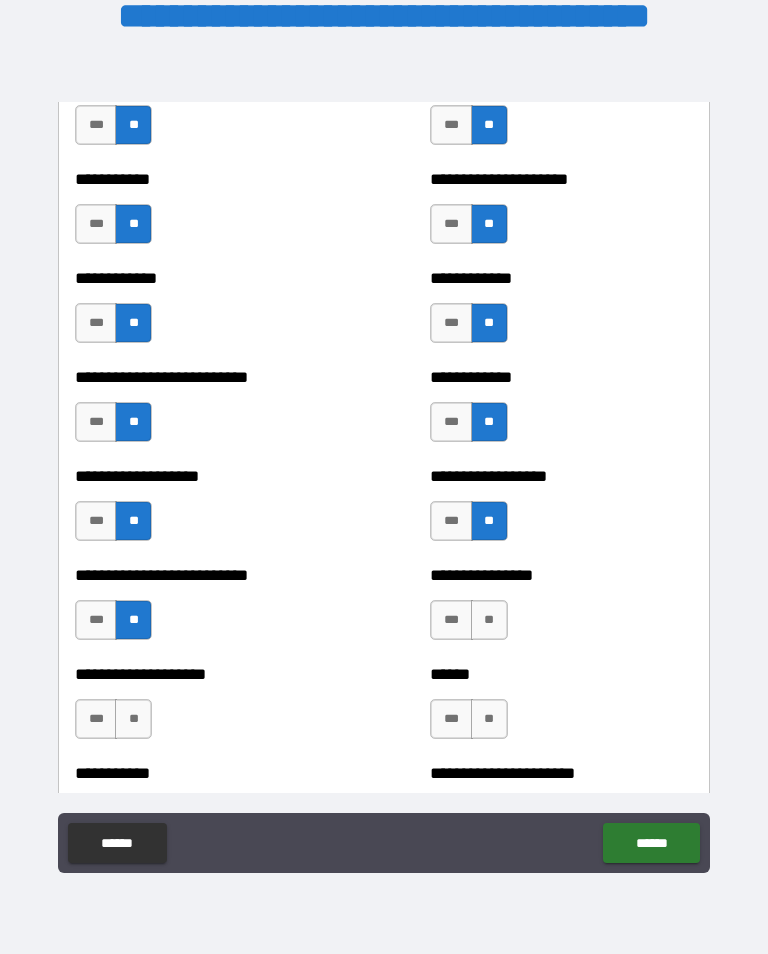 click on "**" at bounding box center [133, 719] 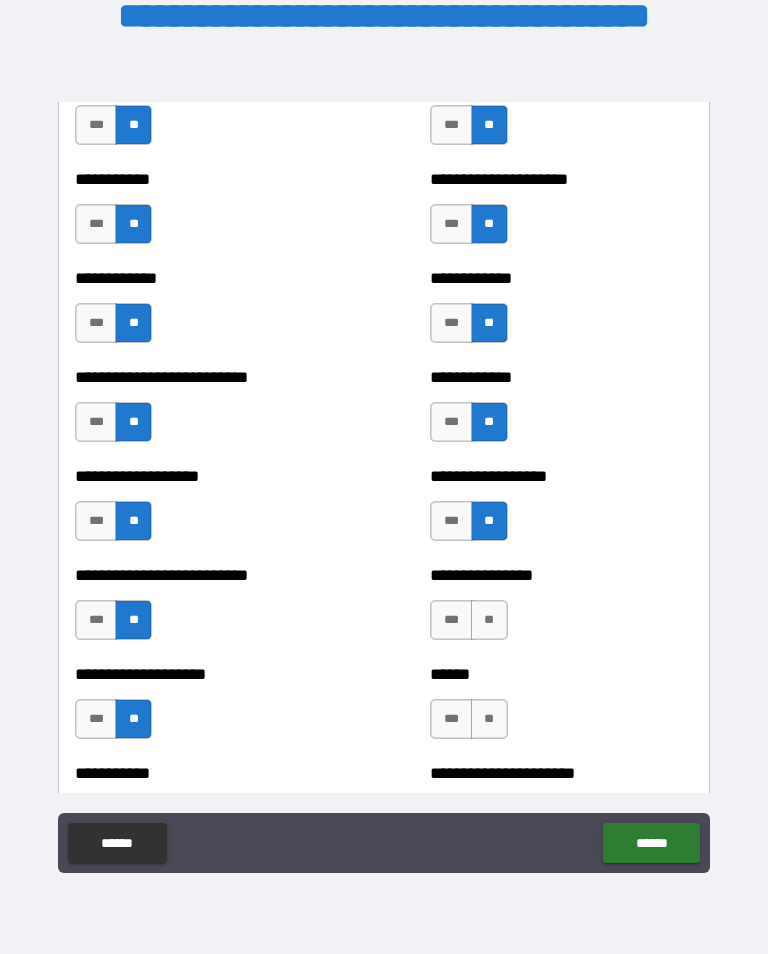 click on "**" at bounding box center (489, 620) 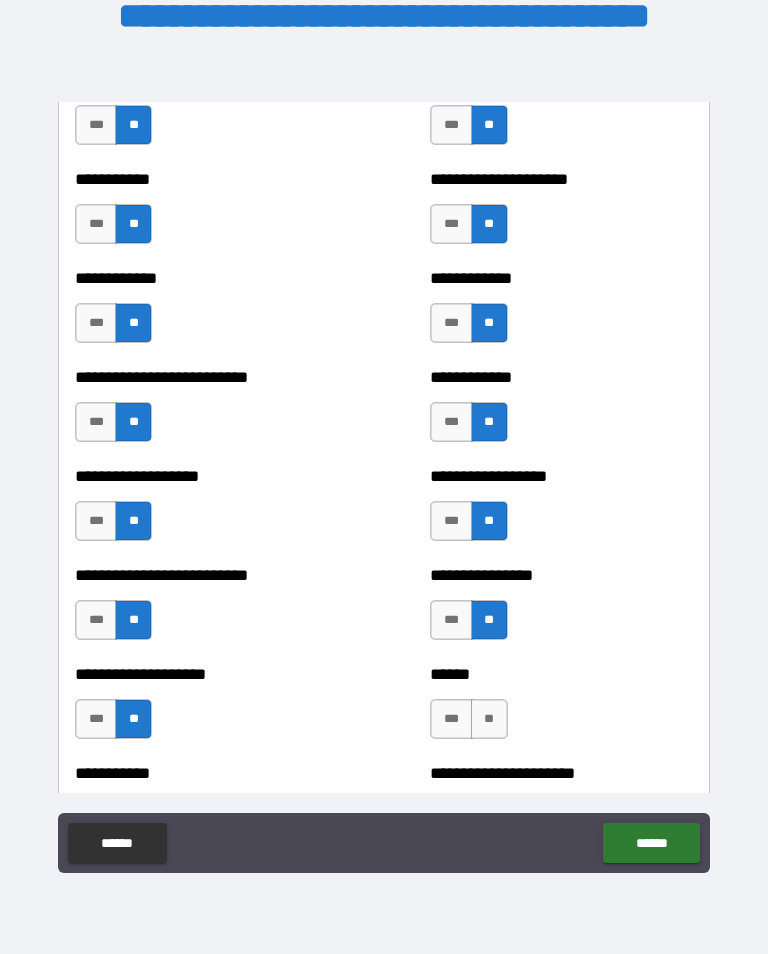 click on "**" at bounding box center [489, 719] 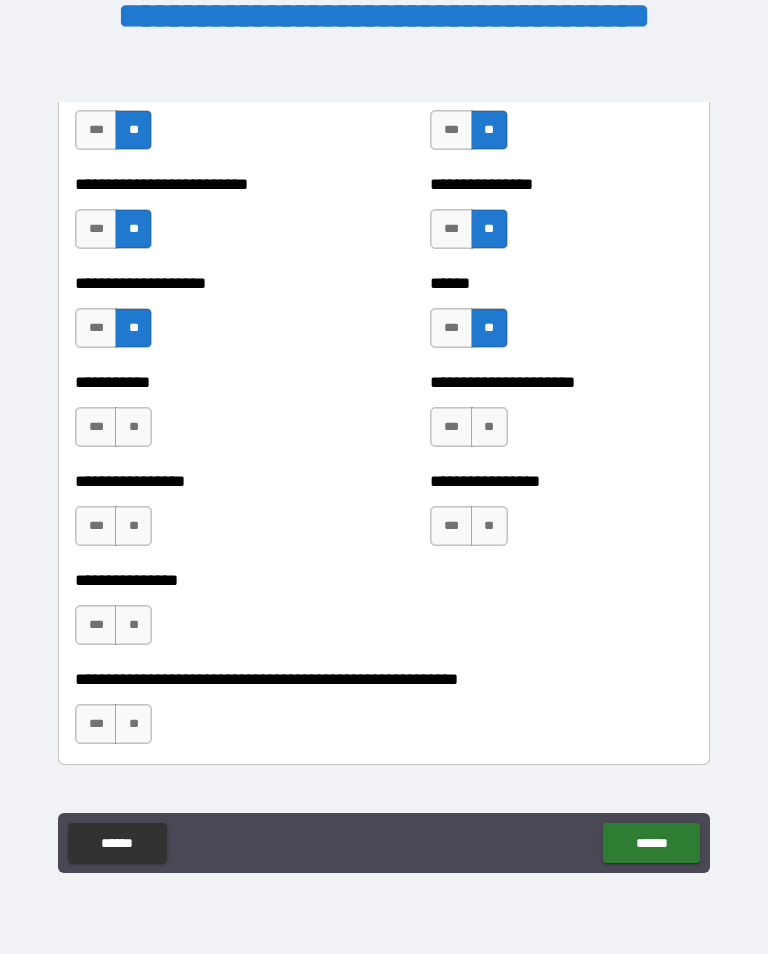 scroll, scrollTop: 5859, scrollLeft: 0, axis: vertical 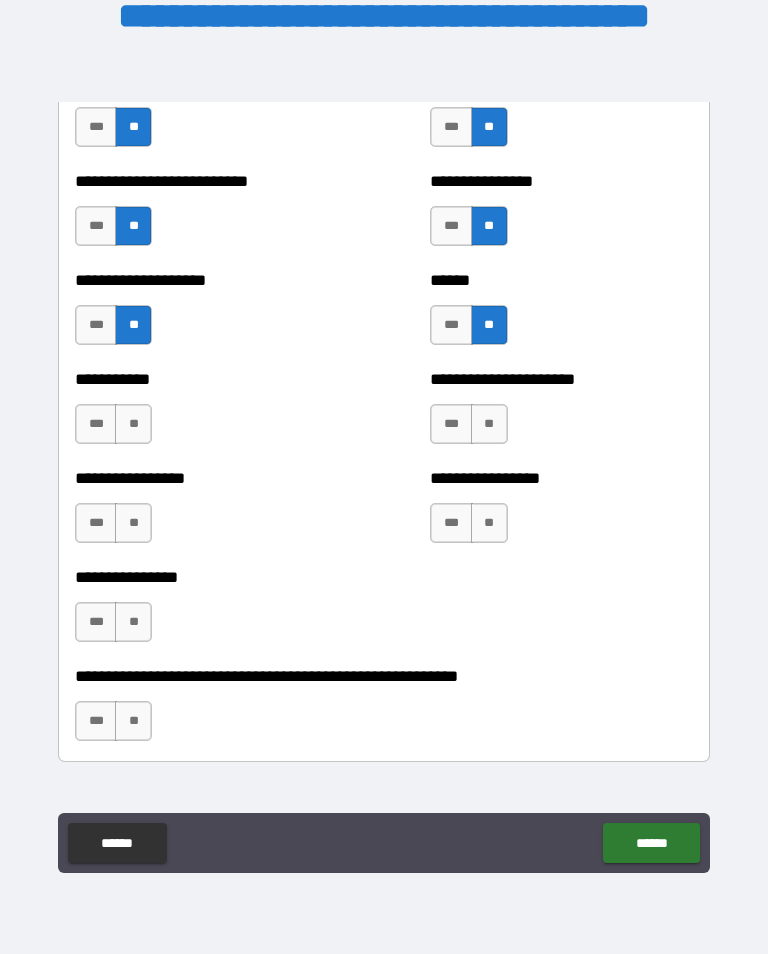 click on "**" at bounding box center (133, 424) 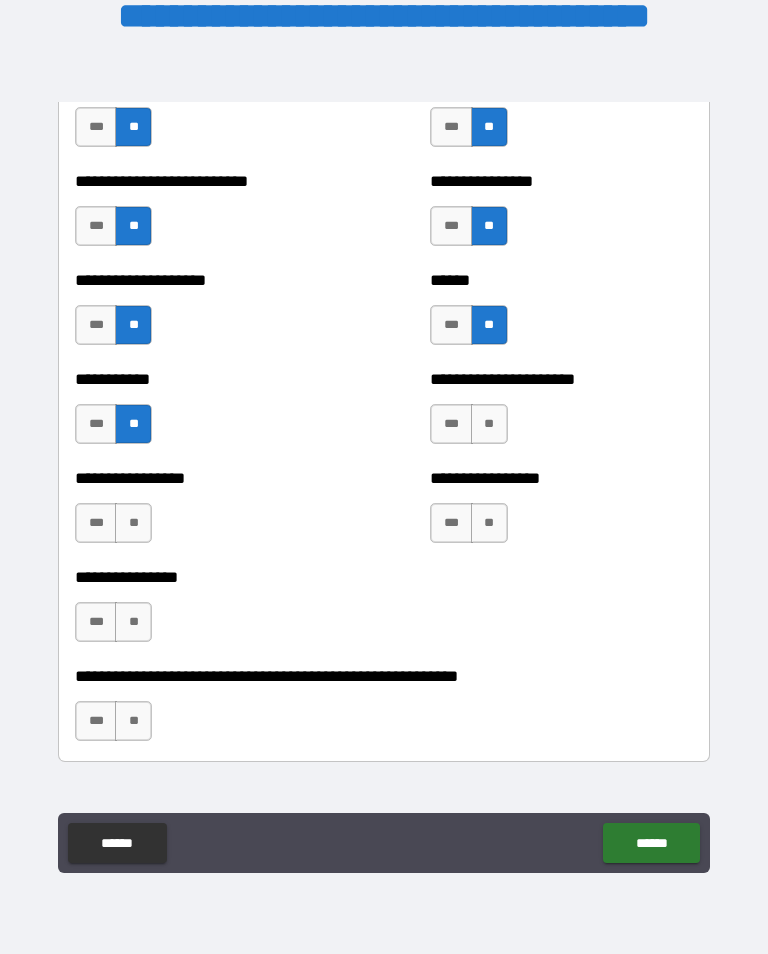 click on "**" at bounding box center (133, 523) 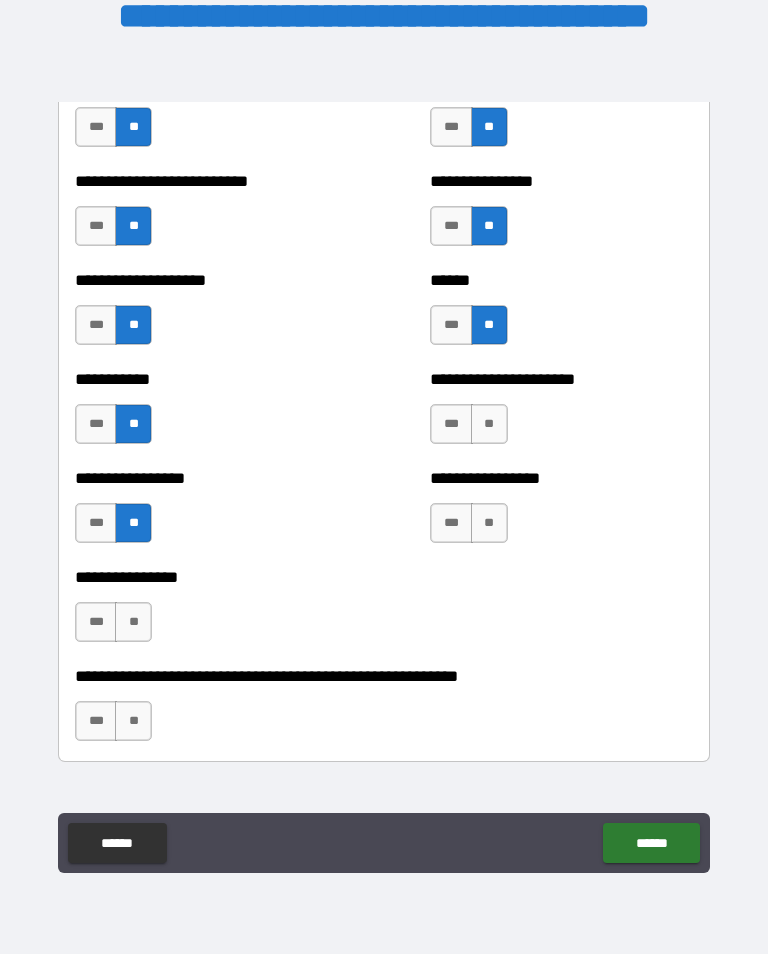 click on "**" at bounding box center (133, 622) 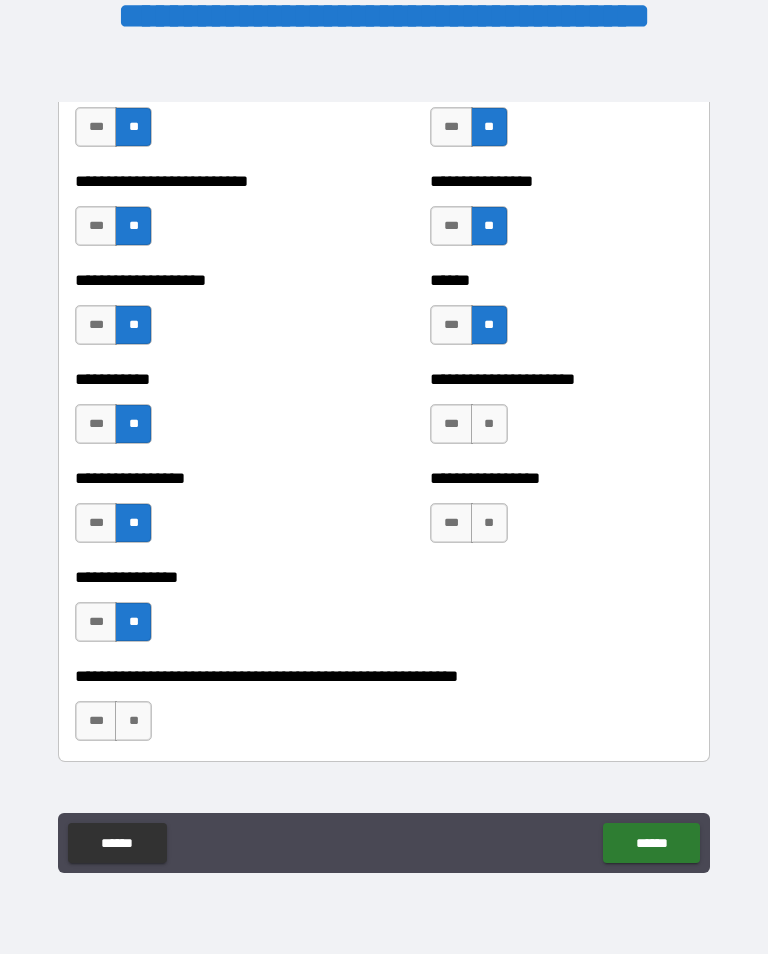 click on "**" at bounding box center (489, 523) 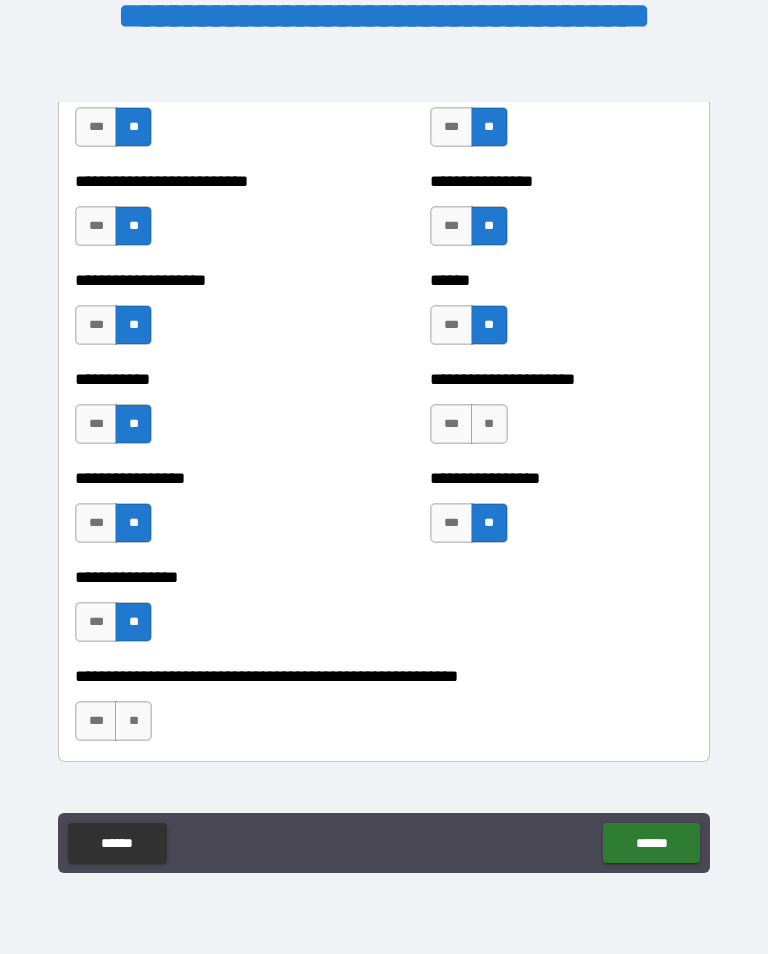 click on "**" at bounding box center (489, 424) 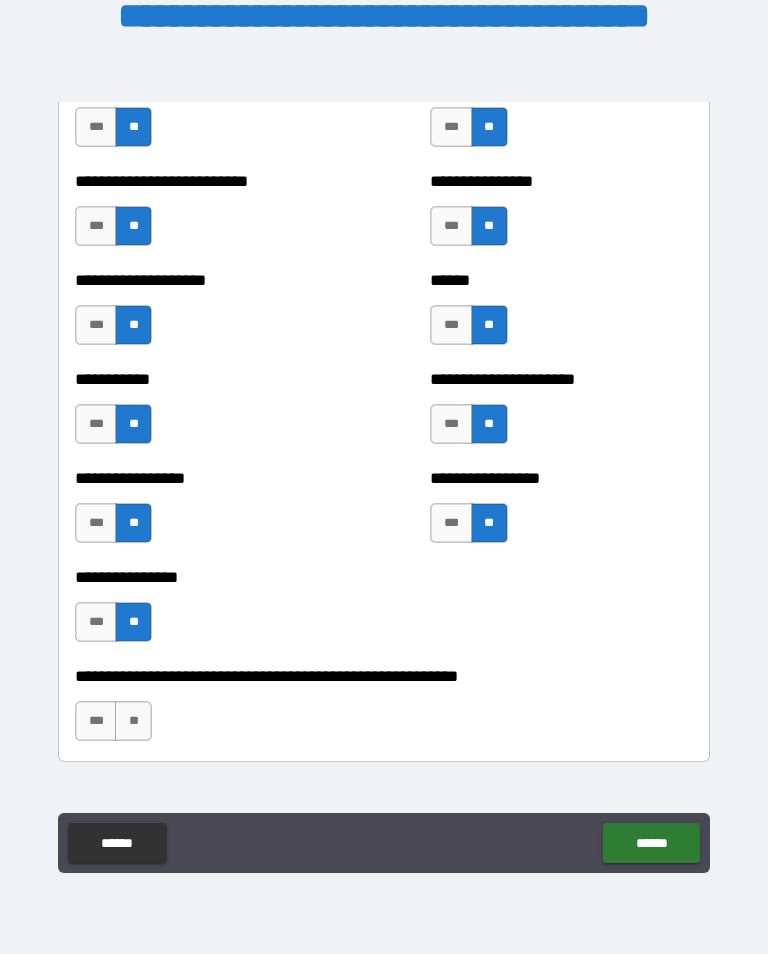 click on "**" at bounding box center (133, 721) 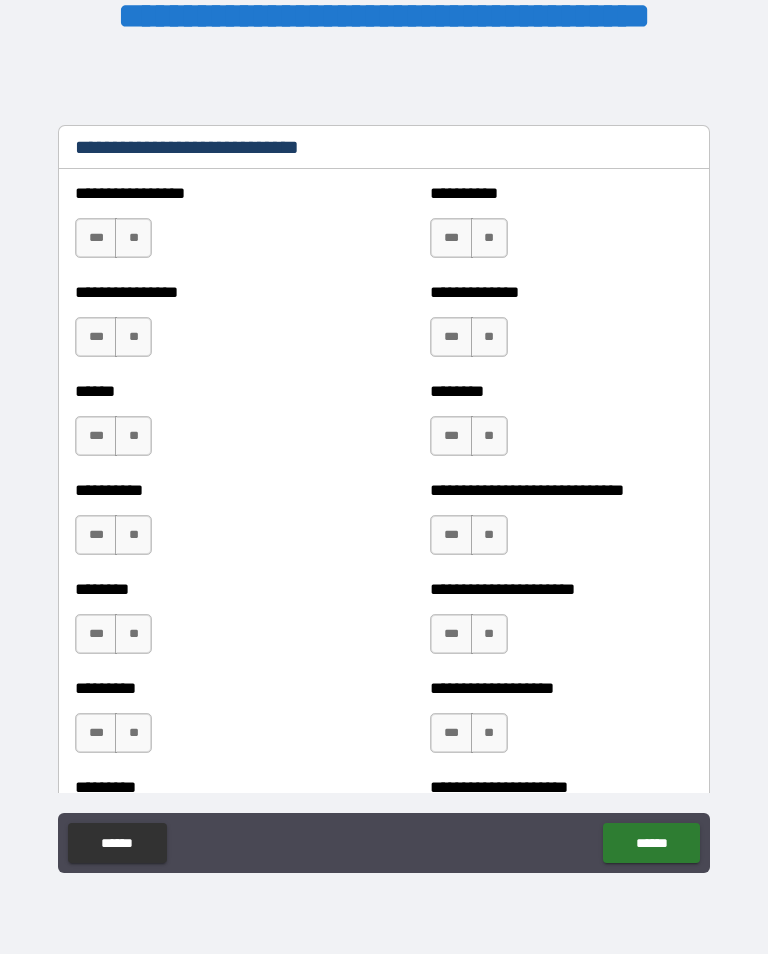 scroll, scrollTop: 6762, scrollLeft: 0, axis: vertical 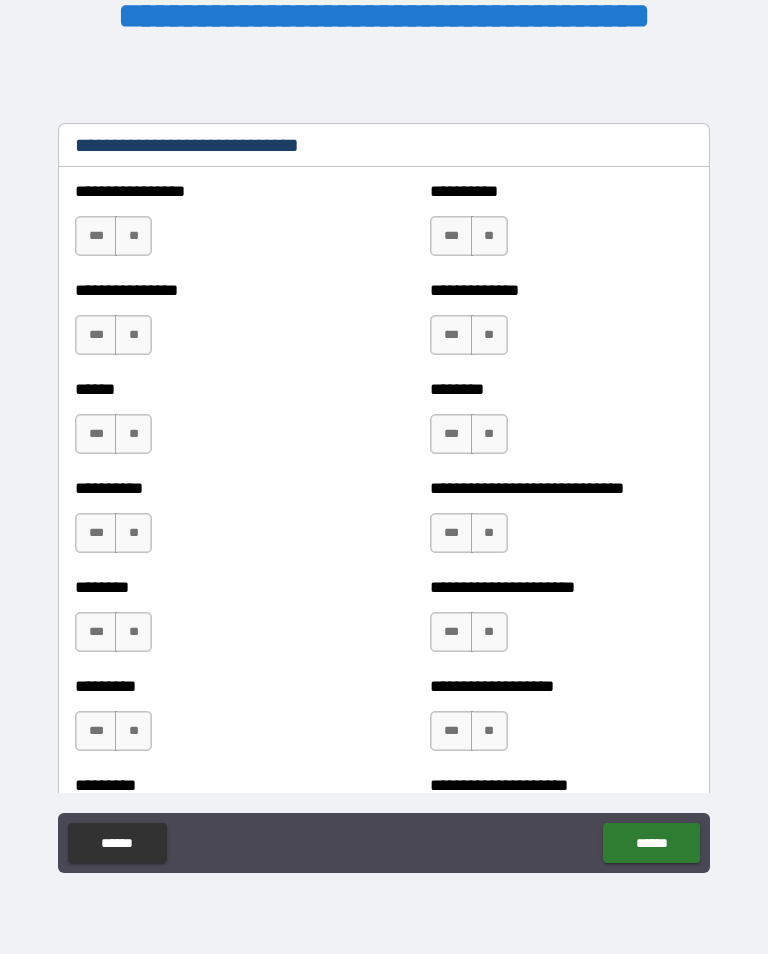 click on "**" at bounding box center (133, 236) 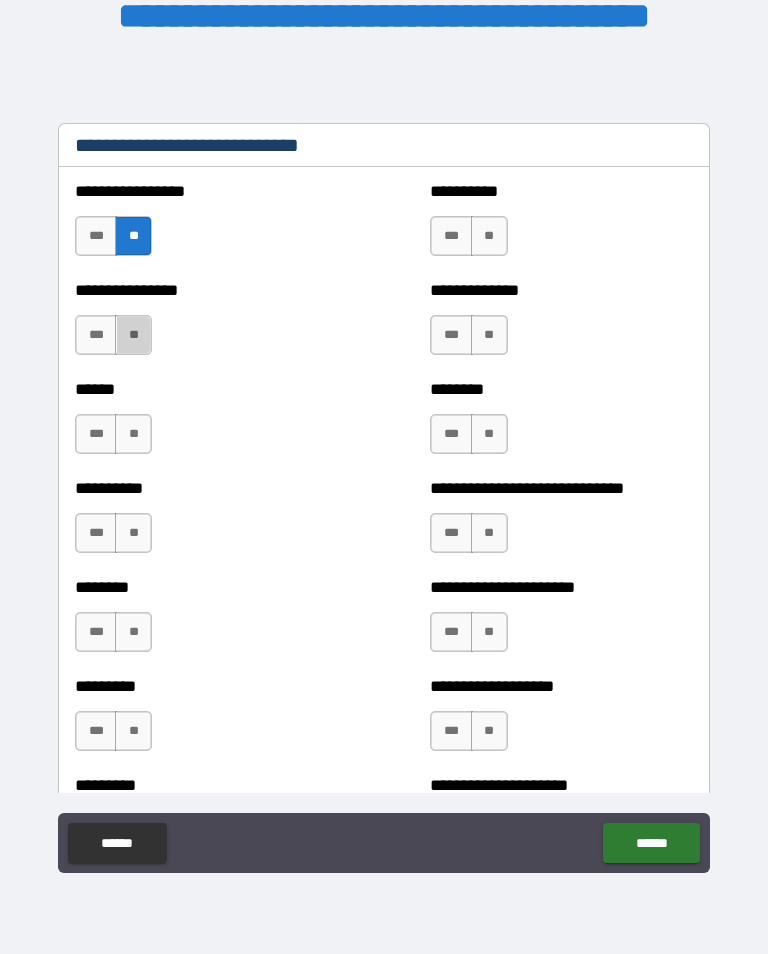click on "**" at bounding box center (133, 335) 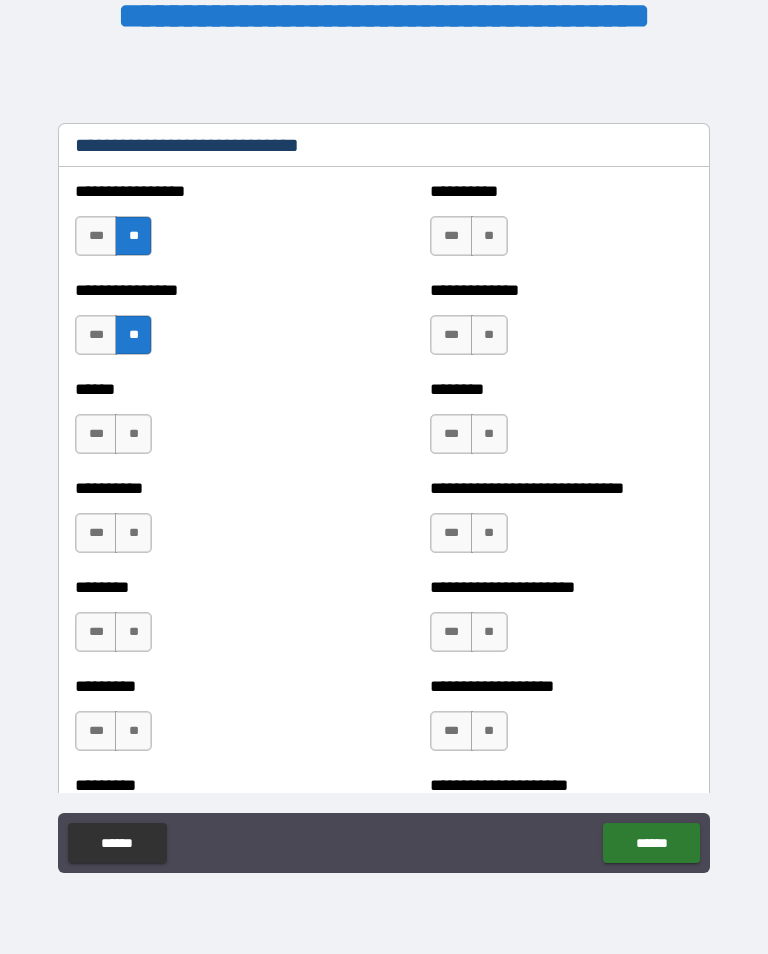 click on "**" at bounding box center [133, 434] 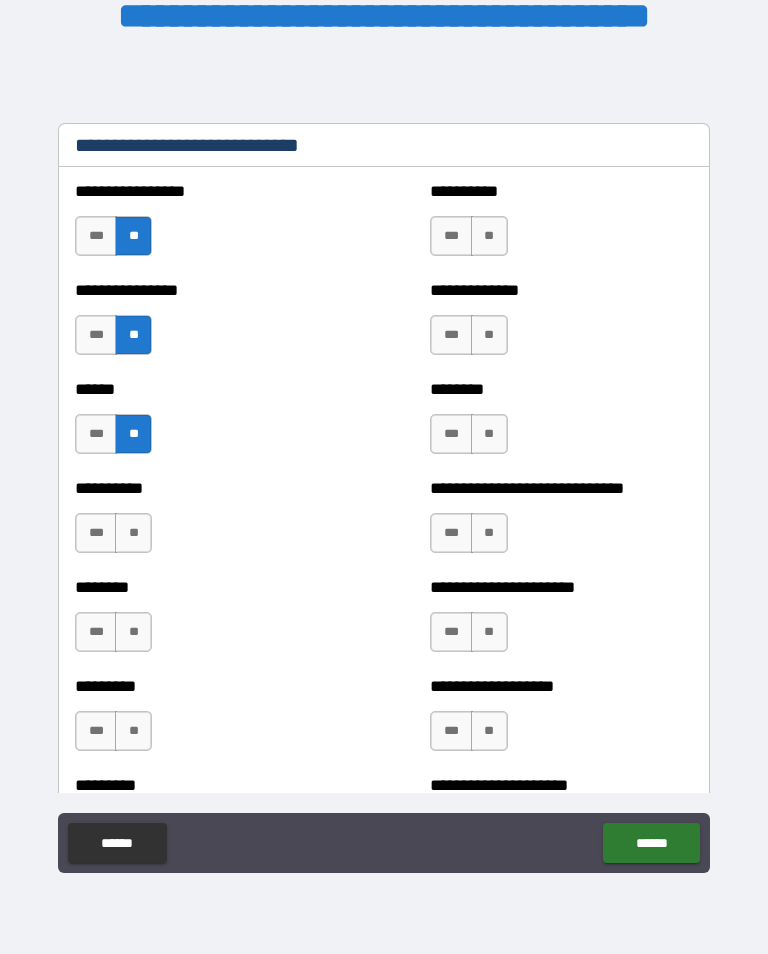 click on "**" at bounding box center (133, 533) 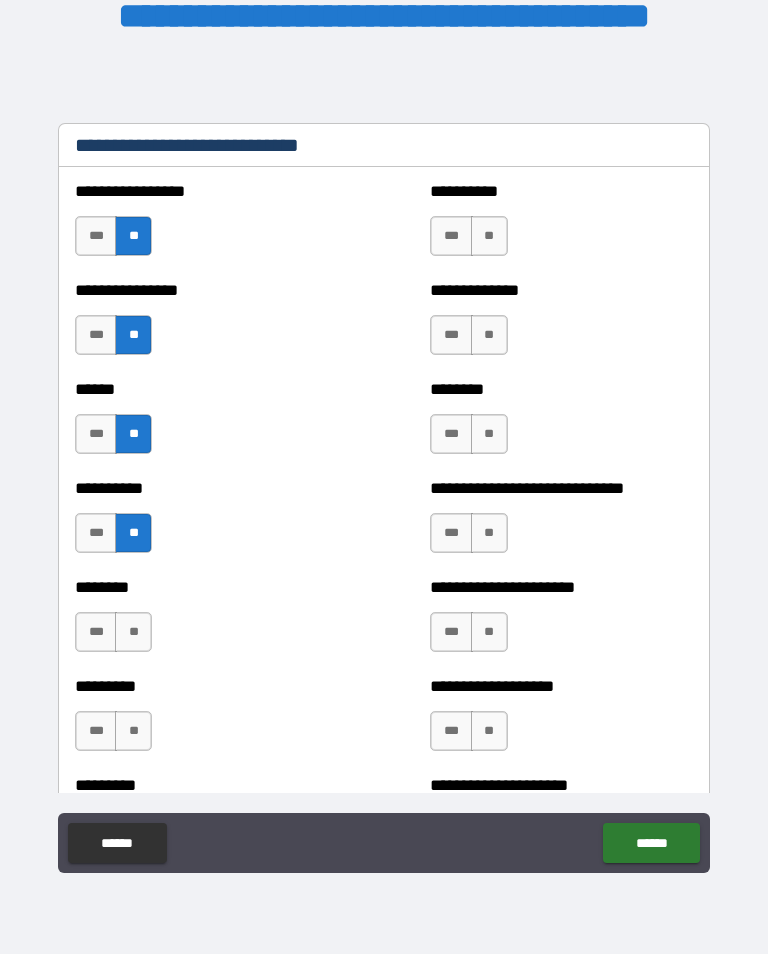 click on "**" at bounding box center (133, 632) 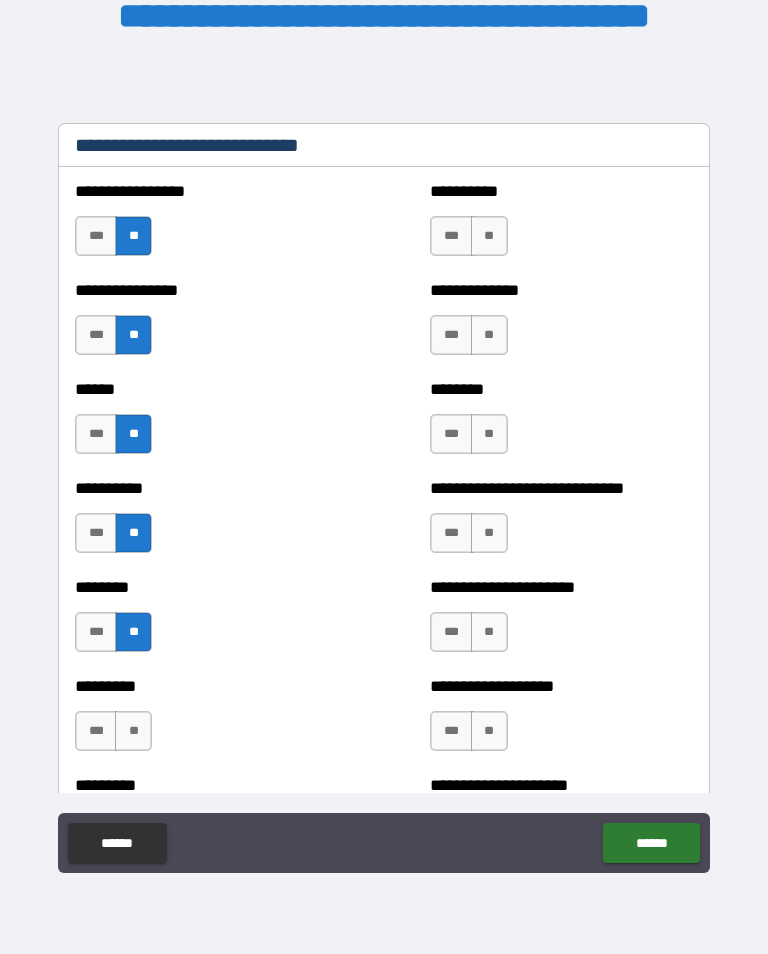 click on "**" at bounding box center [133, 731] 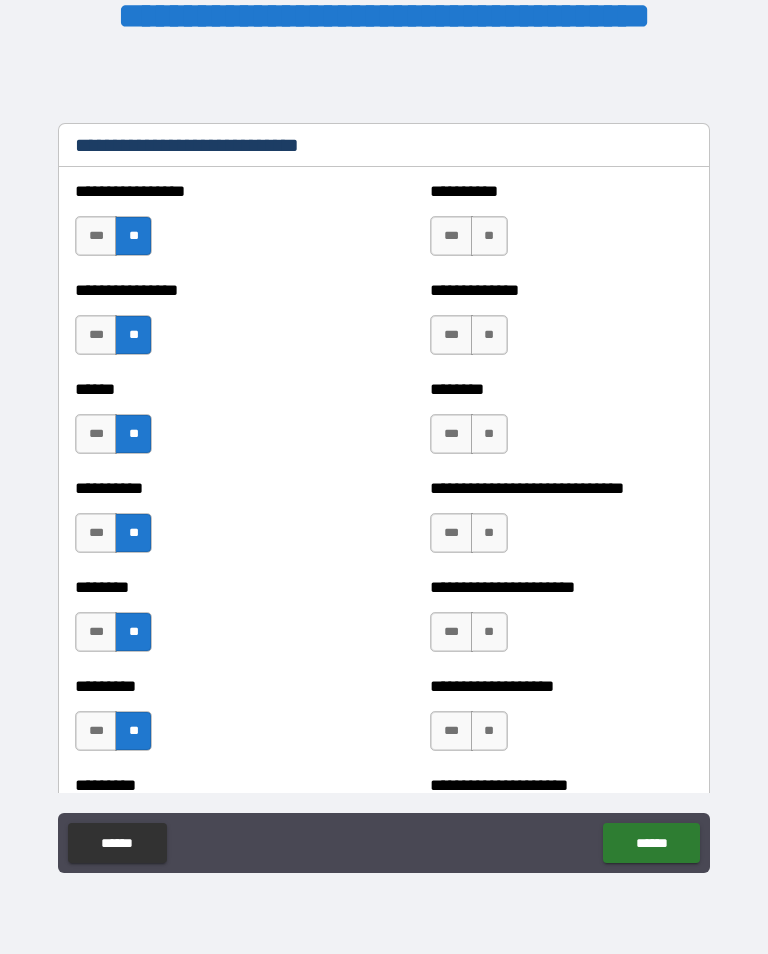 click on "**" at bounding box center [489, 632] 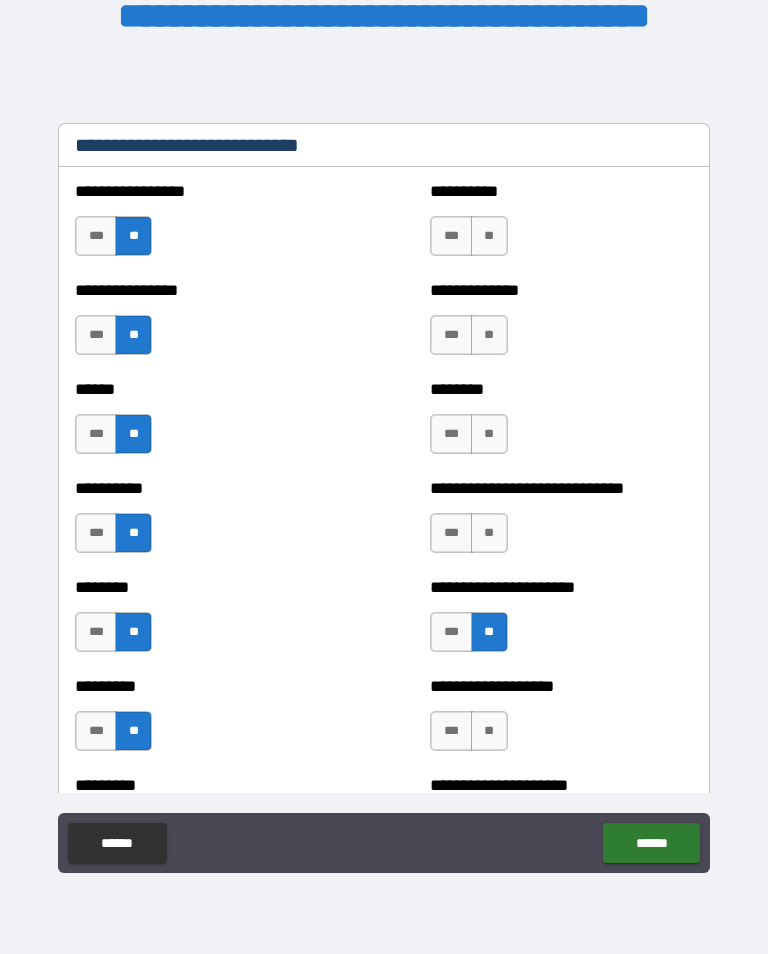 click on "**" at bounding box center [489, 533] 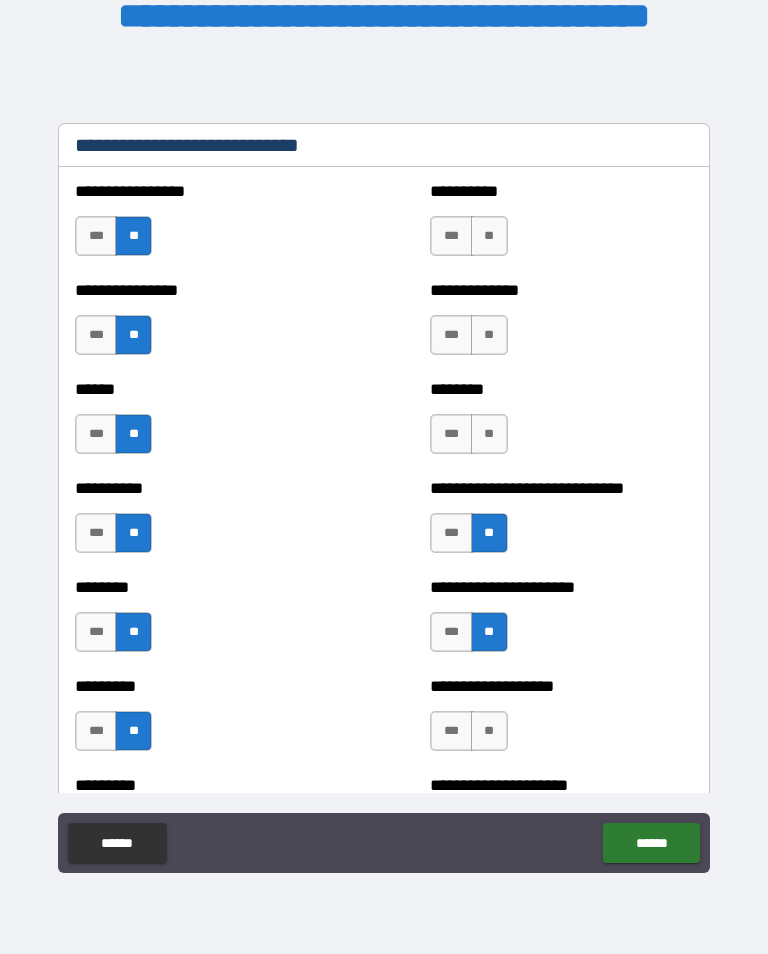 click on "**" at bounding box center (489, 434) 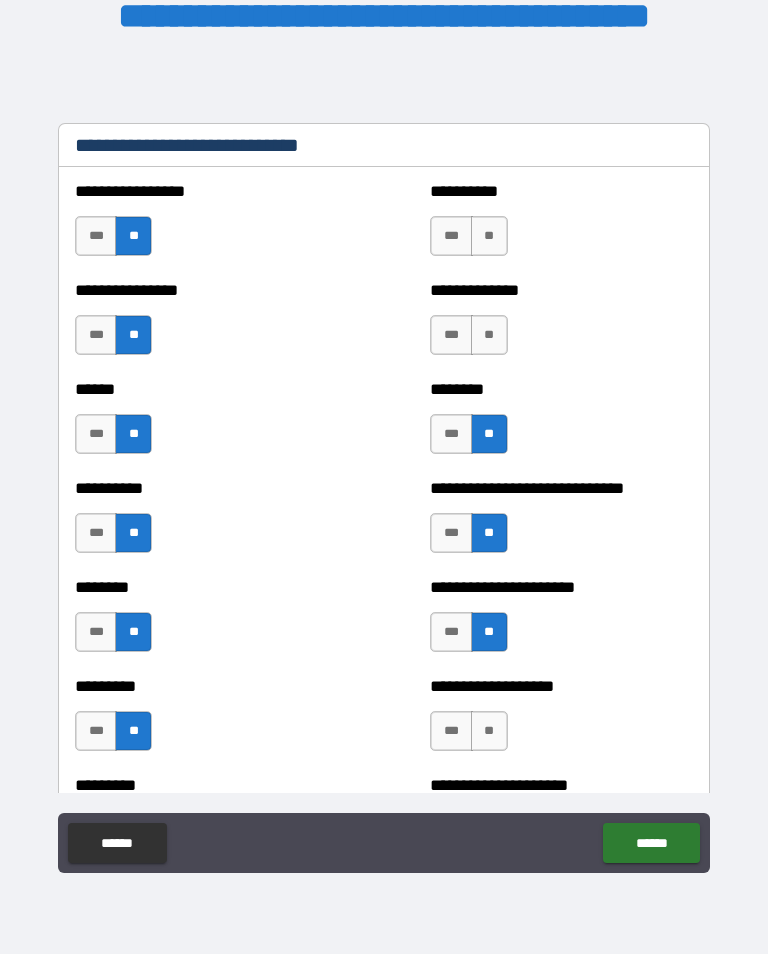 click on "**" at bounding box center (489, 335) 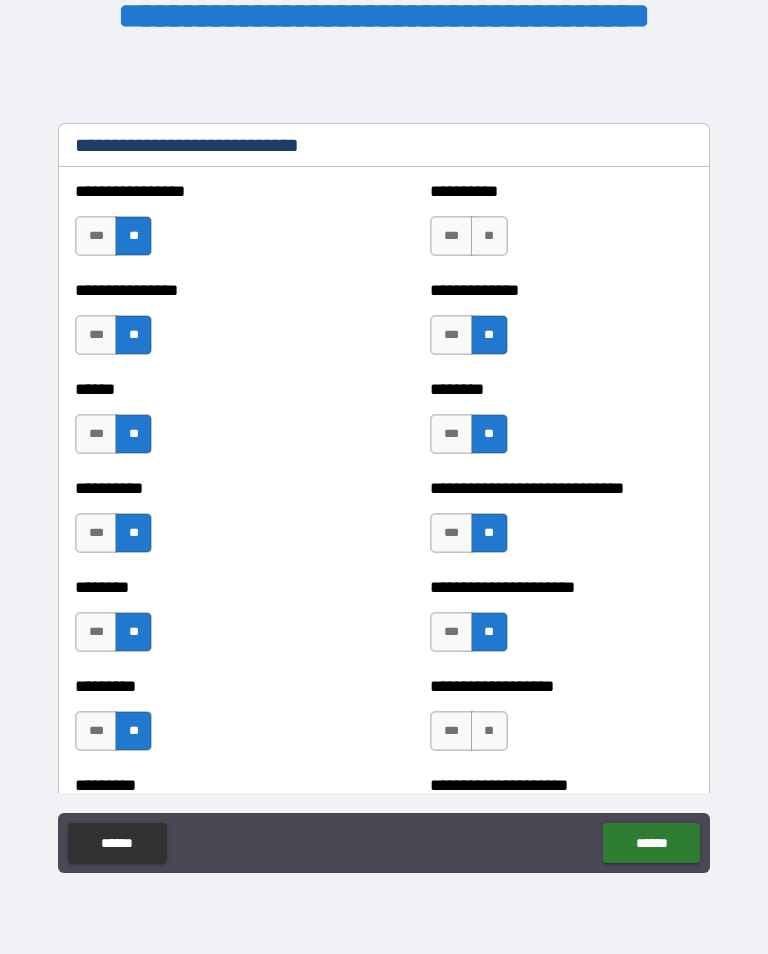 click on "***" at bounding box center (451, 335) 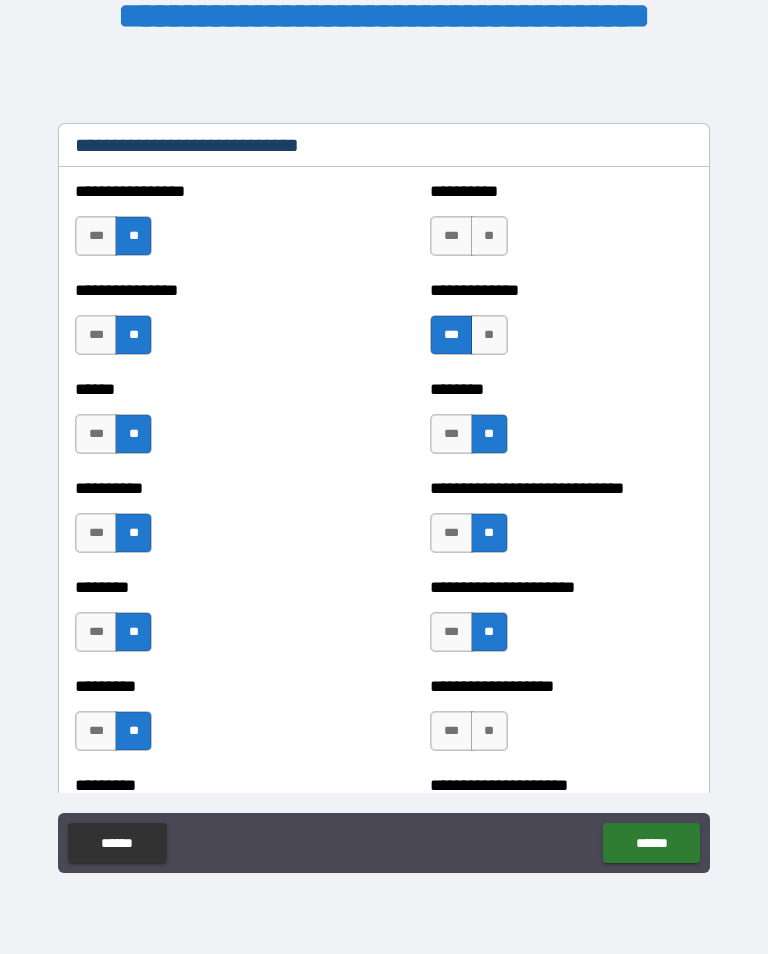 click on "**" at bounding box center [489, 335] 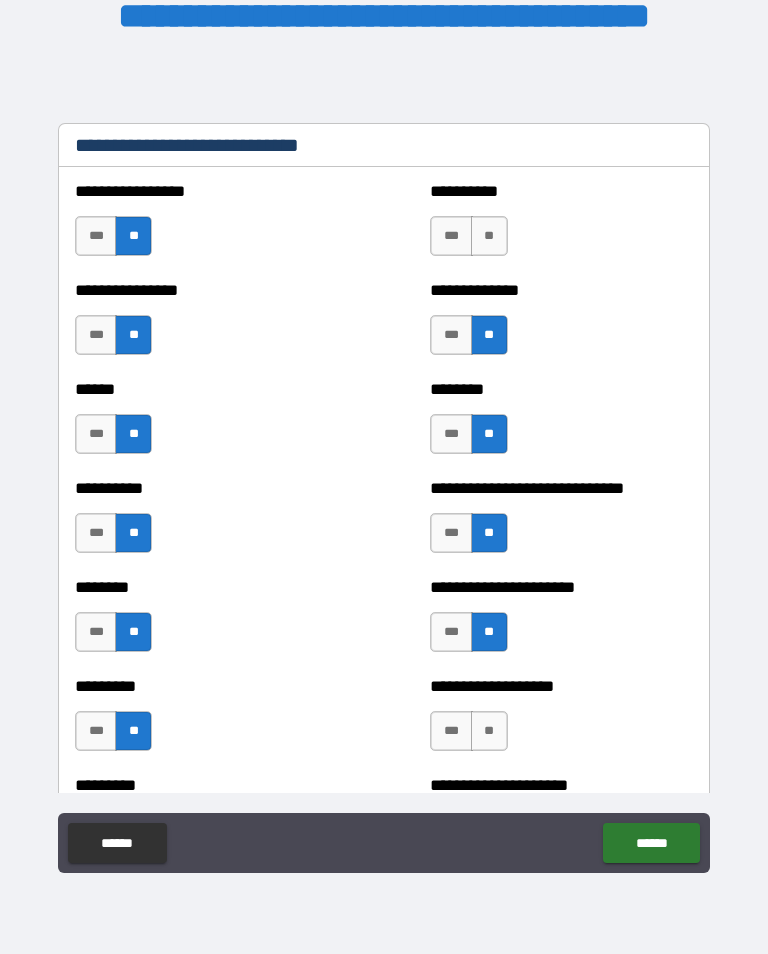 click on "**" at bounding box center (489, 236) 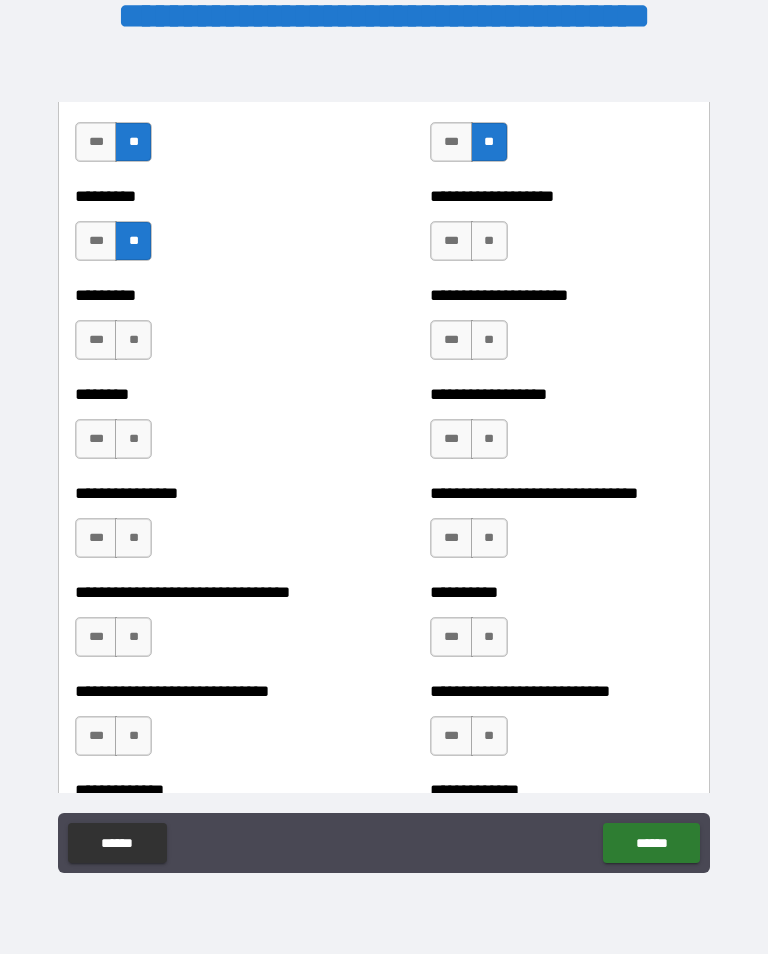 scroll, scrollTop: 7253, scrollLeft: 0, axis: vertical 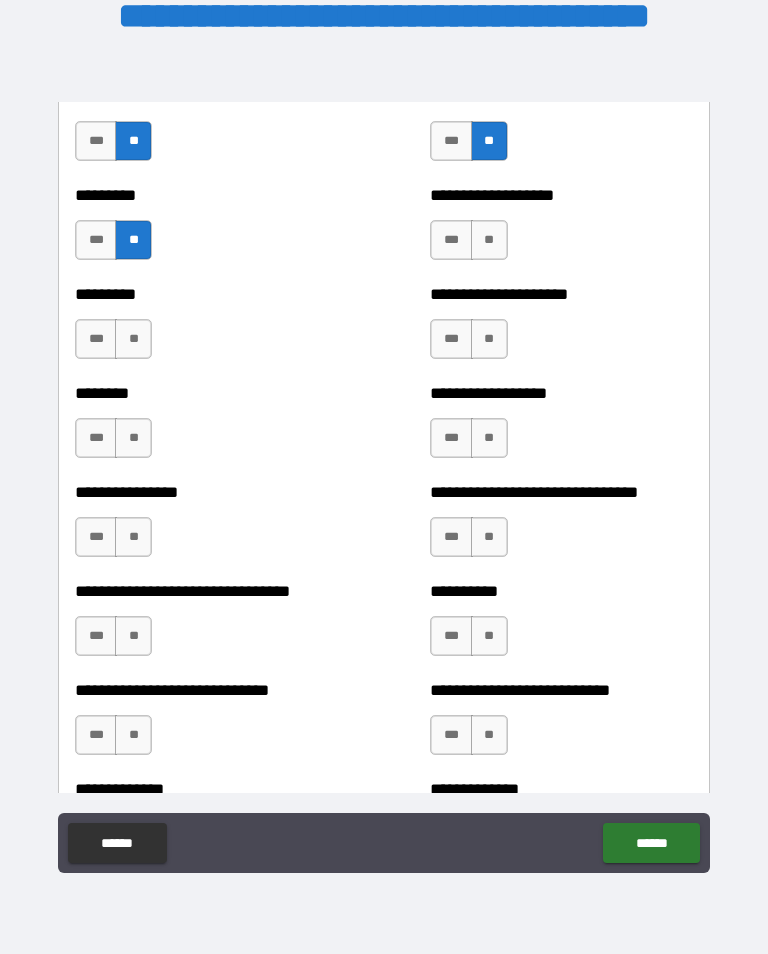 click on "**" at bounding box center (133, 339) 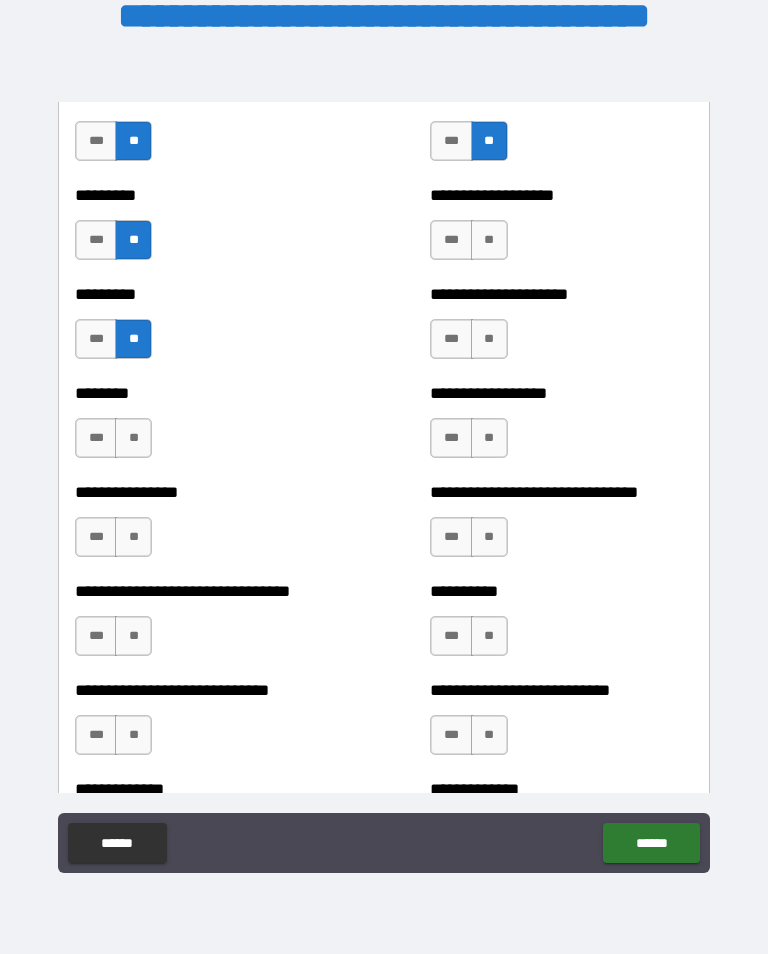 click on "**" at bounding box center (133, 438) 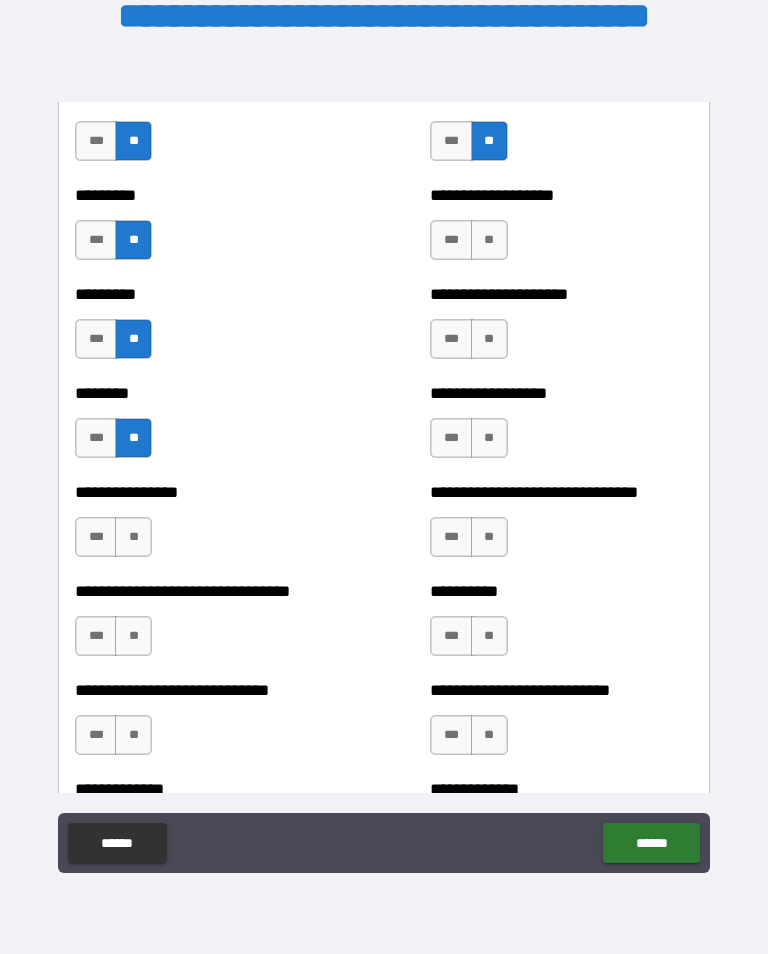 click on "**" at bounding box center (133, 537) 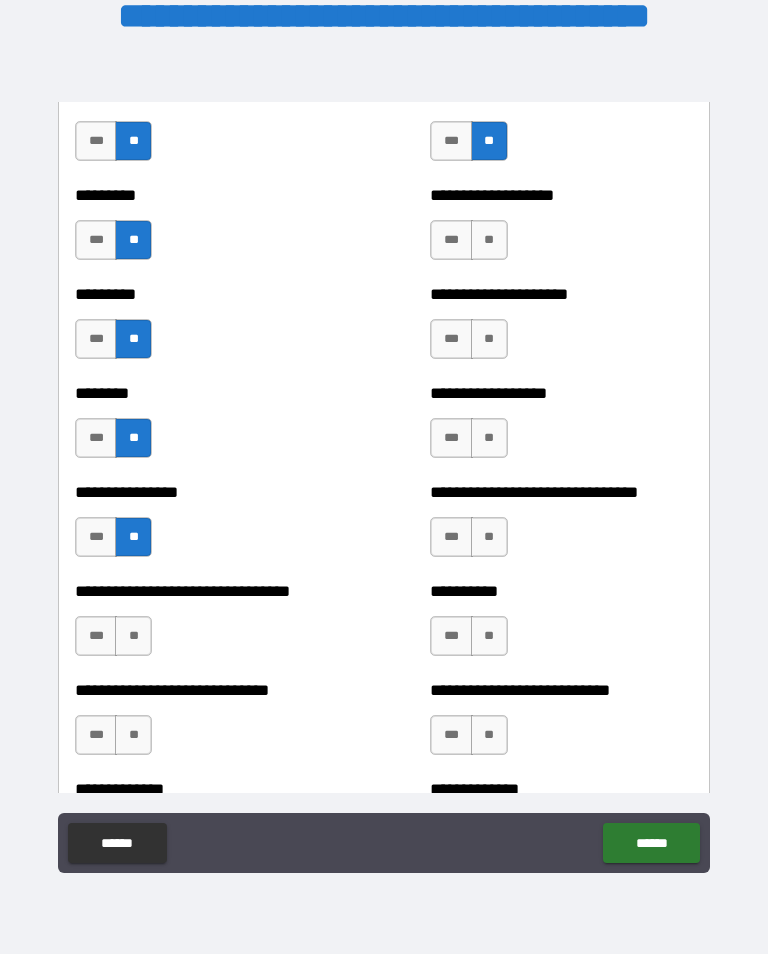 click on "**" at bounding box center [133, 636] 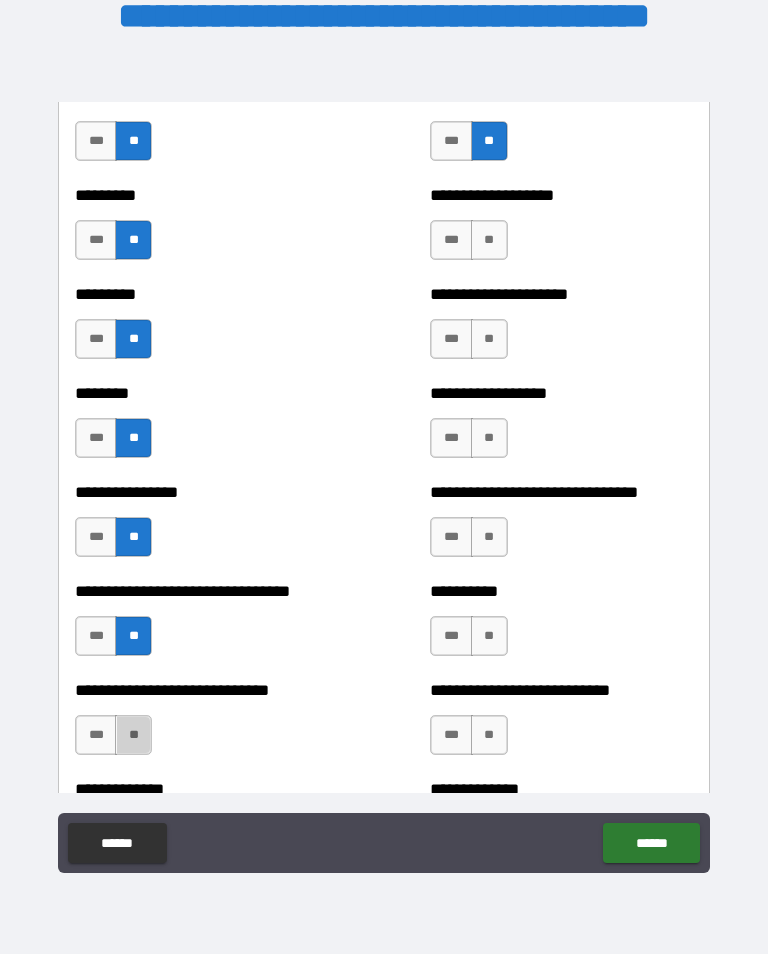 click on "**" at bounding box center [133, 735] 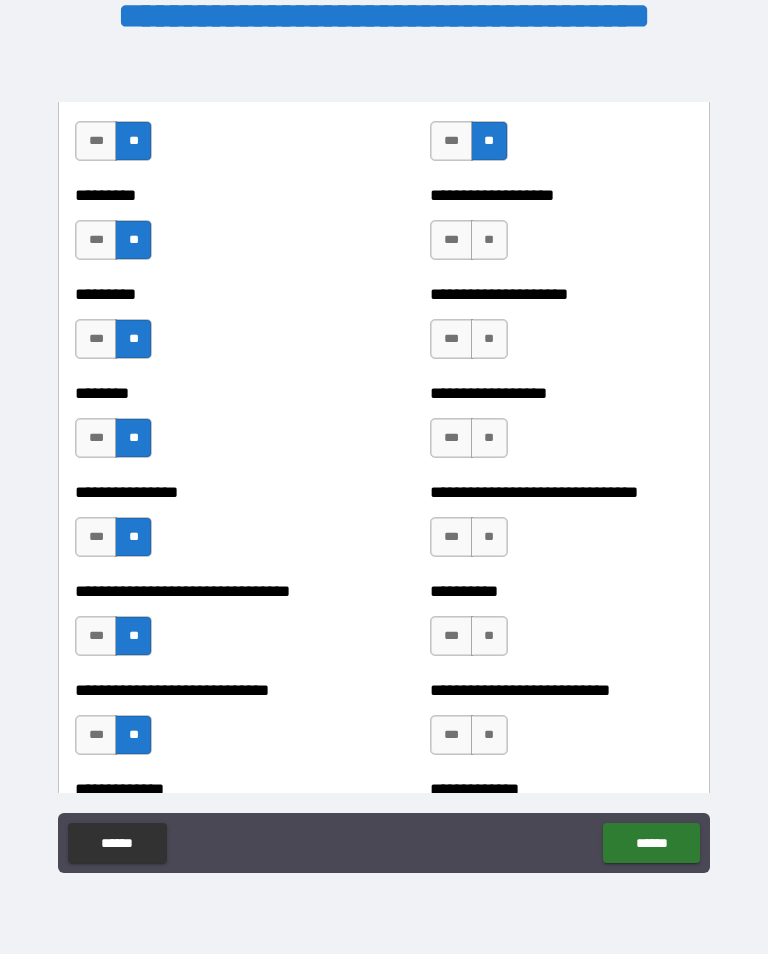 click on "**" at bounding box center (489, 636) 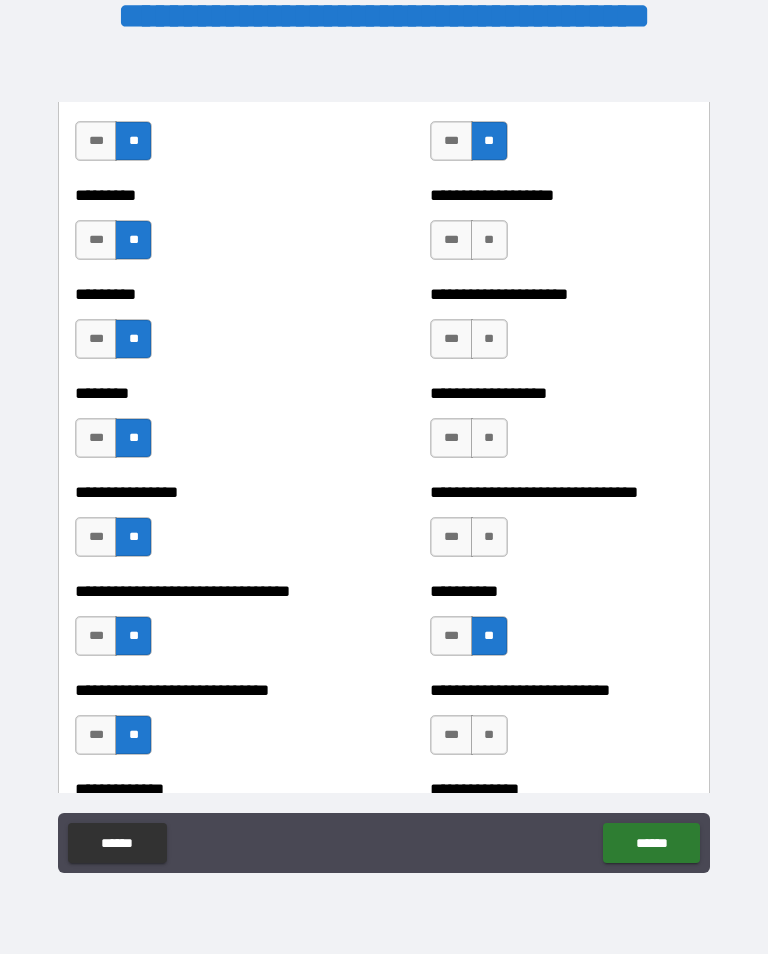 click on "**" at bounding box center (489, 537) 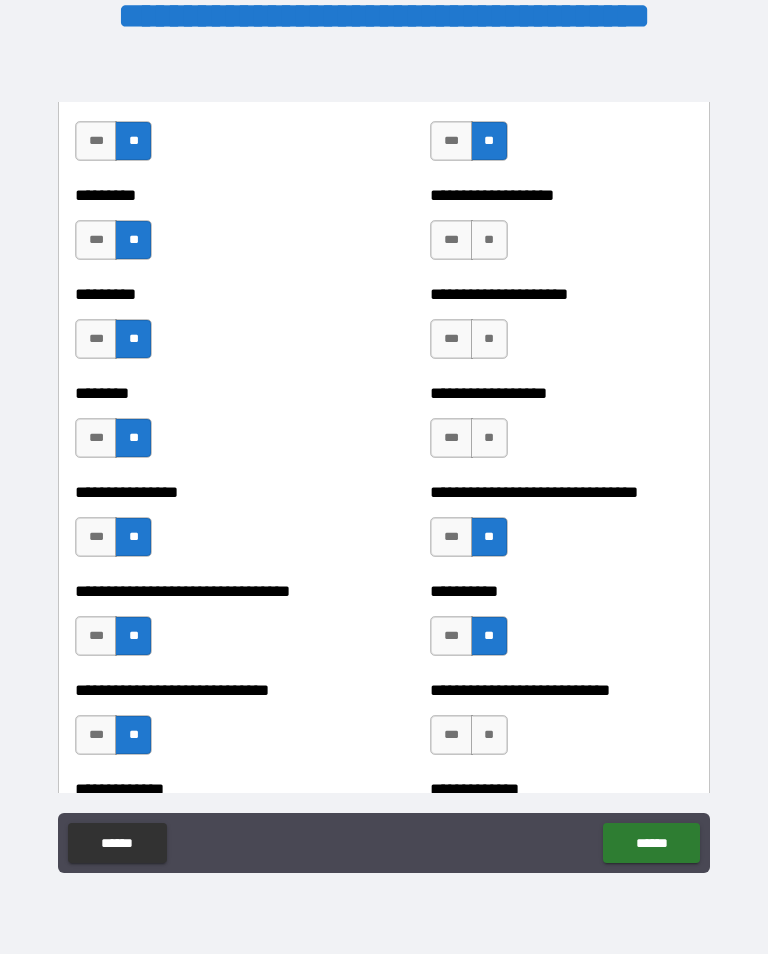 click on "**" at bounding box center [489, 438] 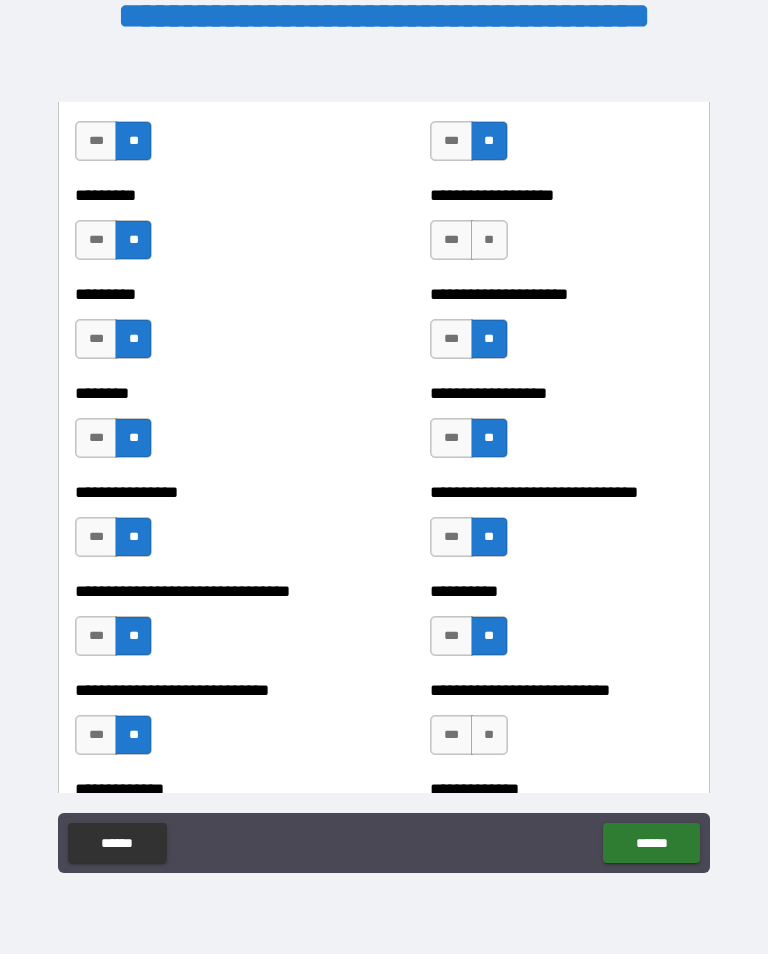 click on "**********" at bounding box center (561, 230) 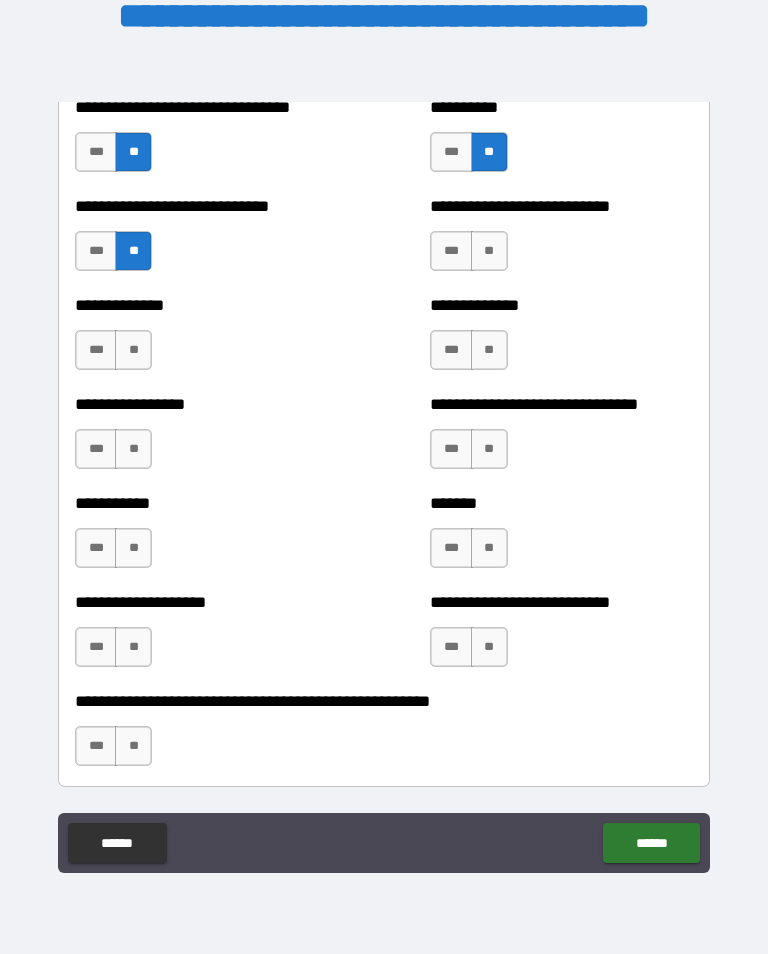 scroll, scrollTop: 7747, scrollLeft: 0, axis: vertical 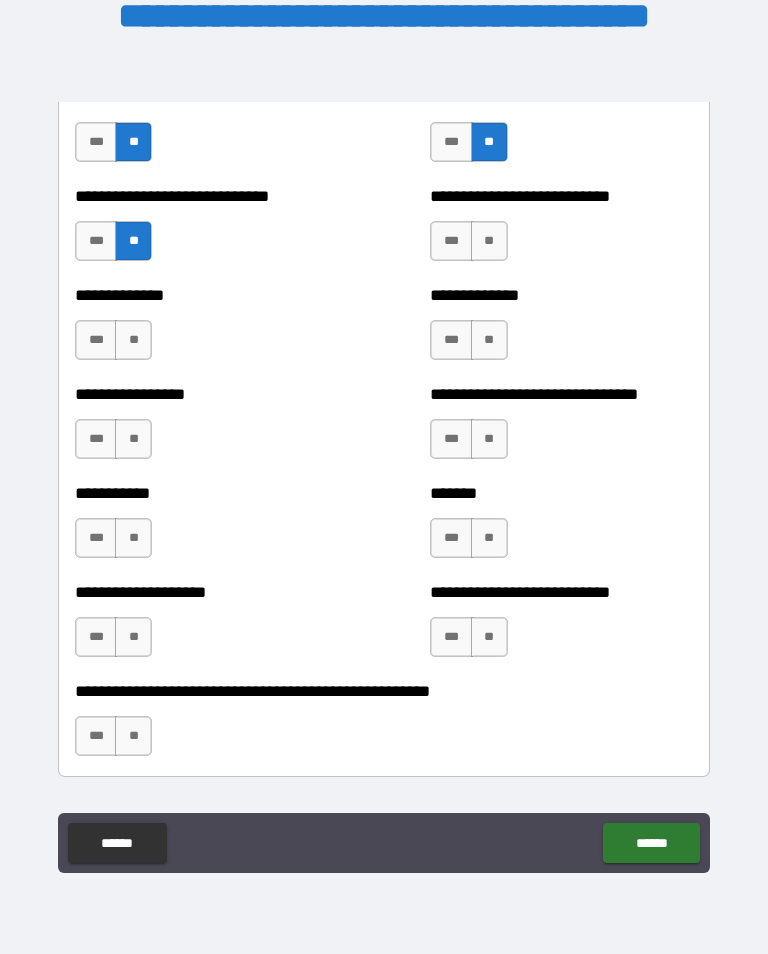 click on "**" at bounding box center (489, 637) 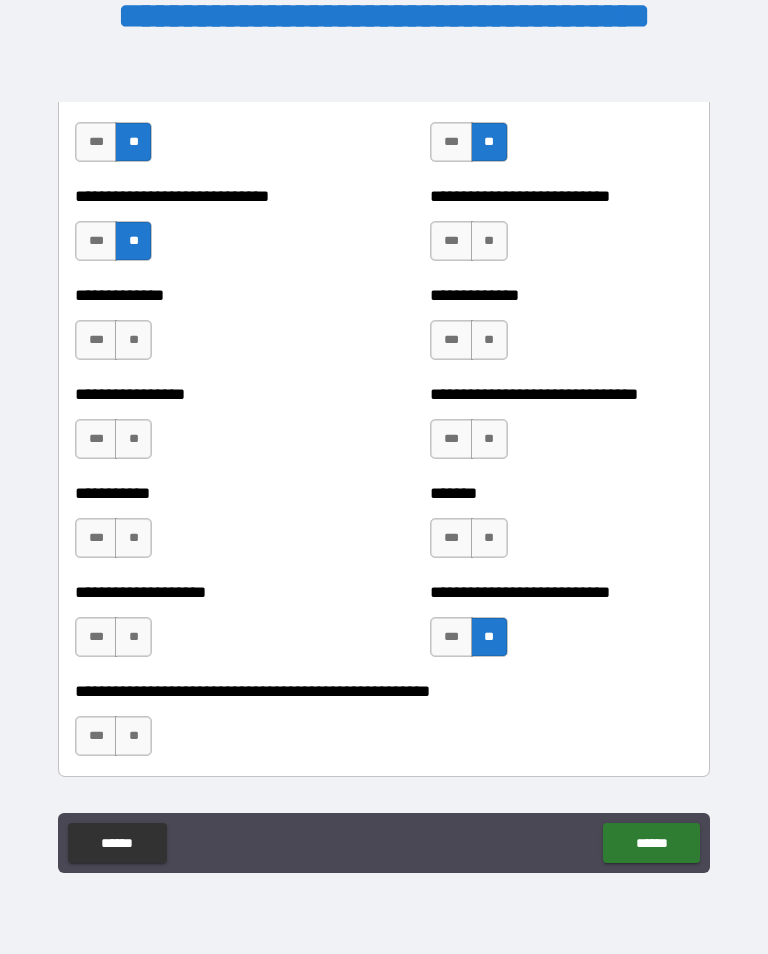 click on "**" at bounding box center [489, 538] 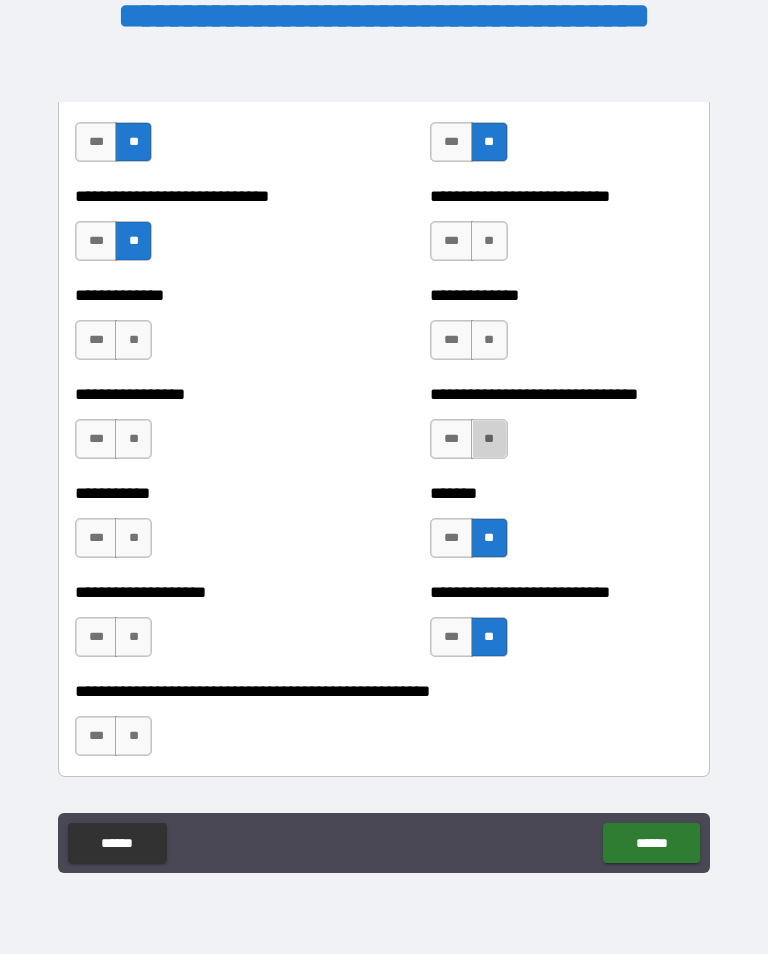 click on "**" at bounding box center [489, 439] 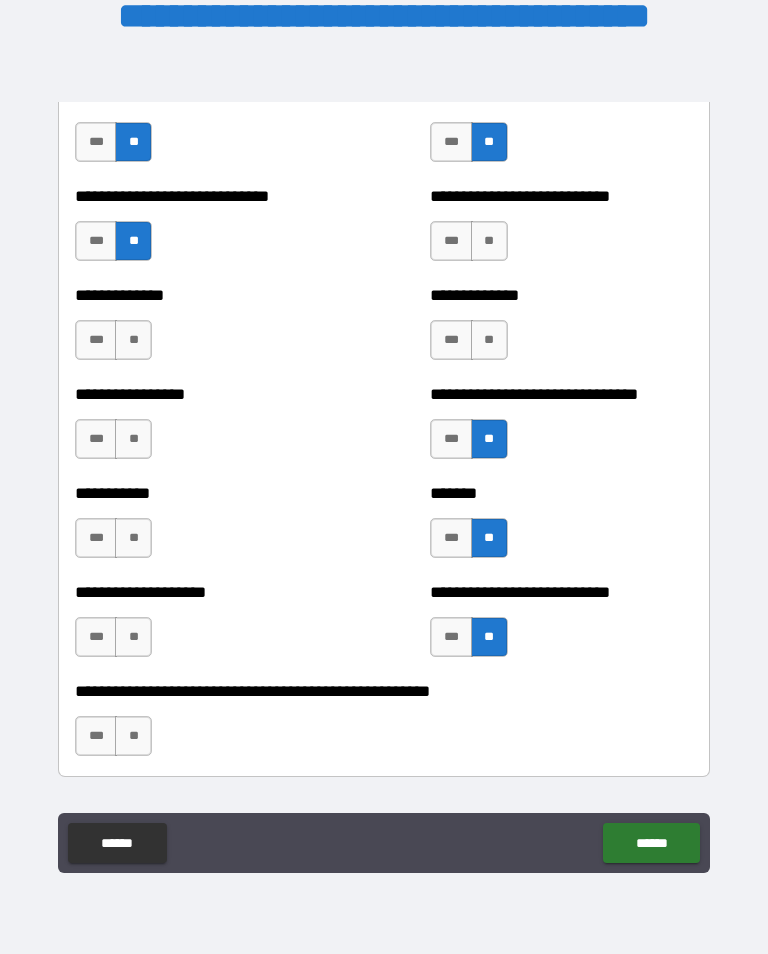 click on "**" at bounding box center [489, 340] 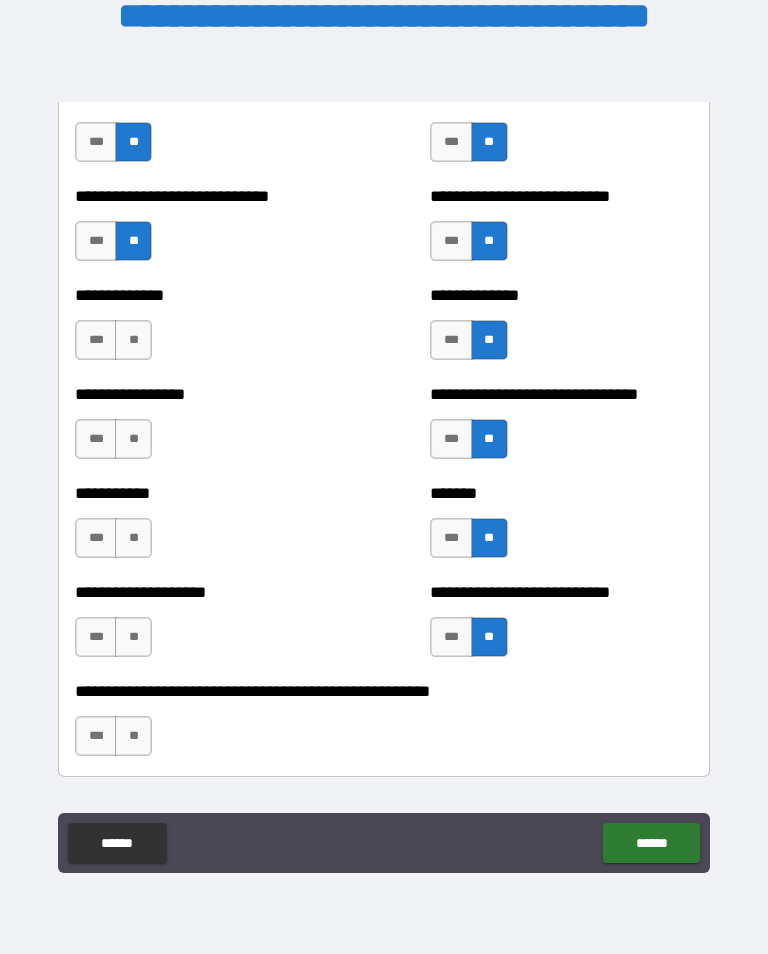 click on "**" at bounding box center [133, 340] 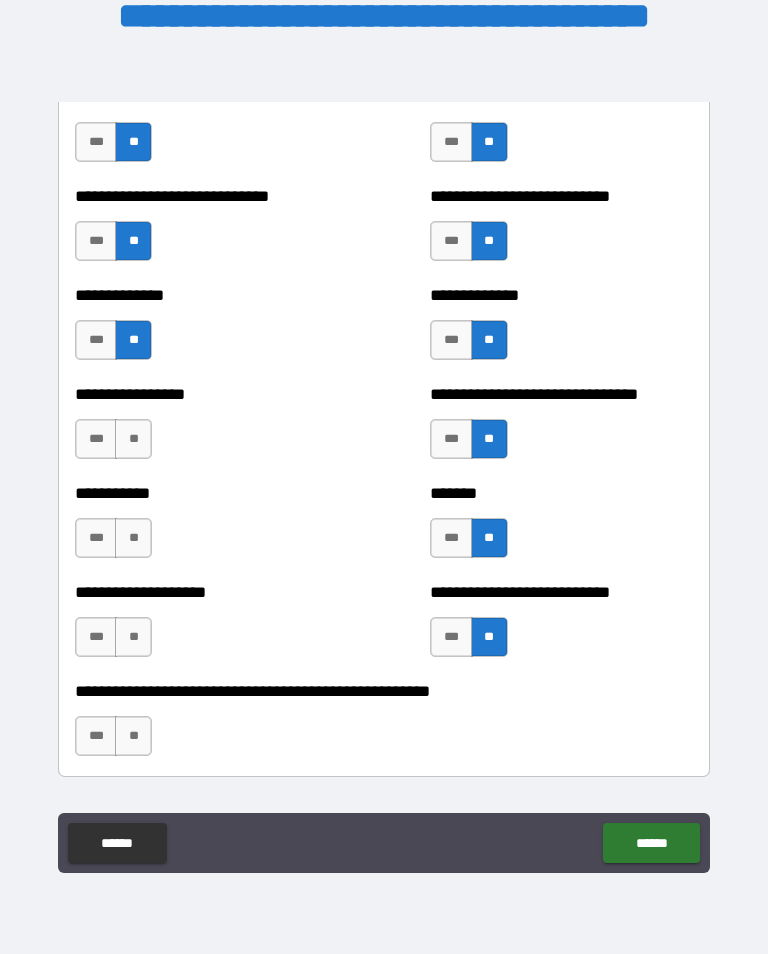 click on "**" at bounding box center (133, 439) 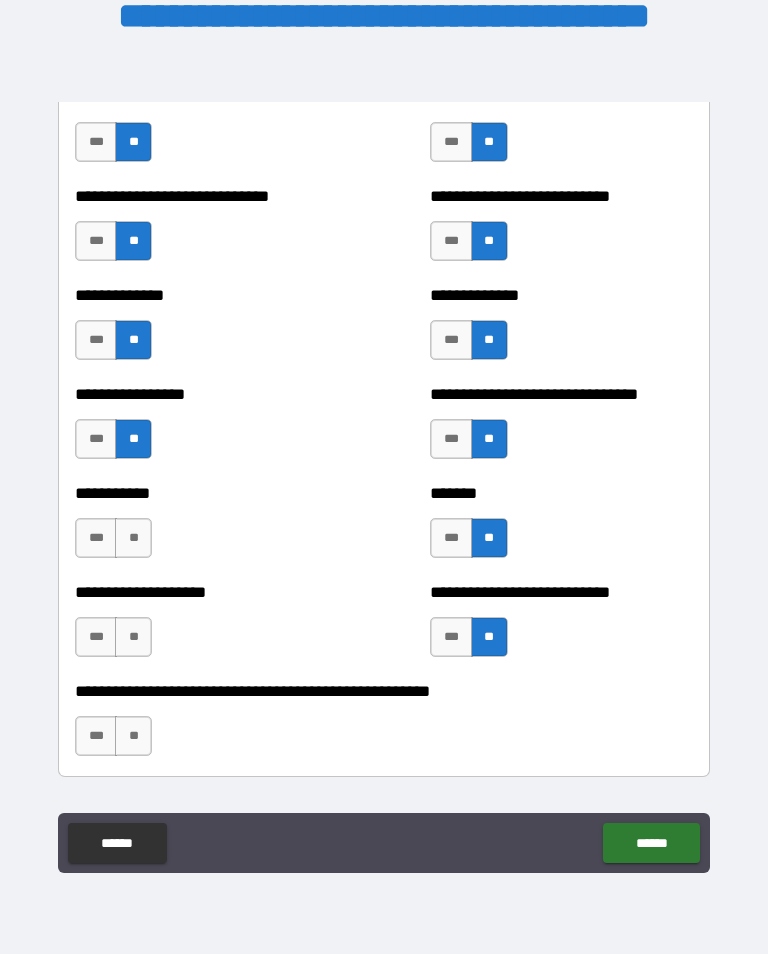 click on "**" at bounding box center [133, 538] 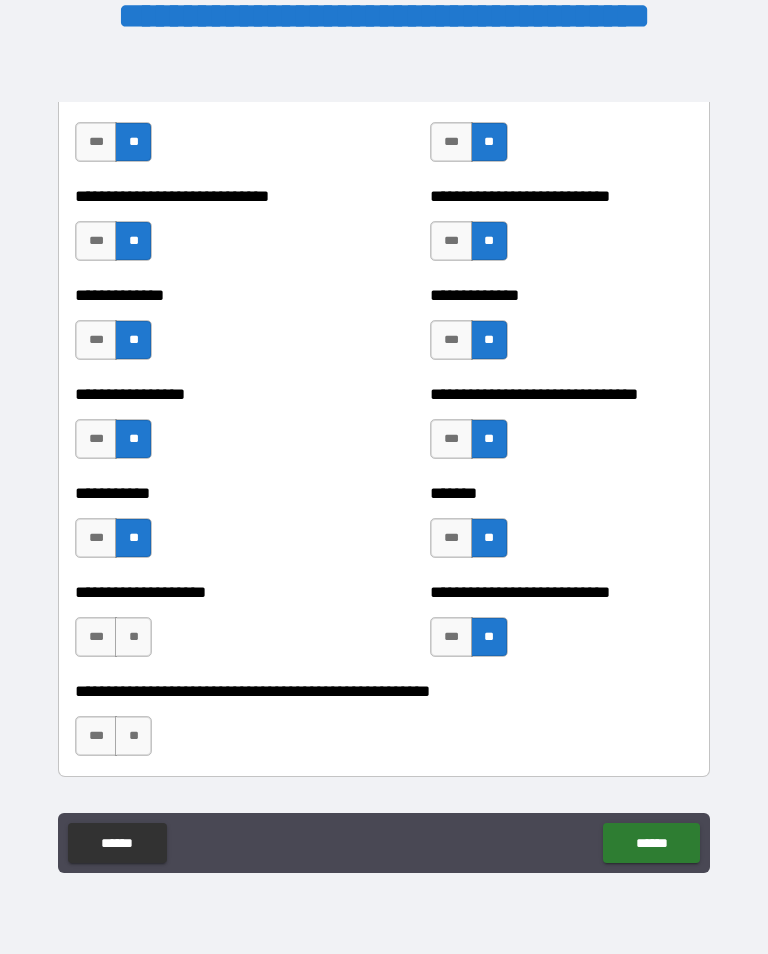 click on "**" at bounding box center (133, 637) 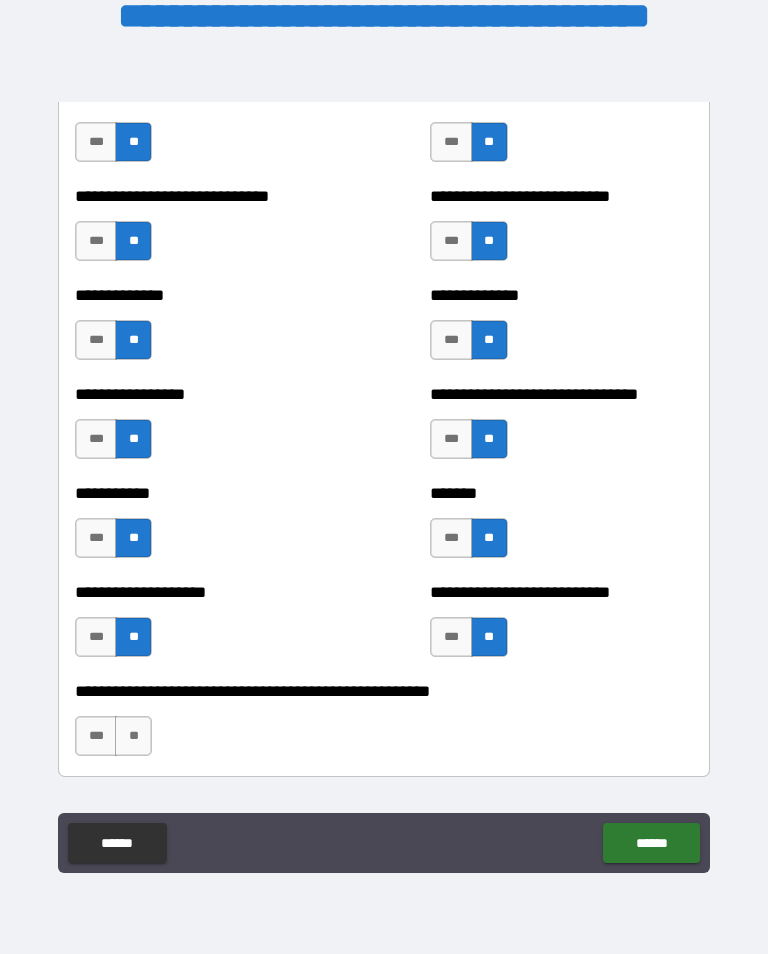 click on "***" at bounding box center [96, 736] 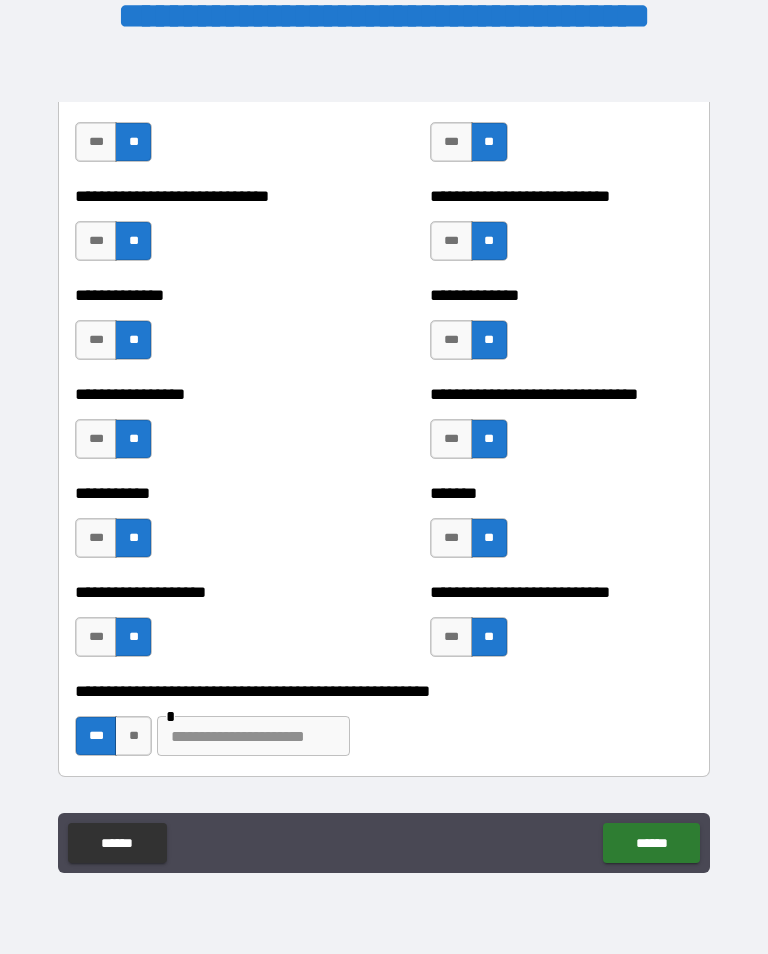 click at bounding box center (253, 736) 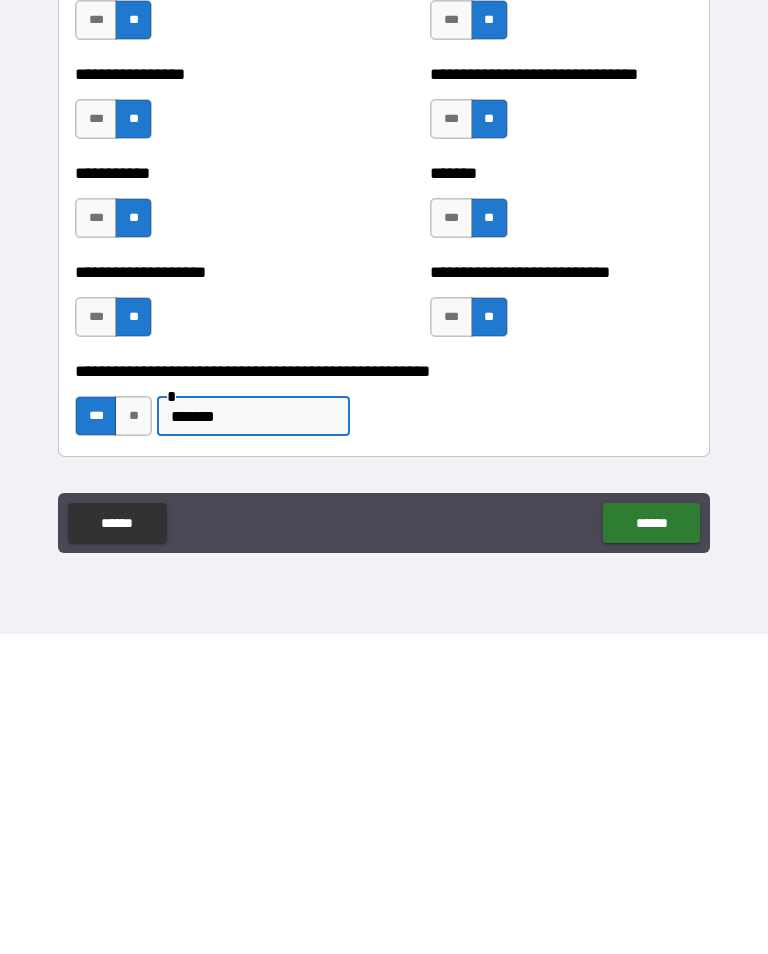 click on "******" at bounding box center (651, 843) 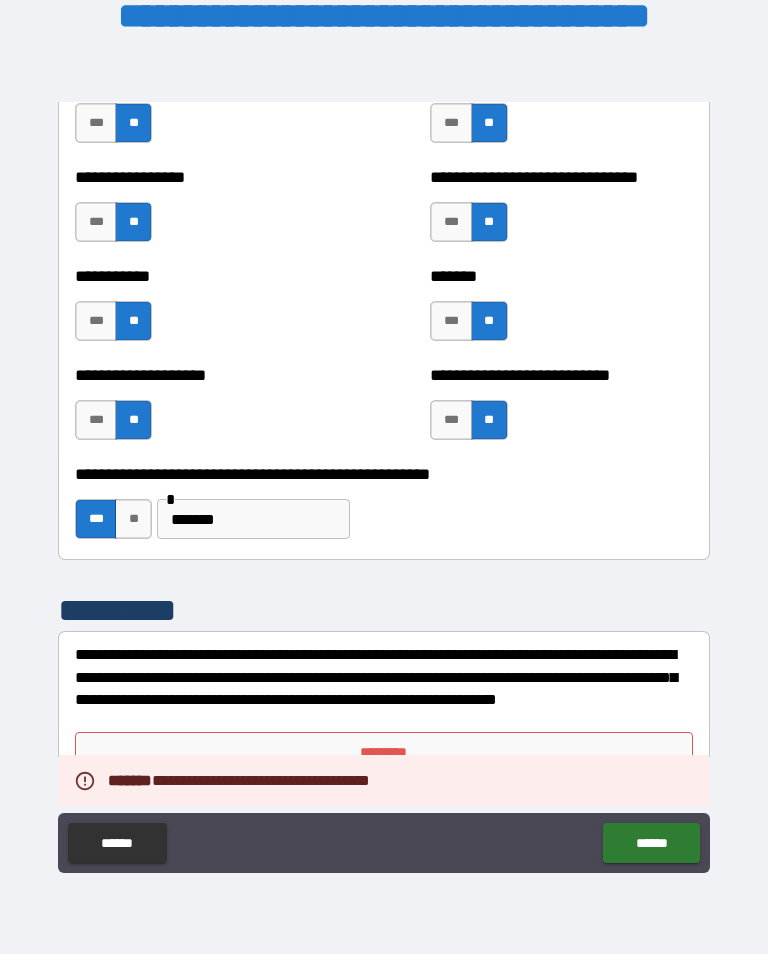 scroll, scrollTop: 7964, scrollLeft: 0, axis: vertical 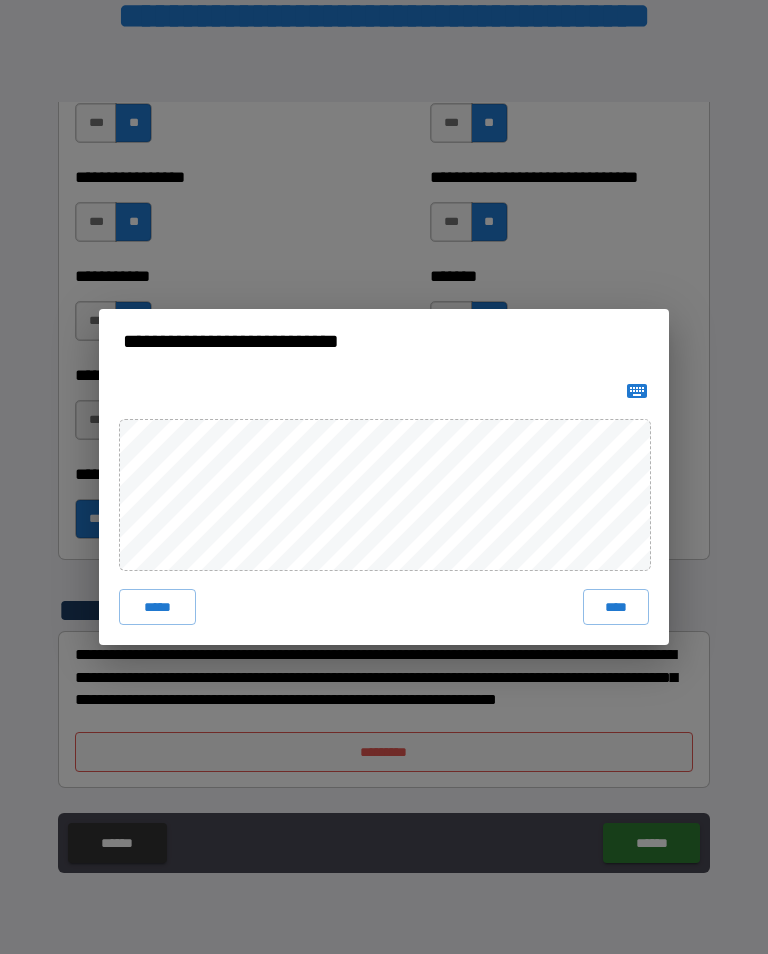click on "****" at bounding box center [616, 607] 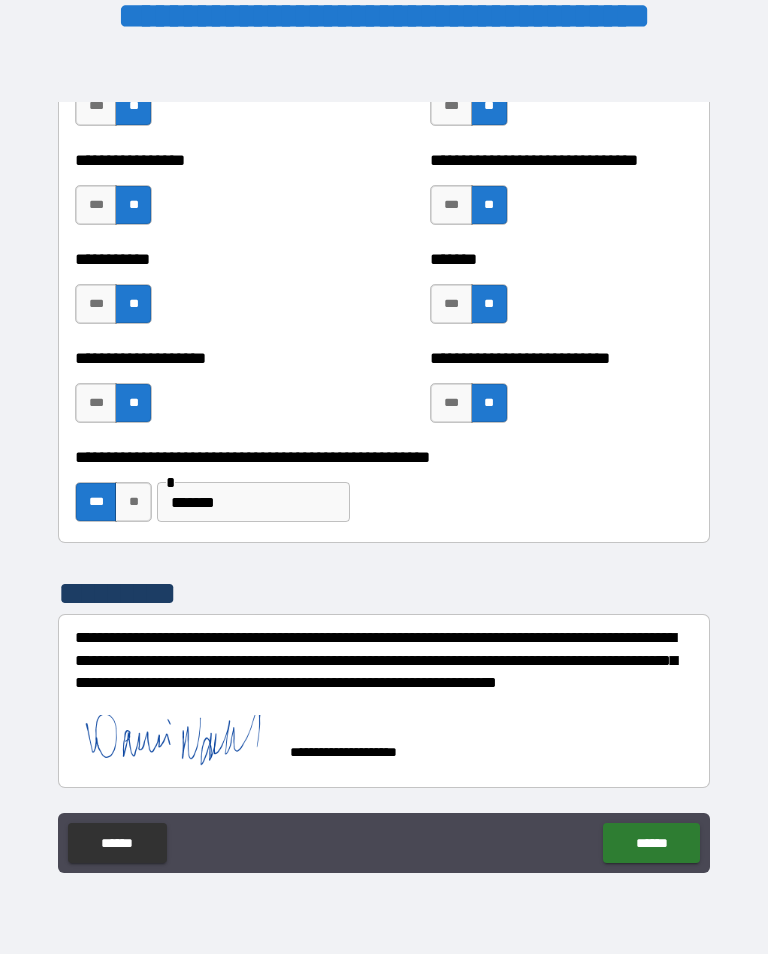 scroll, scrollTop: 7988, scrollLeft: 0, axis: vertical 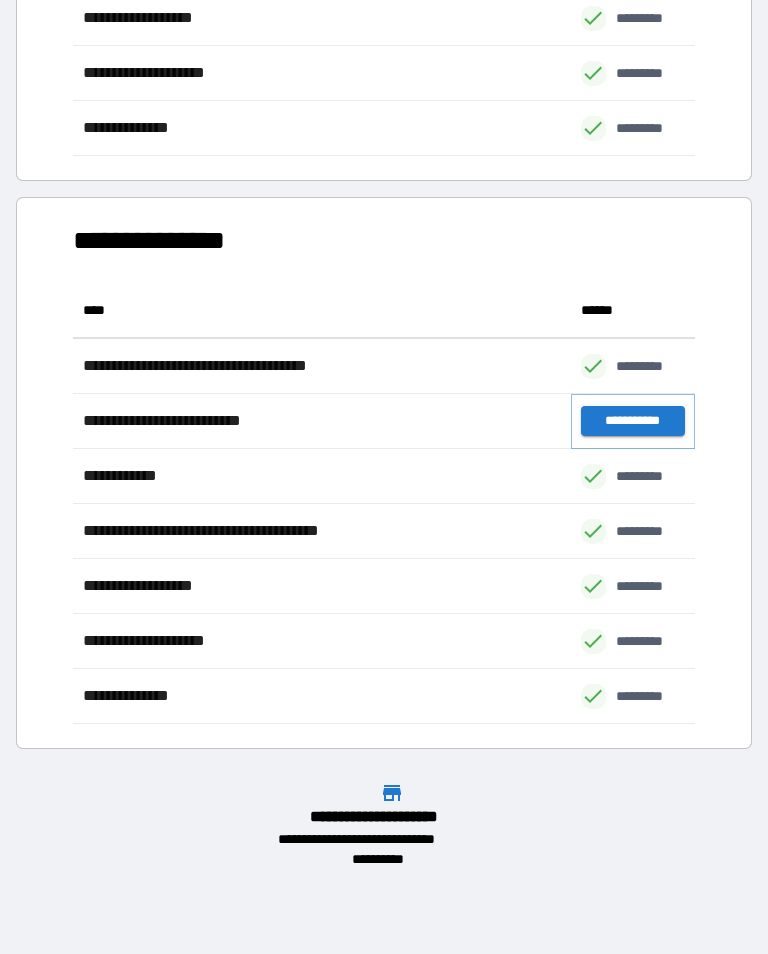 click on "**********" at bounding box center (633, 421) 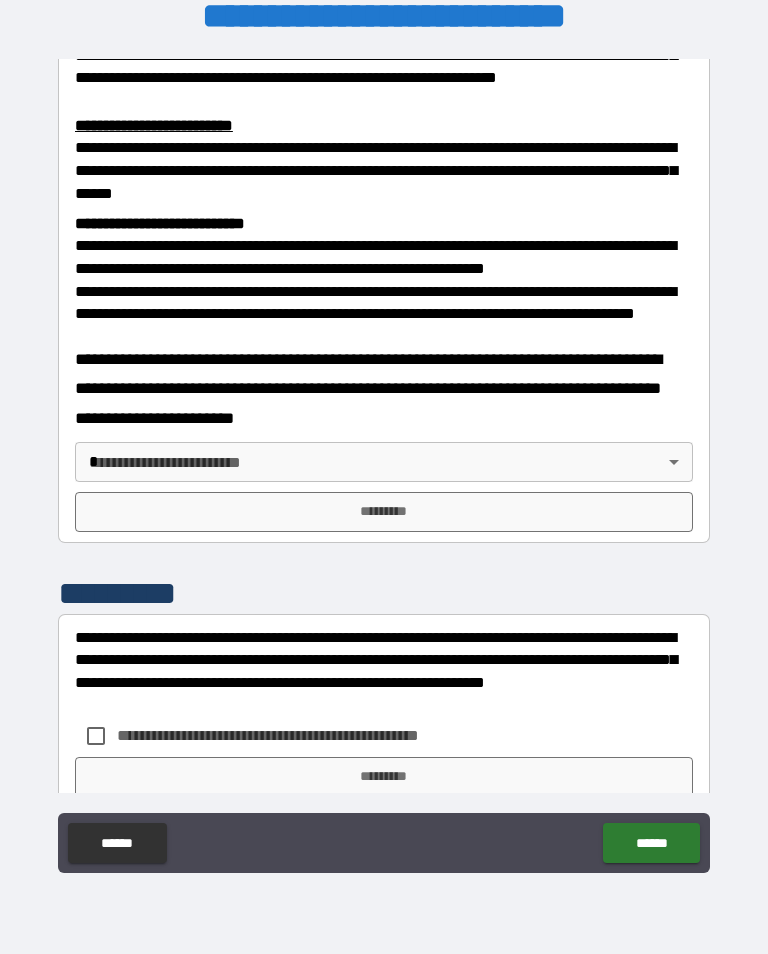 scroll, scrollTop: 624, scrollLeft: 0, axis: vertical 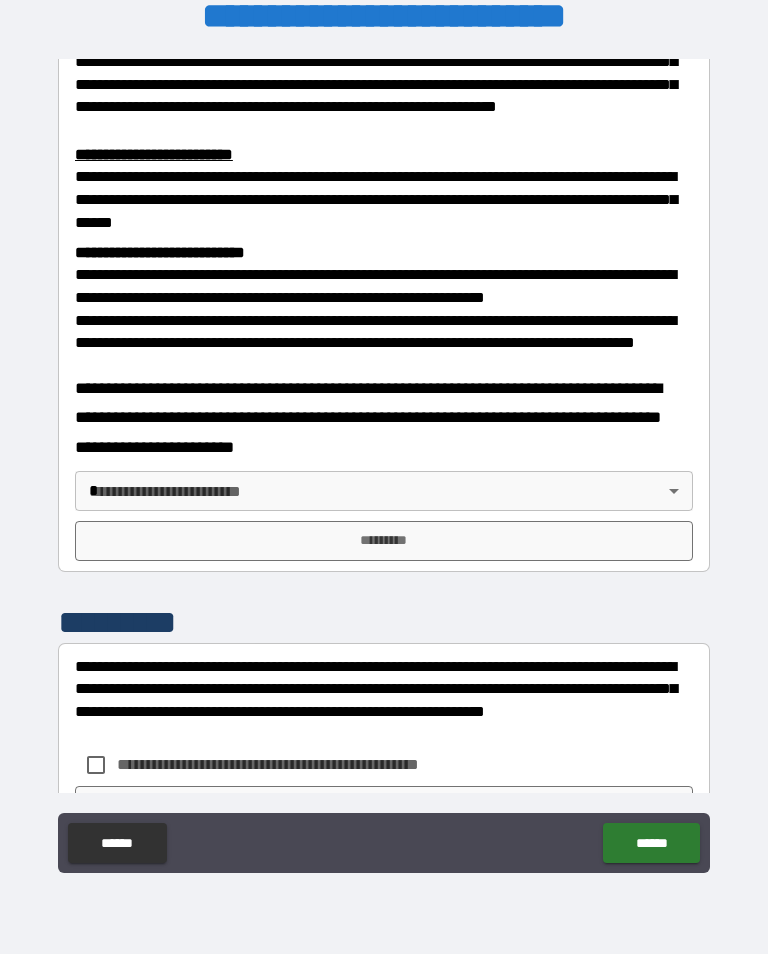 click on "**********" at bounding box center (384, 461) 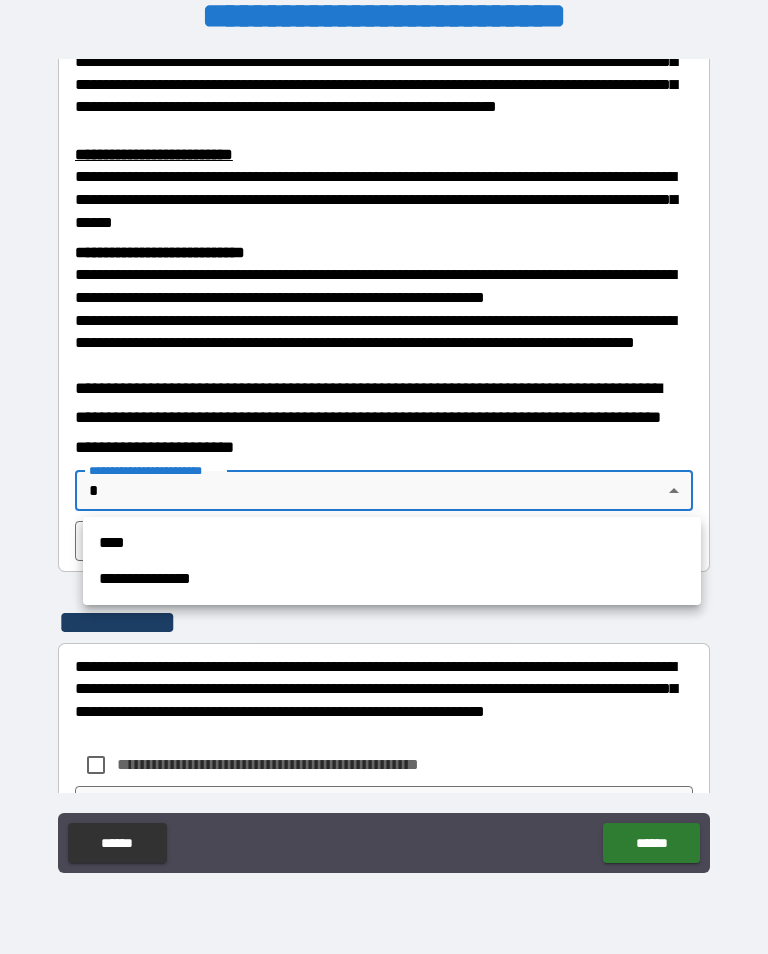 click on "**********" at bounding box center [392, 579] 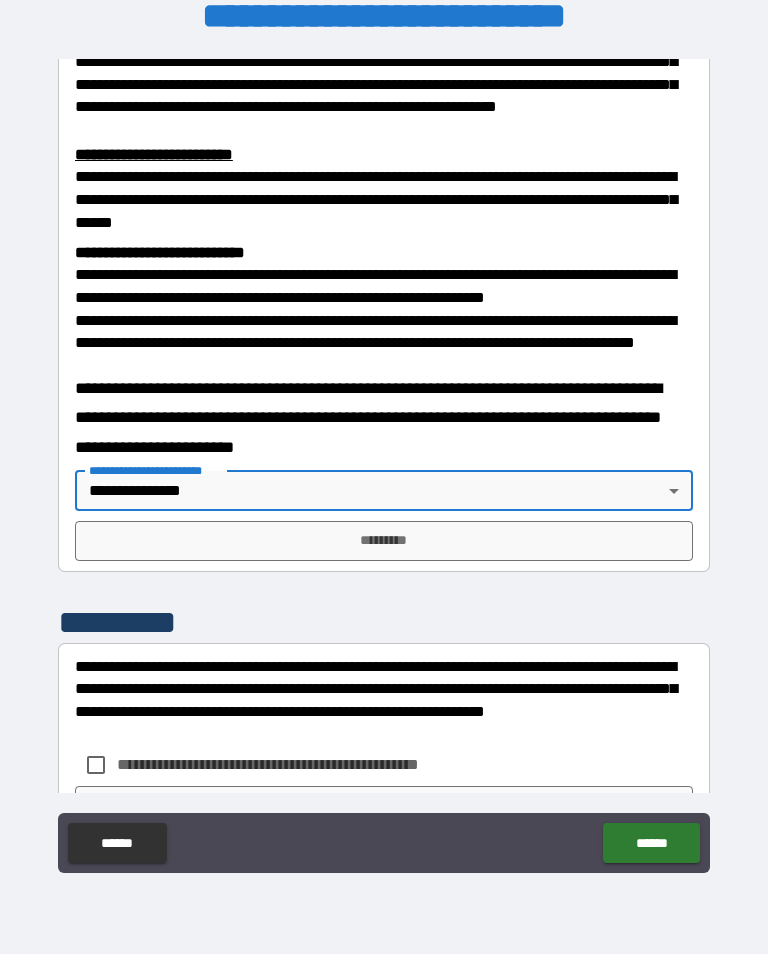 click on "*********" at bounding box center [384, 541] 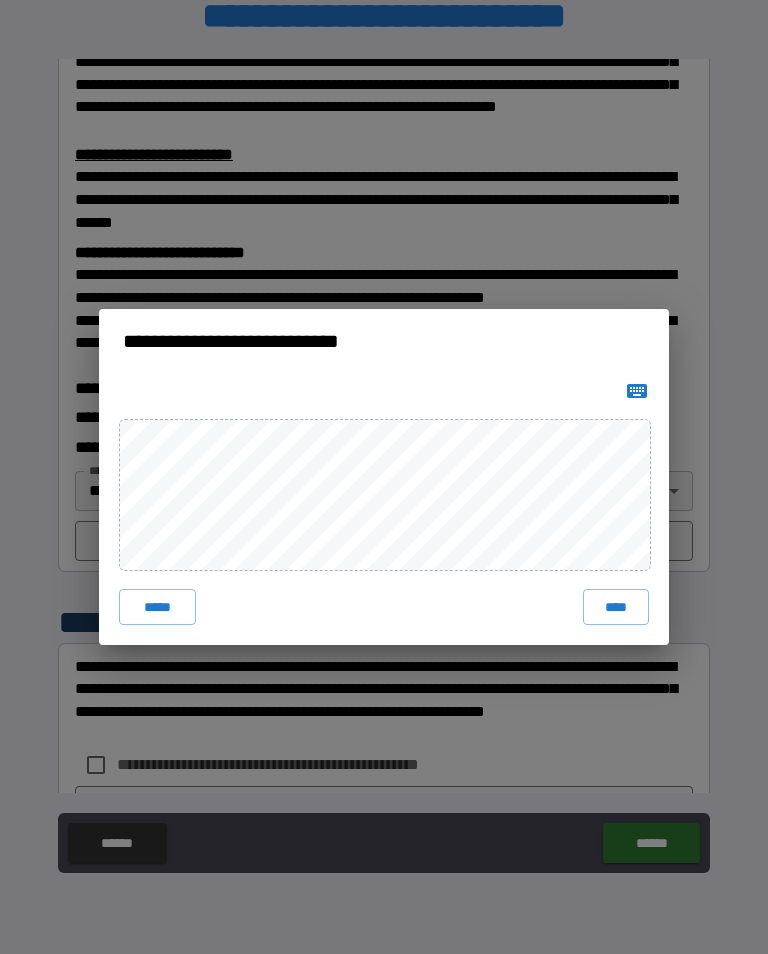 click on "****" at bounding box center [616, 607] 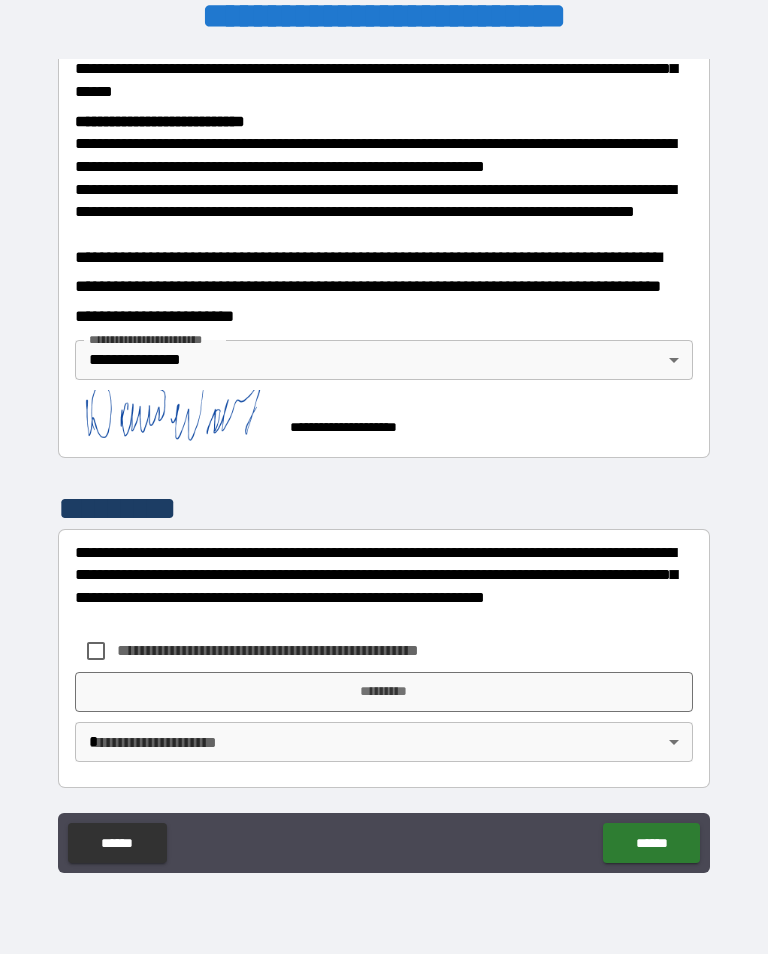 scroll, scrollTop: 751, scrollLeft: 0, axis: vertical 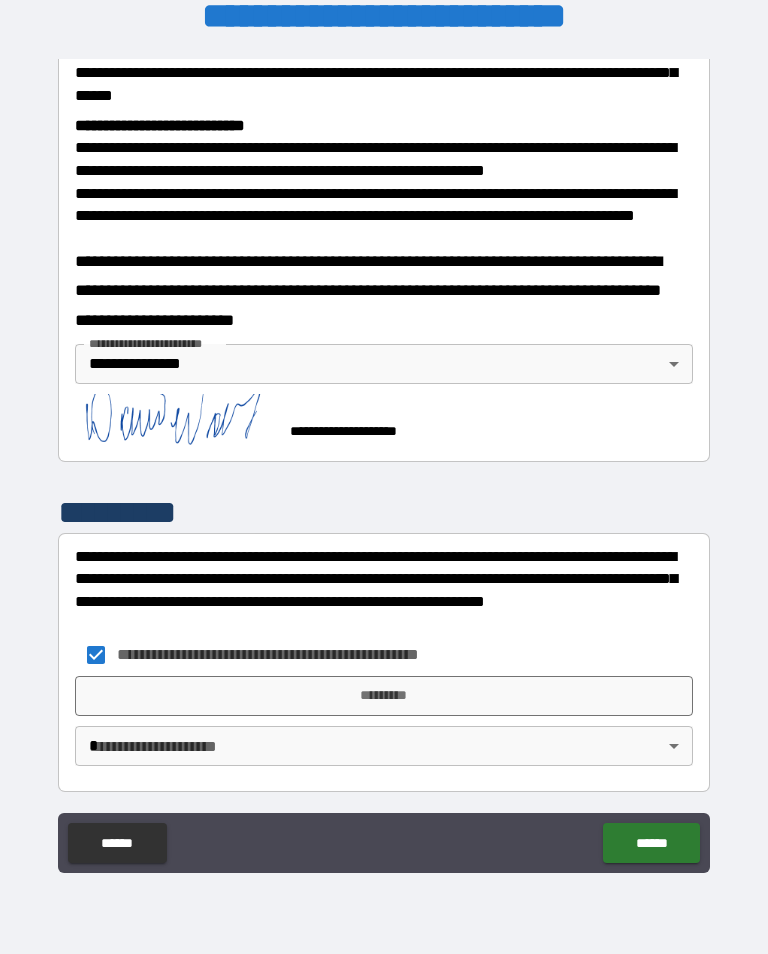 click on "*********" at bounding box center [384, 696] 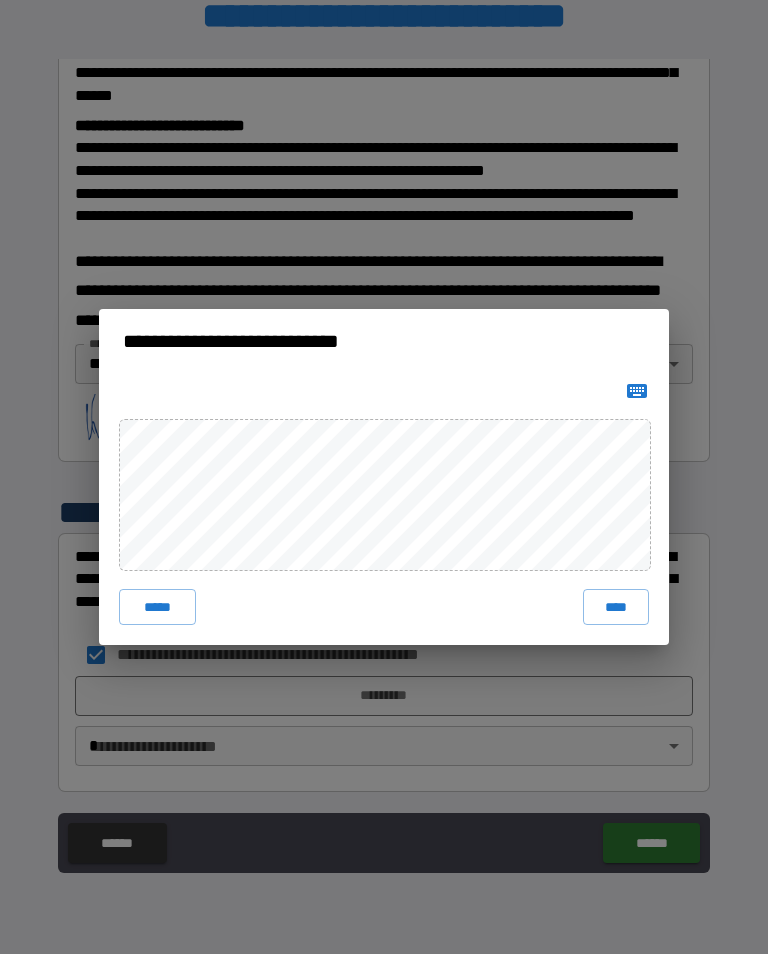 click on "****" at bounding box center (616, 607) 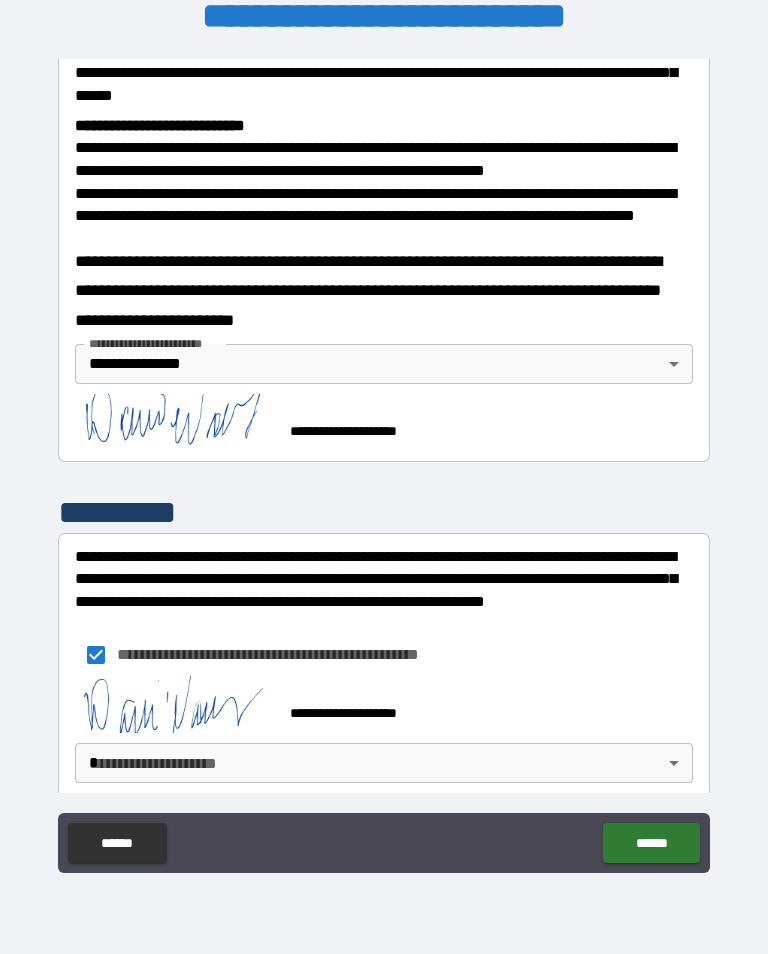click on "**********" at bounding box center [384, 461] 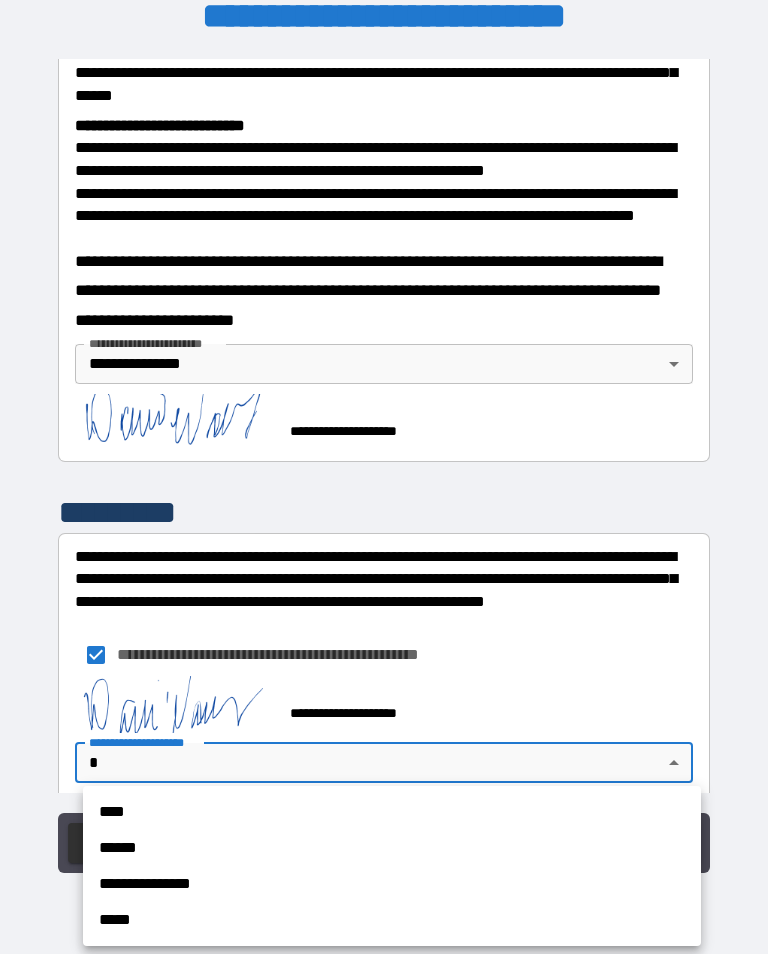 click on "**********" at bounding box center (392, 884) 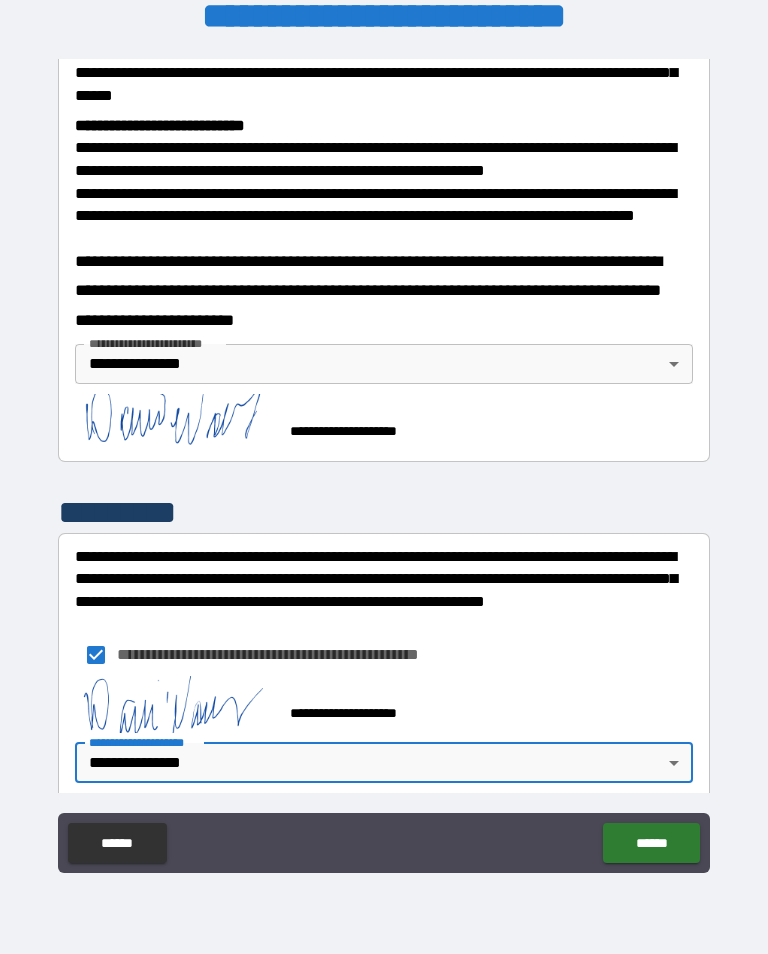 click on "******" at bounding box center [651, 843] 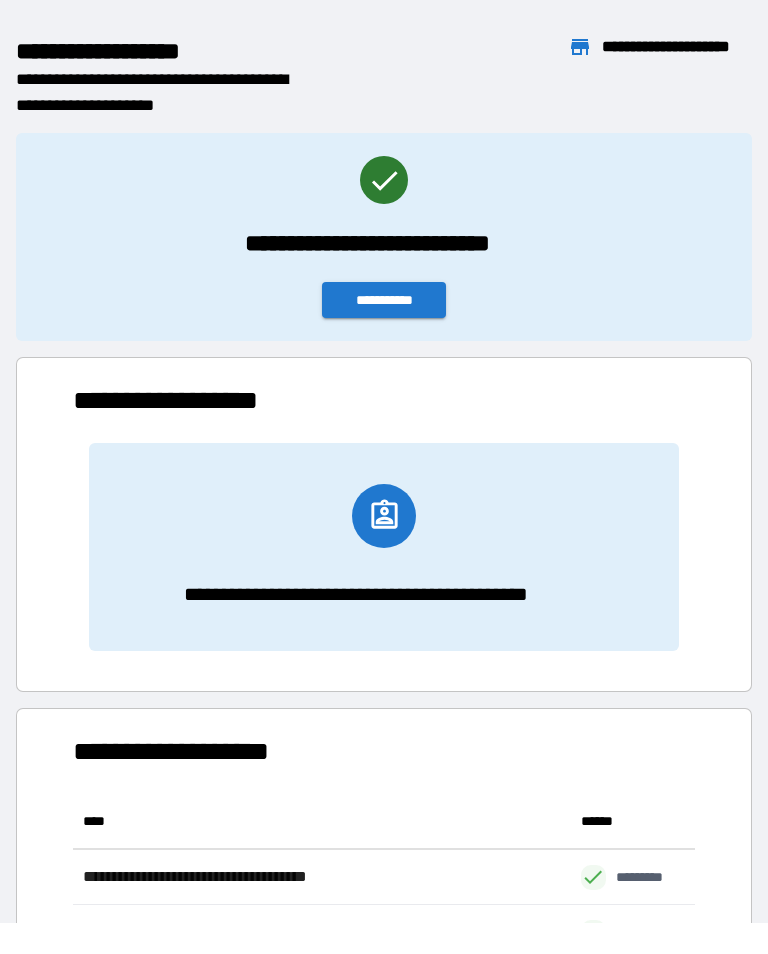 scroll, scrollTop: 441, scrollLeft: 622, axis: both 